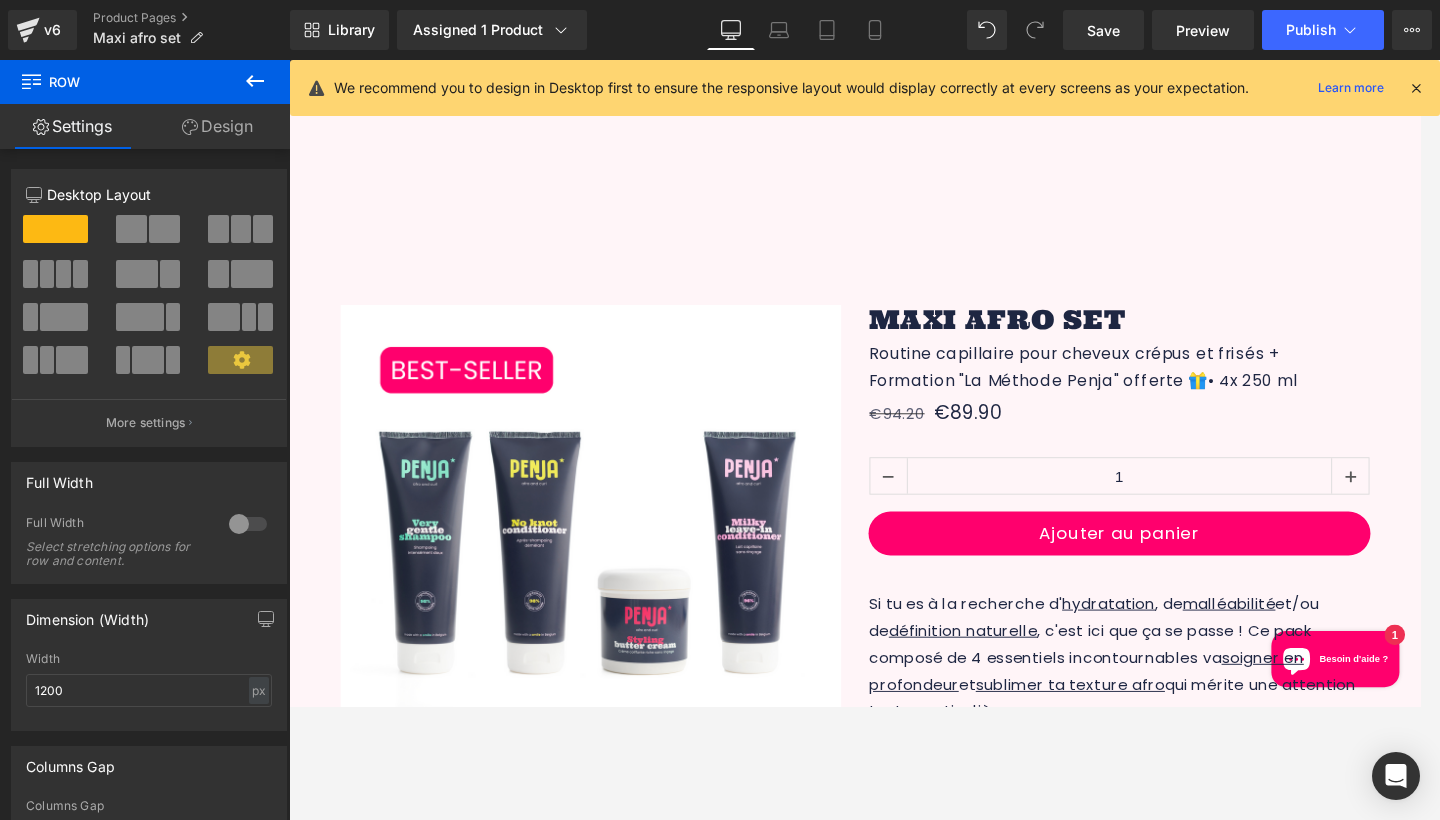 scroll, scrollTop: 1282, scrollLeft: 0, axis: vertical 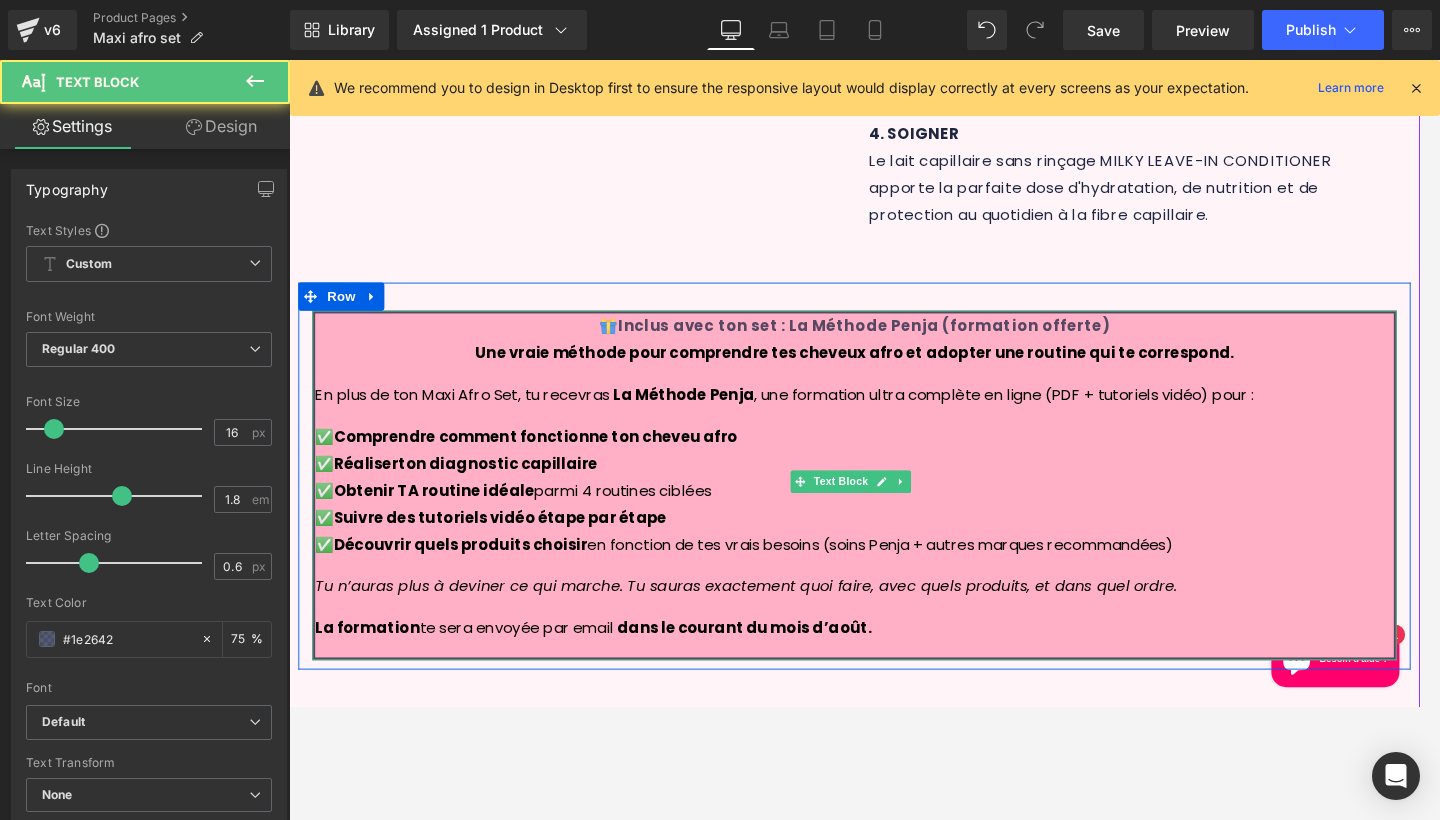 click on "✅  Comprendre comment fonctionne ton cheveu afro  ✅  Réaliser  ton diagnostic capillaire ✅  Obtenir TA routine idéale  parmi 4 routines ciblées ✅  Suivre des tutoriels vidéo étape par étape ✅  Découvrir quels produits choisir  en fonction de tes vrais besoins (soins Penja + autres marques recommandées)" at bounding box center (894, 521) 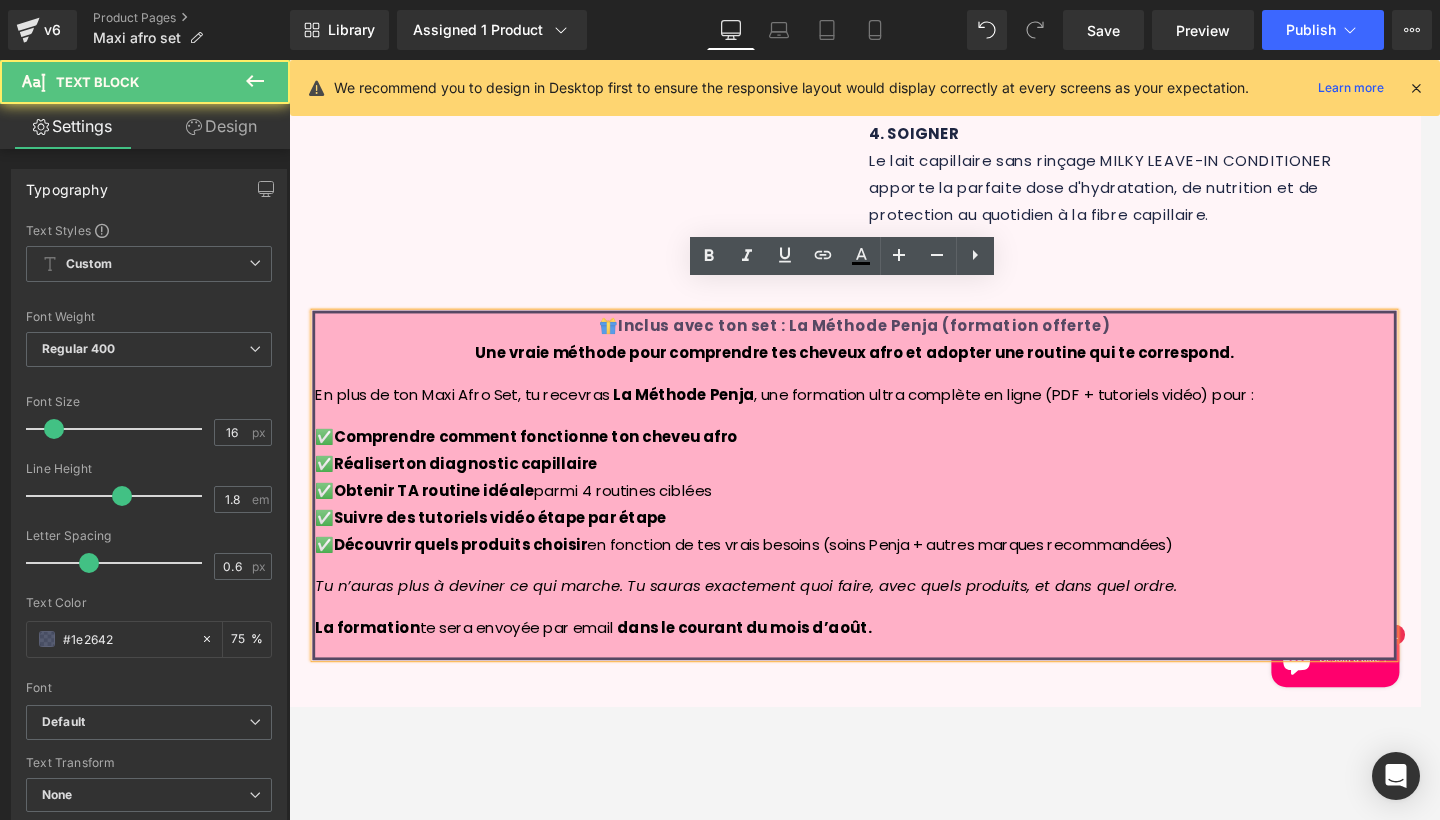 click on "Comprendre comment fonctionne ton cheveu afro" at bounding box center [553, 462] 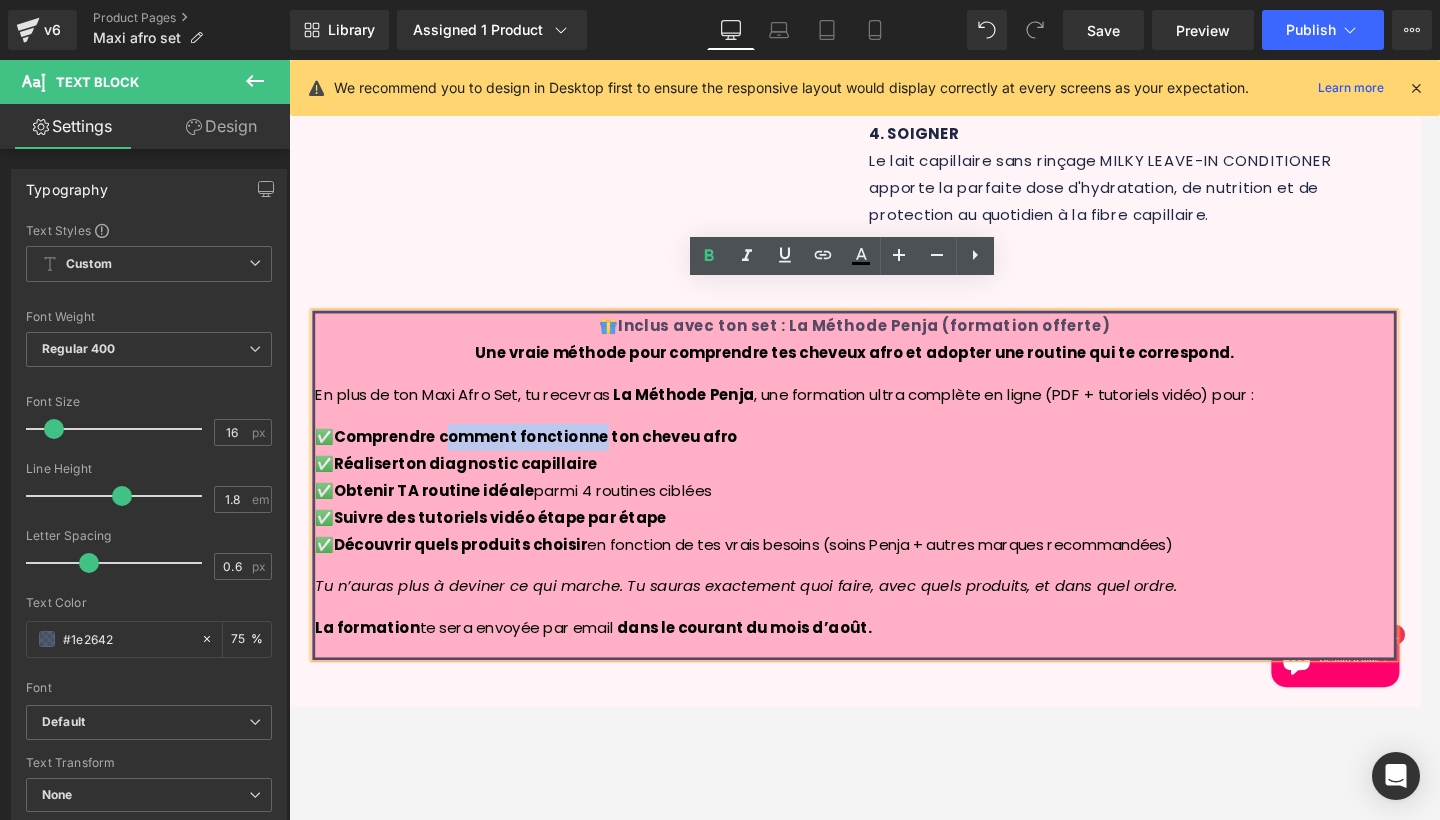 drag, startPoint x: 626, startPoint y: 429, endPoint x: 455, endPoint y: 425, distance: 171.04678 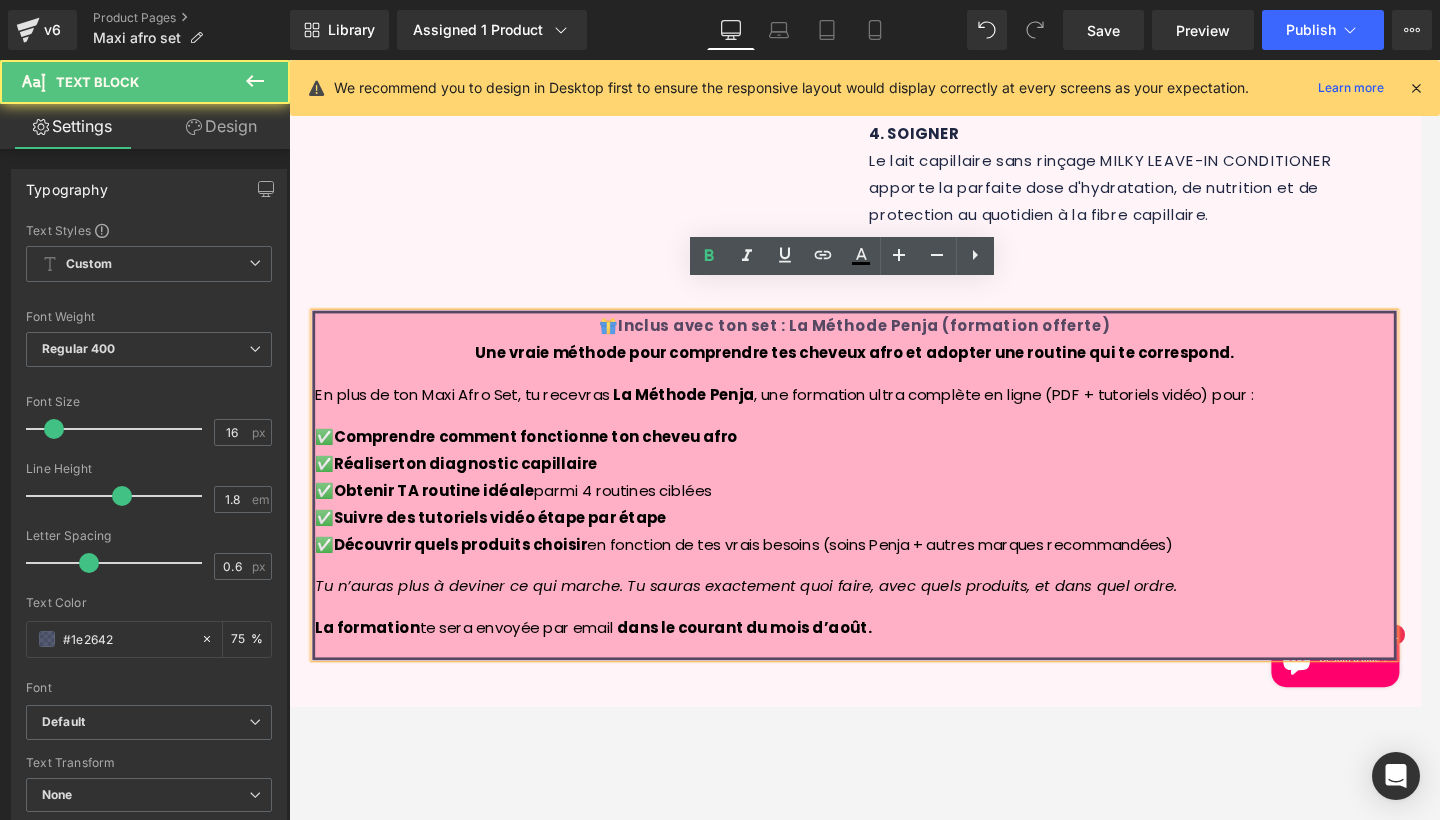 click on "✅  Comprendre comment fonctionne ton cheveu afro  ✅  Réaliser  ton diagnostic capillaire ✅  Obtenir TA routine idéale  parmi 4 routines ciblées ✅  Suivre des tutoriels vidéo étape par étape ✅  Découvrir quels produits choisir  en fonction de tes vrais besoins (soins Penja + autres marques recommandées)" at bounding box center [894, 521] 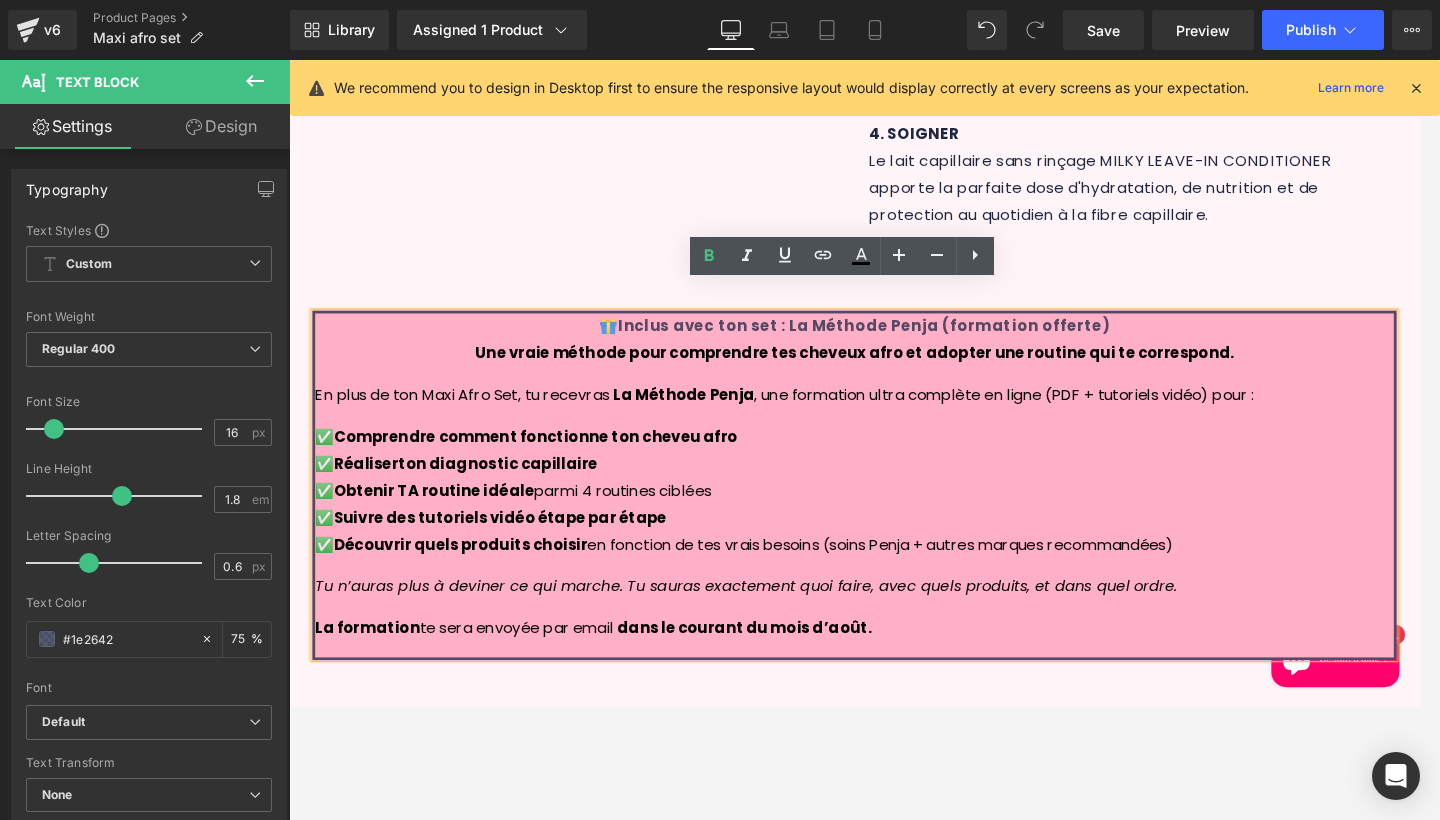 type 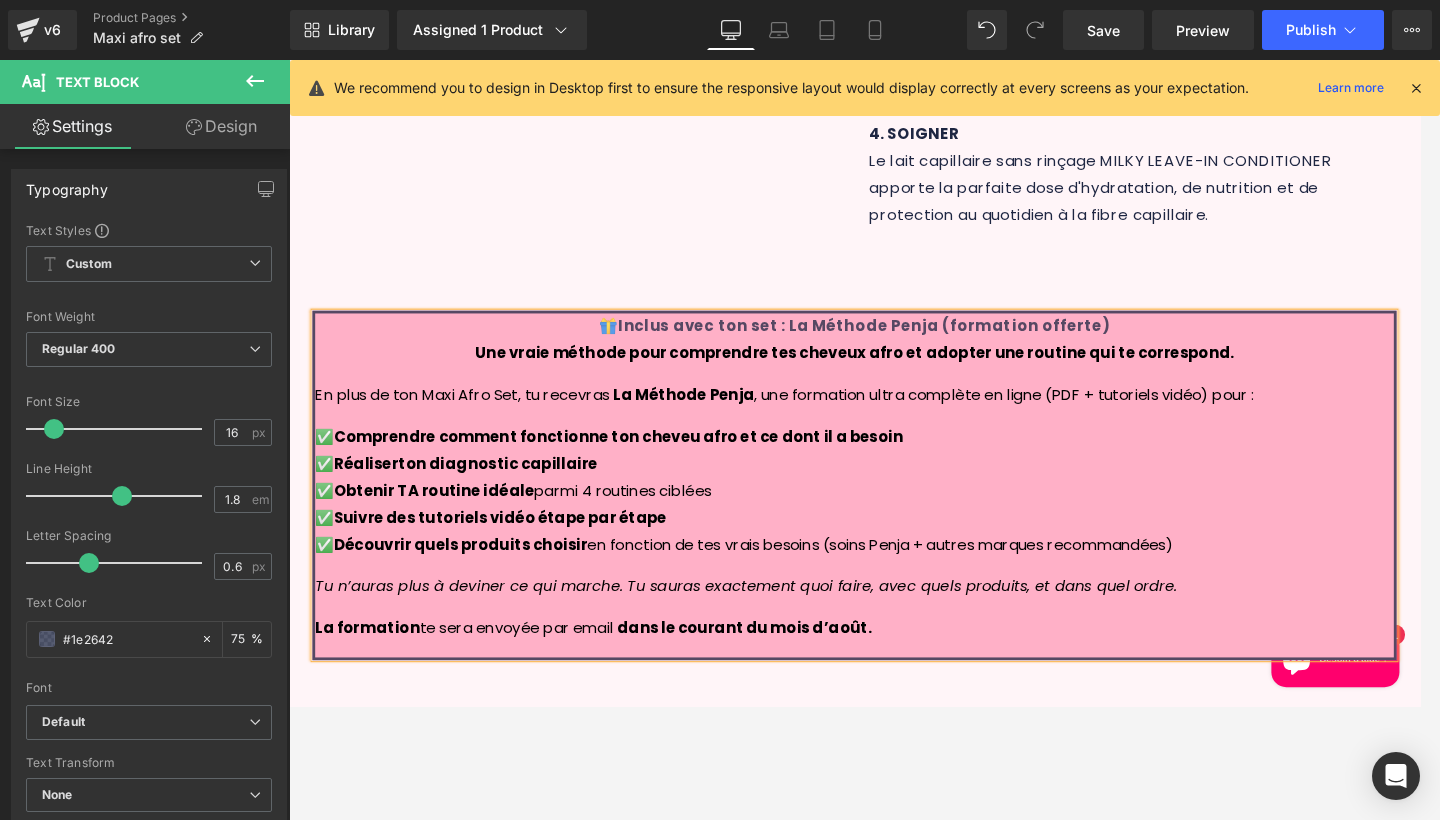 click on "✅  Comprendre comment fonctionne ton cheveu afro et ce dont il a besoin ✅  Réaliser  ton diagnostic capillaire ✅  Obtenir TA routine idéale  parmi 4 routines ciblées ✅  Suivre des tutoriels vidéo étape par étape ✅  Découvrir quels produits choisir  en fonction de tes vrais besoins (soins Penja + autres marques recommandées)" at bounding box center [894, 521] 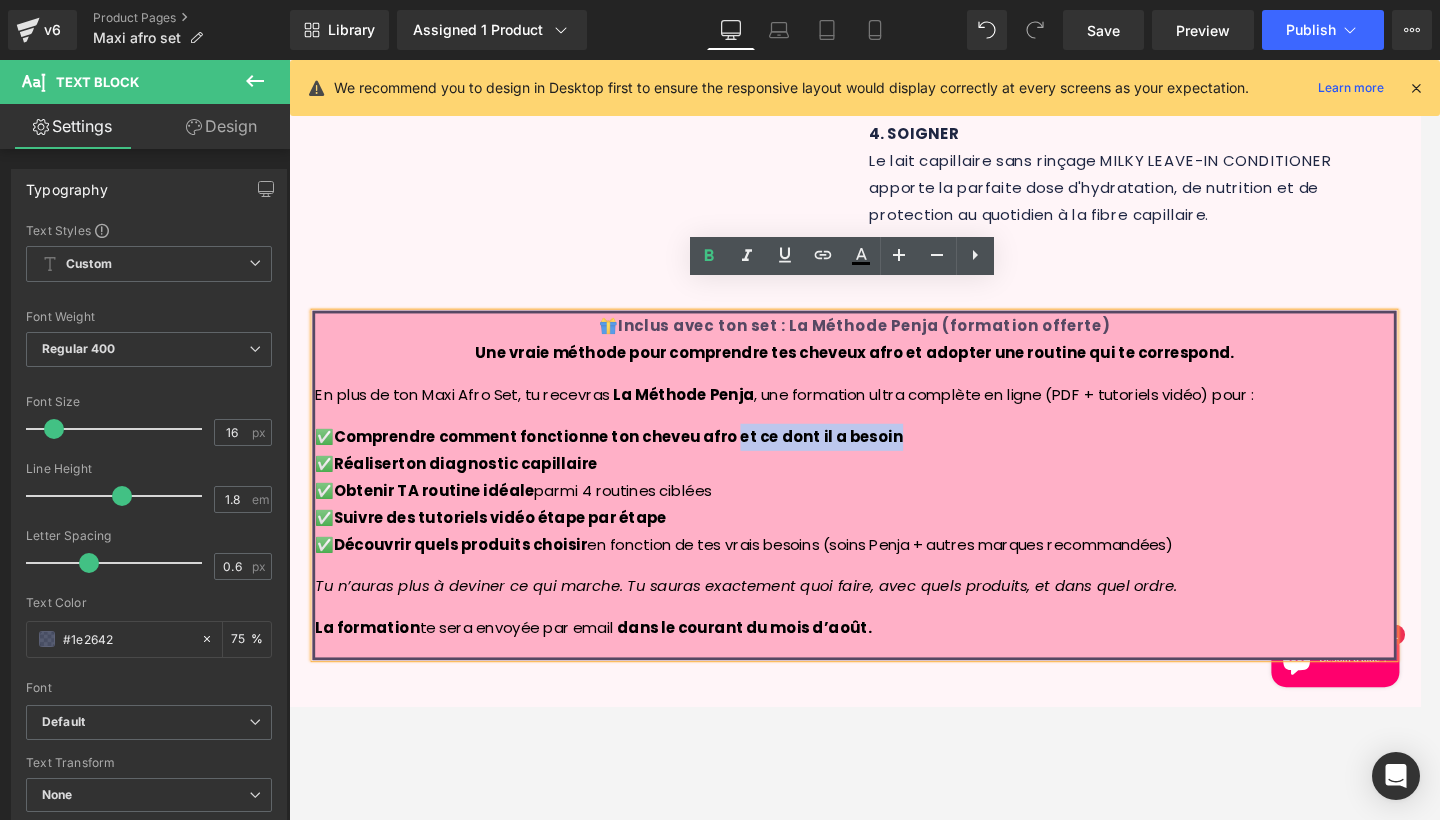 drag, startPoint x: 951, startPoint y: 436, endPoint x: 762, endPoint y: 431, distance: 189.06613 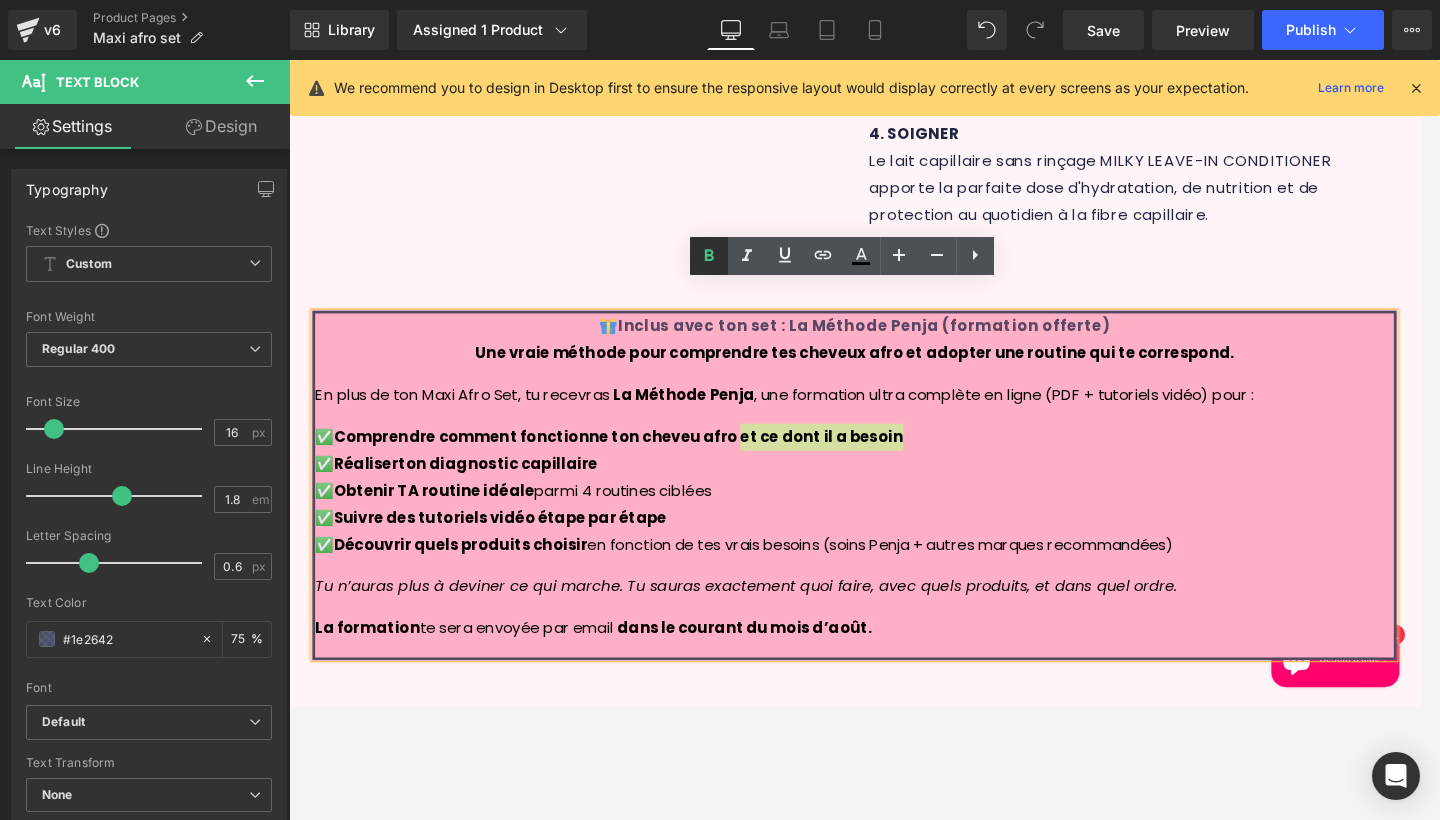 click 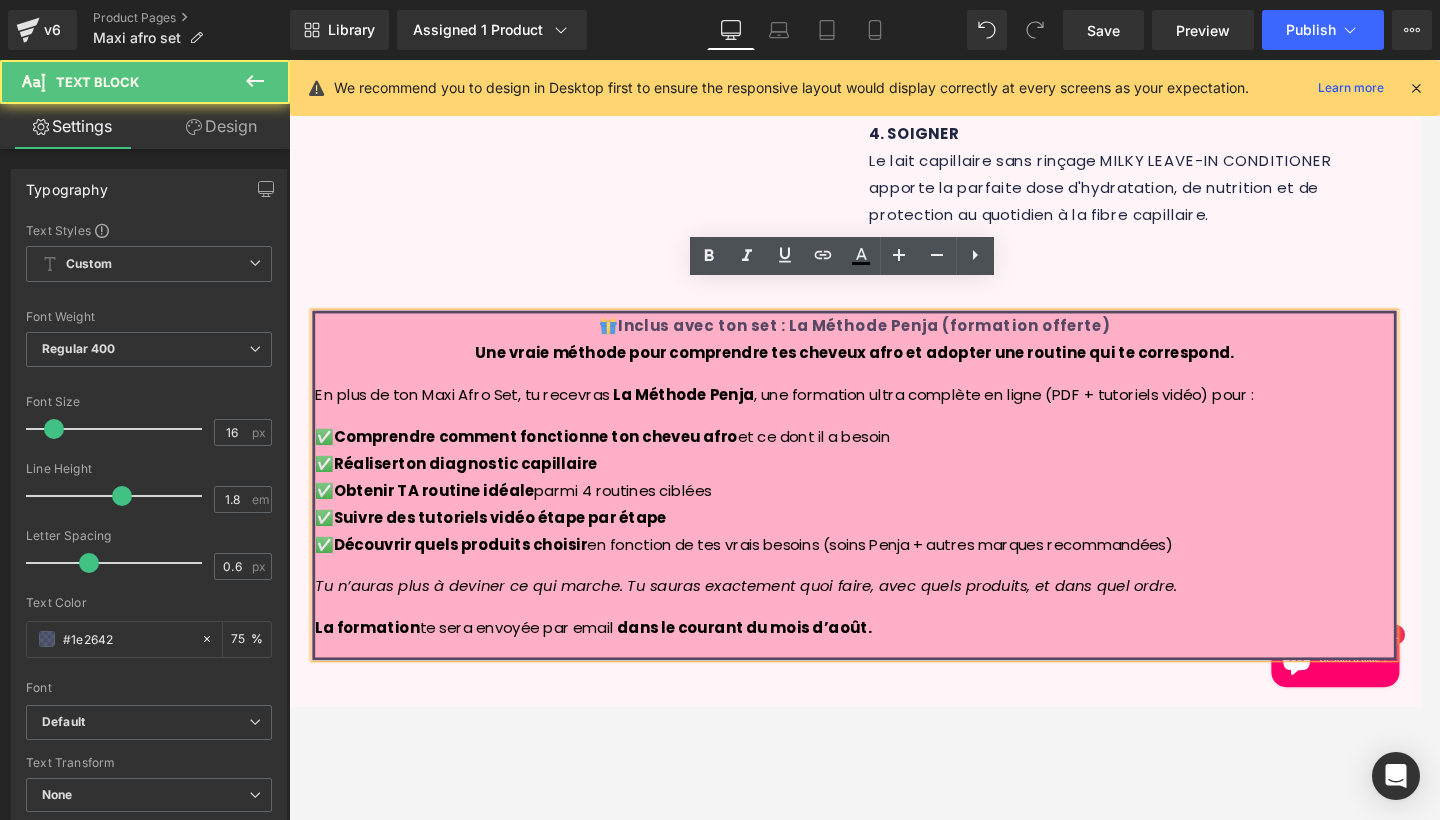 click on "✅  Comprendre comment fonctionne ton cheveu afro  et ce dont il a besoin ✅  Réaliser  ton diagnostic capillaire ✅  Obtenir TA routine idéale  parmi 4 routines ciblées ✅  Suivre des tutoriels vidéo étape par étape ✅  Découvrir quels produits choisir  en fonction de tes vrais besoins (soins Penja + autres marques recommandées)" at bounding box center (894, 521) 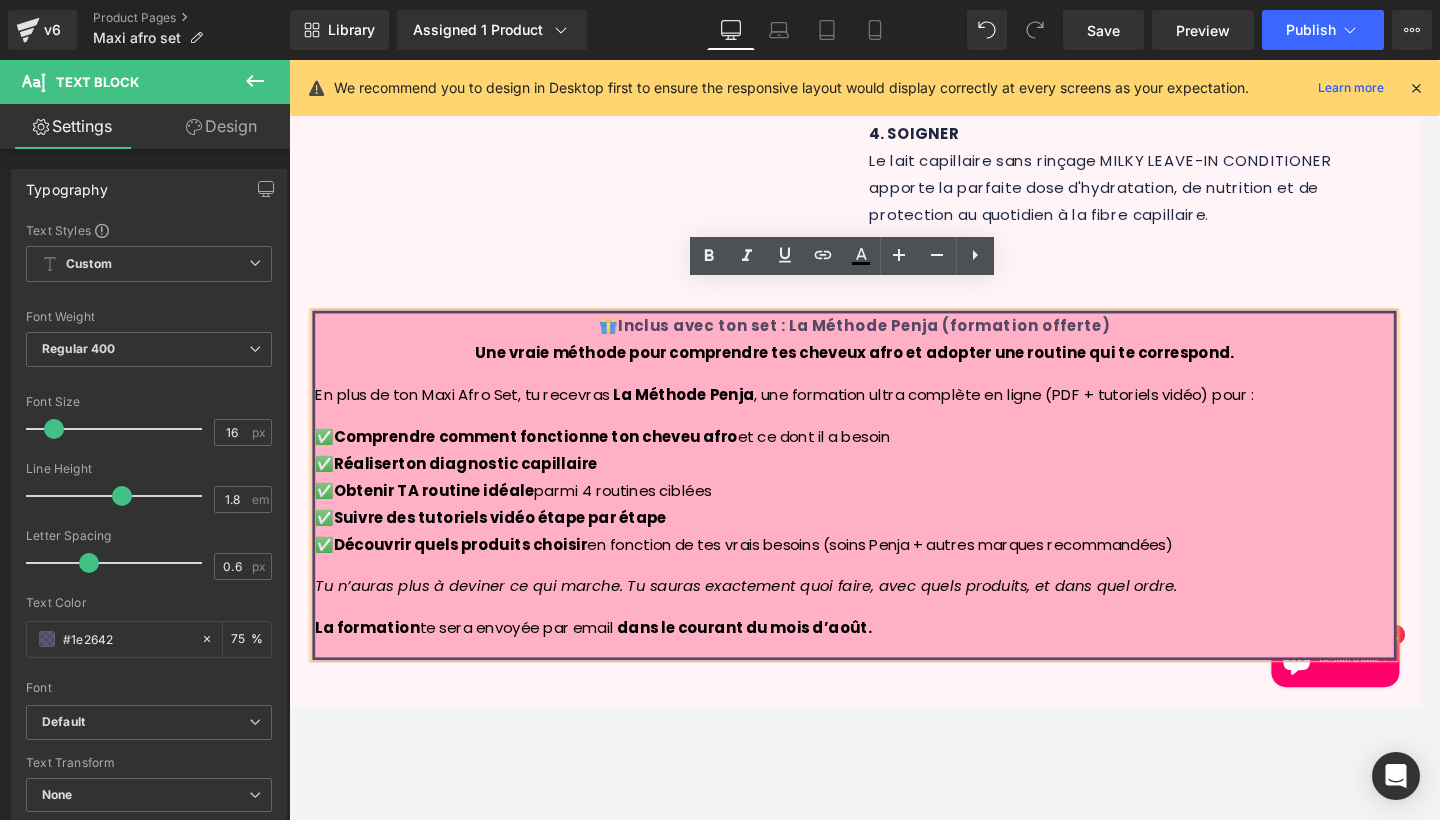 click on "Comprendre comment fonctionne ton cheveu afro" at bounding box center [553, 462] 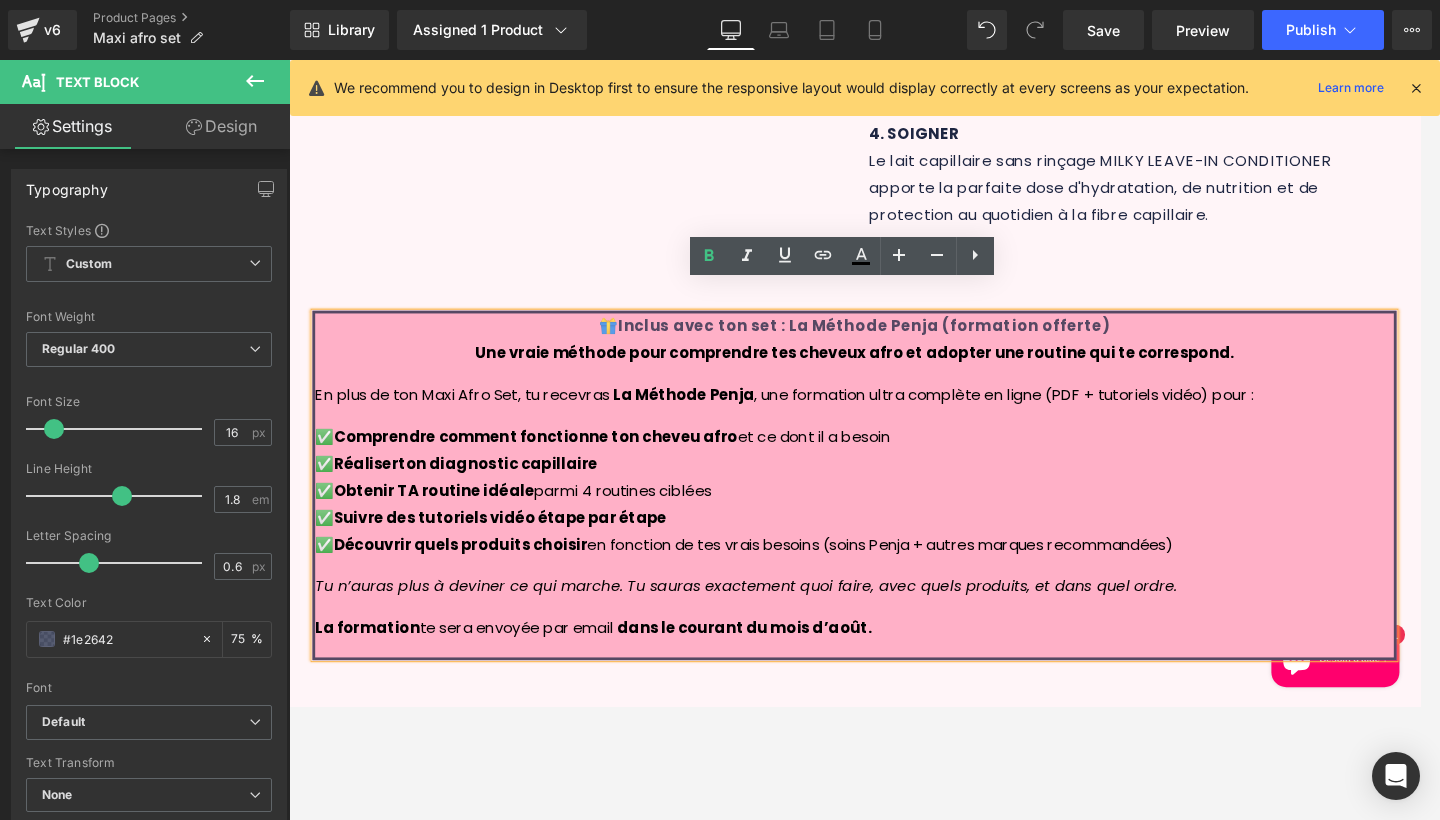 click on "✅  Comprendre comment fonctionne ton cheveu afro  et ce dont il a besoin ✅  Réaliser  ton diagnostic capillaire ✅  Obtenir TA routine idéale  parmi 4 routines ciblées ✅  Suivre des tutoriels vidéo étape par étape ✅  Découvrir quels produits choisir  en fonction de tes vrais besoins (soins Penja + autres marques recommandées)" at bounding box center (894, 521) 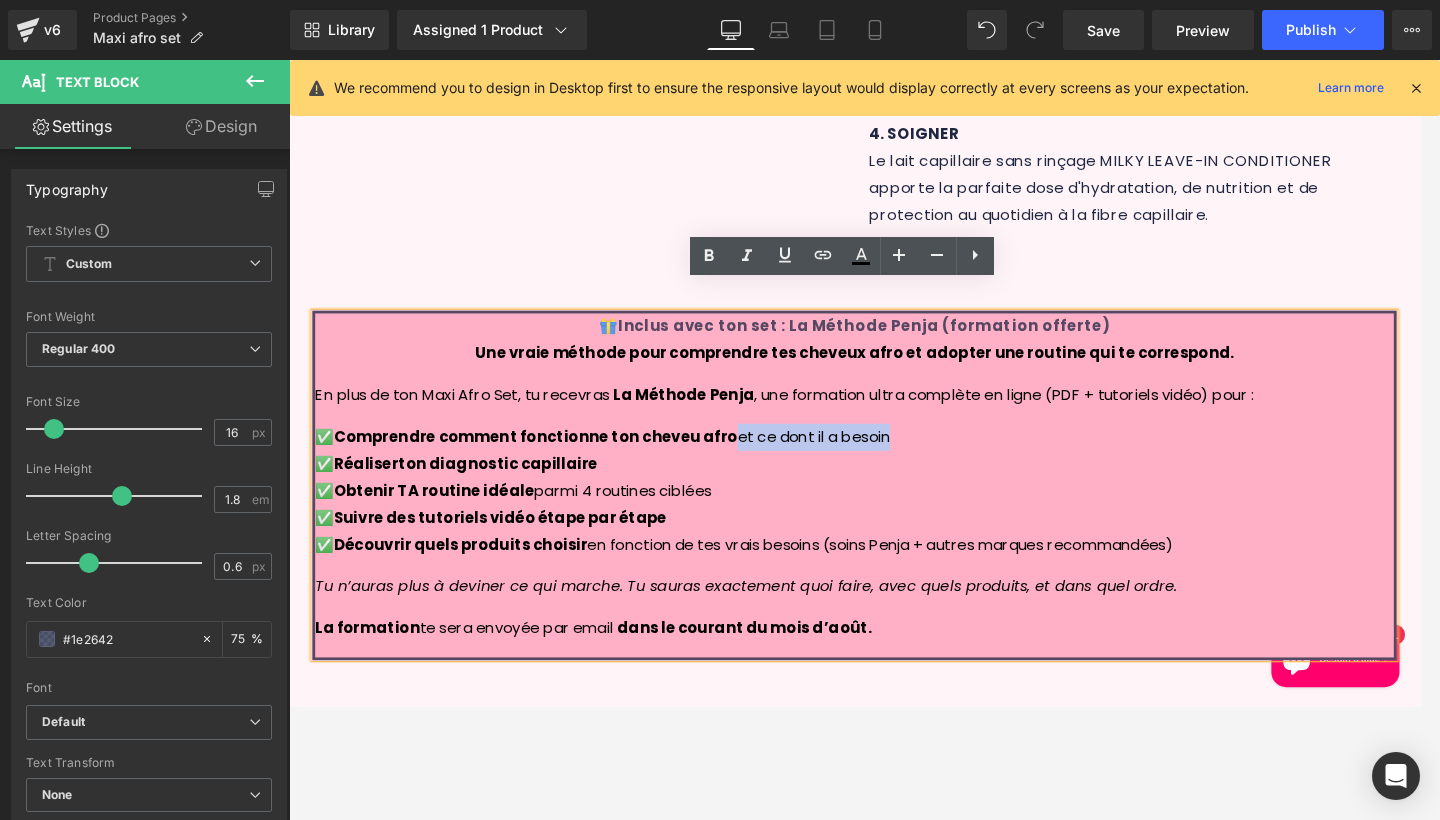 drag, startPoint x: 983, startPoint y: 436, endPoint x: 755, endPoint y: 434, distance: 228.00877 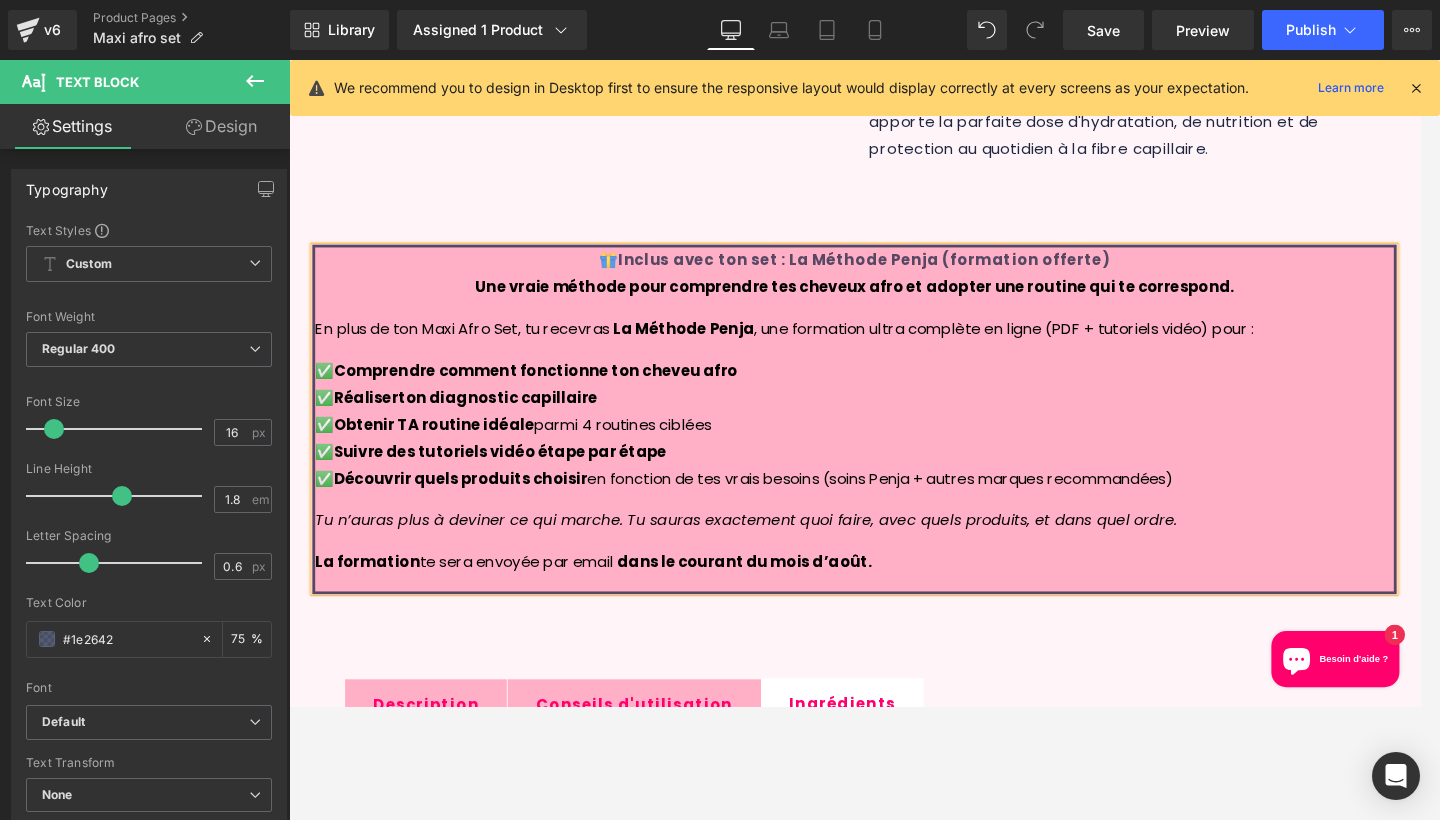 scroll, scrollTop: 1295, scrollLeft: 0, axis: vertical 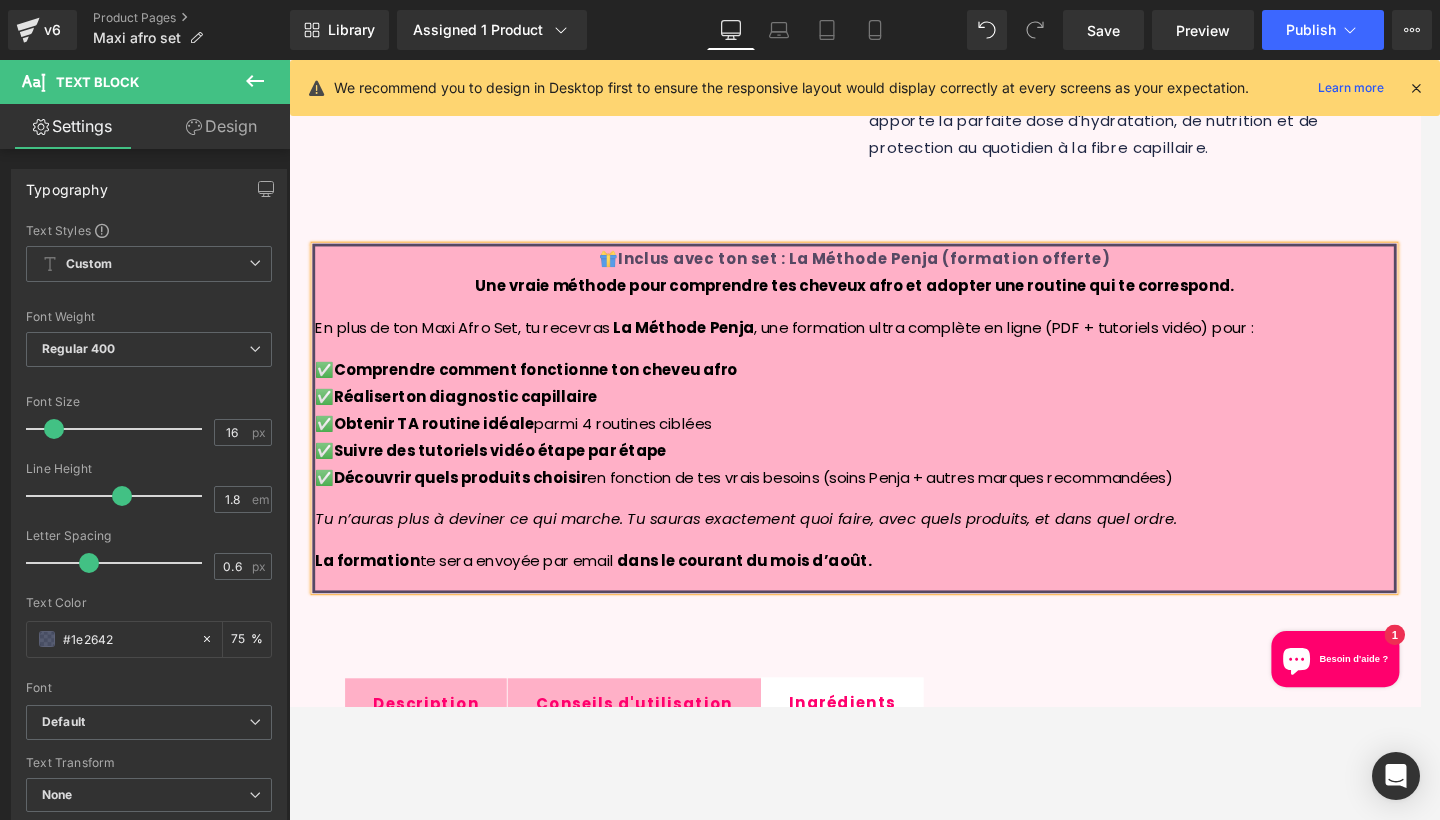 click on "✅  Comprendre comment fonctionne ton cheveu afro ✅  Réaliser  ton diagnostic capillaire ✅  Obtenir TA routine idéale  parmi 4 routines ciblées ✅  Suivre des tutoriels vidéo étape par étape ✅  Découvrir quels produits choisir  en fonction de tes vrais besoins (soins Penja + autres marques recommandées)" at bounding box center [894, 449] 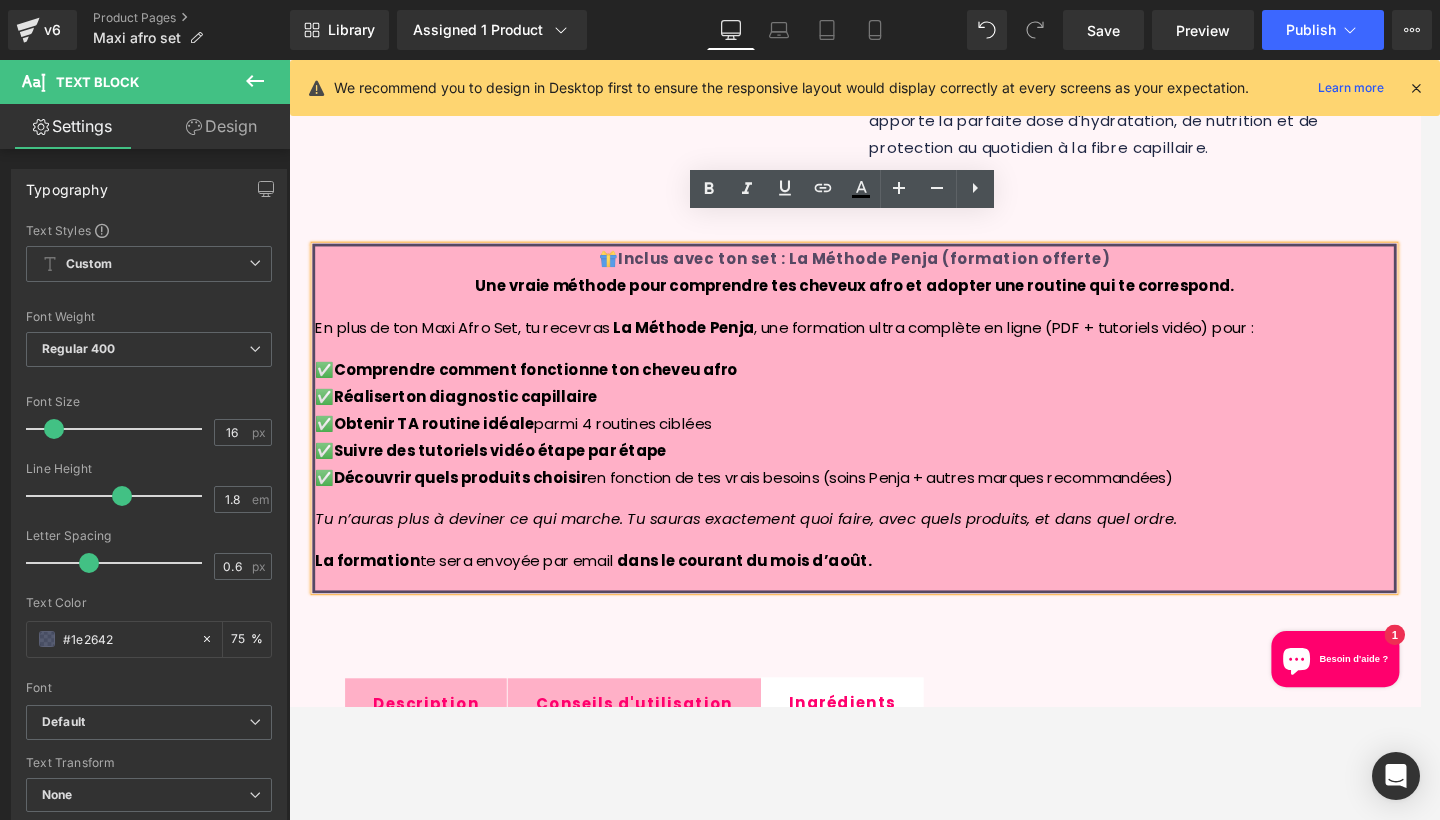 drag, startPoint x: 1295, startPoint y: 478, endPoint x: 731, endPoint y: 472, distance: 564.0319 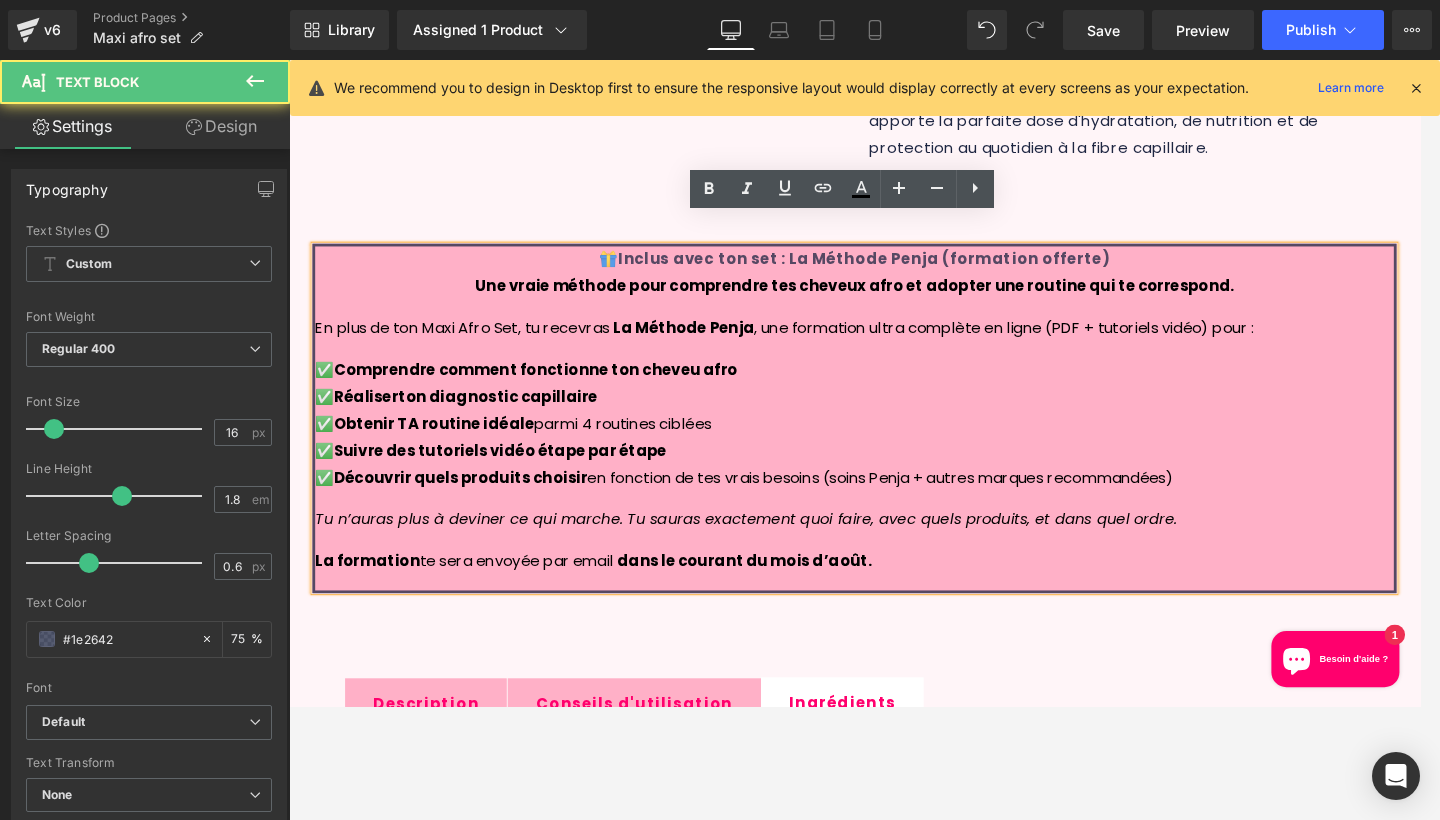 click on "✅  Comprendre comment fonctionne ton cheveu afro ✅  Réaliser  ton diagnostic capillaire ✅  Obtenir TA routine idéale  parmi 4 routines ciblées ✅  Suivre des tutoriels vidéo étape par étape ✅  Découvrir quels produits choisir  en fonction de tes vrais besoins (soins Penja + autres marques recommandées)" at bounding box center (894, 449) 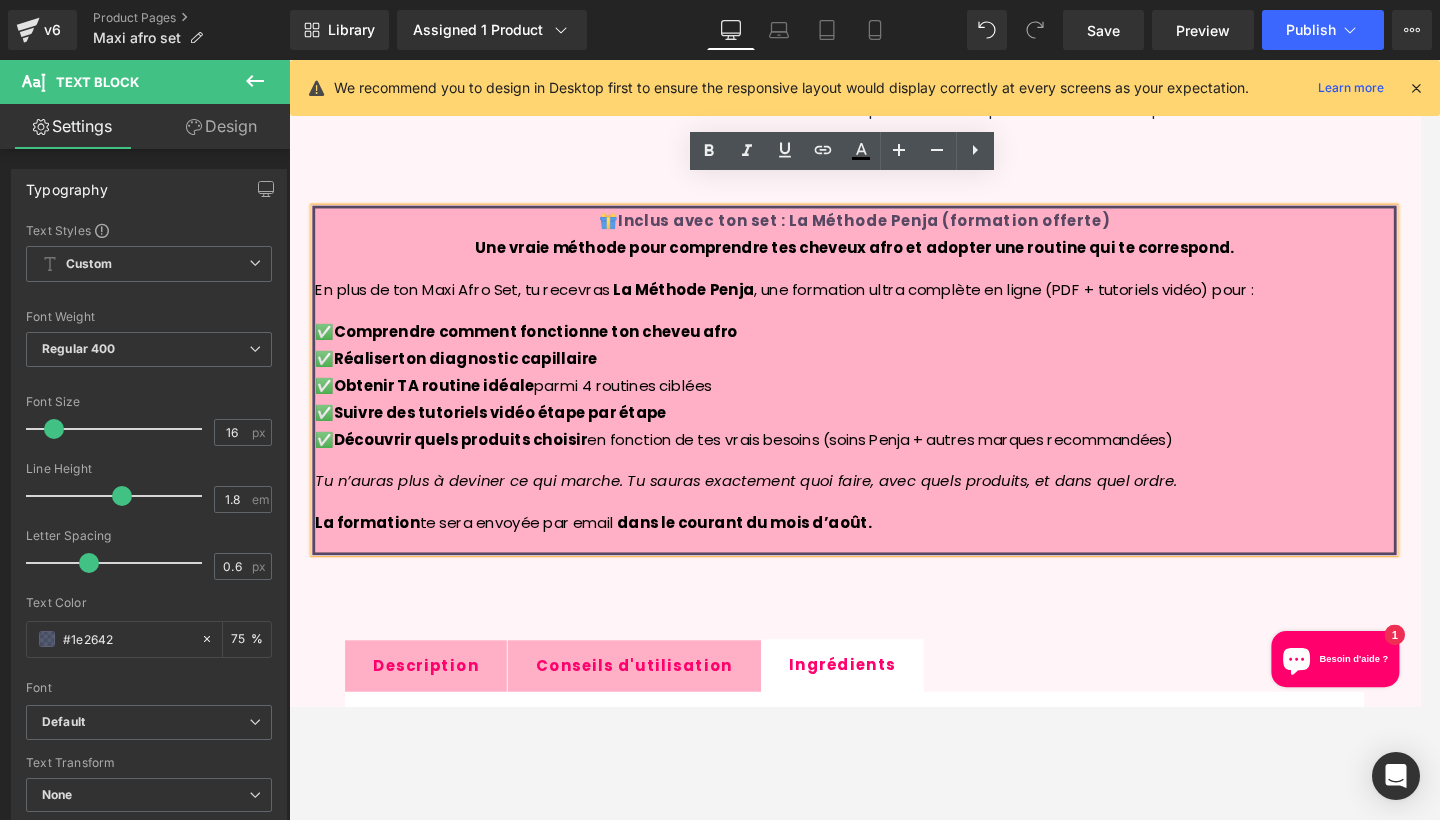 scroll, scrollTop: 1336, scrollLeft: 0, axis: vertical 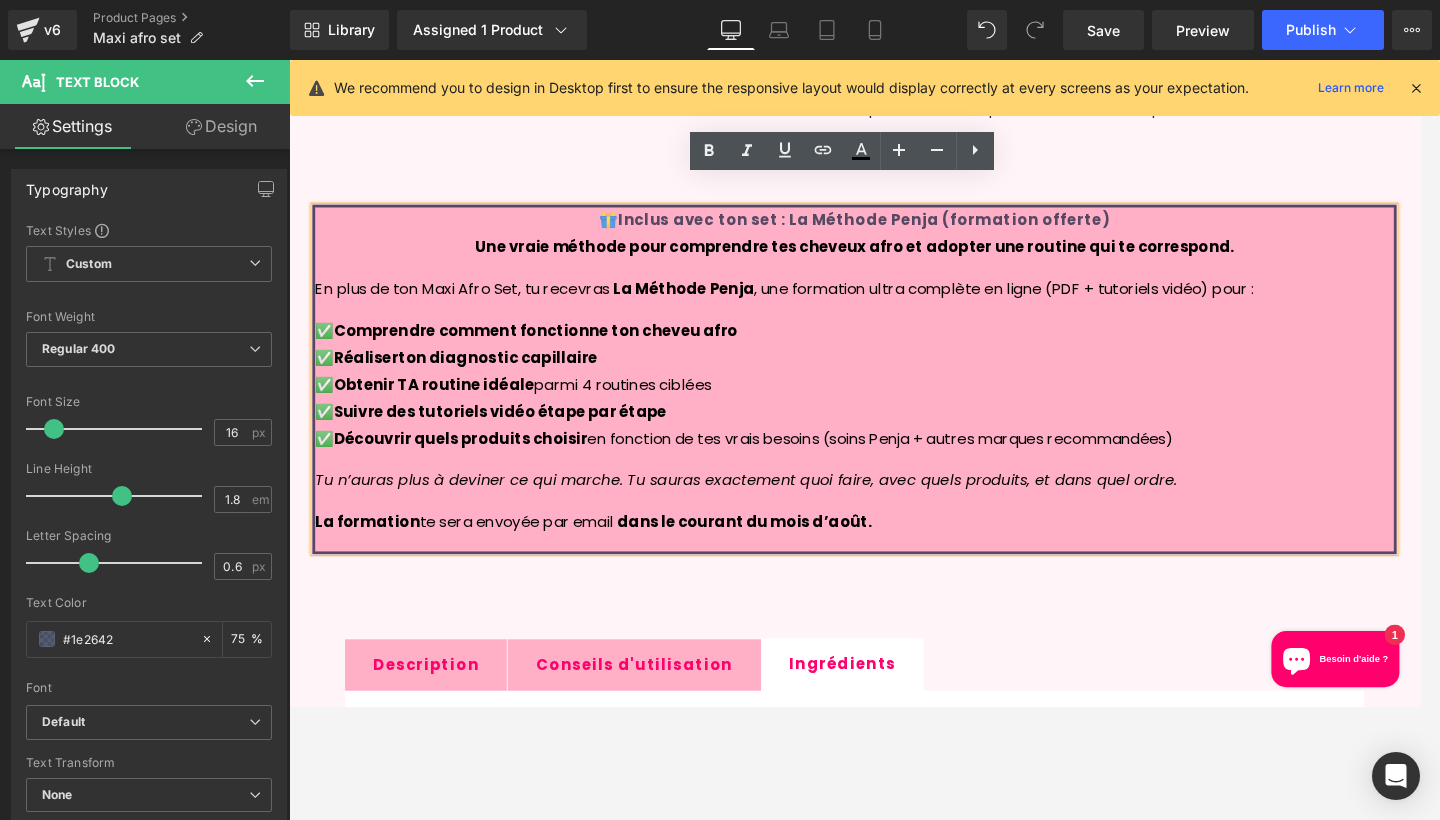 click on "Tu n’auras plus à deviner ce qui marche. Tu sauras exactement quoi faire, avec quels produits, et dans quel ordre." at bounding box center (778, 509) 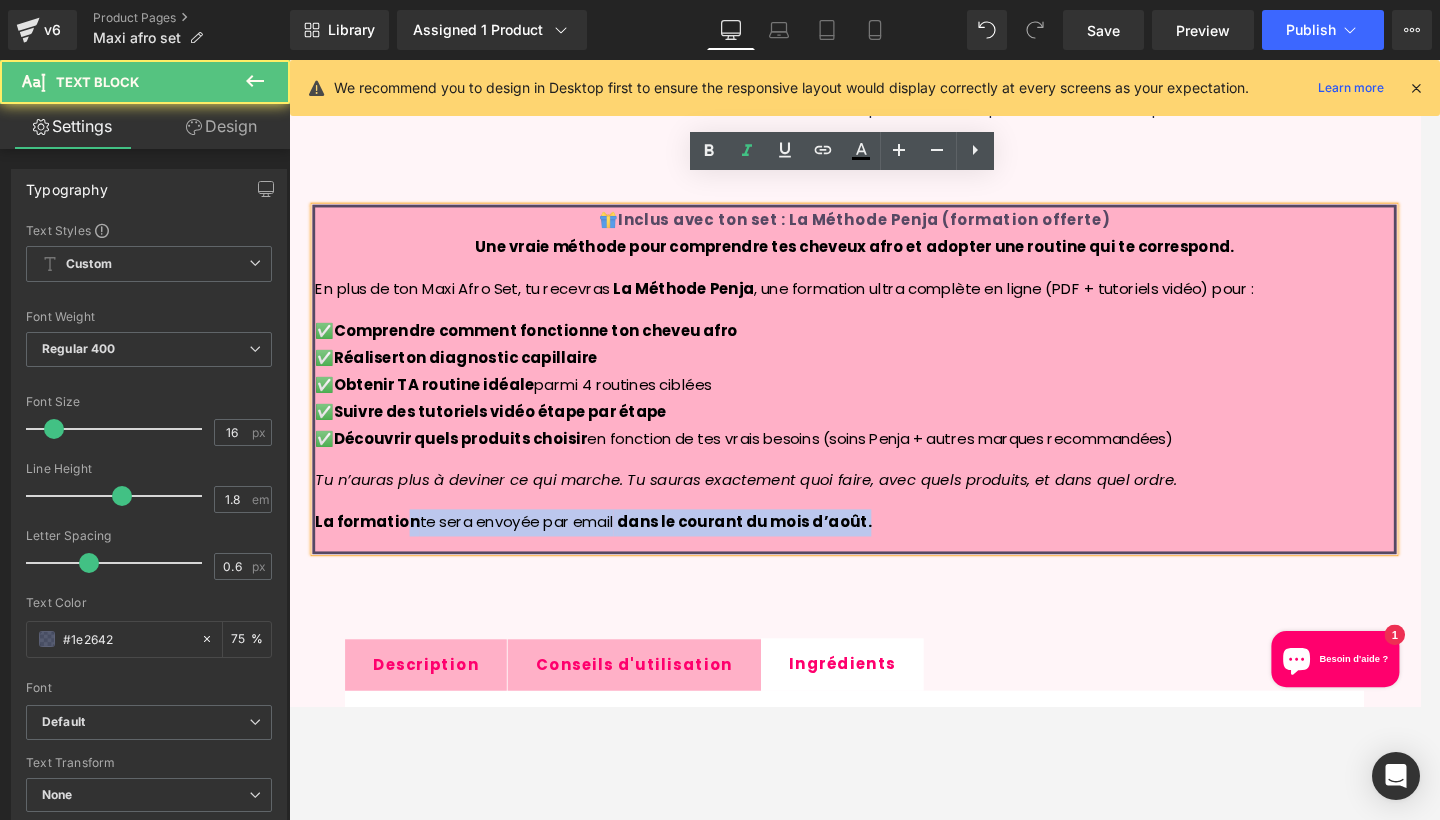drag, startPoint x: 911, startPoint y: 524, endPoint x: 416, endPoint y: 516, distance: 495.06464 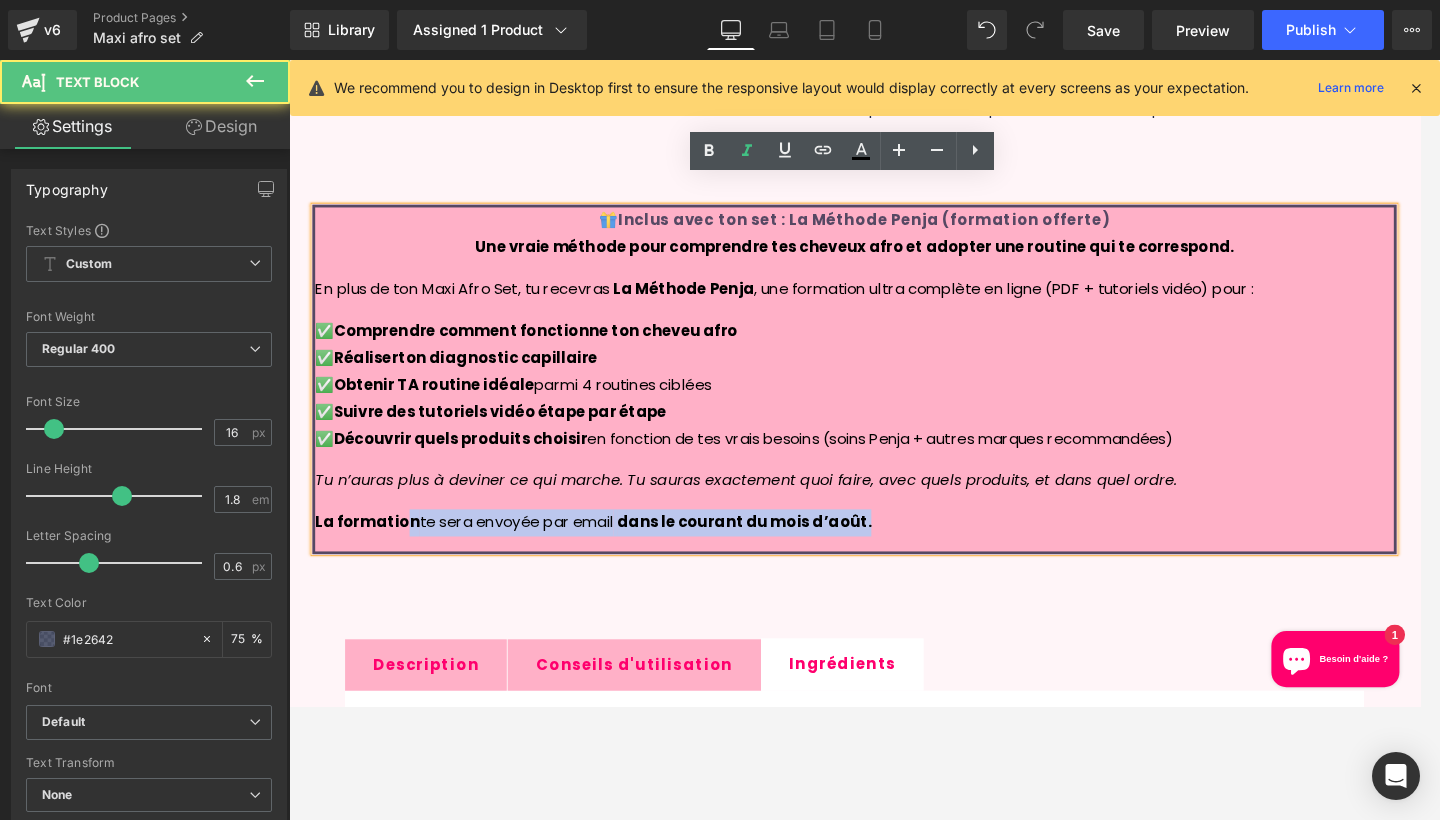 click on "La formation  te sera envoyée par email   dans le courant du mois d’août." at bounding box center (894, 555) 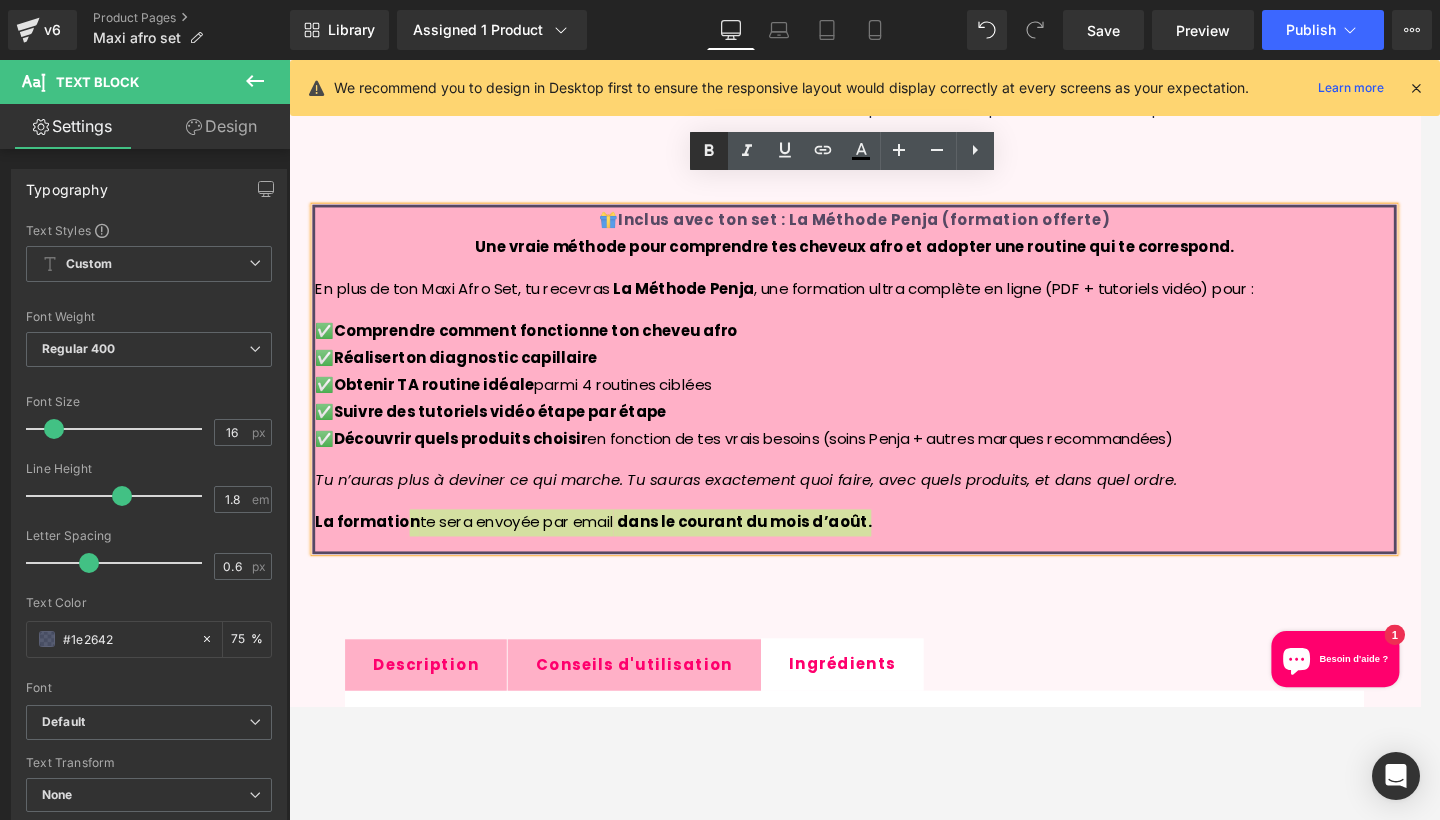click 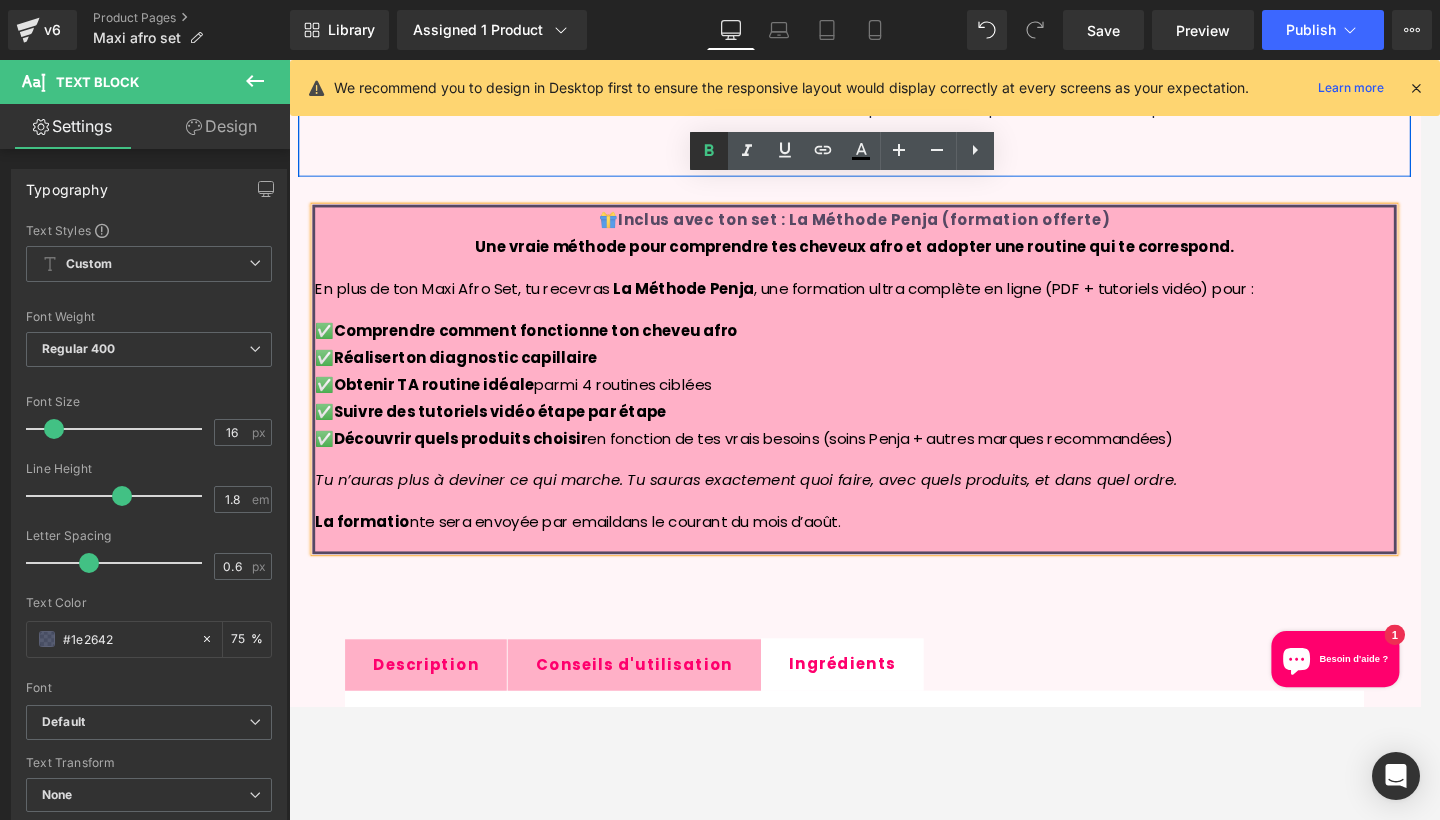 click 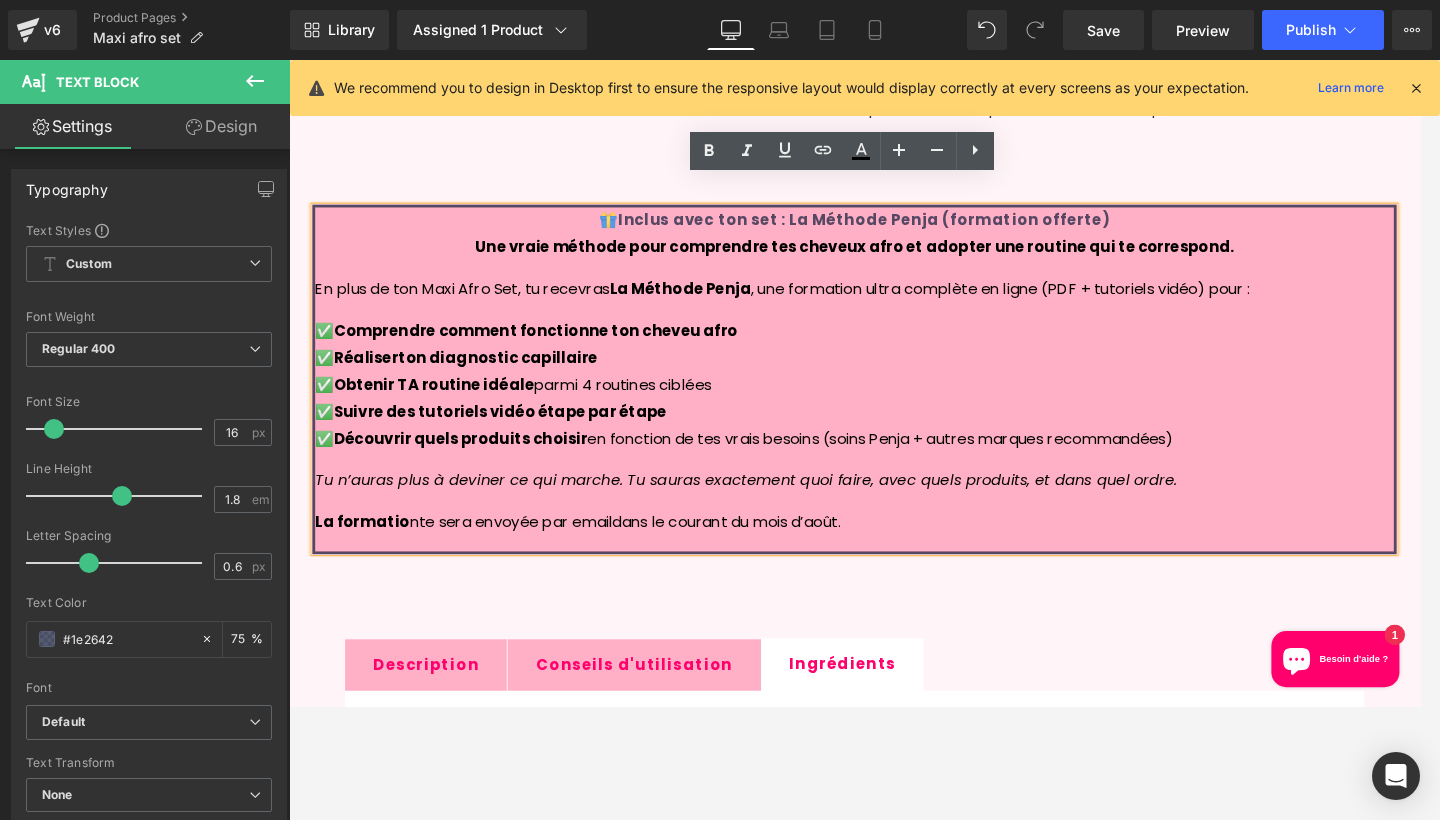 click on "La formatio n  te sera envoyée par email  dans le courant du mois d’août." at bounding box center (894, 555) 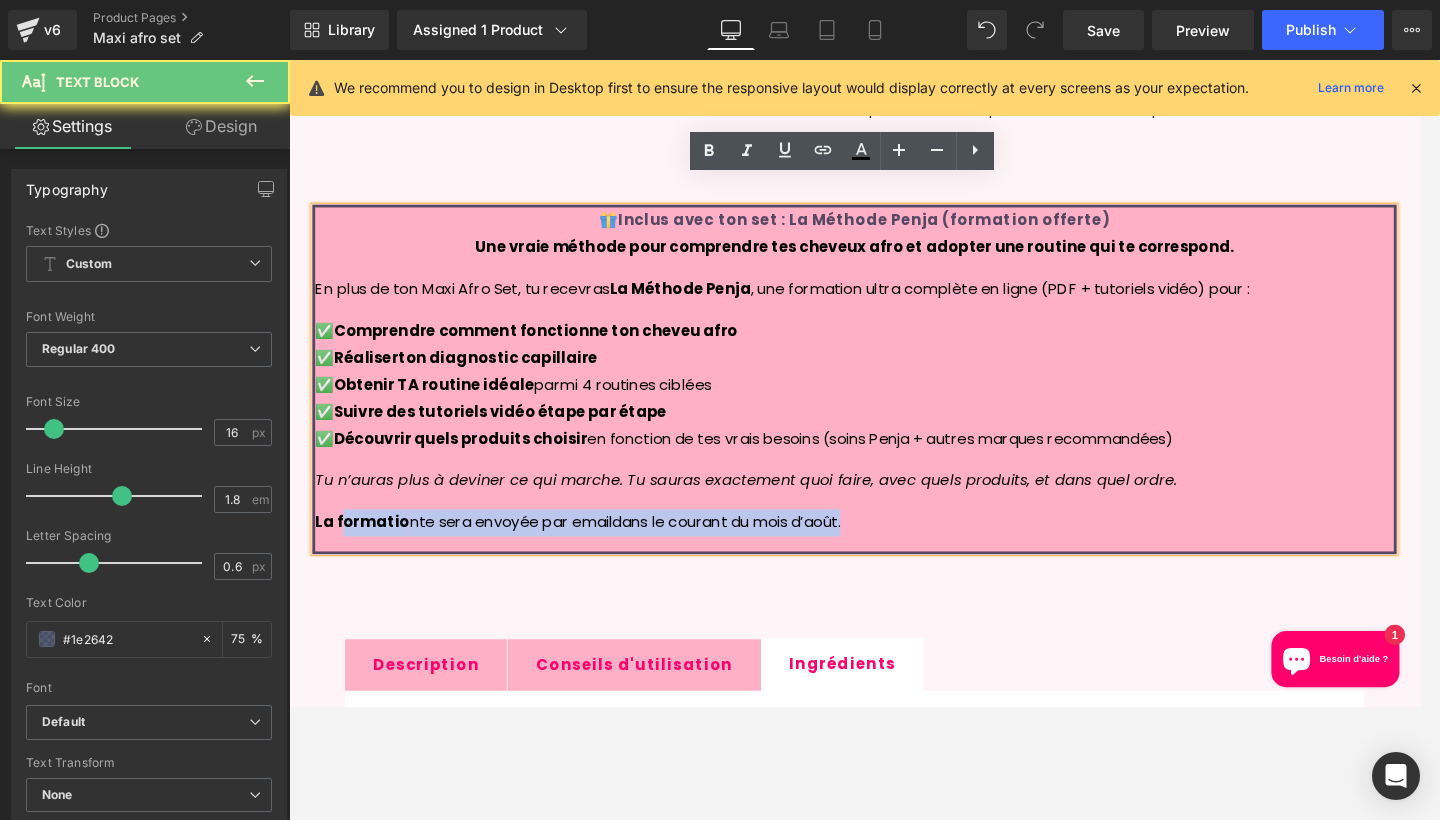 drag, startPoint x: 957, startPoint y: 517, endPoint x: 348, endPoint y: 511, distance: 609.02954 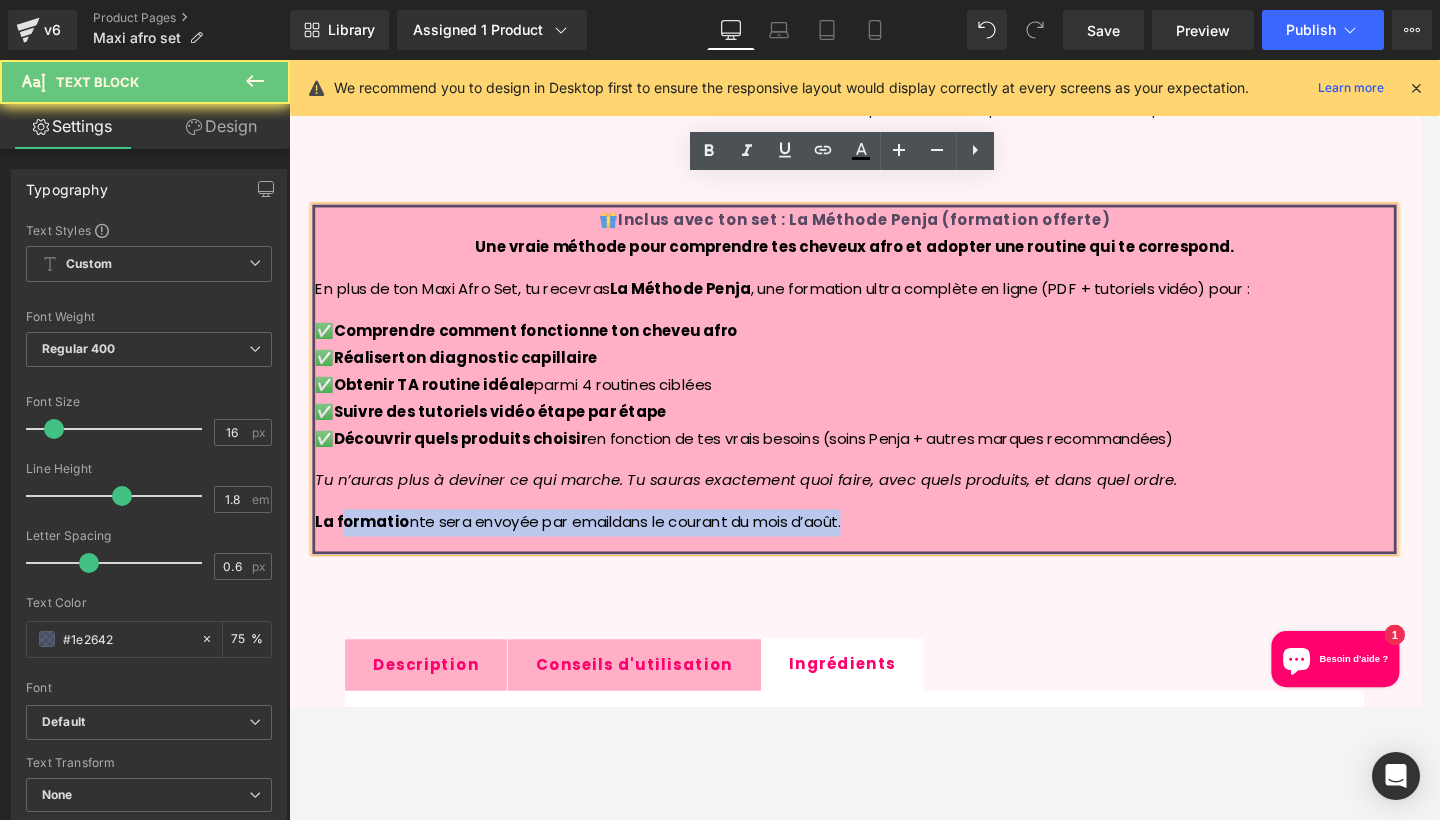 click on "La formatio n  te sera envoyée par email  dans le courant du mois d’août." at bounding box center (894, 555) 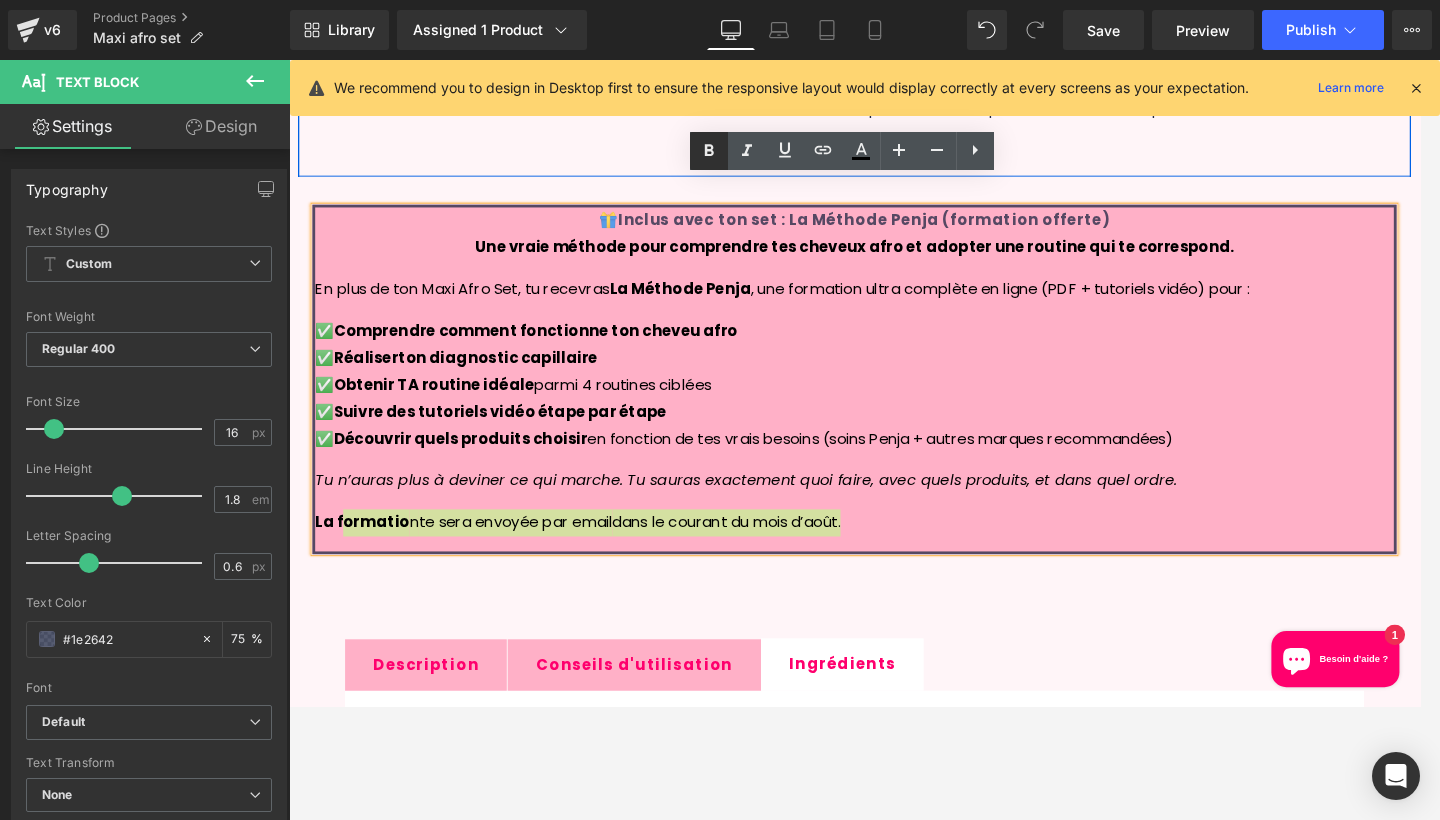 click 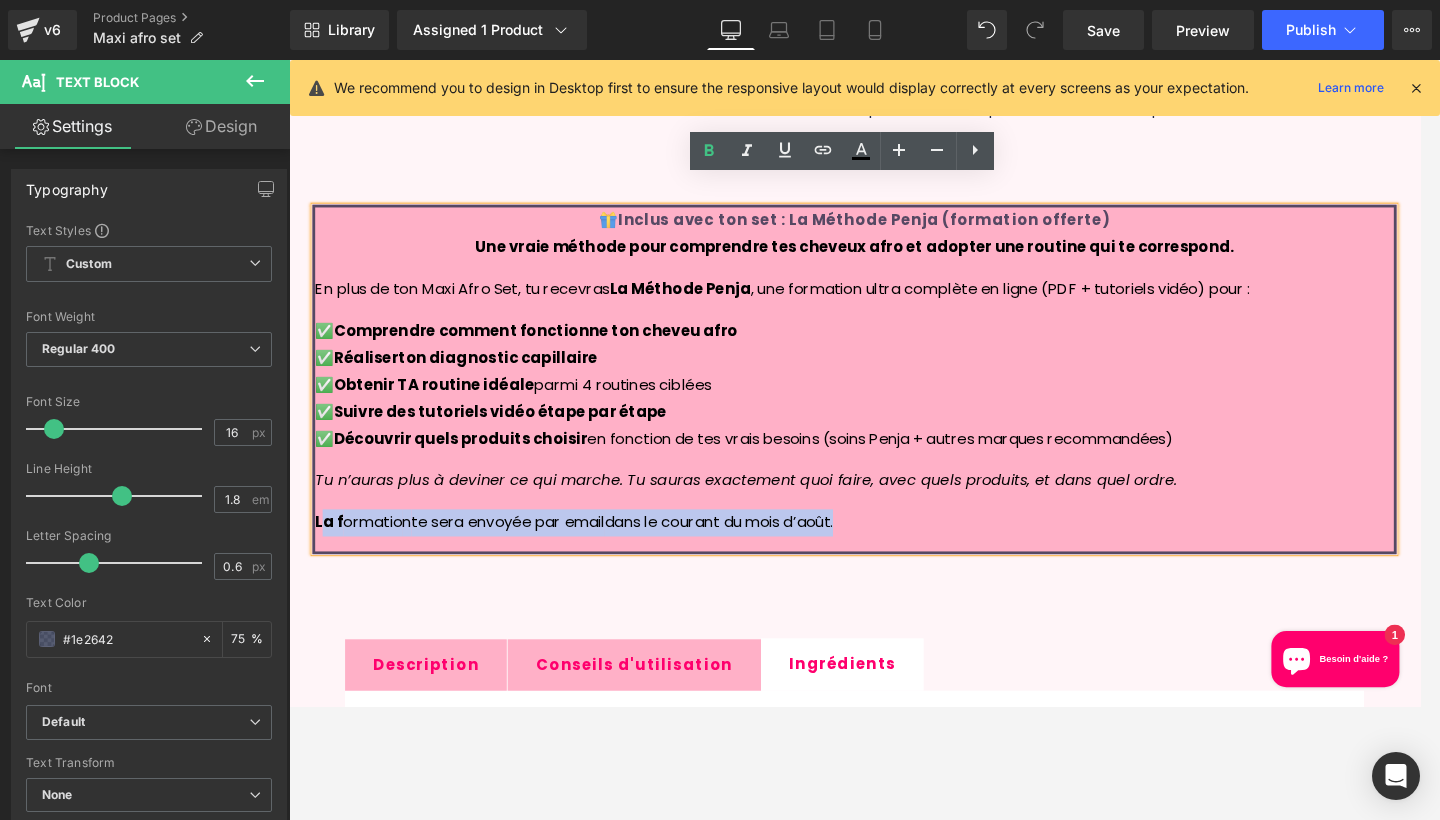 drag, startPoint x: 907, startPoint y: 509, endPoint x: 324, endPoint y: 523, distance: 583.1681 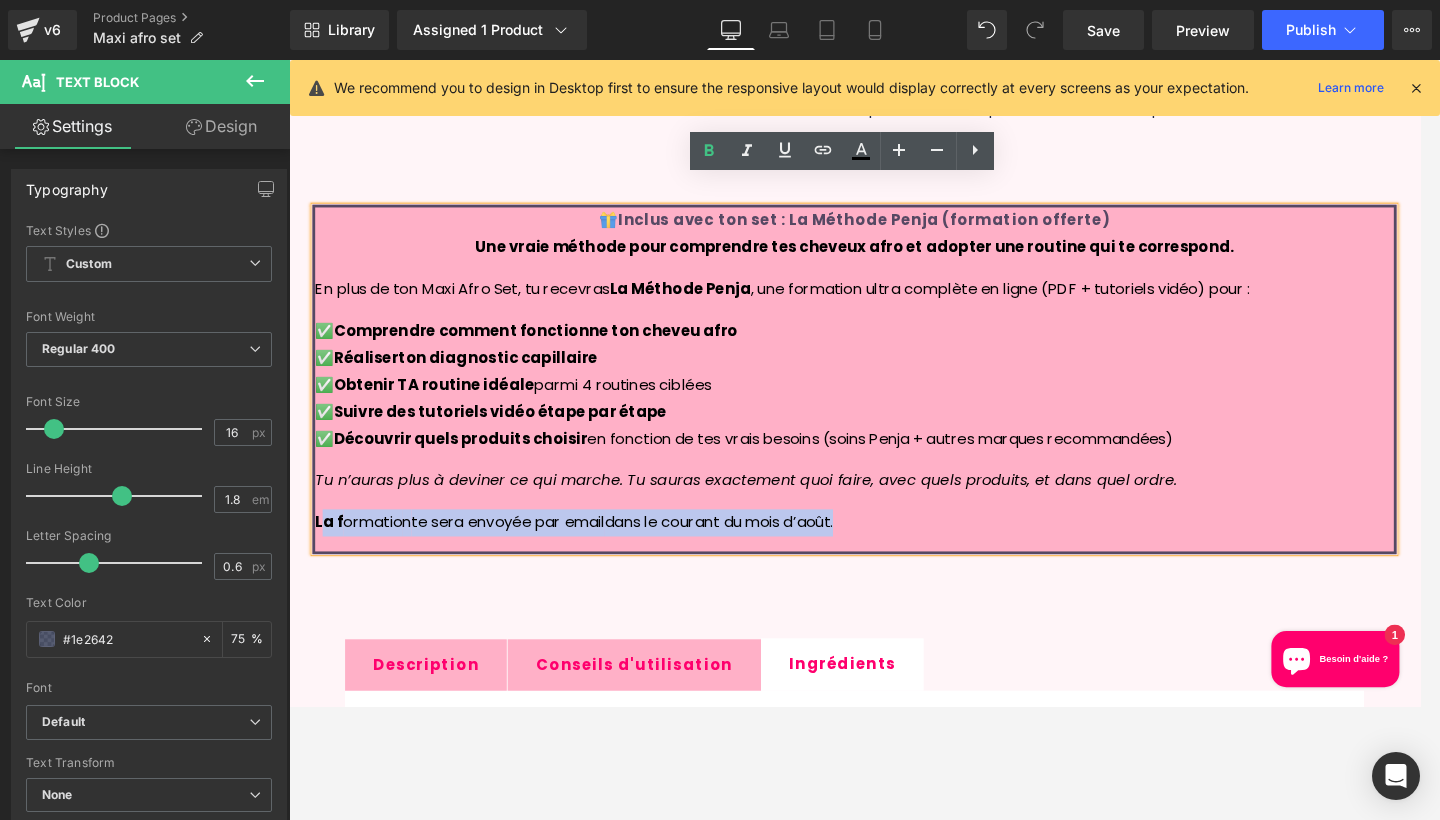 click on "La f ormatio n  te sera envoyée par email  dans le courant du mois d’août." at bounding box center (894, 555) 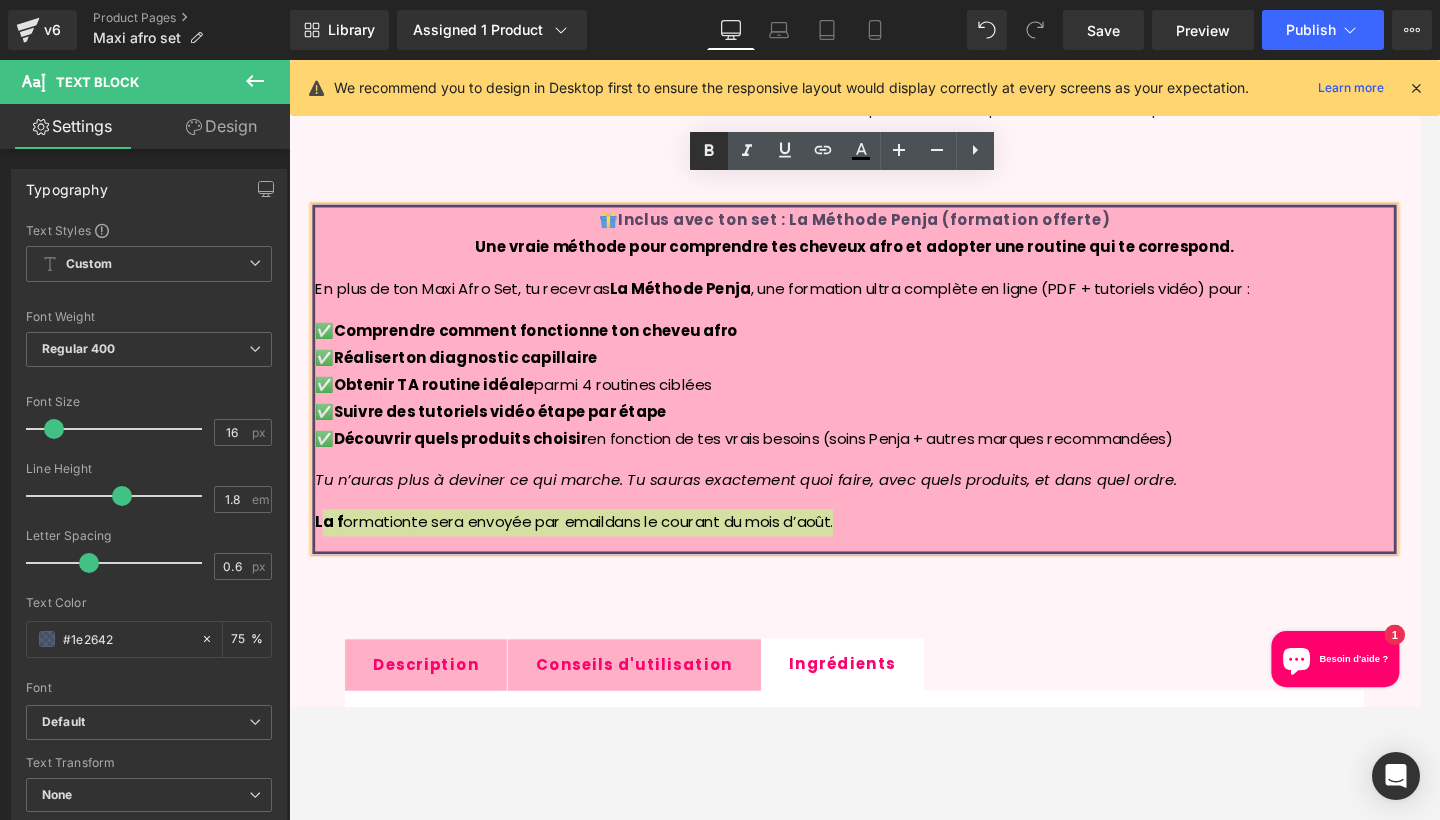 click 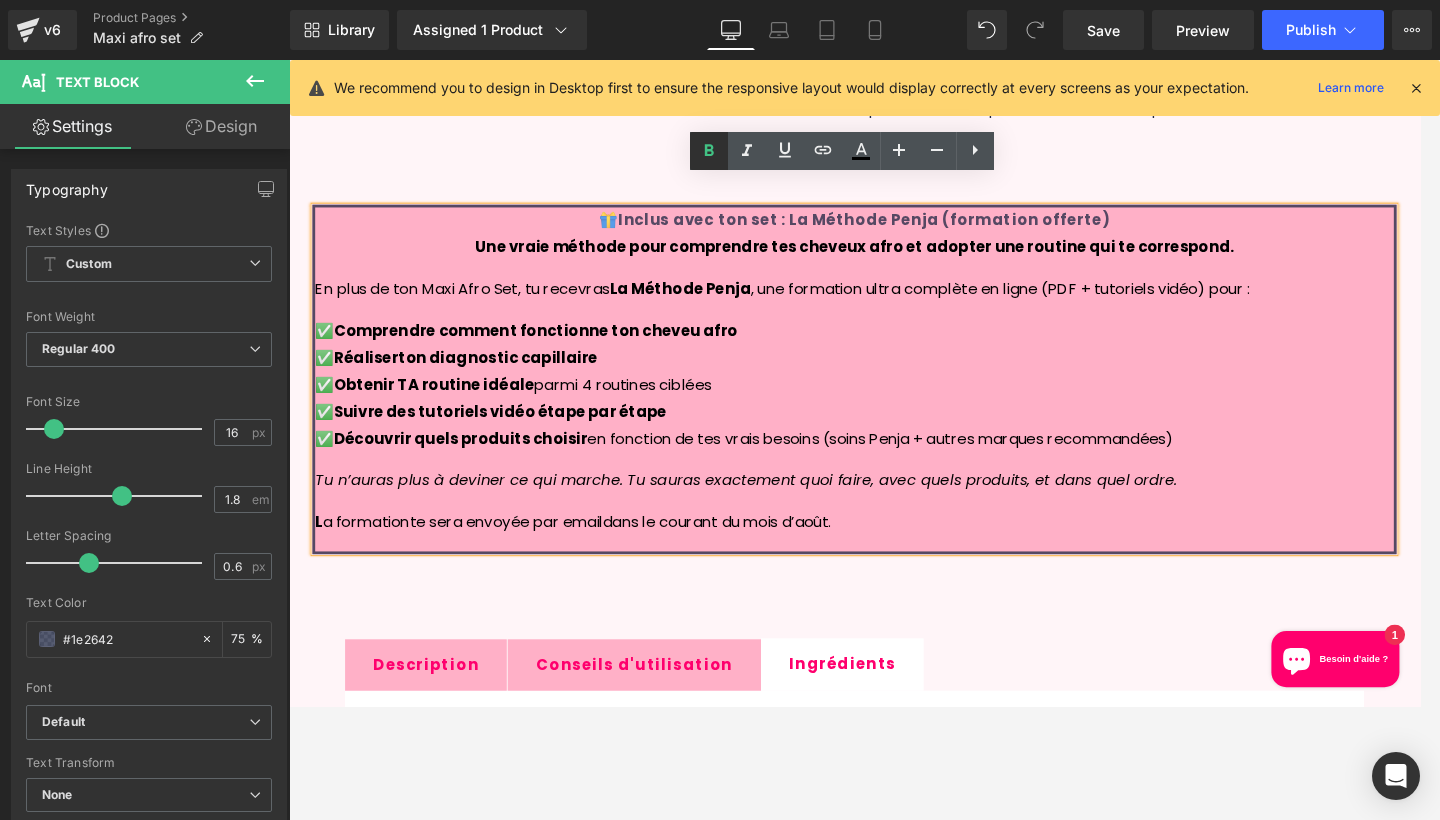 click 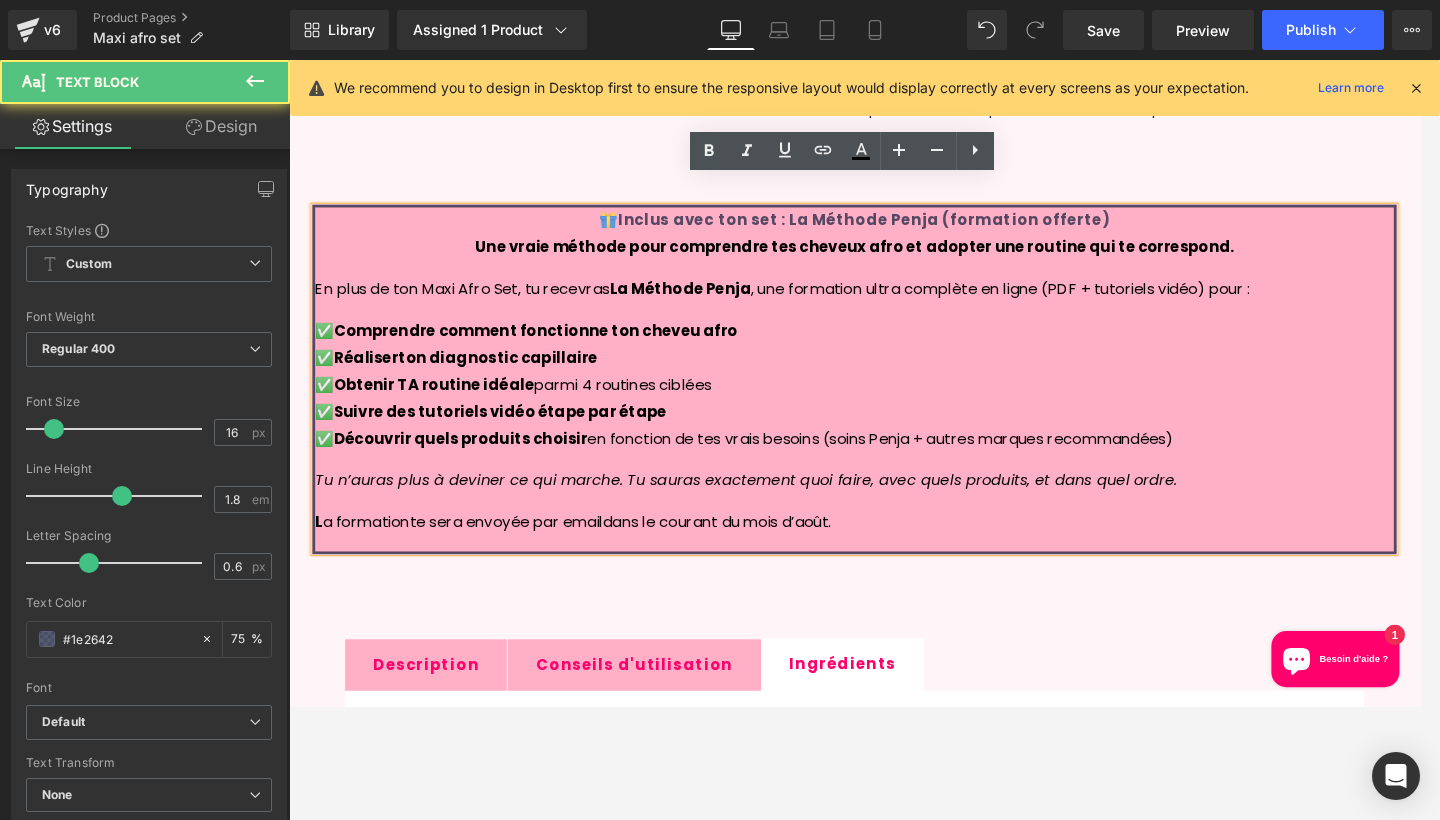 click on "L a f ormatio n  te sera envoyée par email  dans le courant du mois d’août." at bounding box center [894, 555] 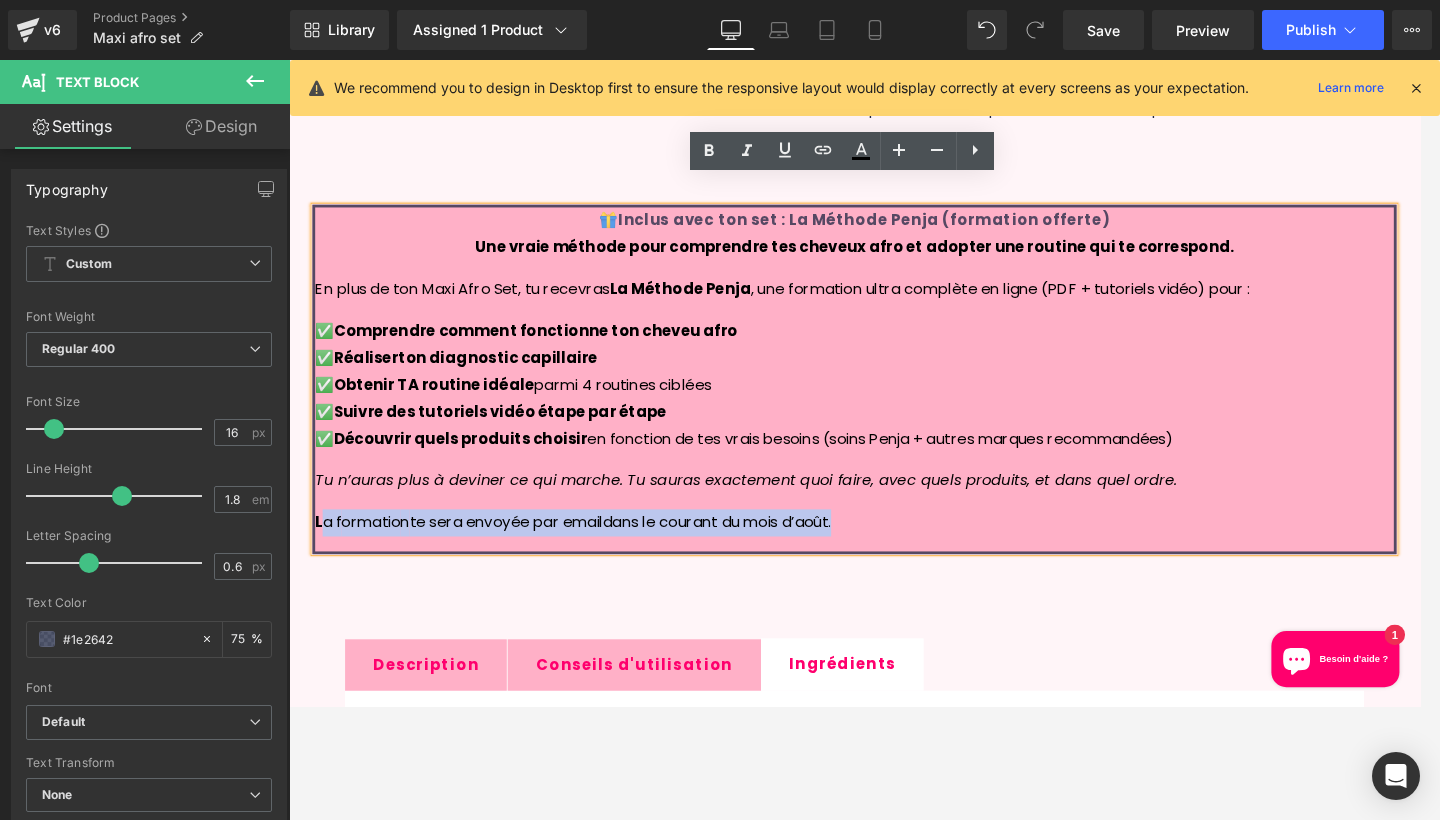 drag, startPoint x: 931, startPoint y: 519, endPoint x: 323, endPoint y: 508, distance: 608.0995 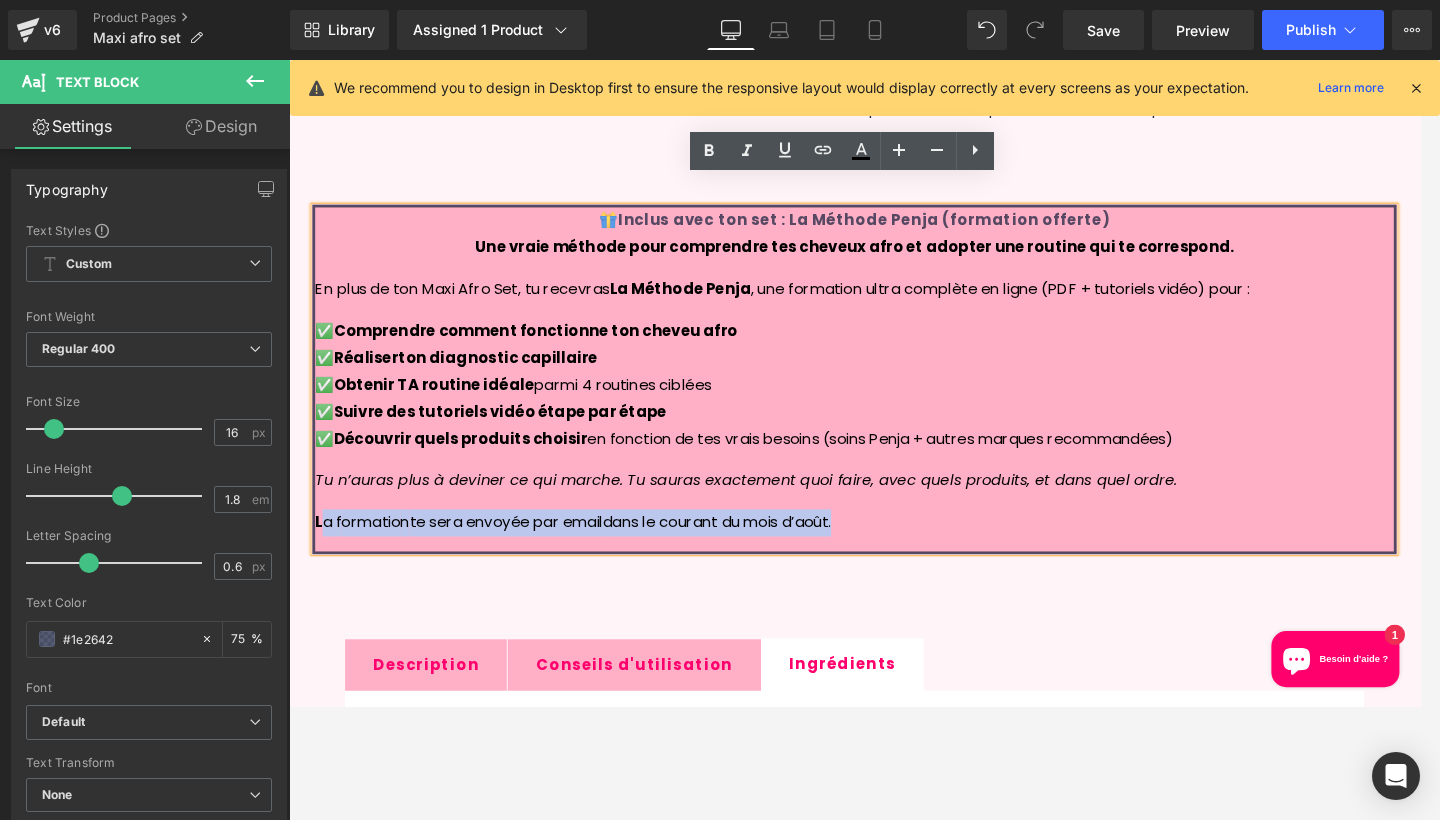 click on "L a f ormatio n  te sera envoyée par email  dans le courant du mois d’août." at bounding box center [894, 555] 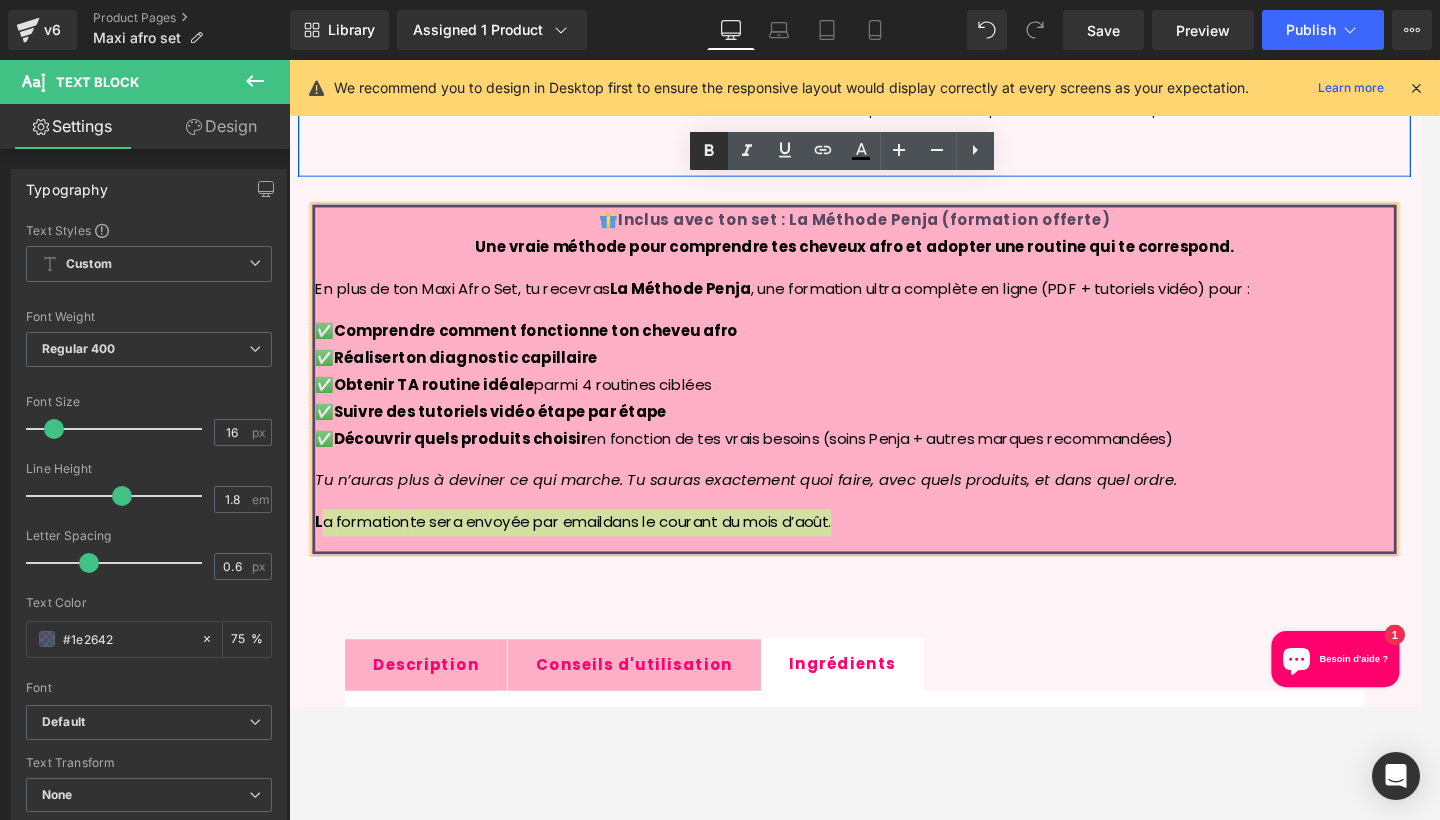 click 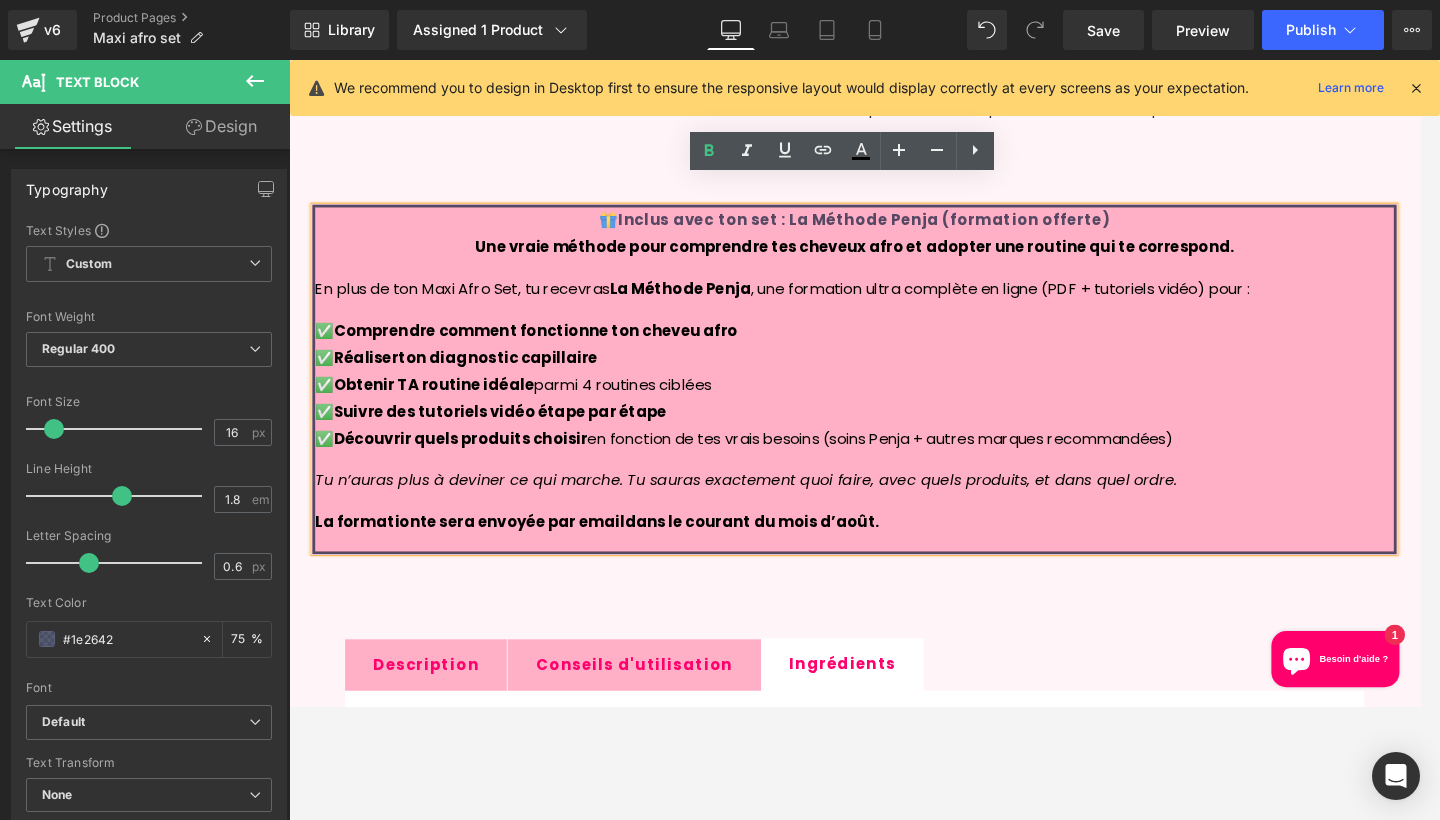 click on "Une vraie méthode pour comprendre tes cheveux afro et adopter une routine qui te correspond. En plus de ton Maxi Afro Set, tu recevras  La Méthode Penja , une formation ultra complète en ligne (PDF + tutoriels vidéo) pour : ✅  Comprendre comment fonctionne ton cheveu afro ✅  Réaliser  ton diagnostic capillaire ✅  Obtenir TA routine idéale  parmi 4 routines ciblées ✅  Suivre des tutoriels vidéo étape par étape ✅  Découvrir quels produits choisir  en fonction de tes vrais besoins (soins Penja + autres marques recommandées) Tu n’auras plus à deviner ce qui marche. Tu sauras exactement quoi faire, avec quels produits, et dans quel ordre. L a f ormatio n  te sera envoyée par email  dans le courant du mois d’août." at bounding box center (894, 408) 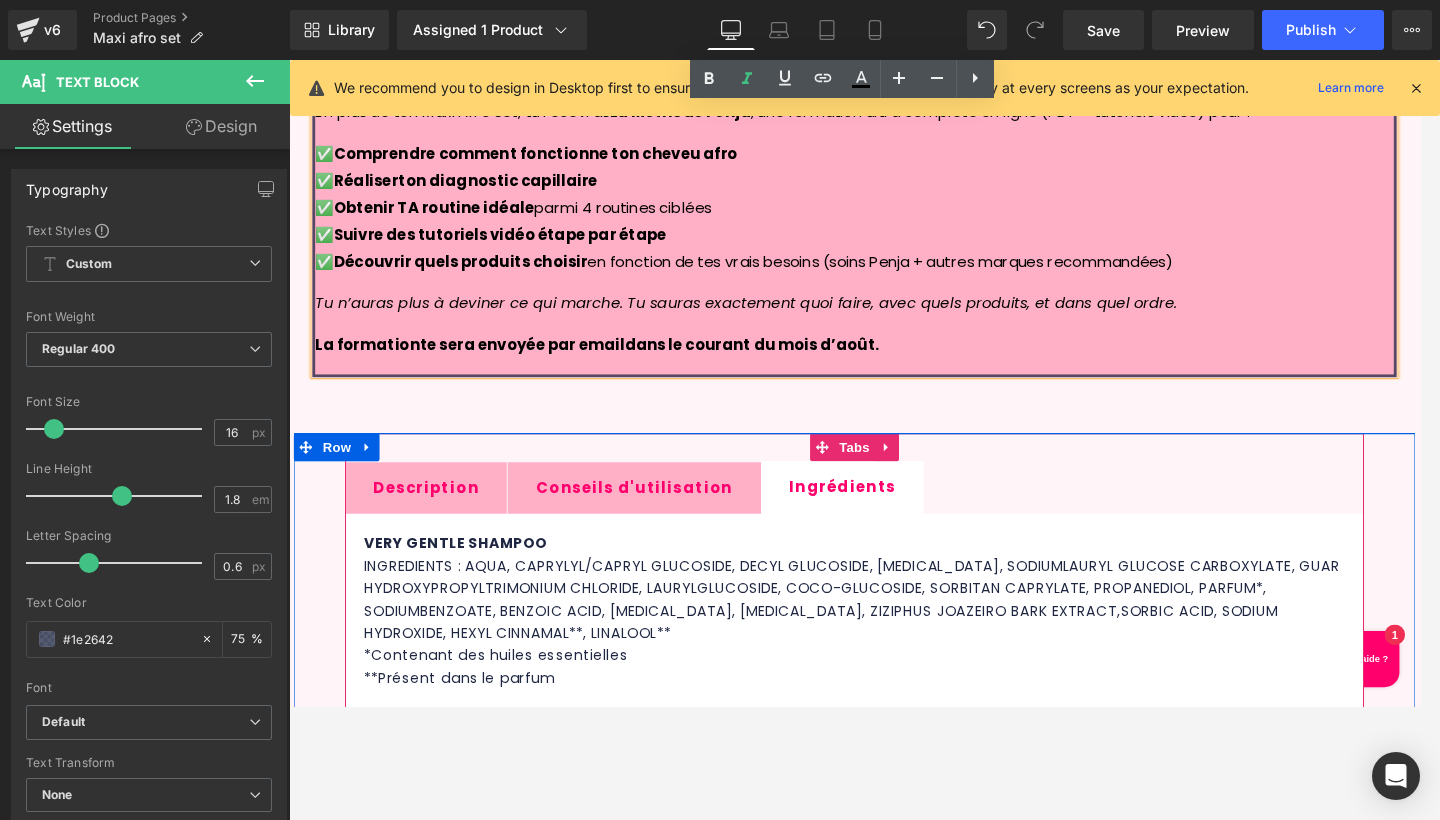 scroll, scrollTop: 1530, scrollLeft: 0, axis: vertical 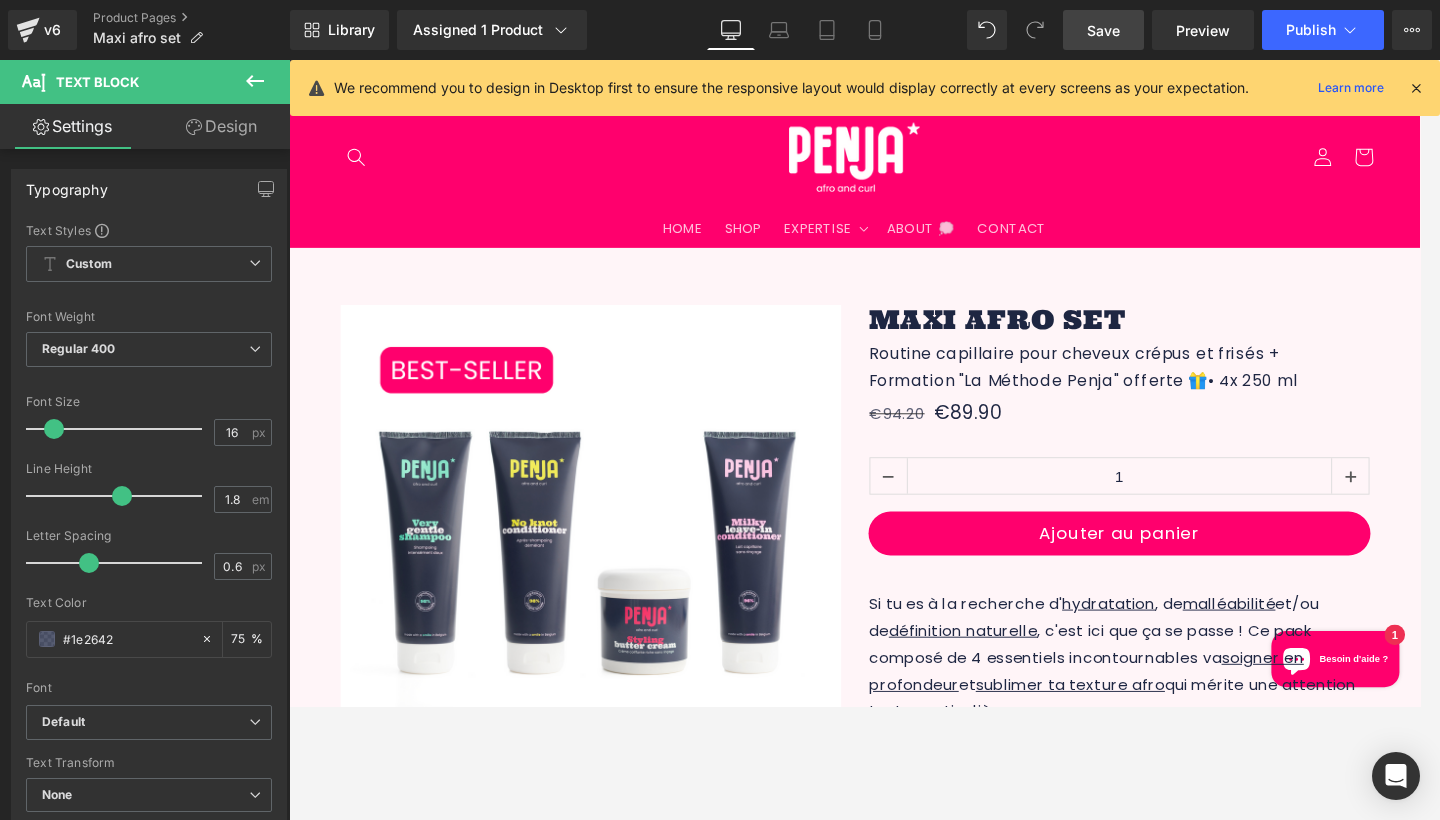 click on "Save" at bounding box center [1103, 30] 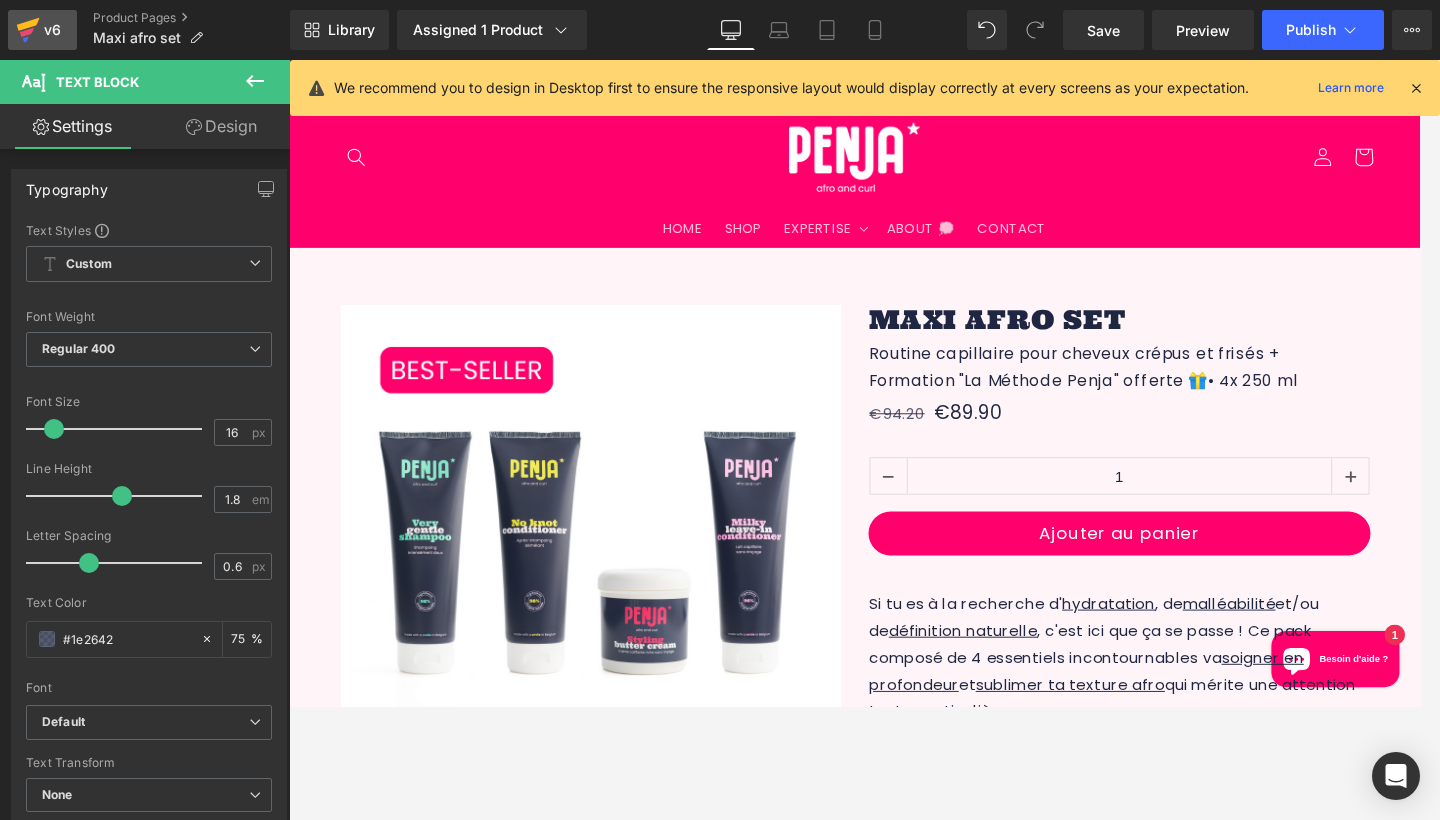 click 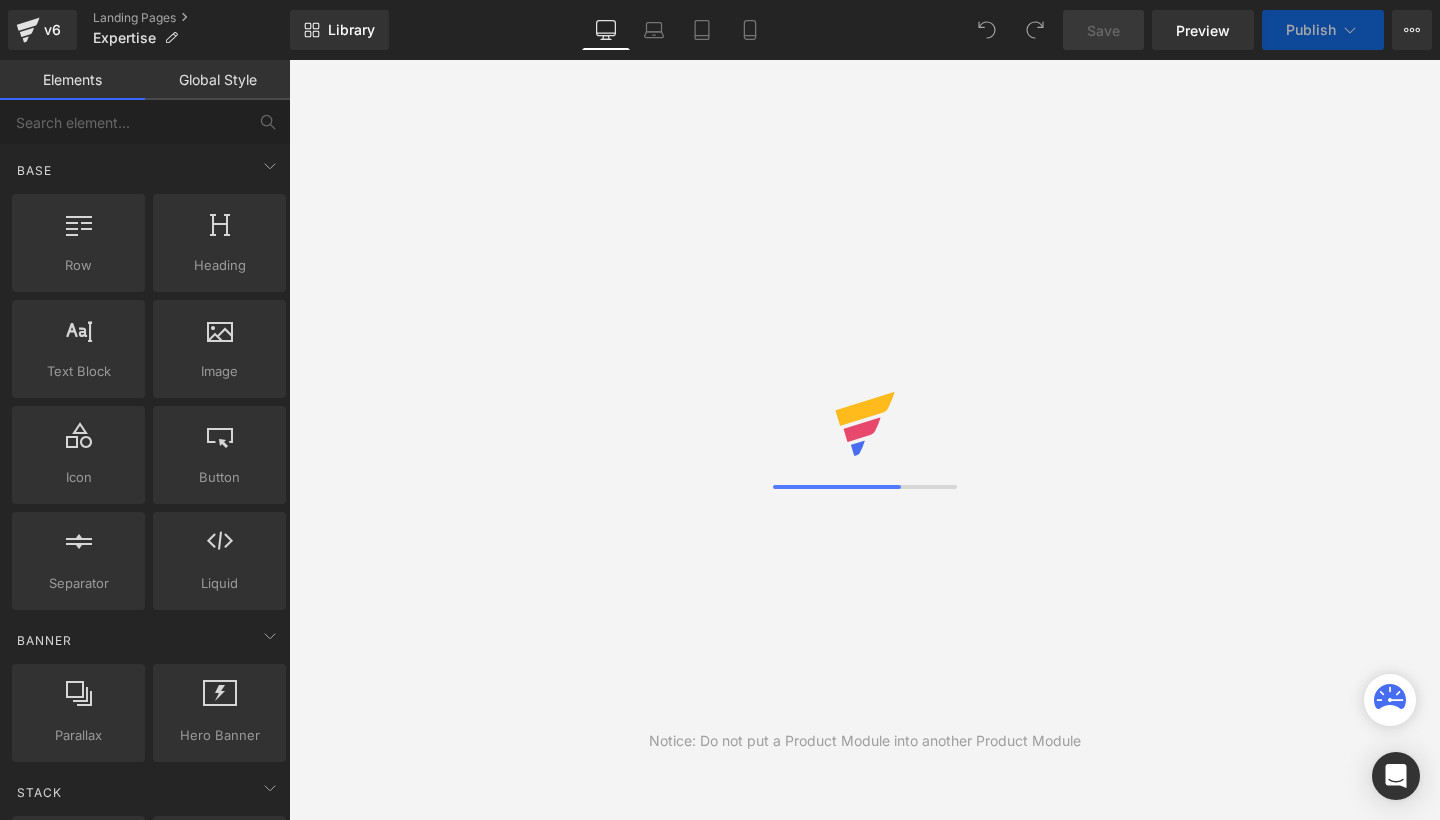 scroll, scrollTop: 0, scrollLeft: 0, axis: both 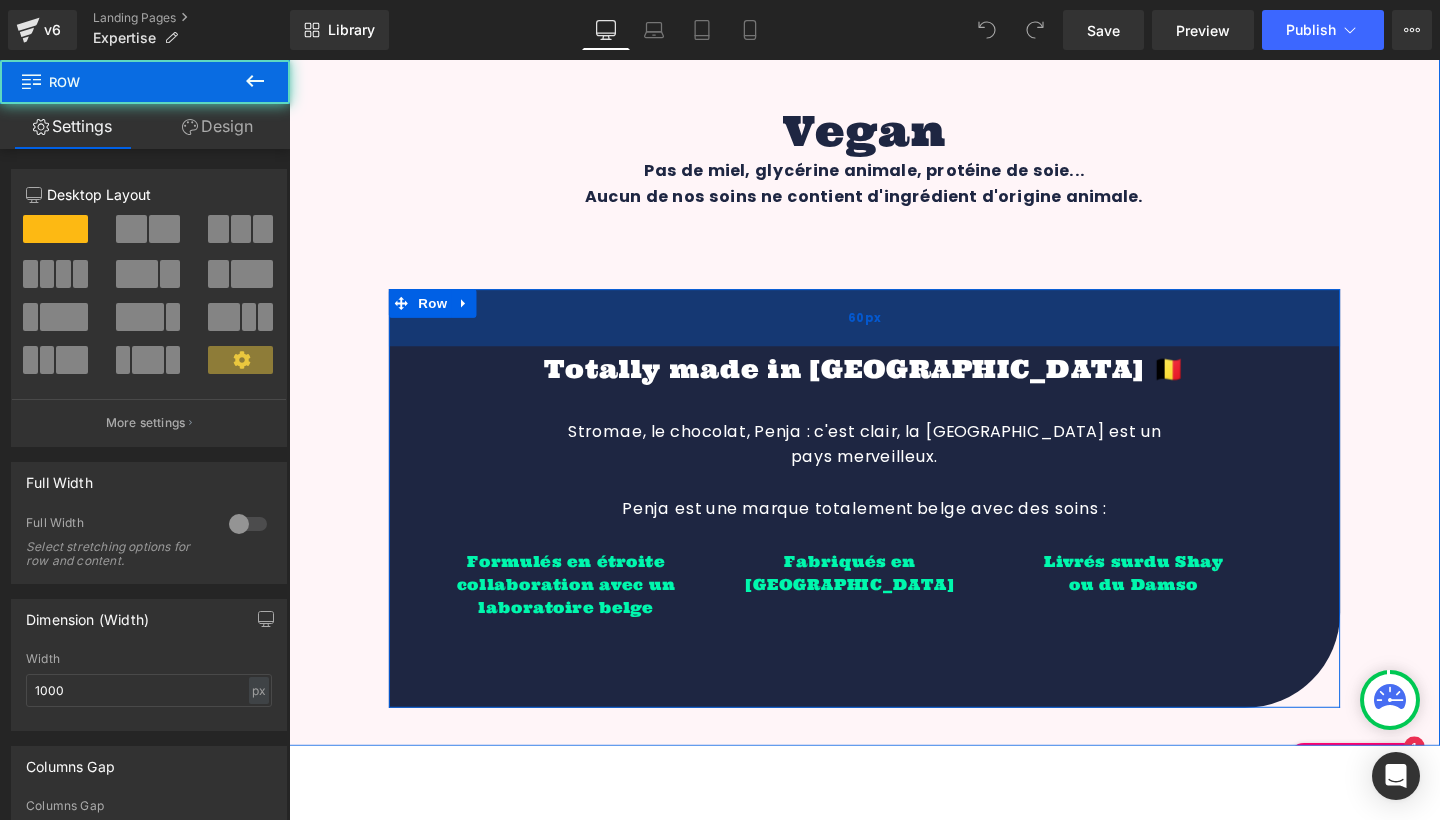 click on "60px" at bounding box center (894, 331) 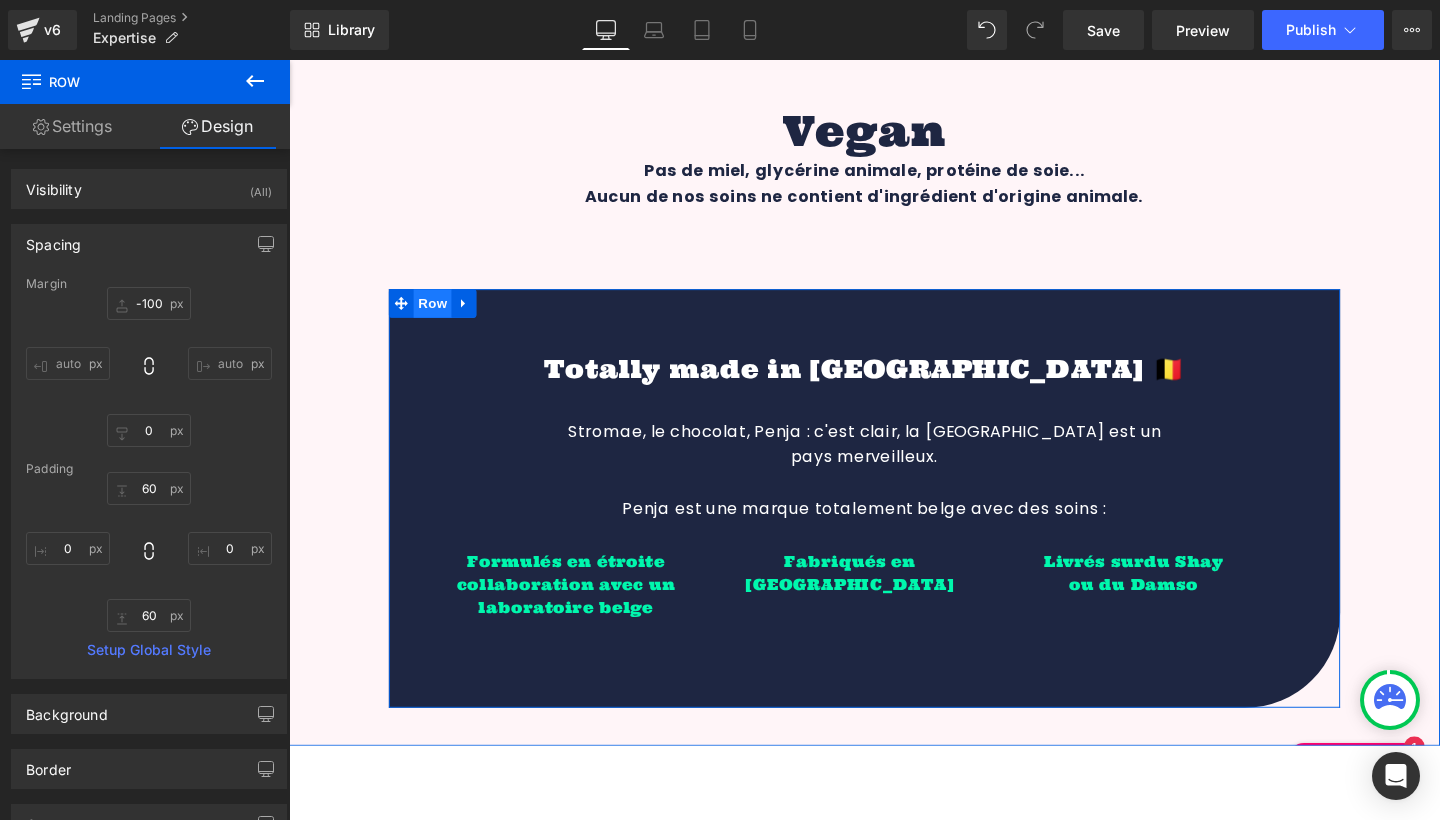 click on "Row" at bounding box center [440, 316] 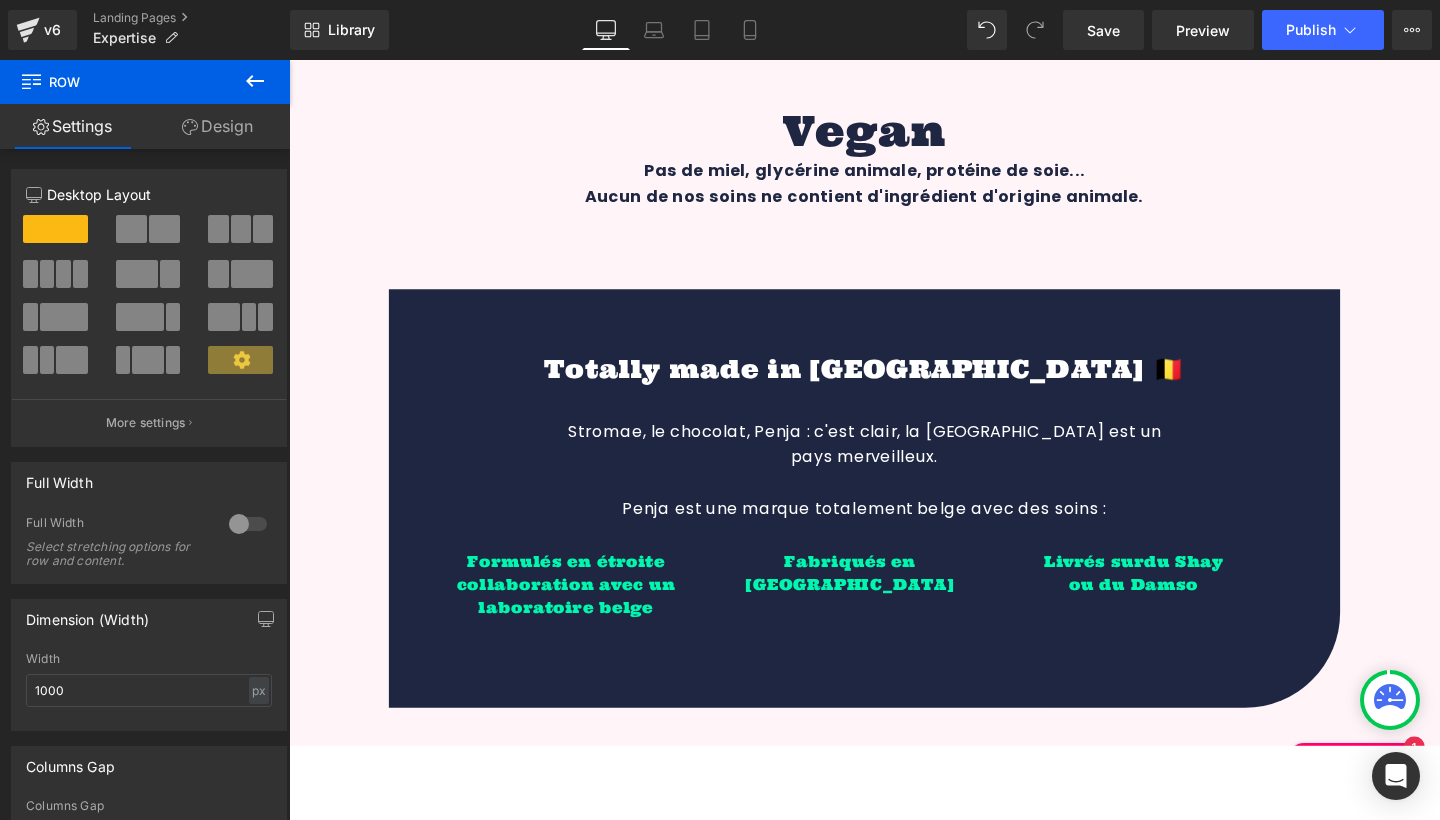 click on "60px" at bounding box center [289, 60] 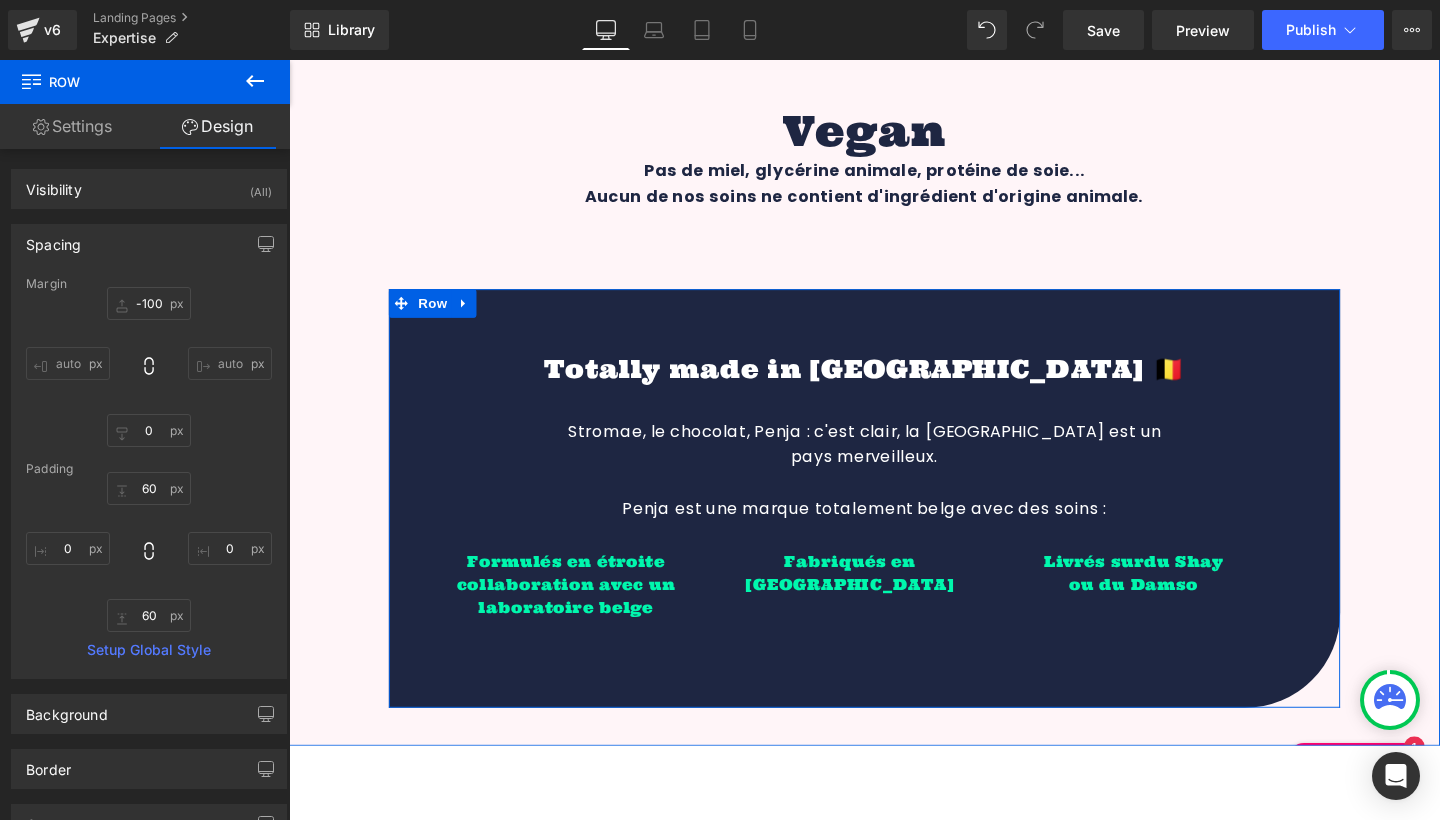 click on "Totally made in Belgium 🇧🇪 Heading         Stromae, le chocolat, Penja : c'est clair, la Belgique est un pays merveilleux. Penja est une marque totalement belge avec des soins : Text Block         Formulés en étroite collaboration avec un laboratoire belge Heading         Fabriqués en Belgique Heading         Livrés sur  du Shay ou du Damso Heading         Row" at bounding box center (894, 521) 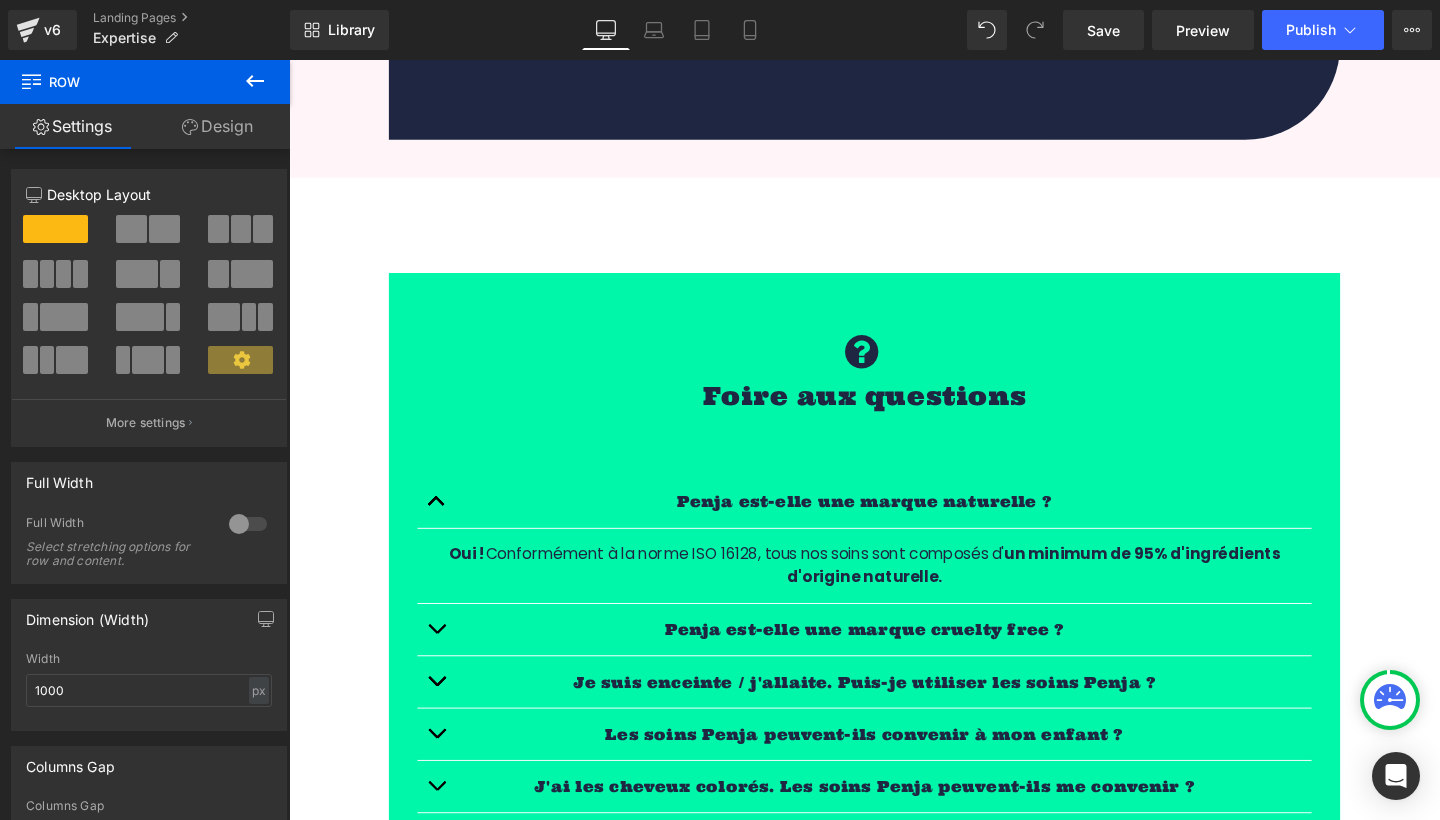 scroll, scrollTop: 3313, scrollLeft: 0, axis: vertical 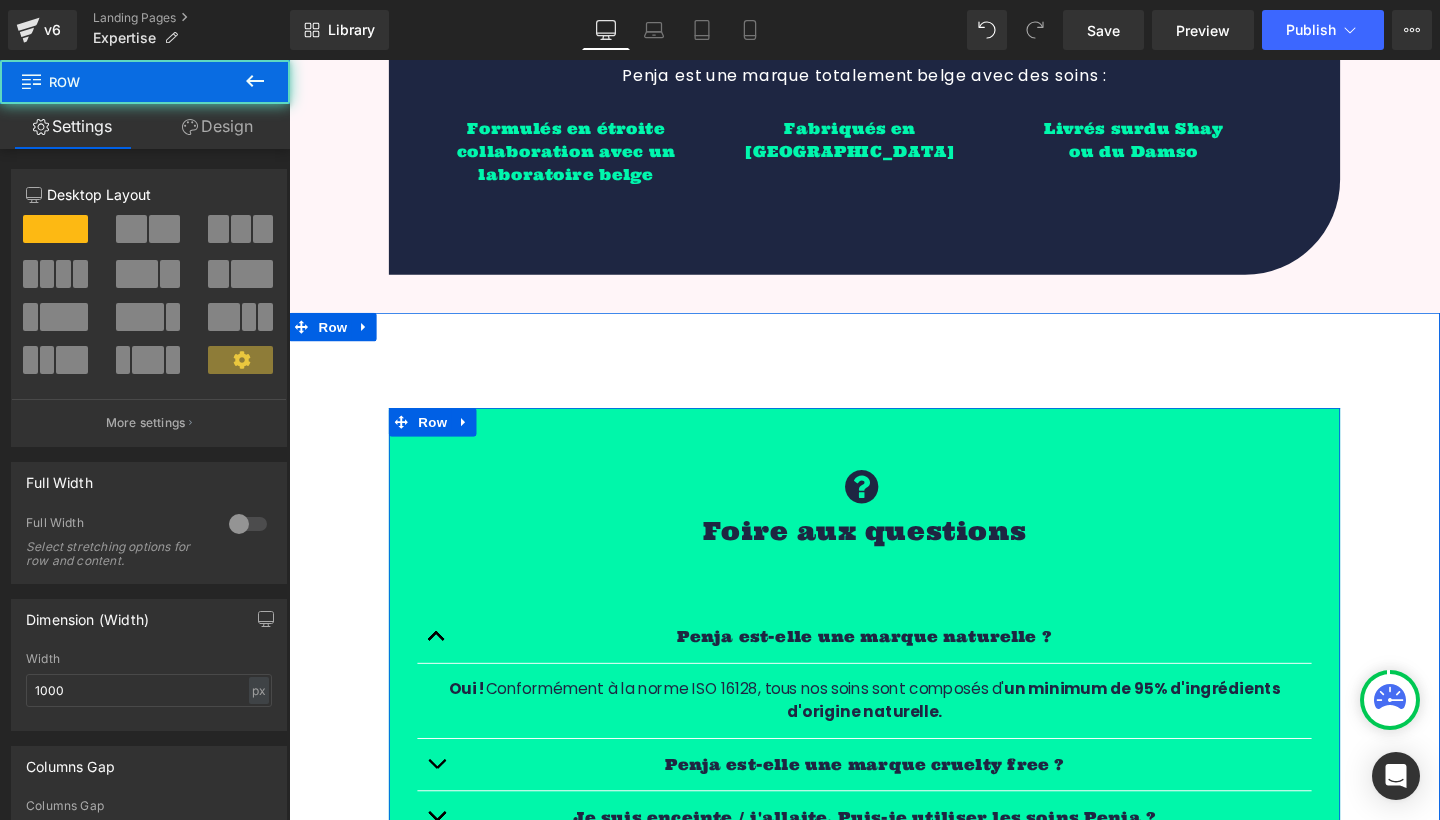 click on "Icon         Foire aux questions Heading
Penja est-elle une marque naturelle ? Heading
Oui !  Conformément à la norme ISO 16128, tous nos soins sont composés d' un minimum de 95% d'ingrédients d'origine naturelle. Text Block
Penja est-elle une marque cruelty free ? Heading
Oui ! Text Block" at bounding box center [894, 815] 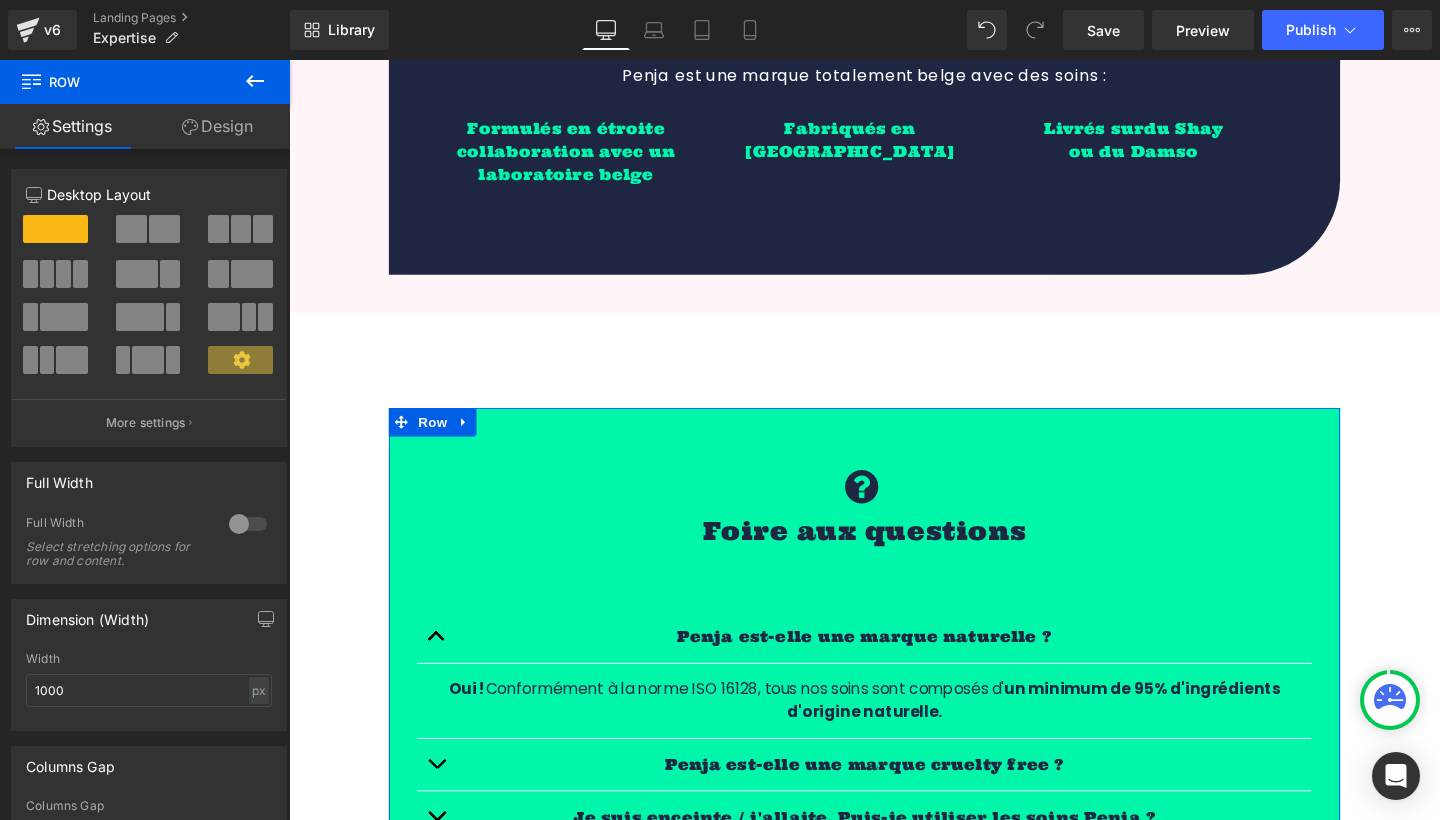 click on "Design" at bounding box center [217, 126] 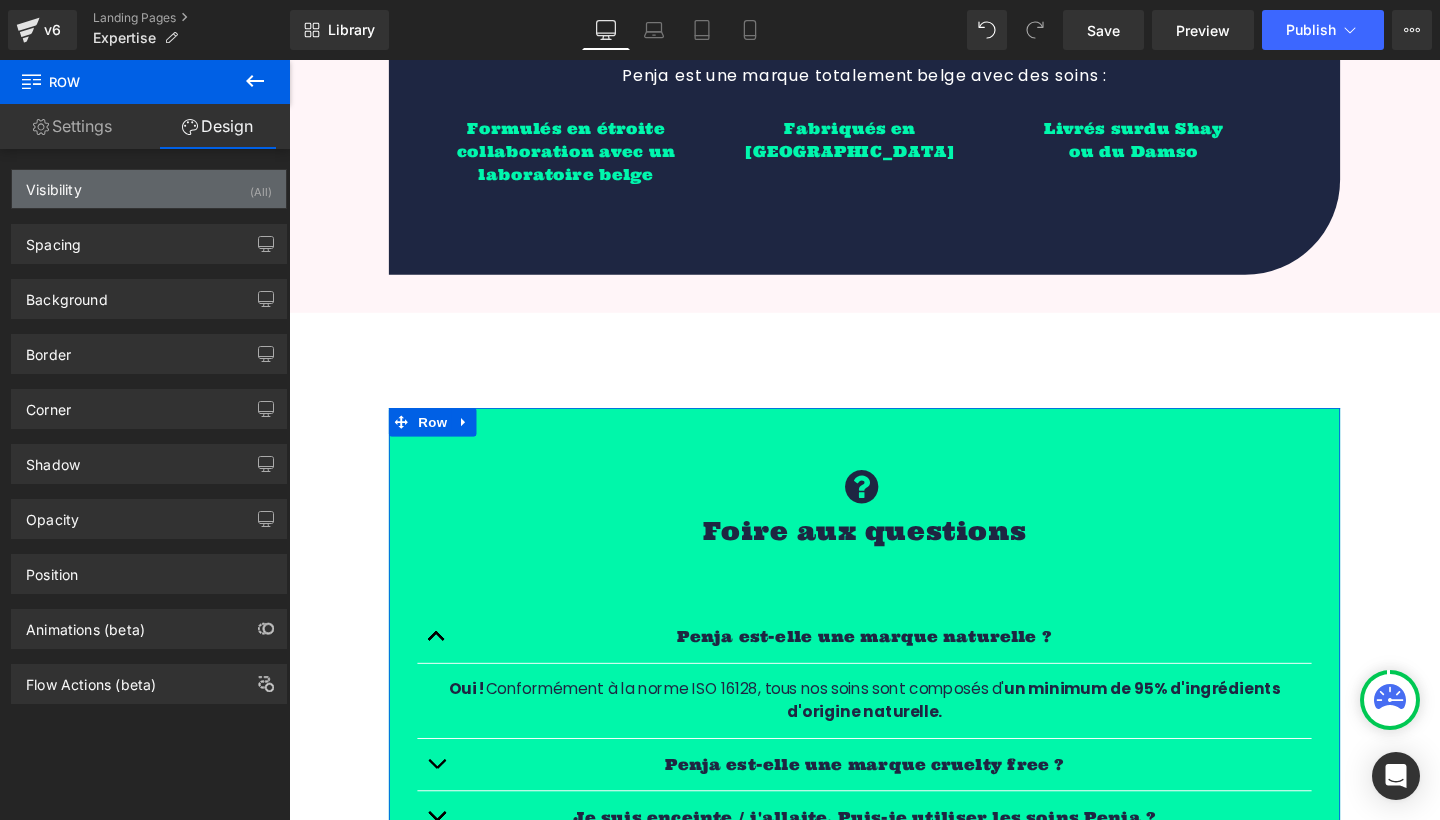 click on "Visibility
(All)" at bounding box center [149, 189] 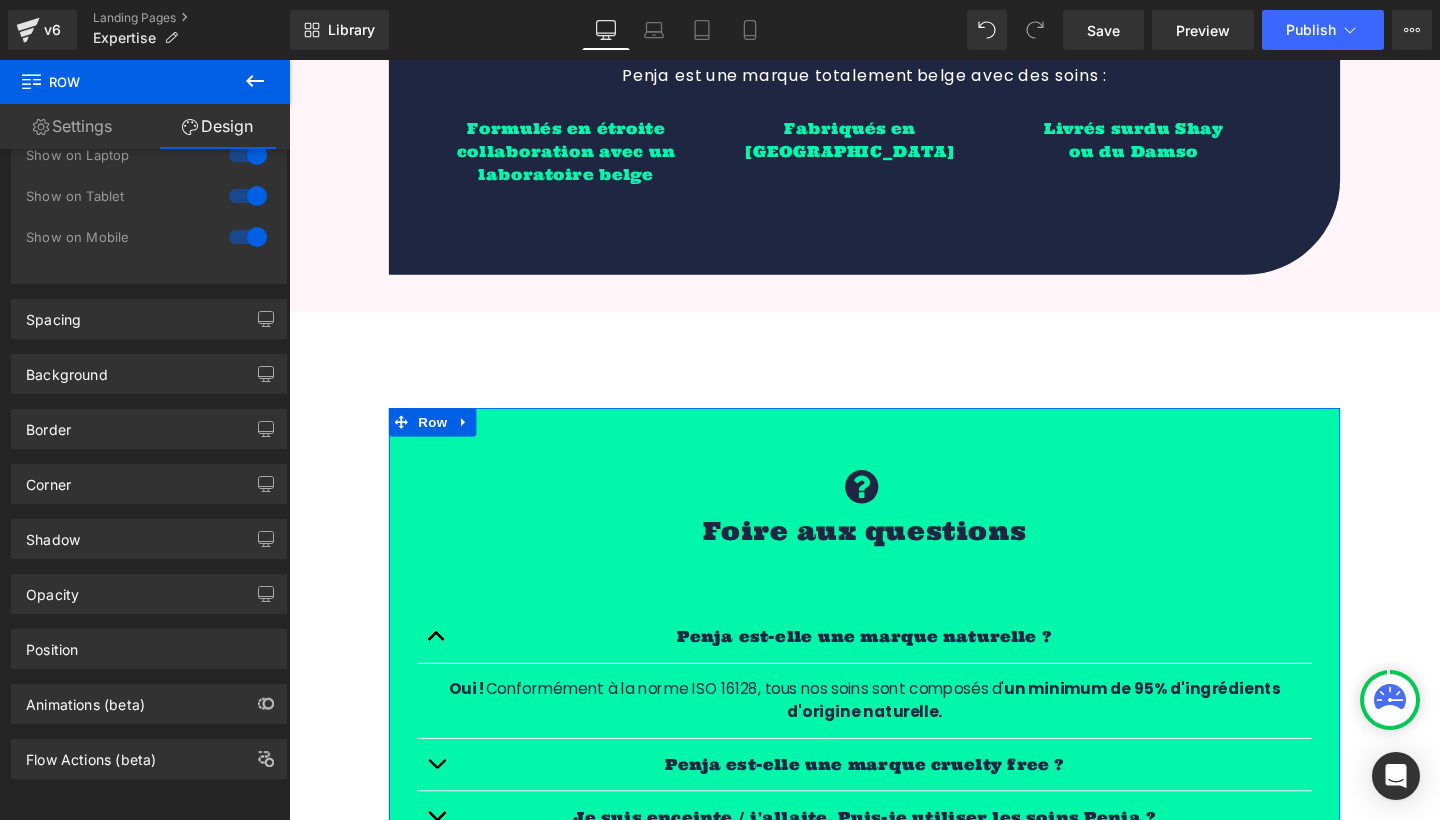 scroll, scrollTop: 140, scrollLeft: 0, axis: vertical 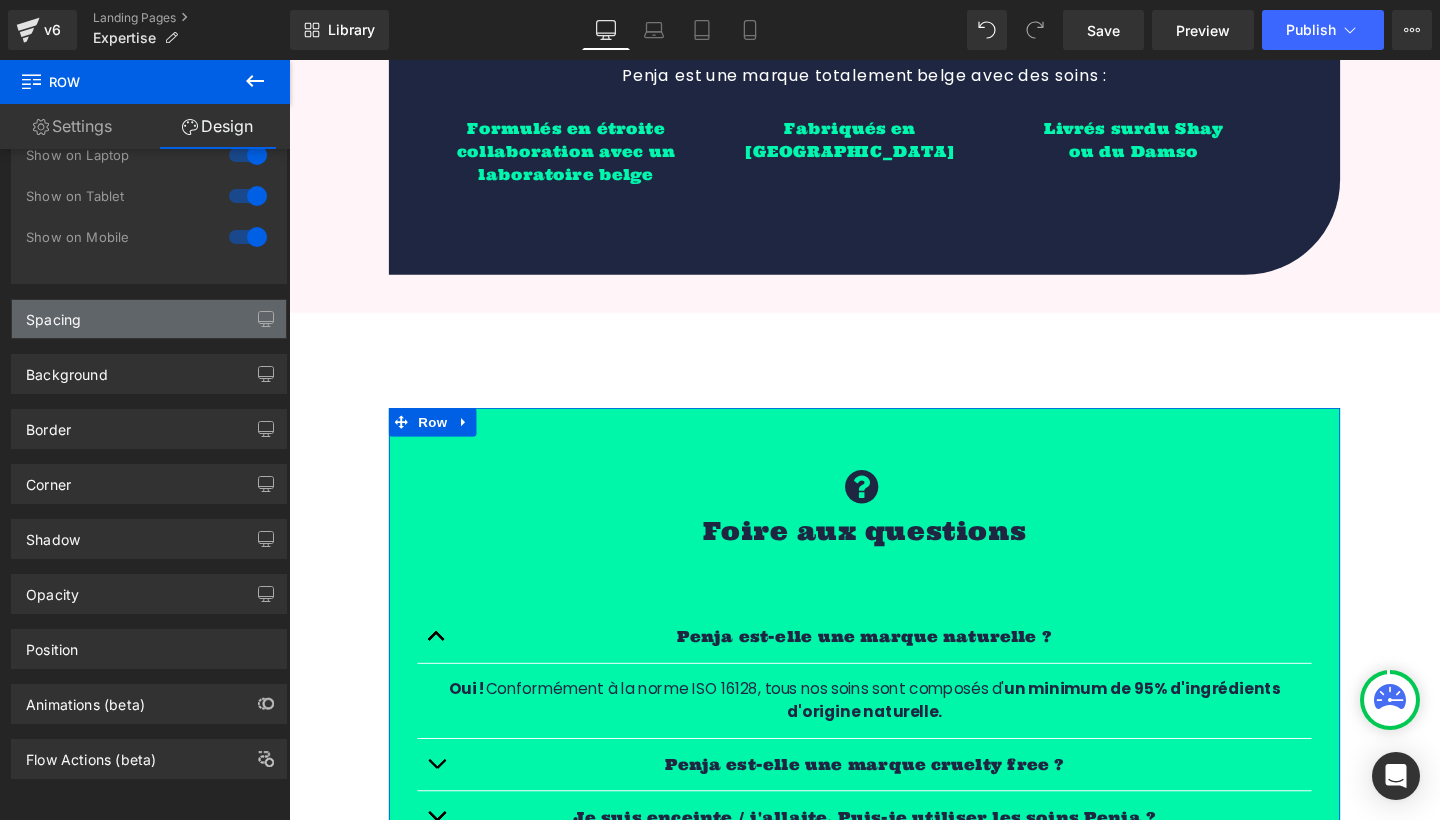 click on "Spacing" at bounding box center [149, 319] 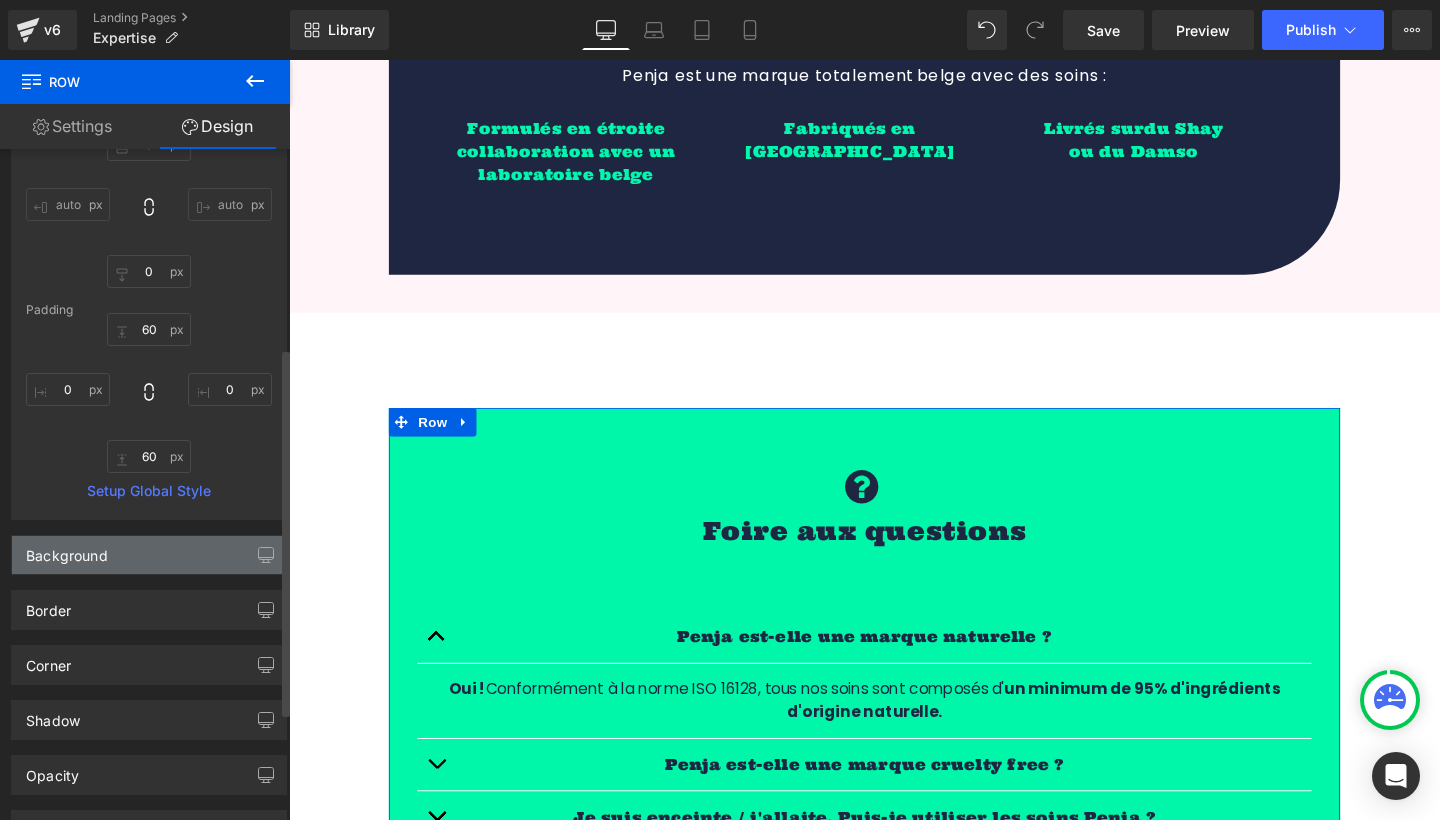 click on "Background" at bounding box center [149, 555] 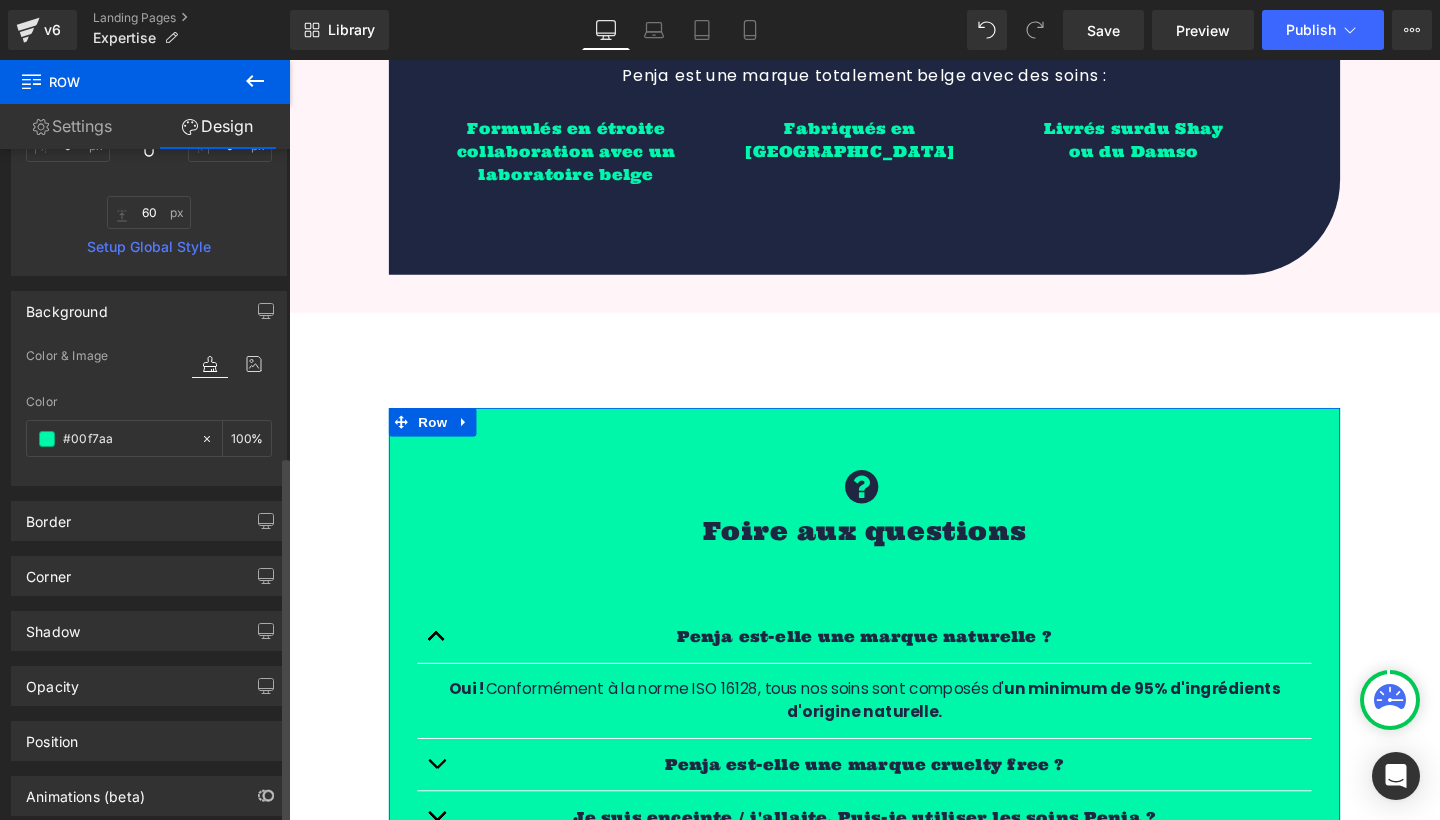 scroll, scrollTop: 608, scrollLeft: 0, axis: vertical 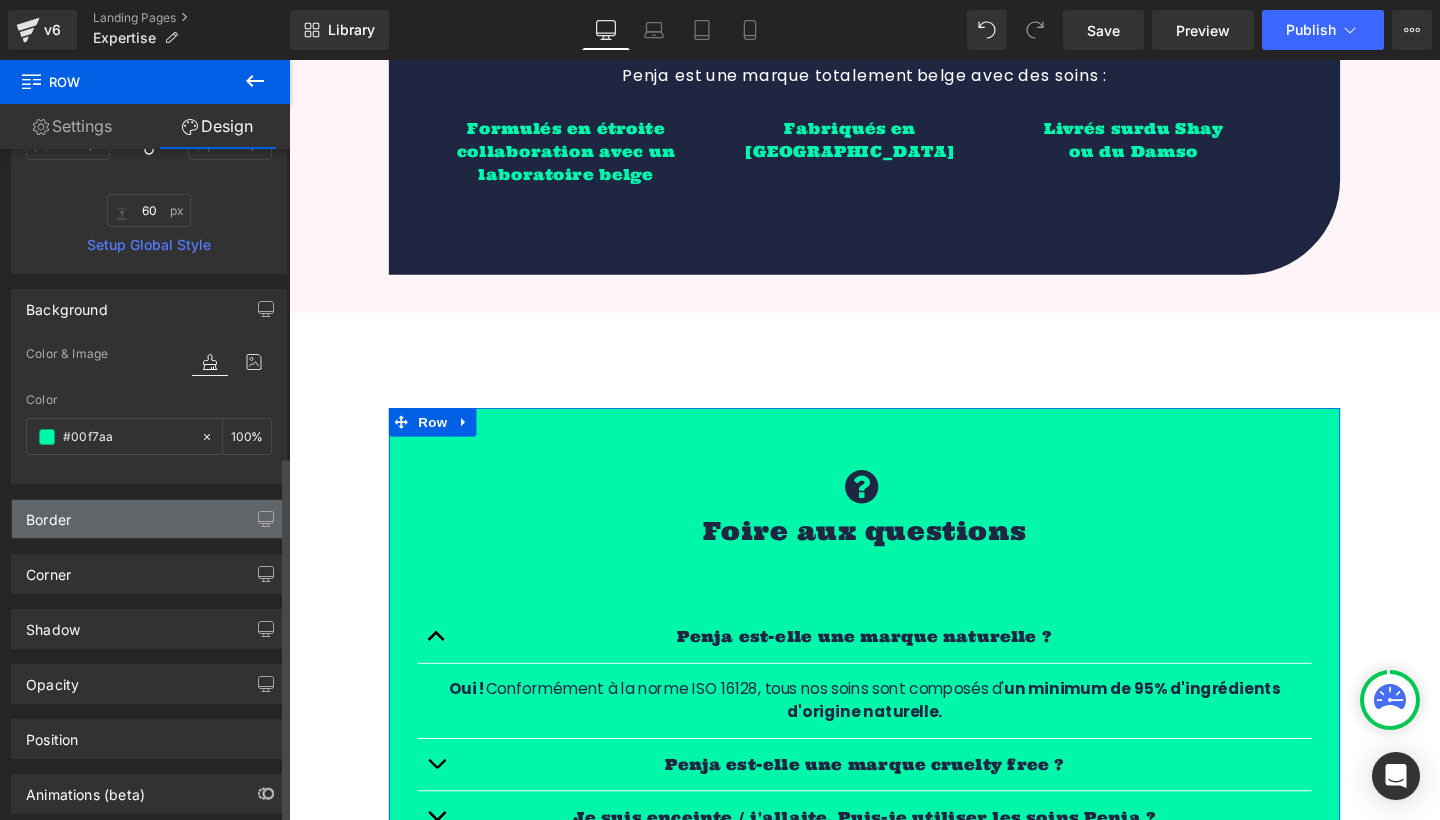 click on "Border" at bounding box center [149, 519] 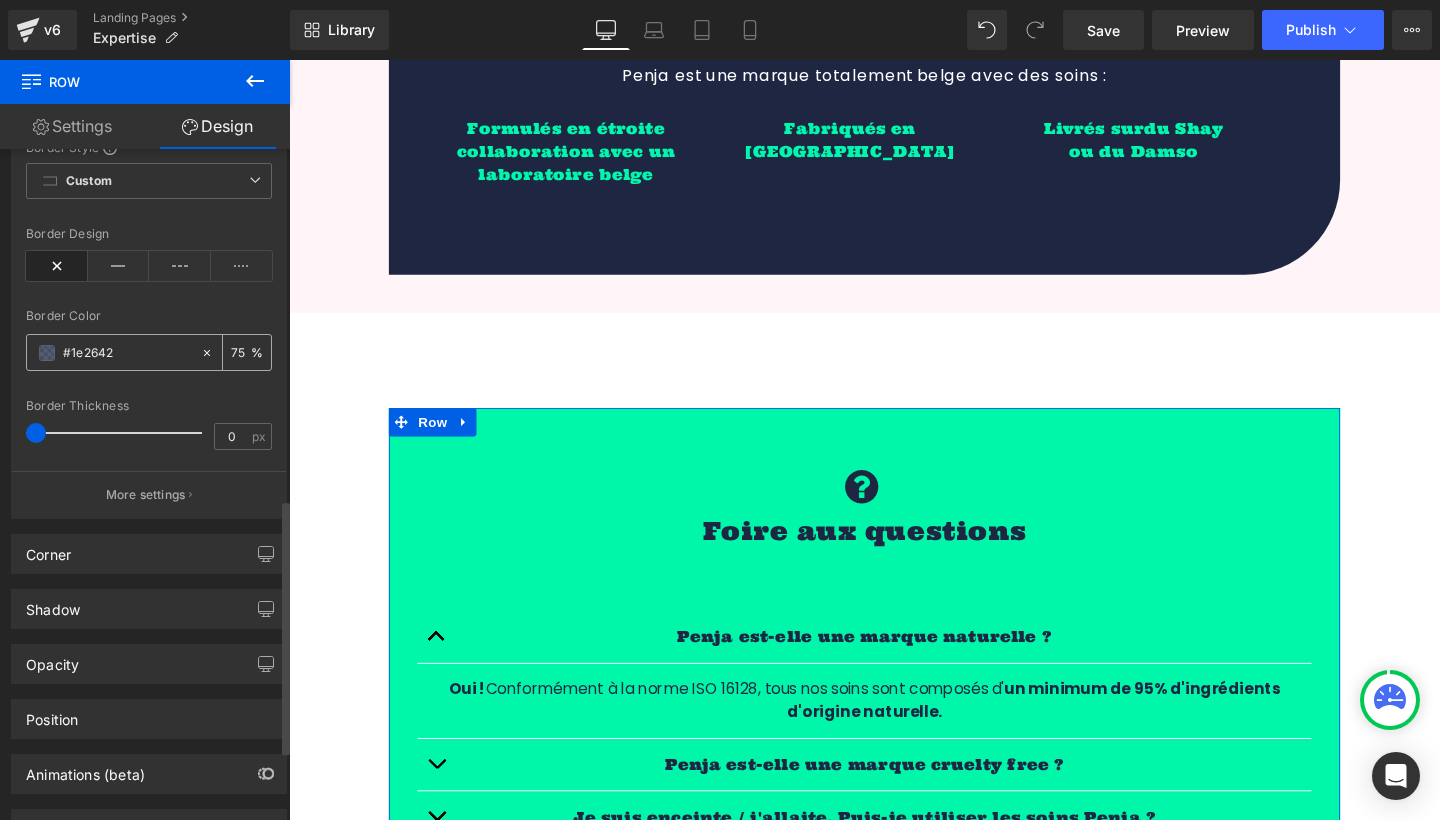 scroll, scrollTop: 1054, scrollLeft: 0, axis: vertical 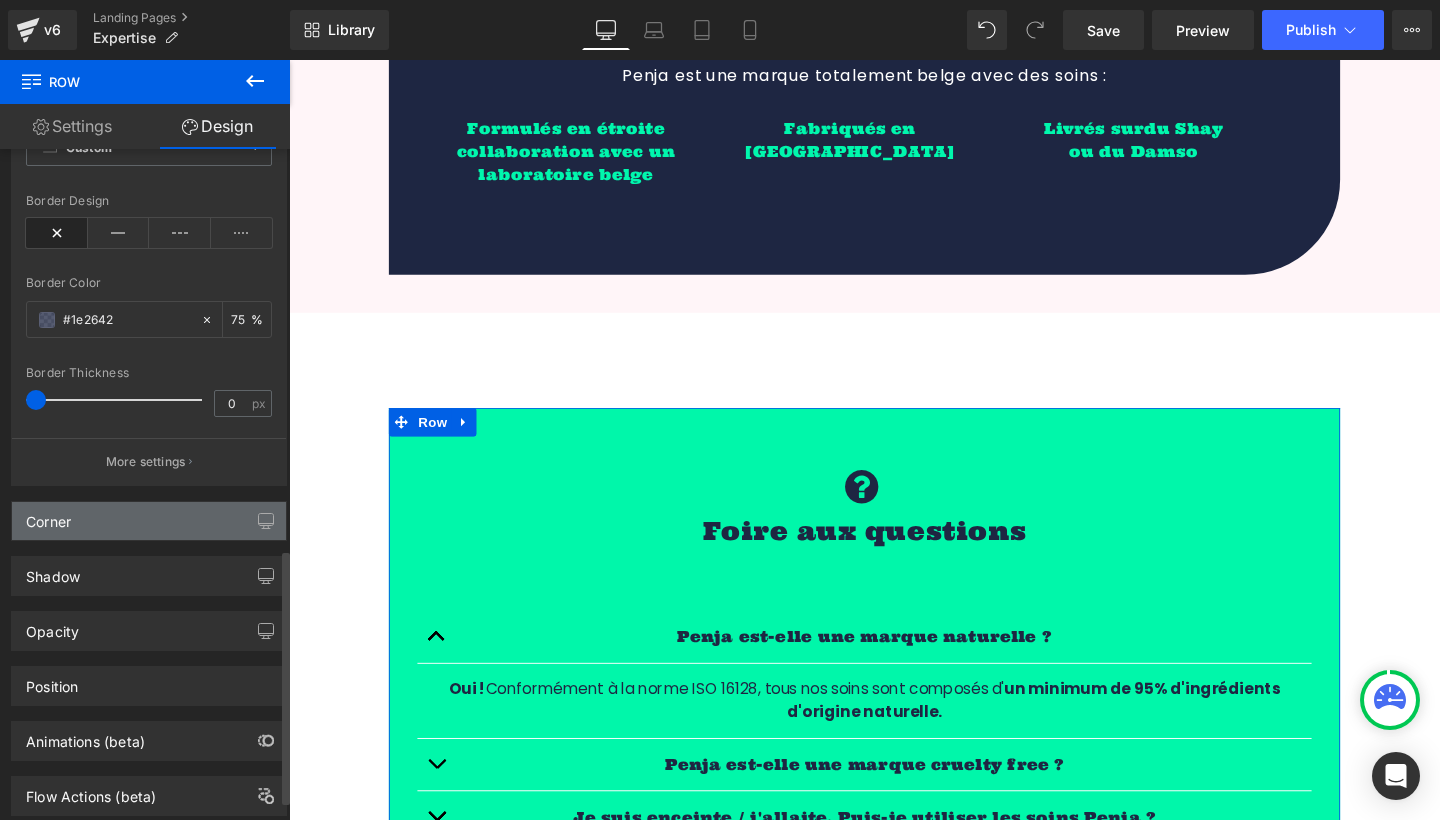 click on "Corner" at bounding box center (149, 521) 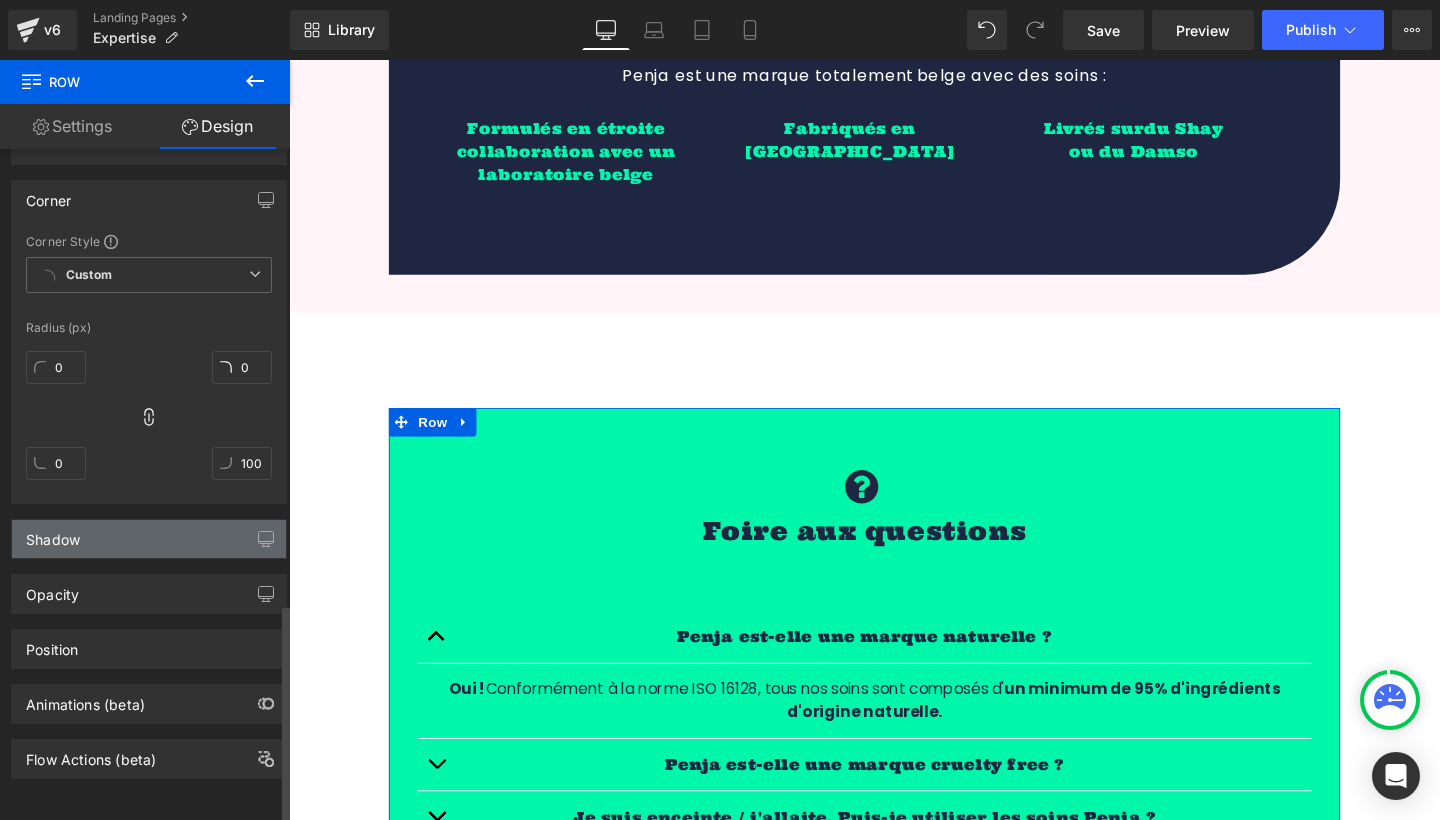 scroll, scrollTop: 1391, scrollLeft: 0, axis: vertical 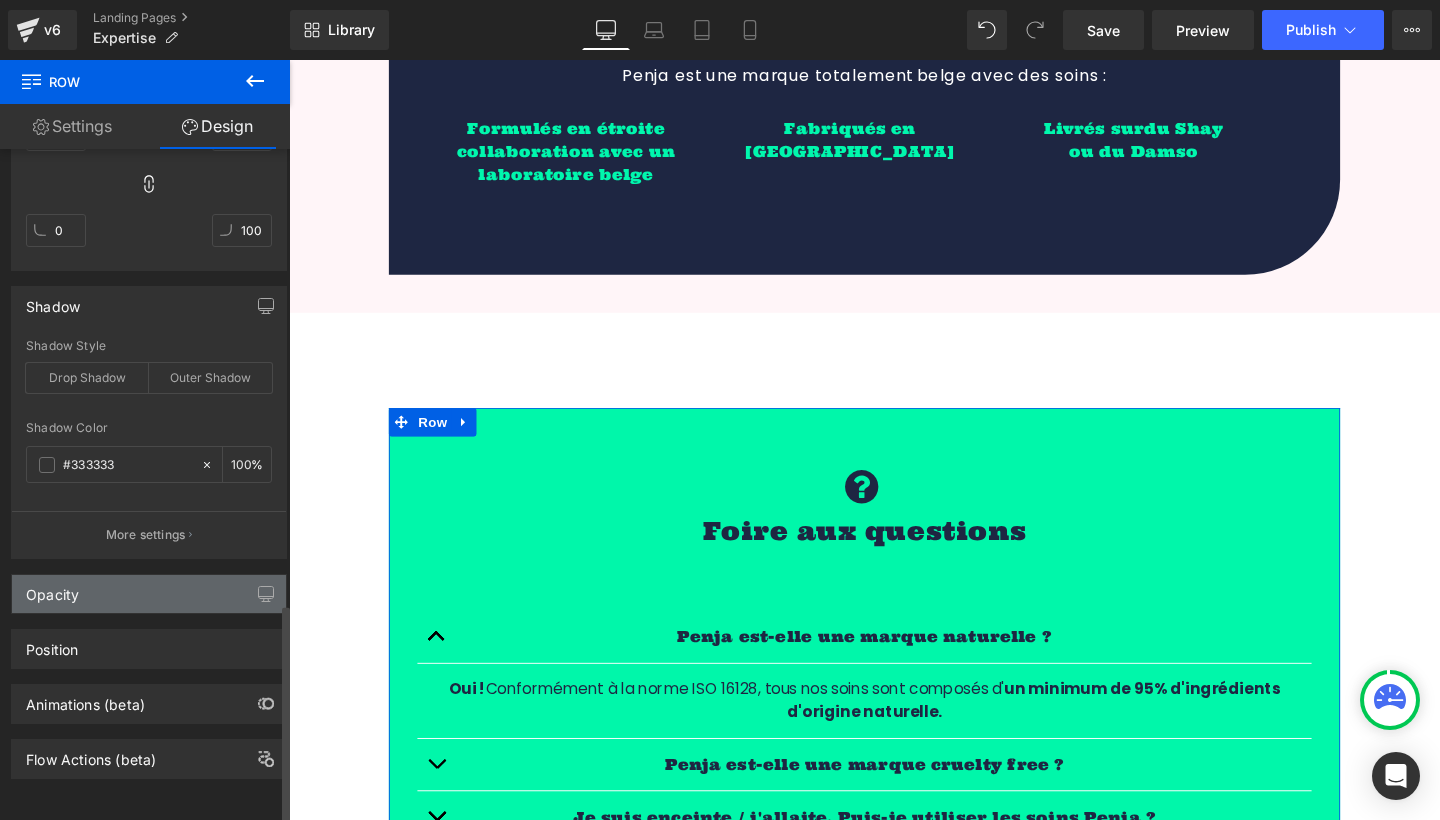 click on "Opacity" at bounding box center [149, 594] 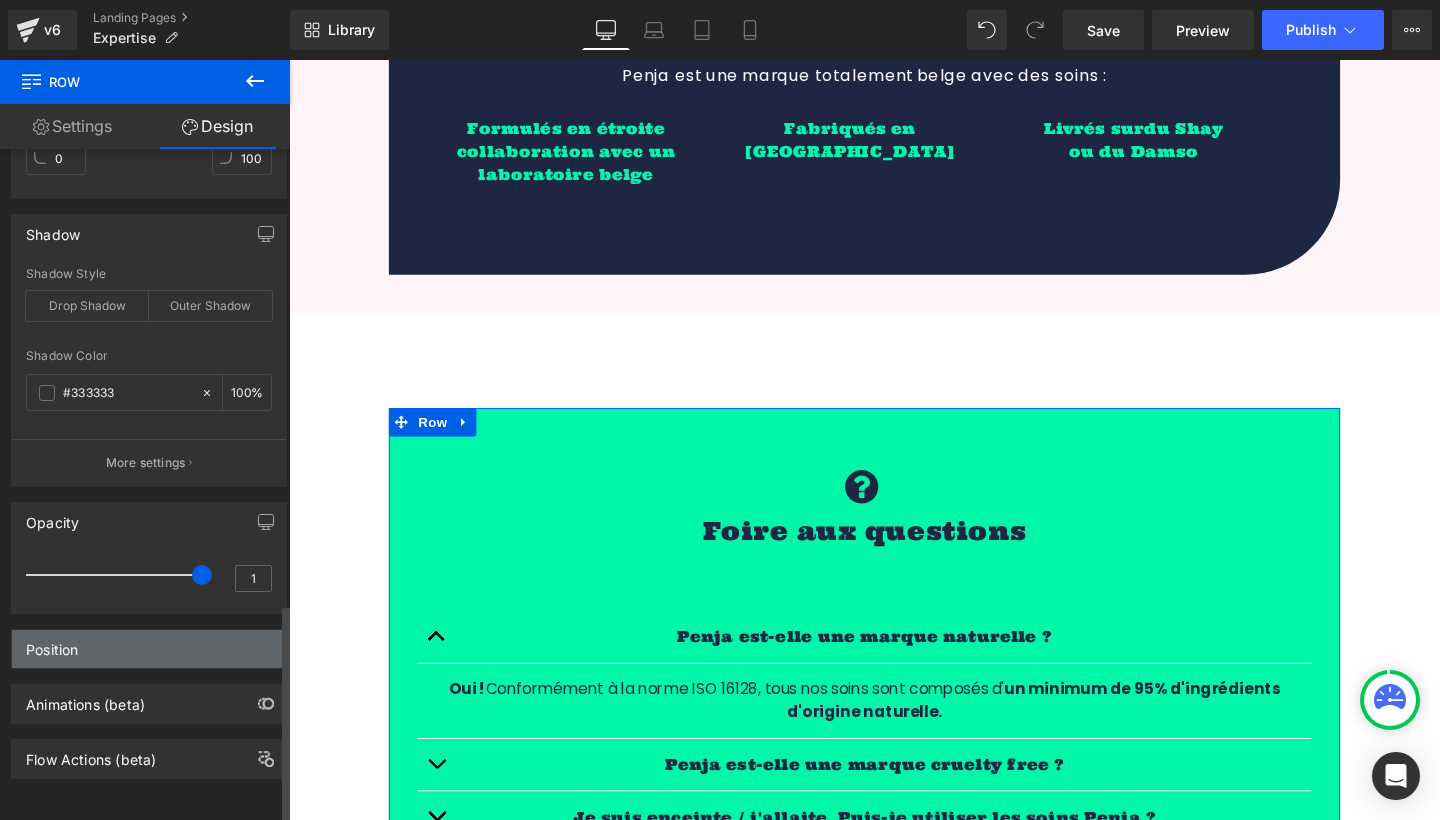 click on "Position" at bounding box center [149, 649] 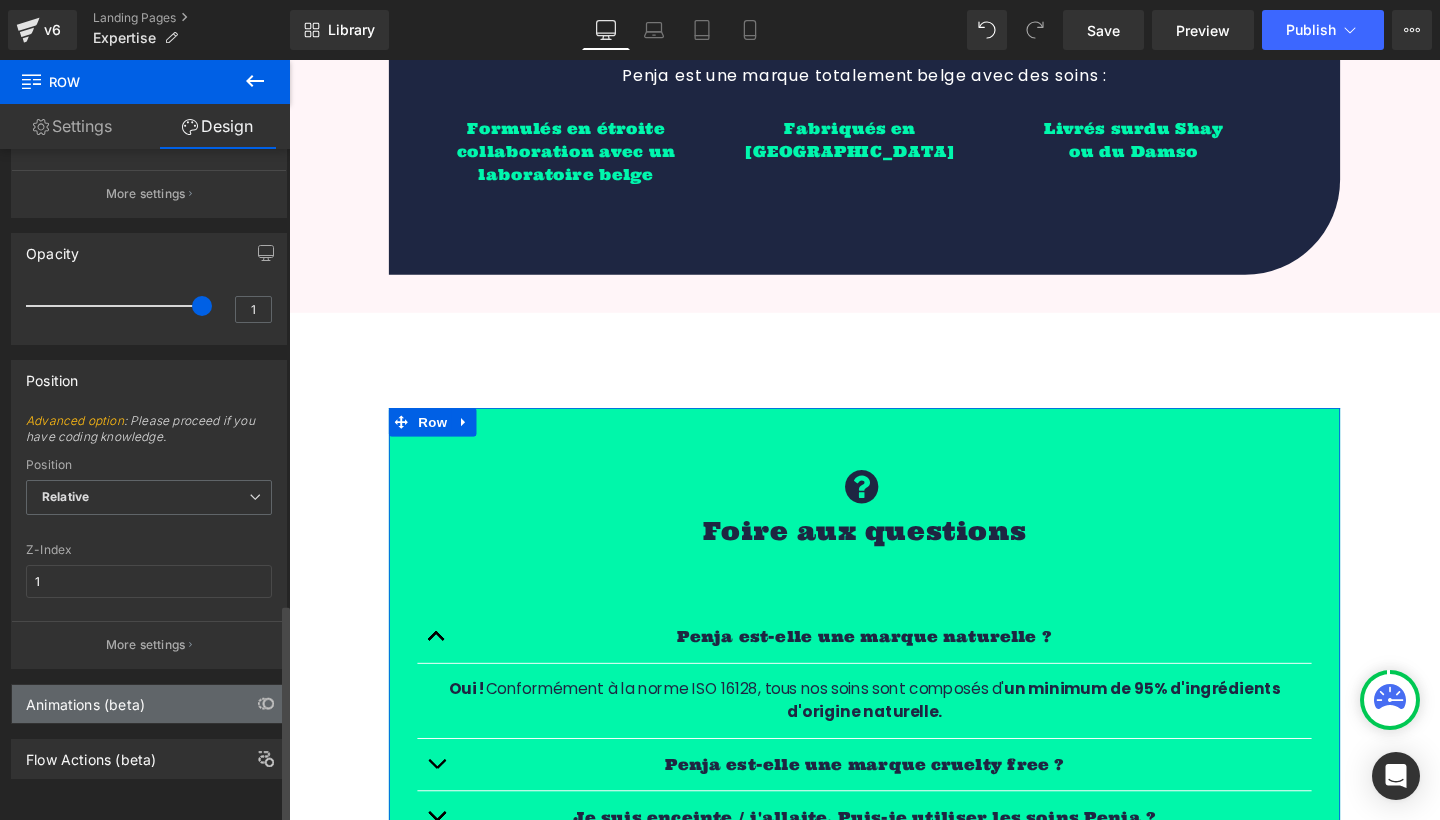 scroll, scrollTop: 1964, scrollLeft: 0, axis: vertical 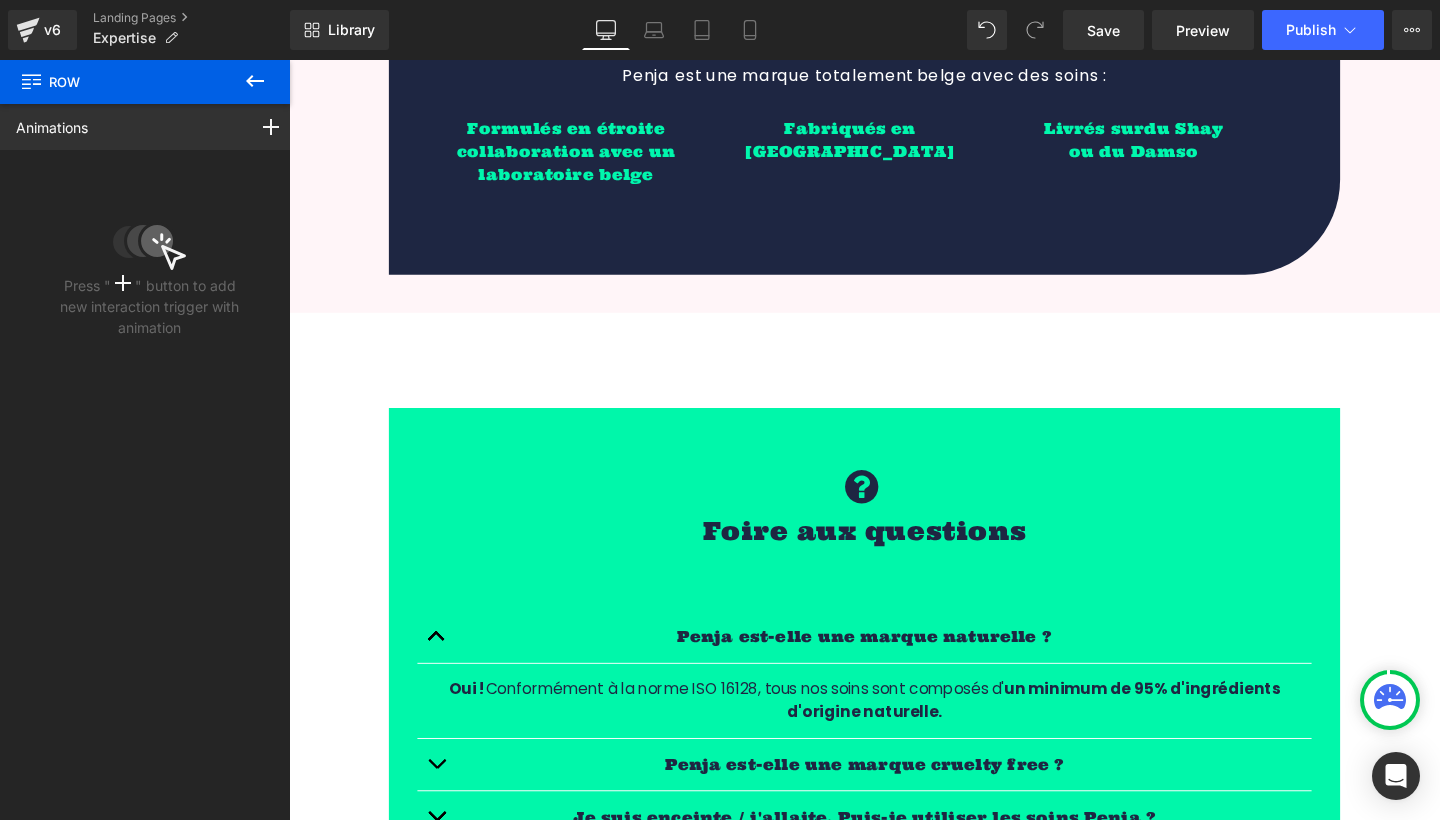 click 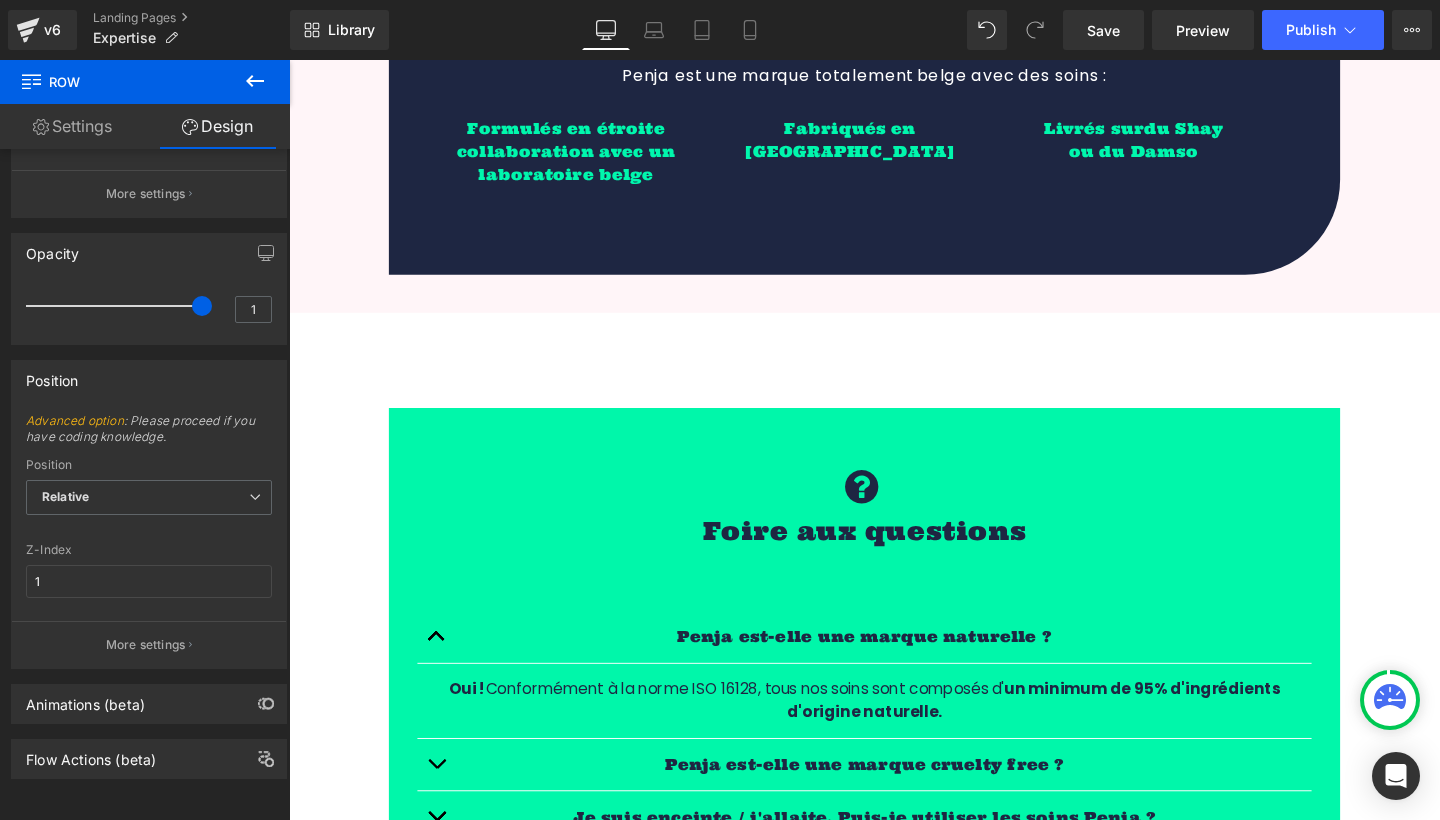 type on "0" 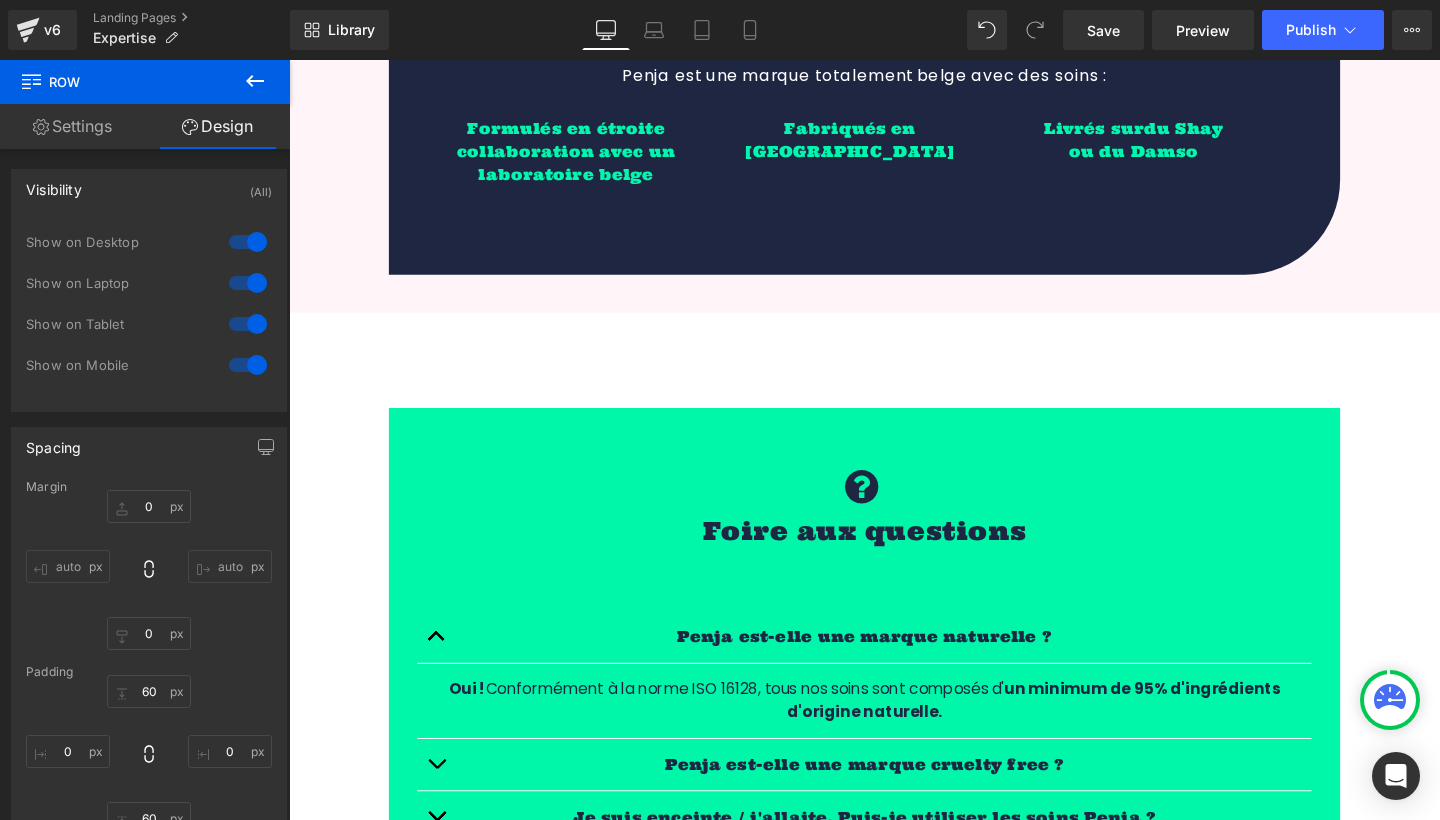 scroll, scrollTop: 0, scrollLeft: 0, axis: both 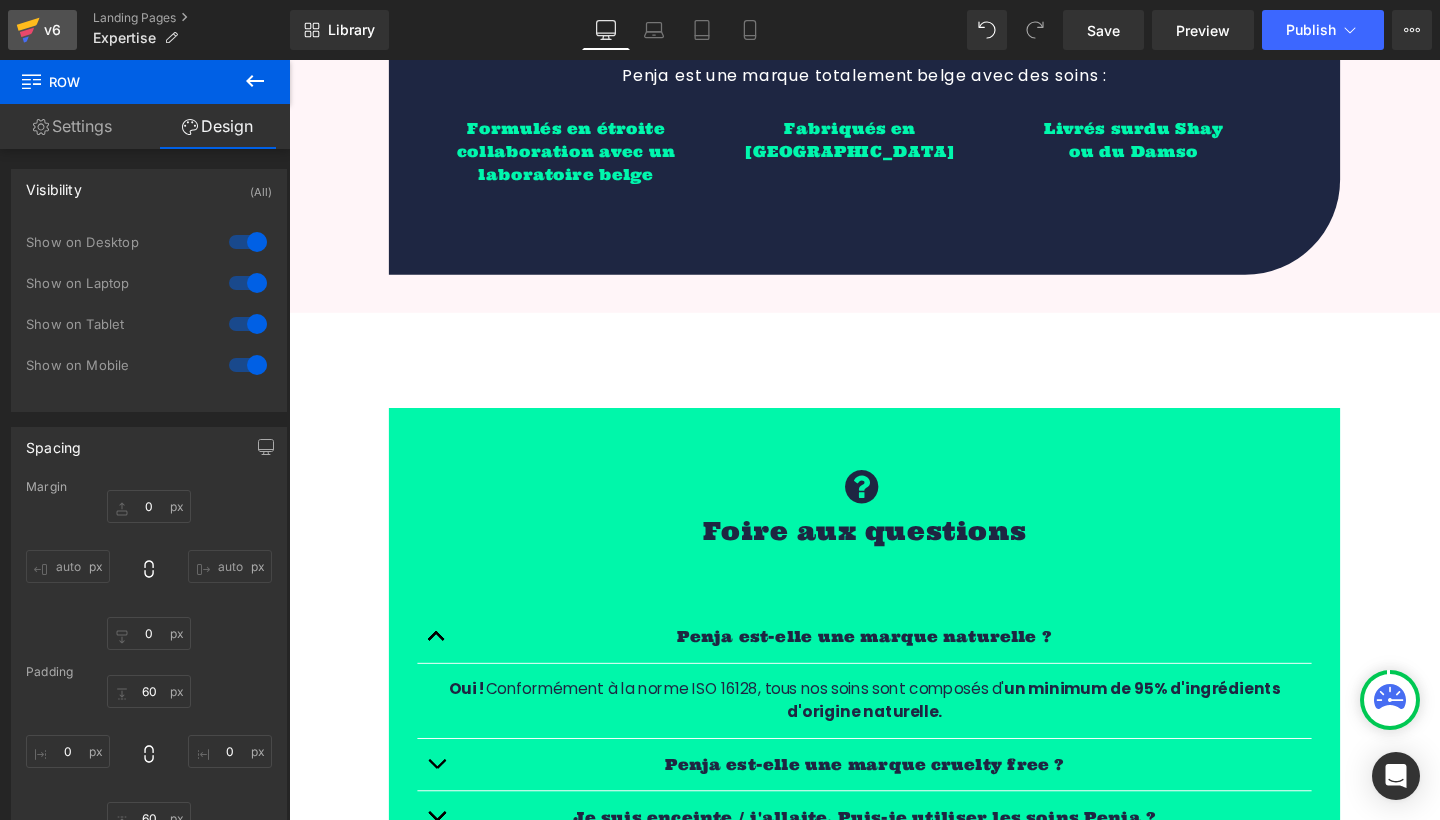 click on "v6" at bounding box center [52, 30] 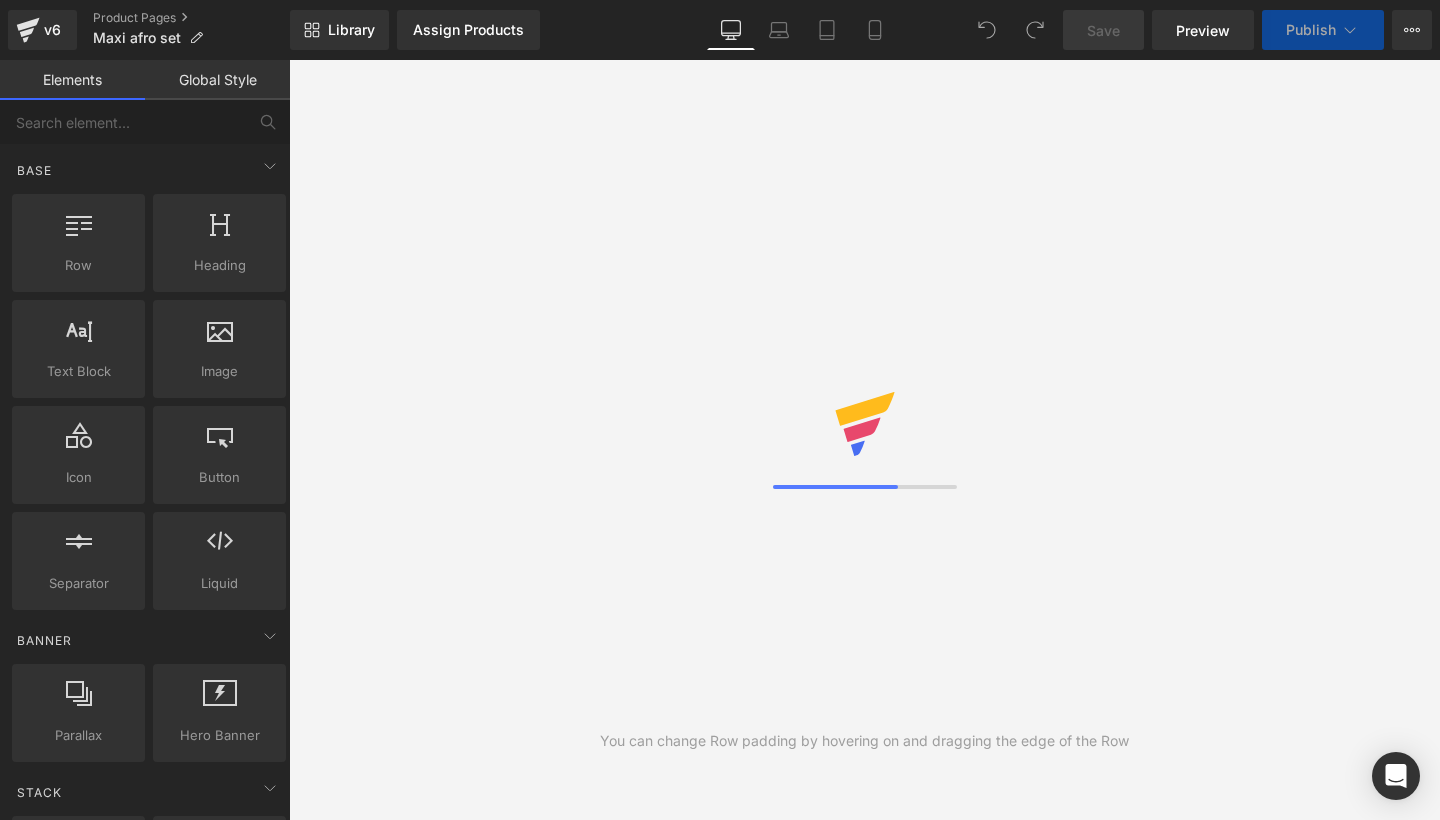 scroll, scrollTop: 0, scrollLeft: 0, axis: both 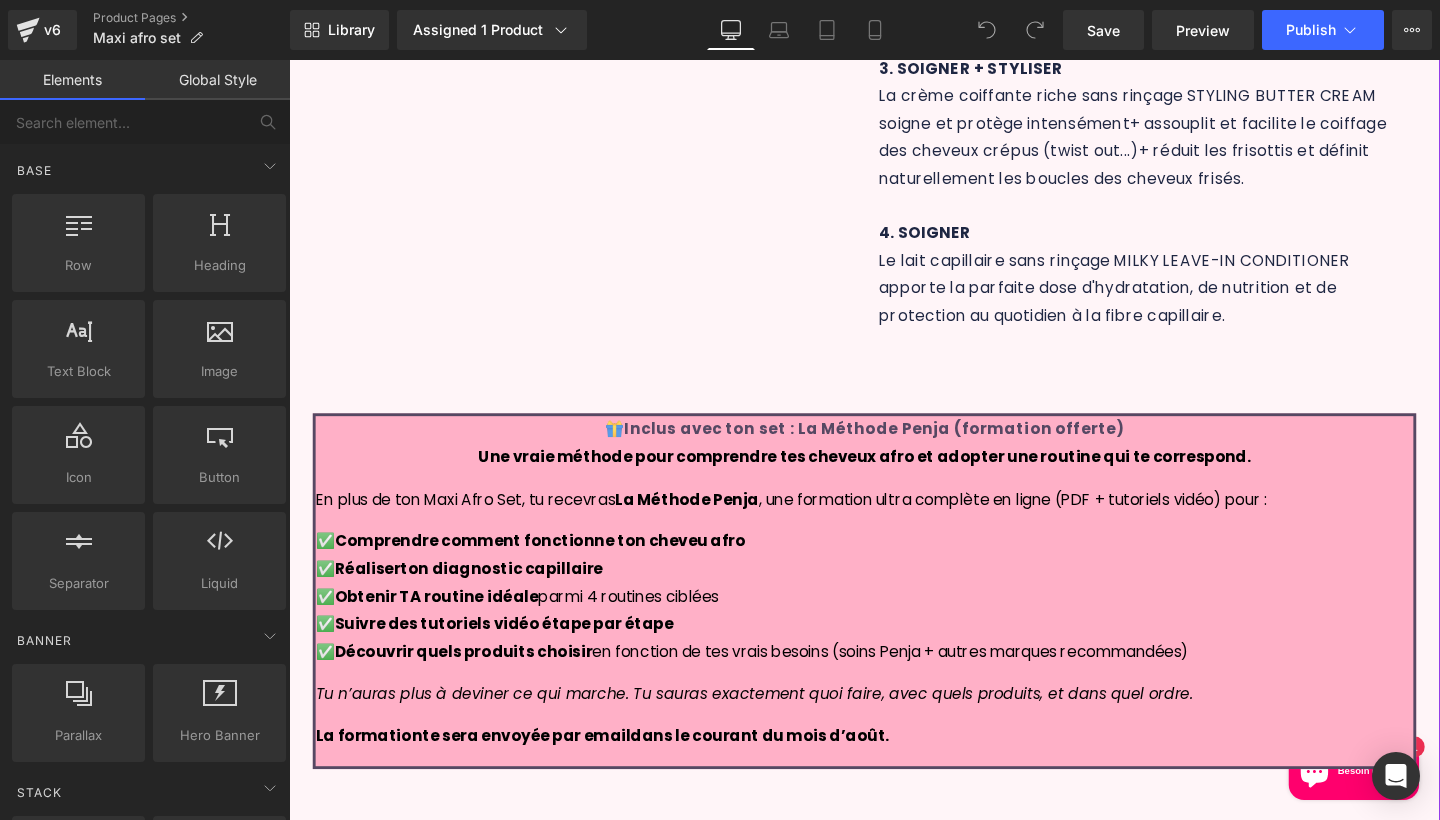 click on "Une vraie méthode pour comprendre tes cheveux afro et adopter une routine qui te correspond. En plus de ton Maxi Afro Set, tu recevras  La Méthode Penja , une formation ultra complète en ligne (PDF + tutoriels vidéo) pour : ✅  Comprendre comment fonctionne ton cheveu afro ✅  Réaliser  ton diagnostic capillaire ✅  Obtenir TA routine idéale  parmi 4 routines ciblées ✅  Suivre des tutoriels vidéo étape par étape ✅  Découvrir quels produits choisir  en fonction de tes vrais besoins (soins Penja + autres marques recommandées) Tu n’auras plus à deviner ce qui marche. Tu sauras exactement quoi faire, avec quels produits, et dans quel ordre. L a f ormatio n  te sera envoyée par email  dans le courant du mois d’août." at bounding box center [894, 624] 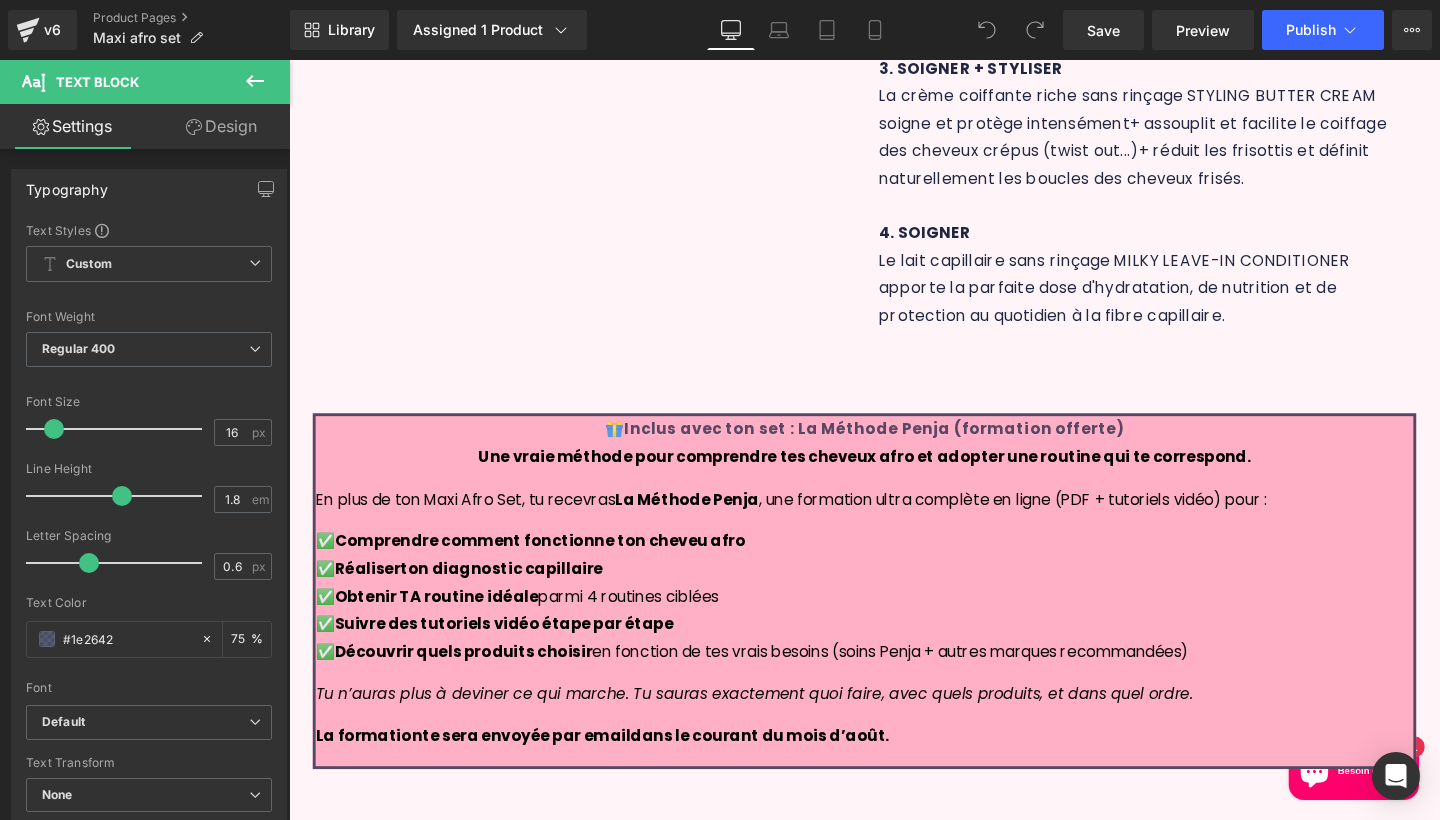 click 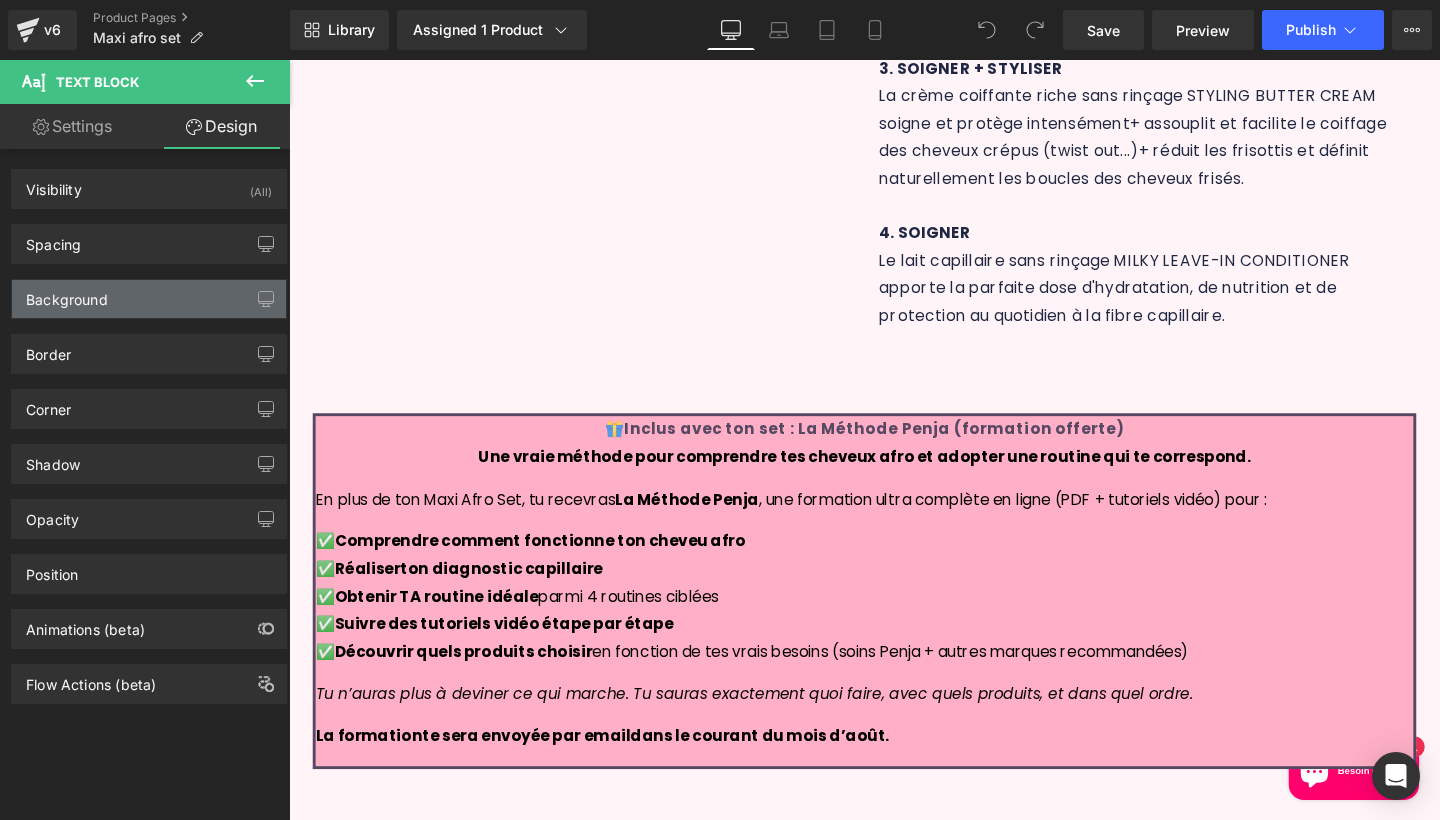 click on "Background" at bounding box center [149, 299] 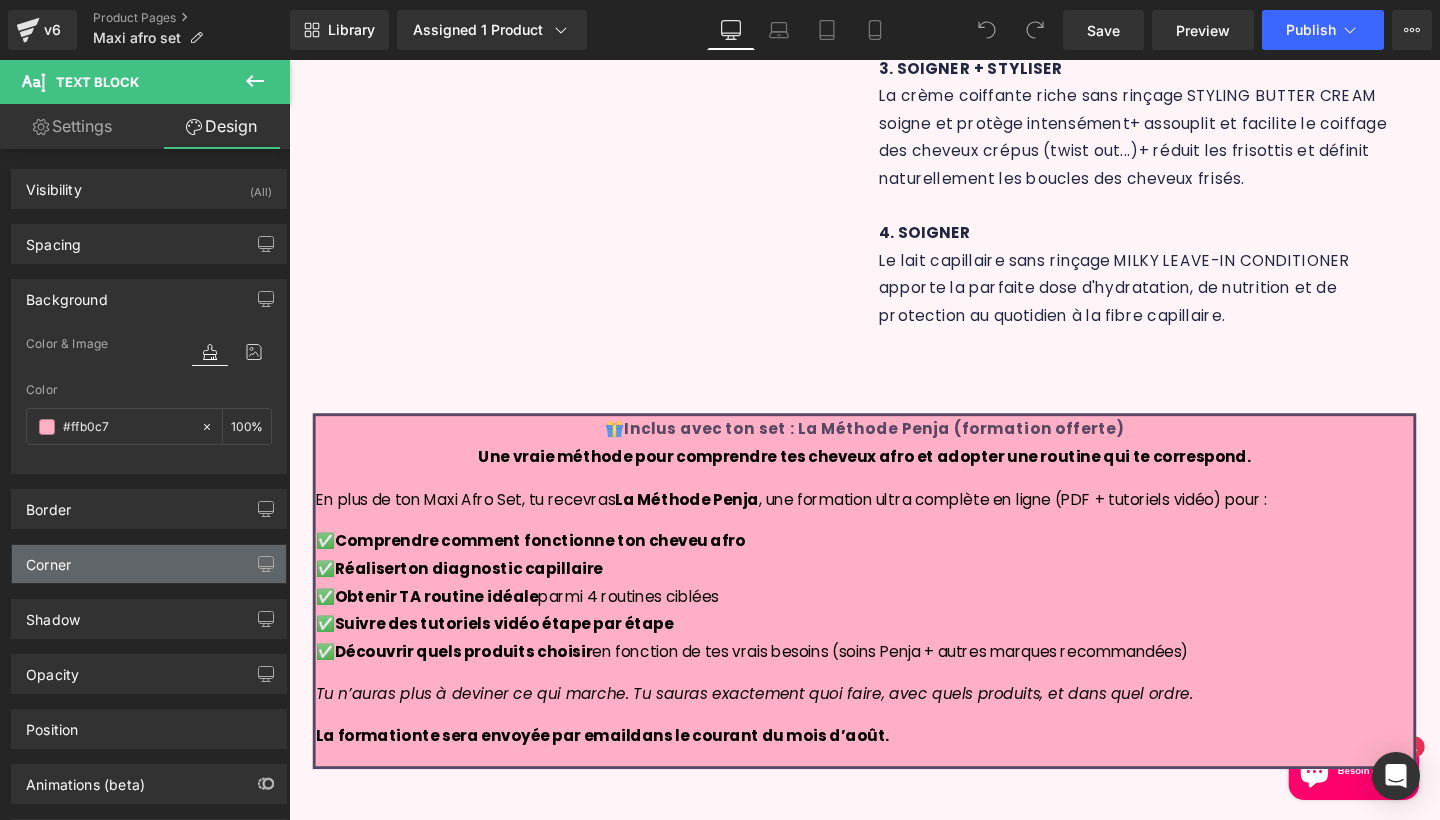 click on "Corner" at bounding box center (149, 564) 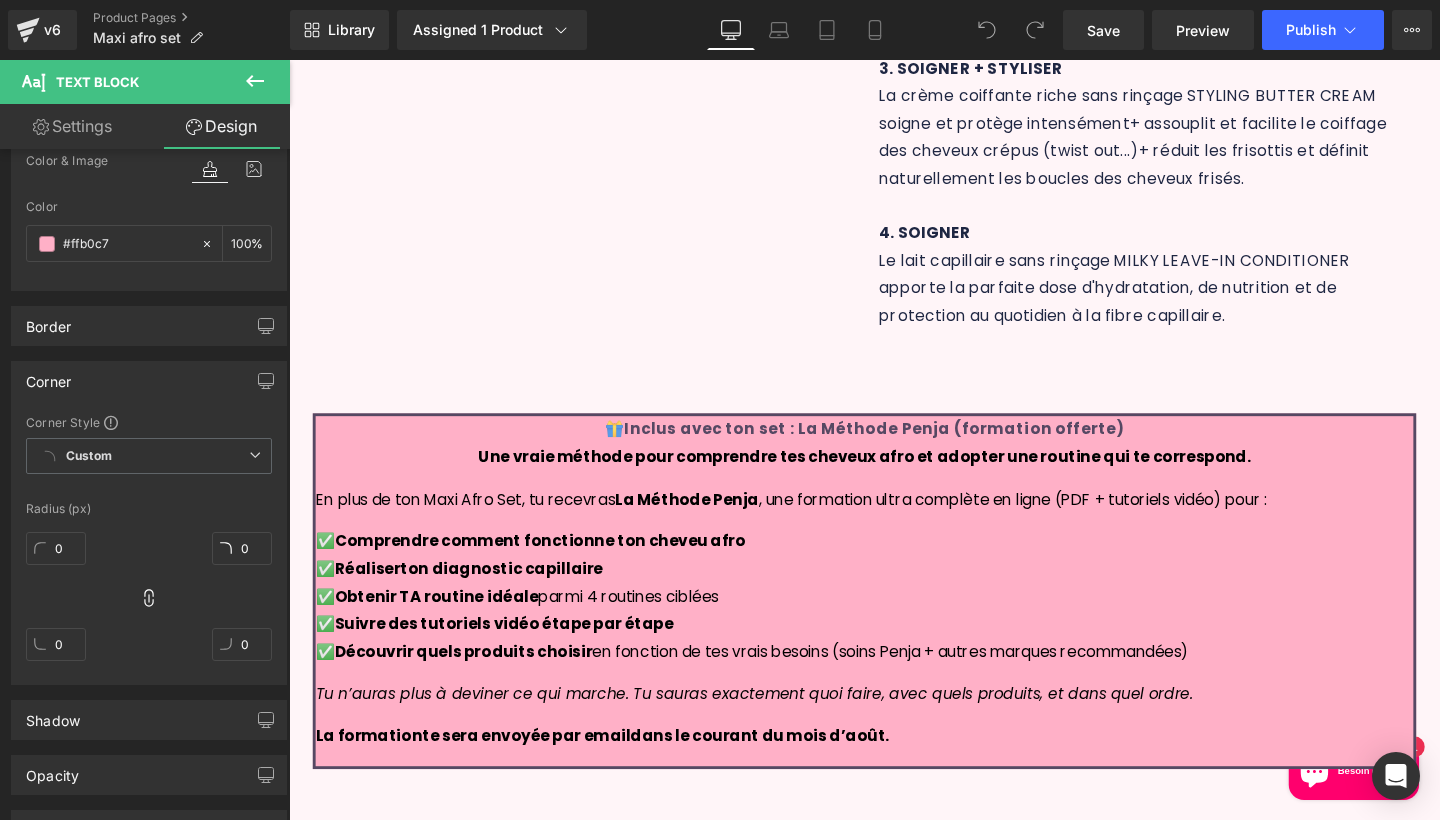 scroll, scrollTop: 182, scrollLeft: 0, axis: vertical 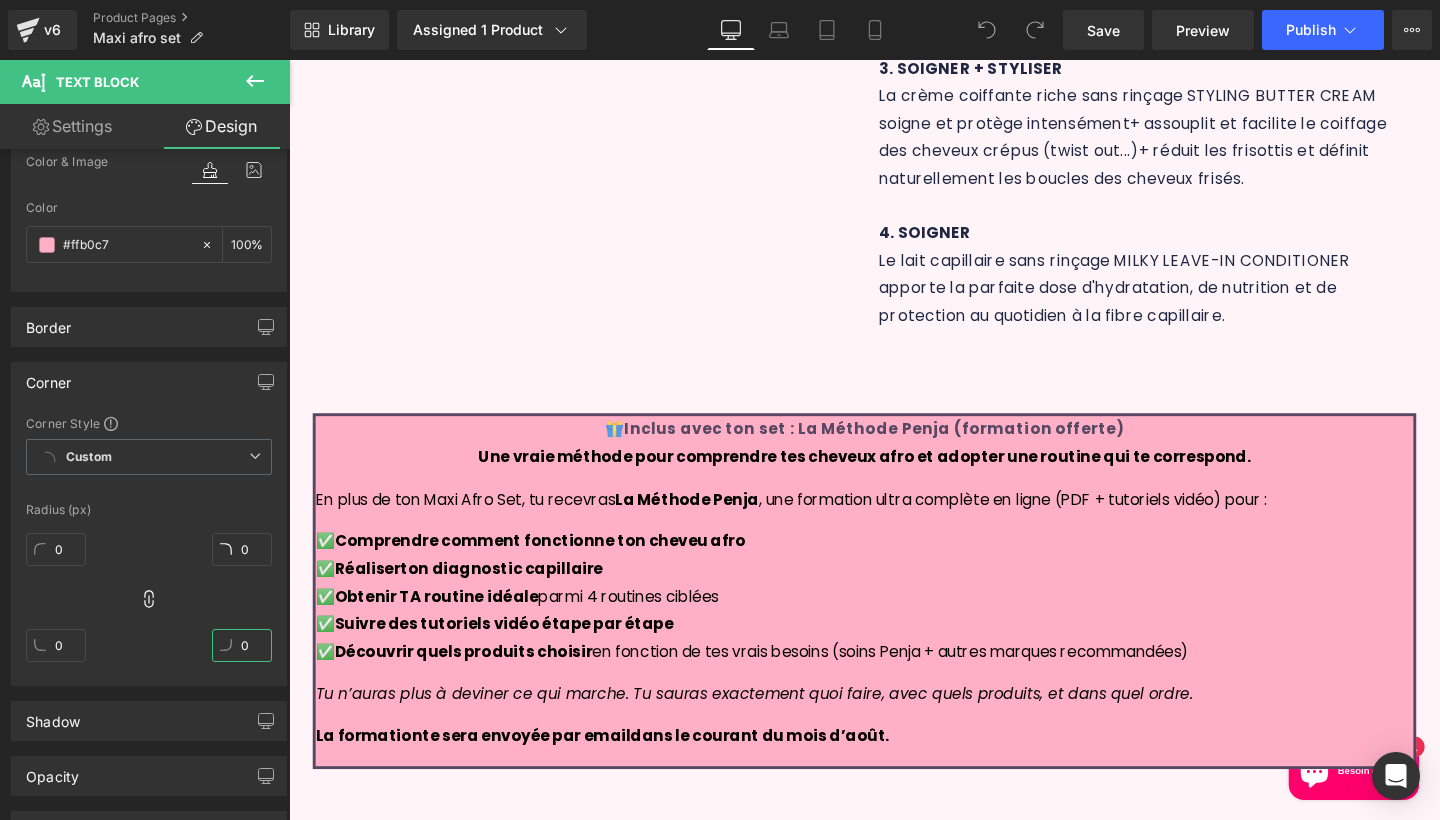click on "0" at bounding box center (242, 645) 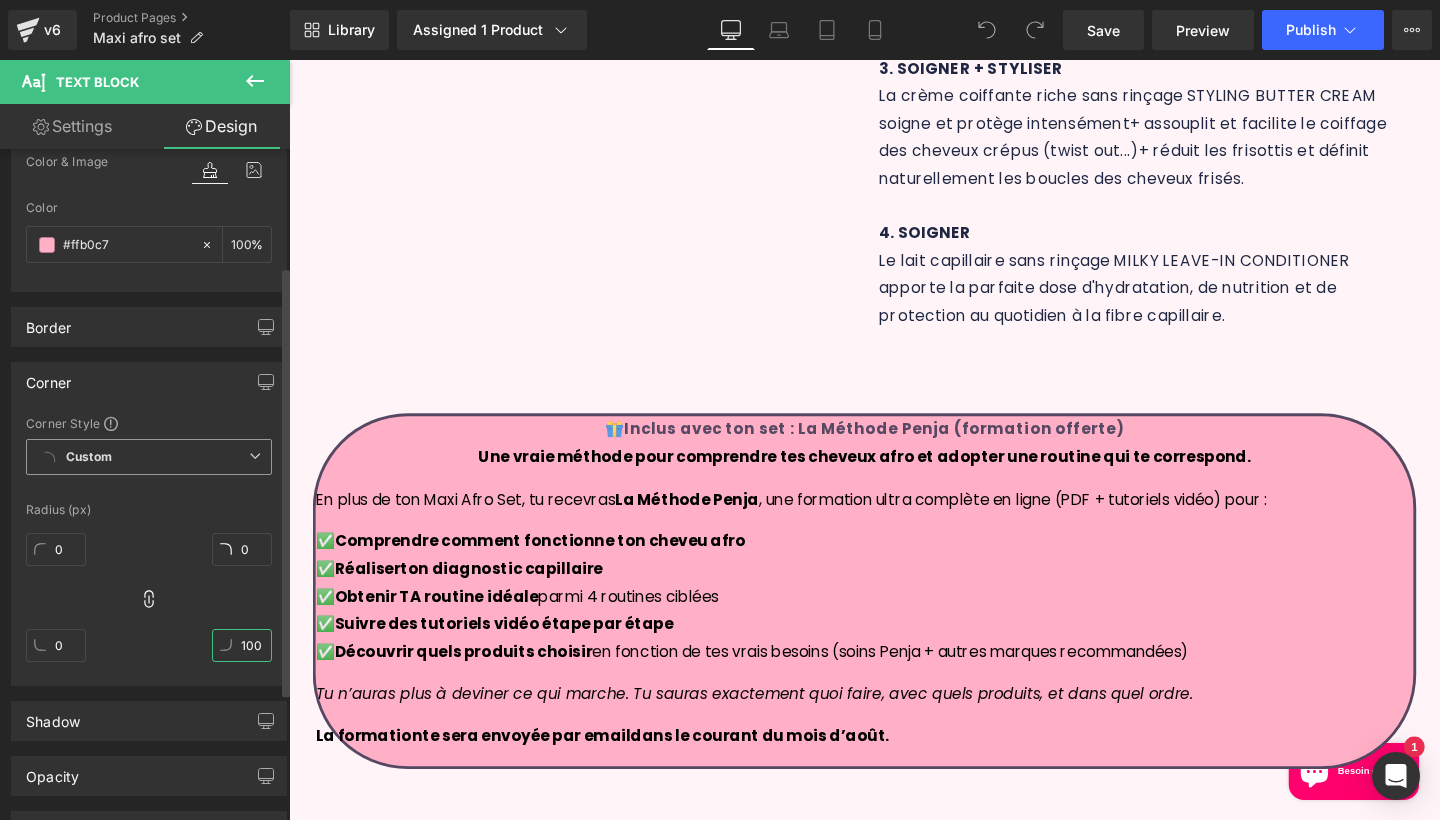 type on "100" 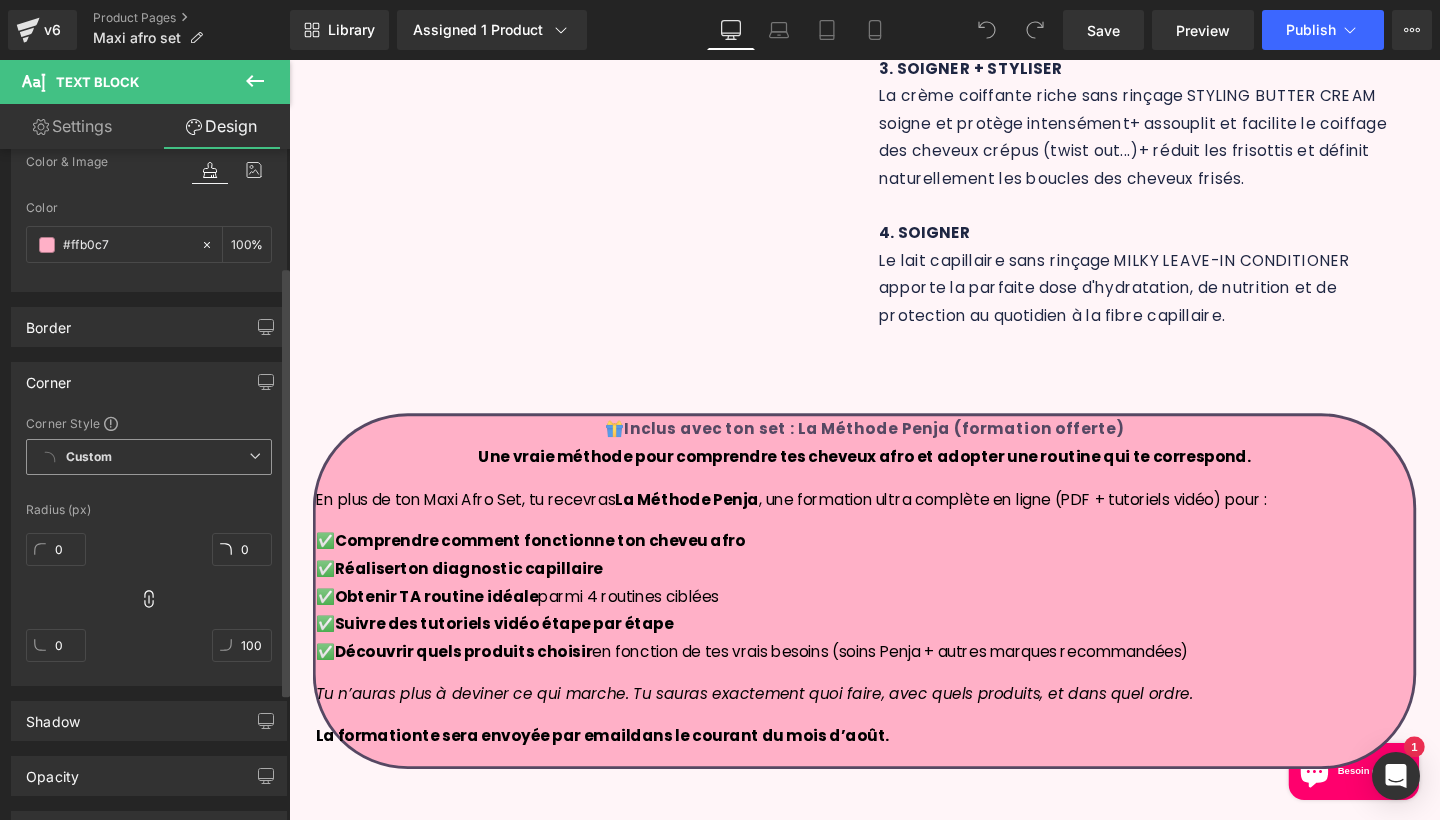 click on "Custom
Setup Global Style" at bounding box center (149, 457) 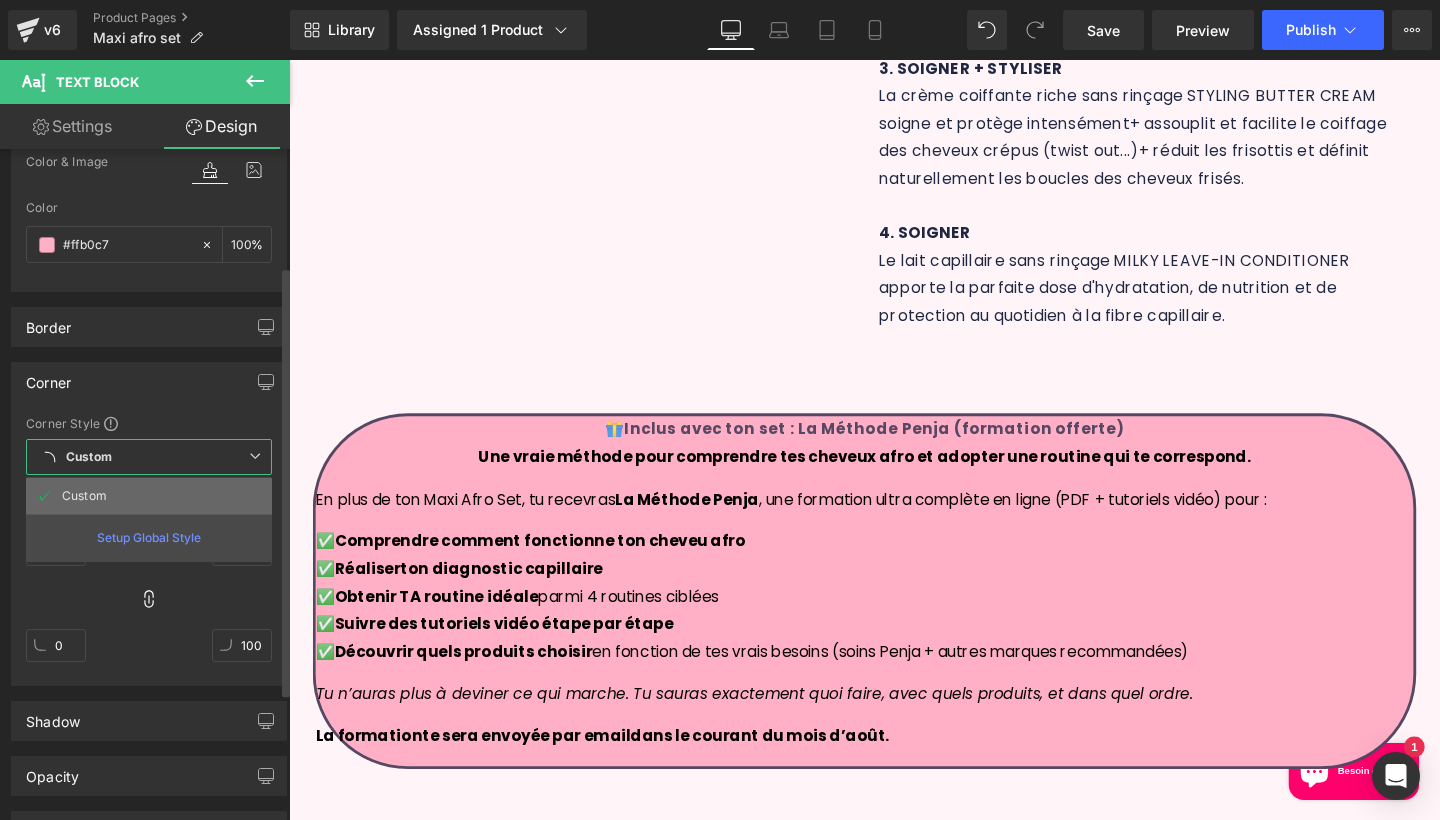 click on "Custom" at bounding box center [149, 496] 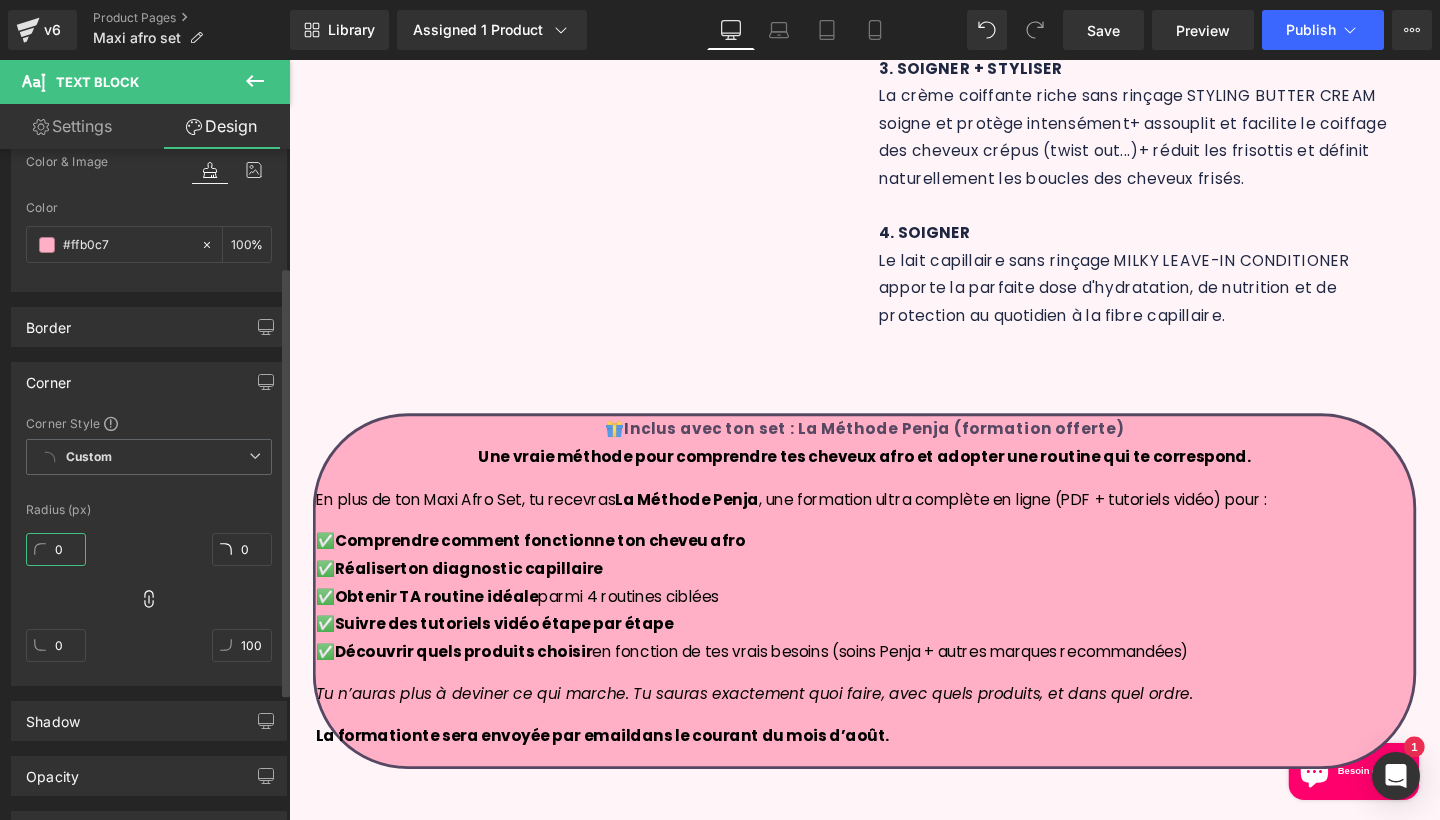 click on "0" at bounding box center (56, 549) 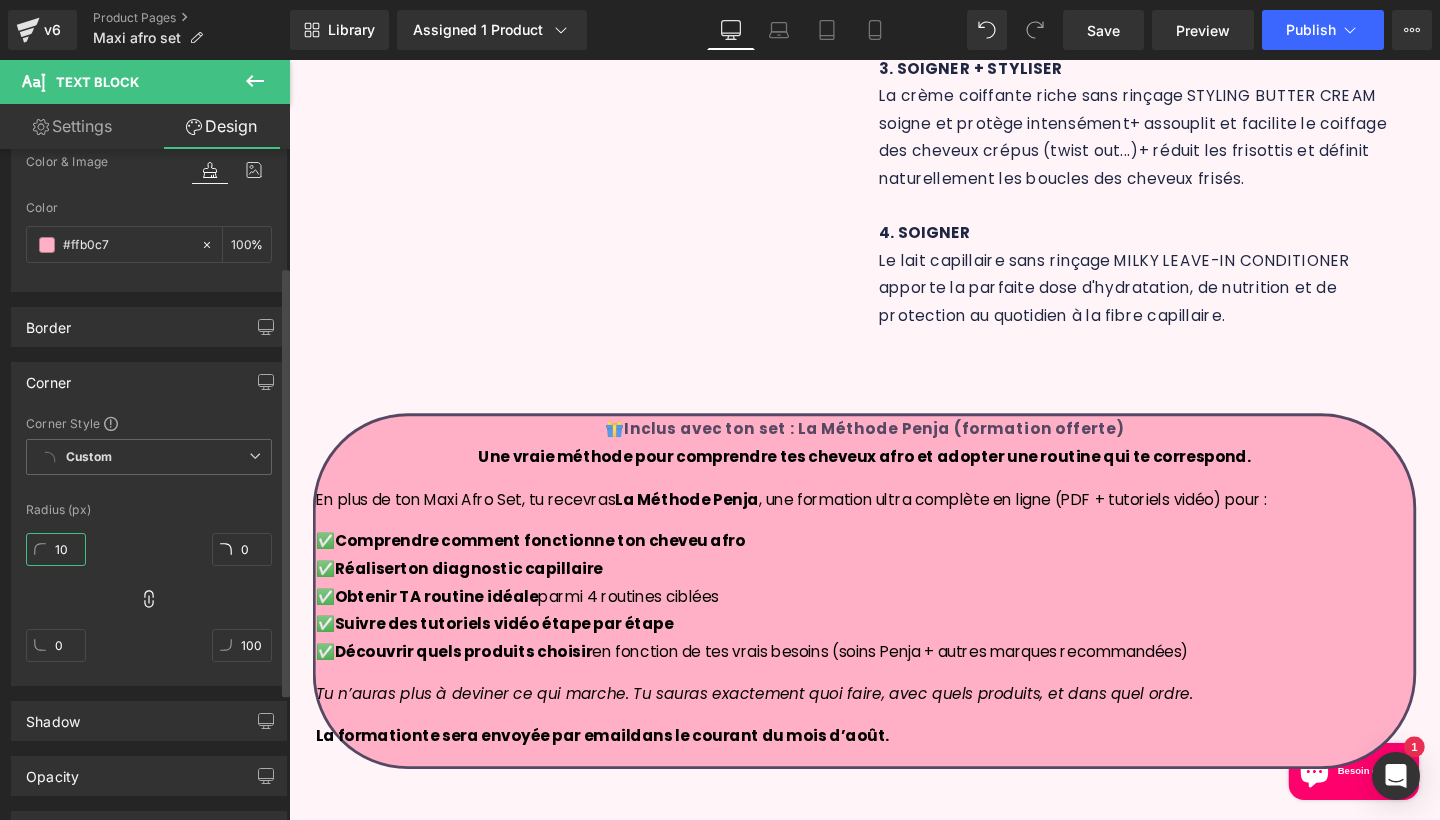 type on "1" 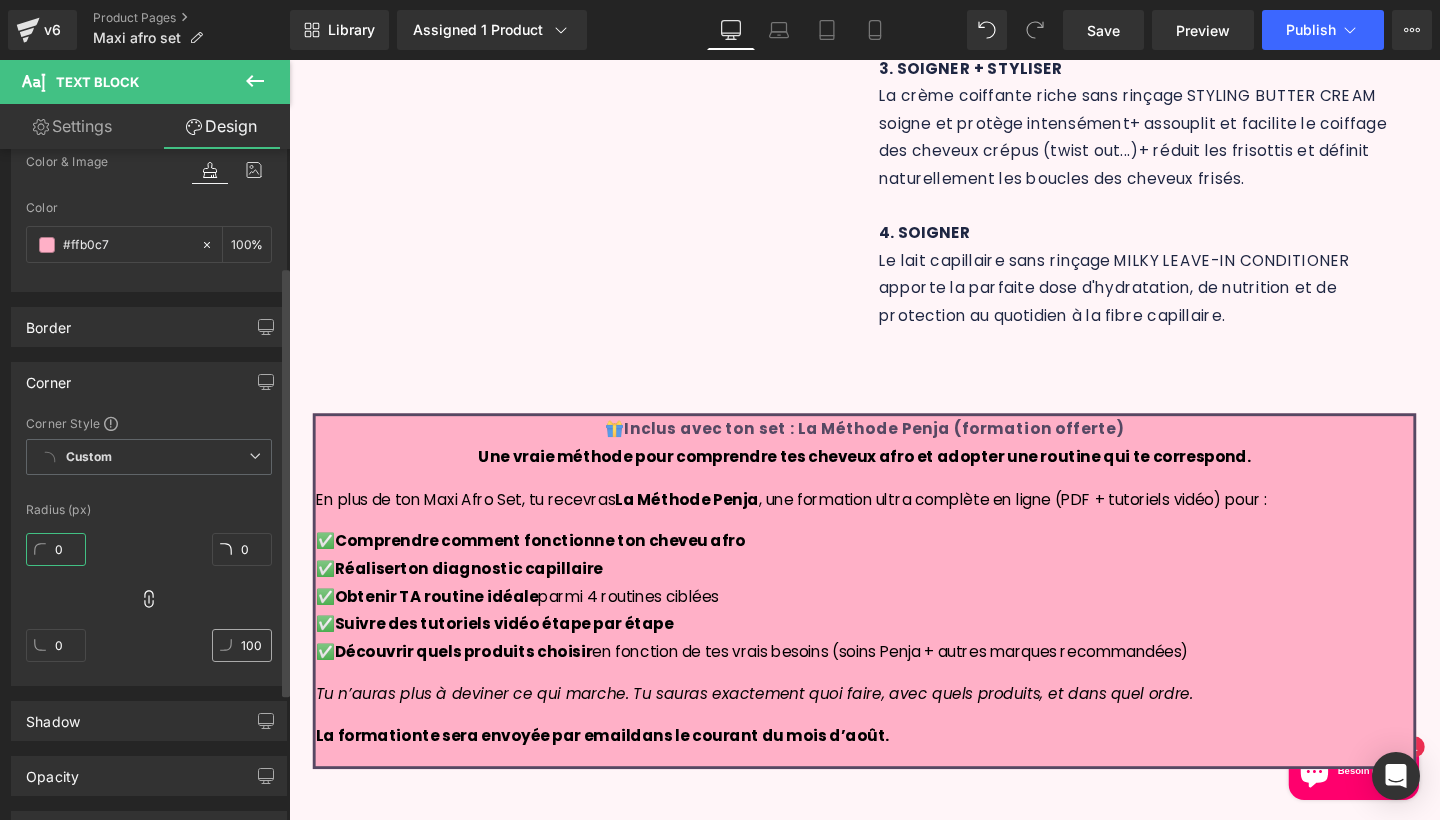 type on "0" 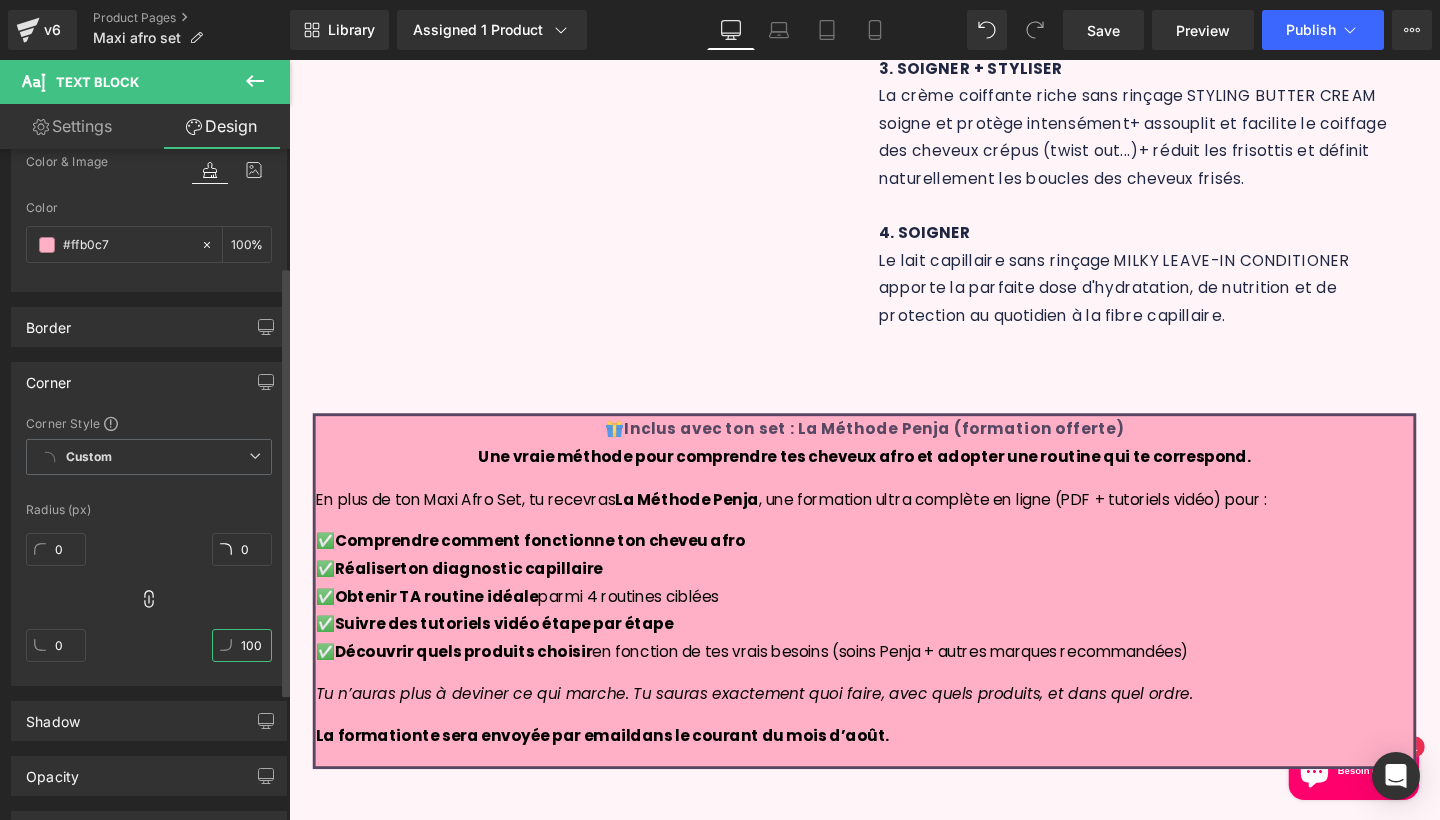 click on "100" at bounding box center (242, 645) 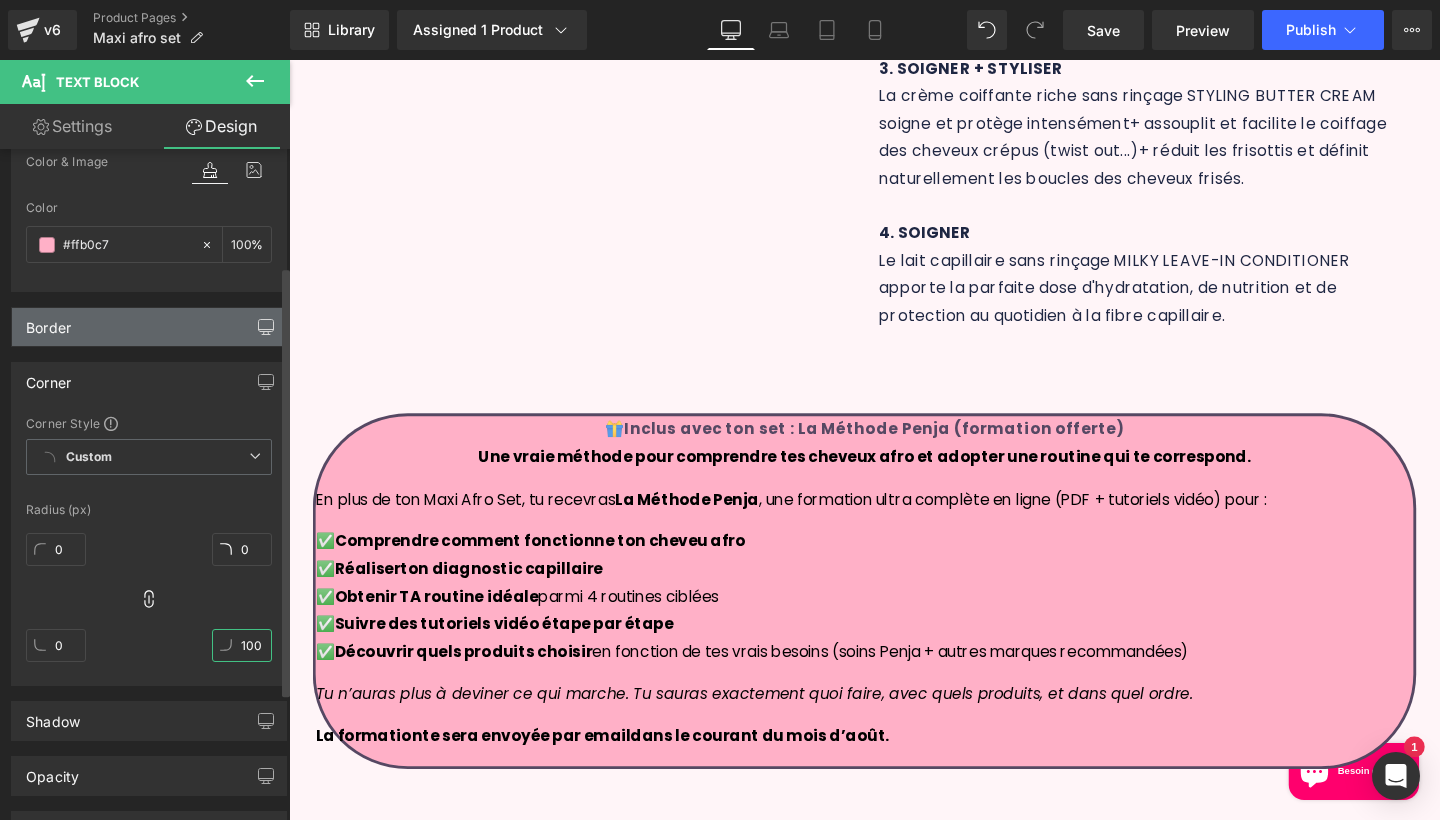 type on "100" 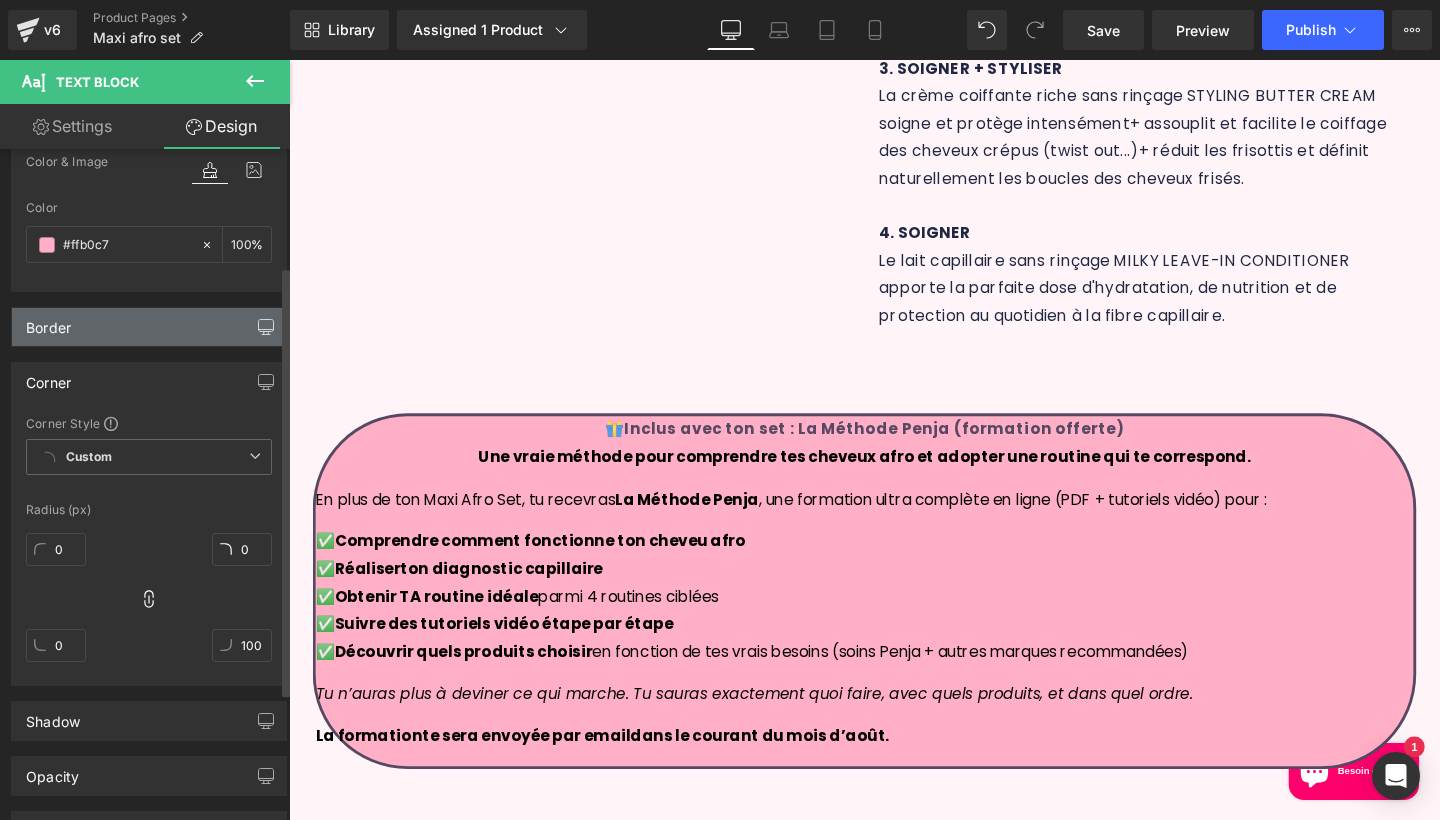 click 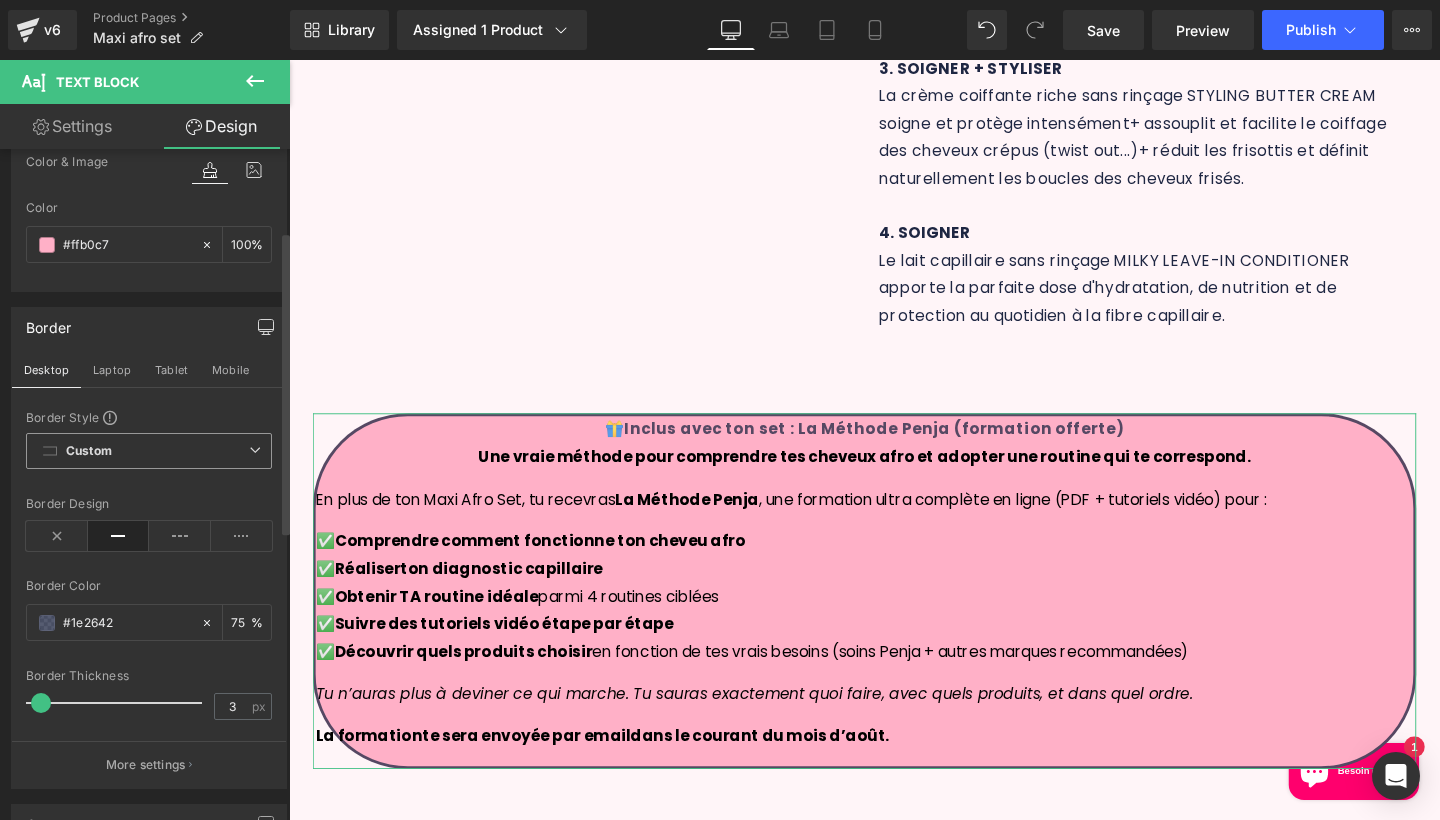 click on "Custom
Setup Global Style" at bounding box center [149, 451] 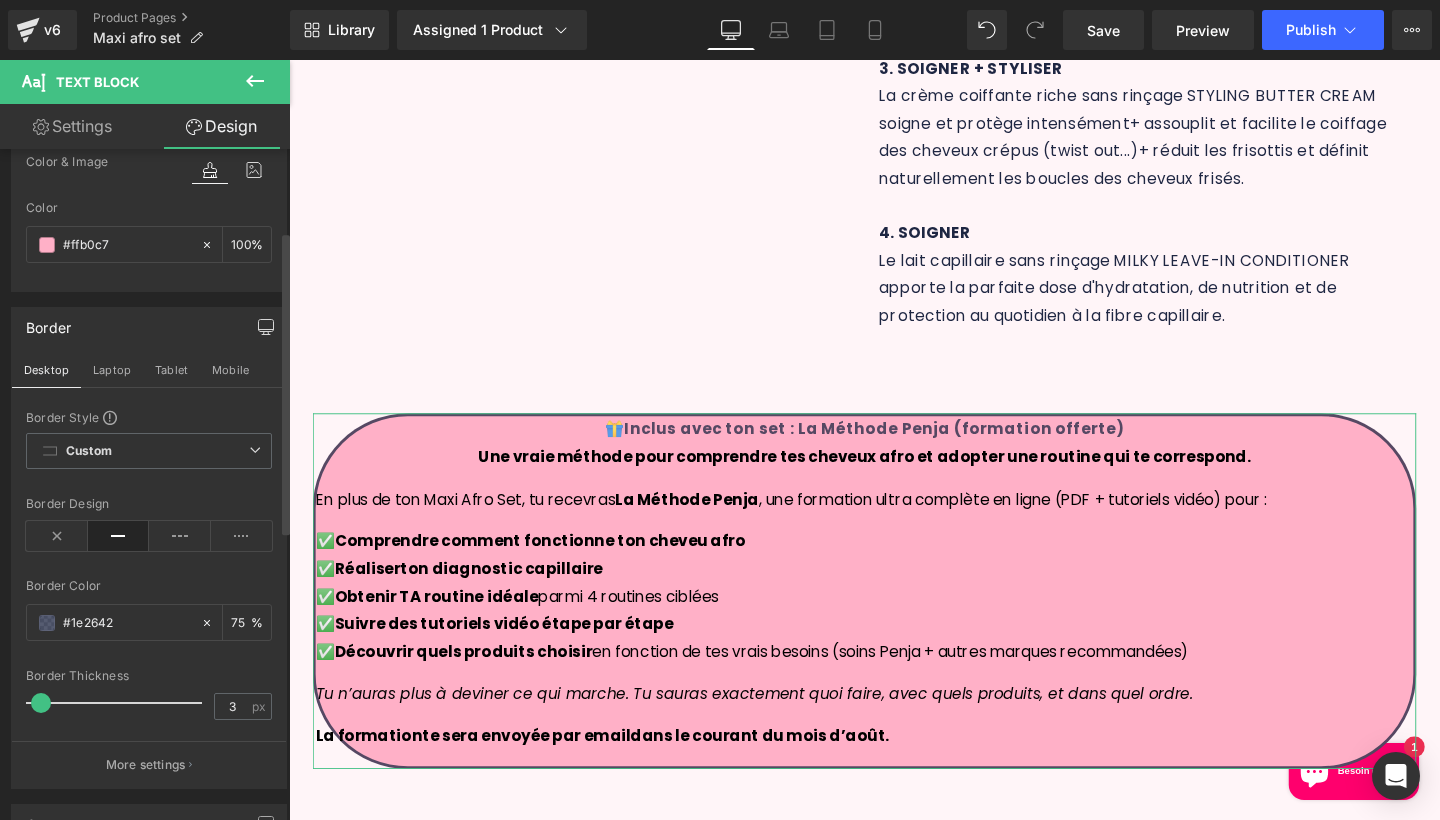 click on "Border Style" at bounding box center (149, 417) 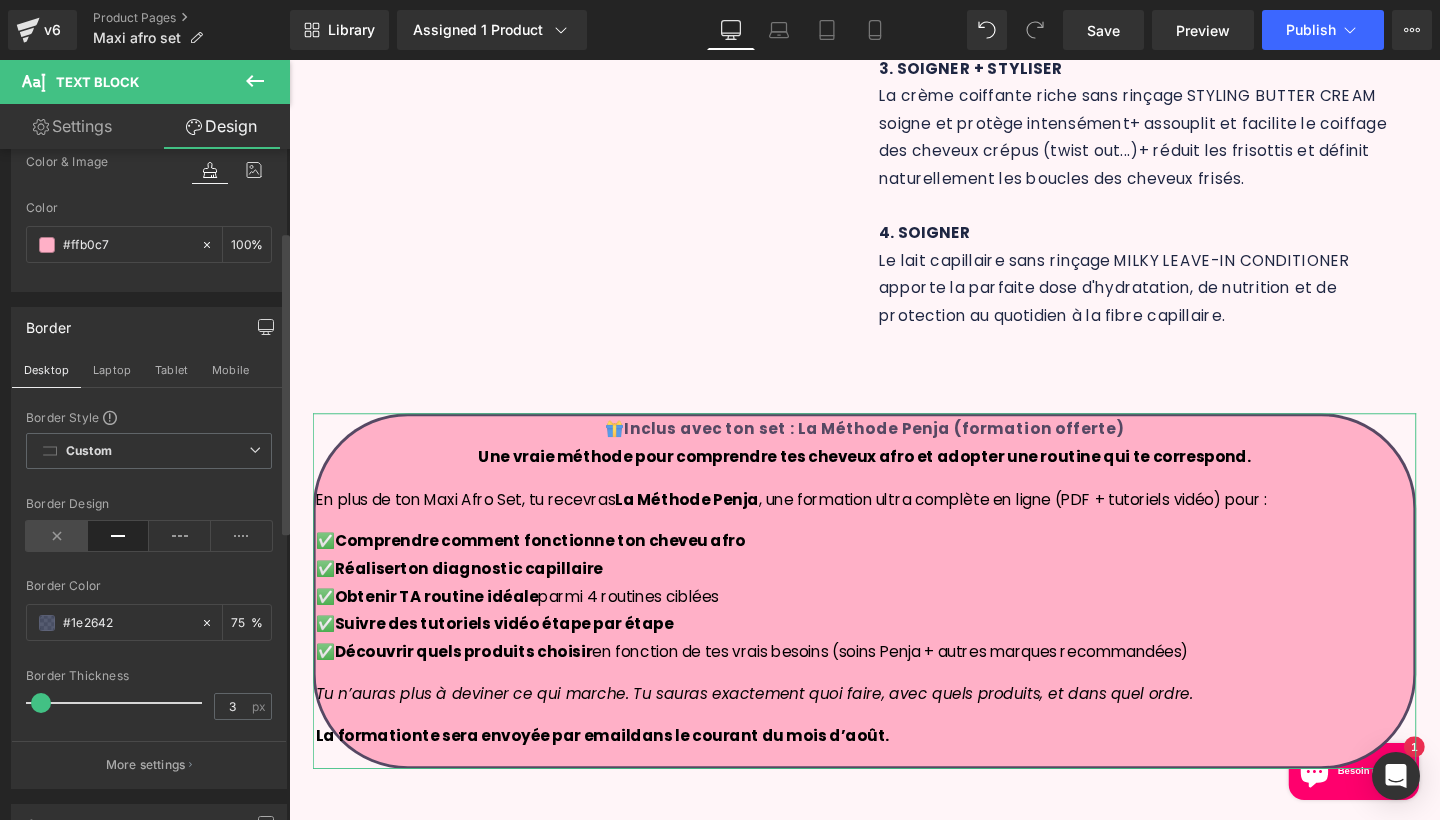 click at bounding box center [57, 536] 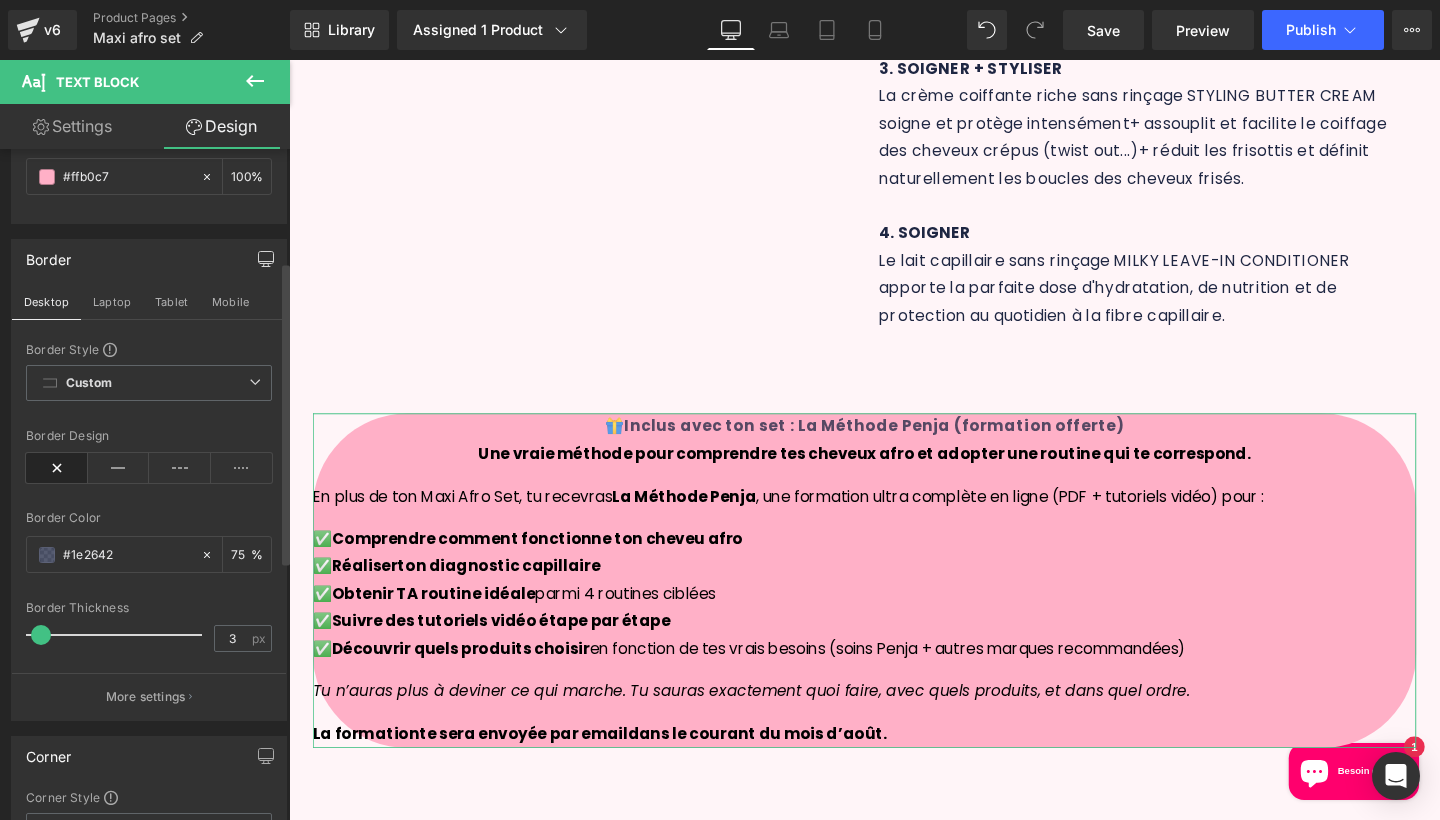 scroll, scrollTop: 216, scrollLeft: 0, axis: vertical 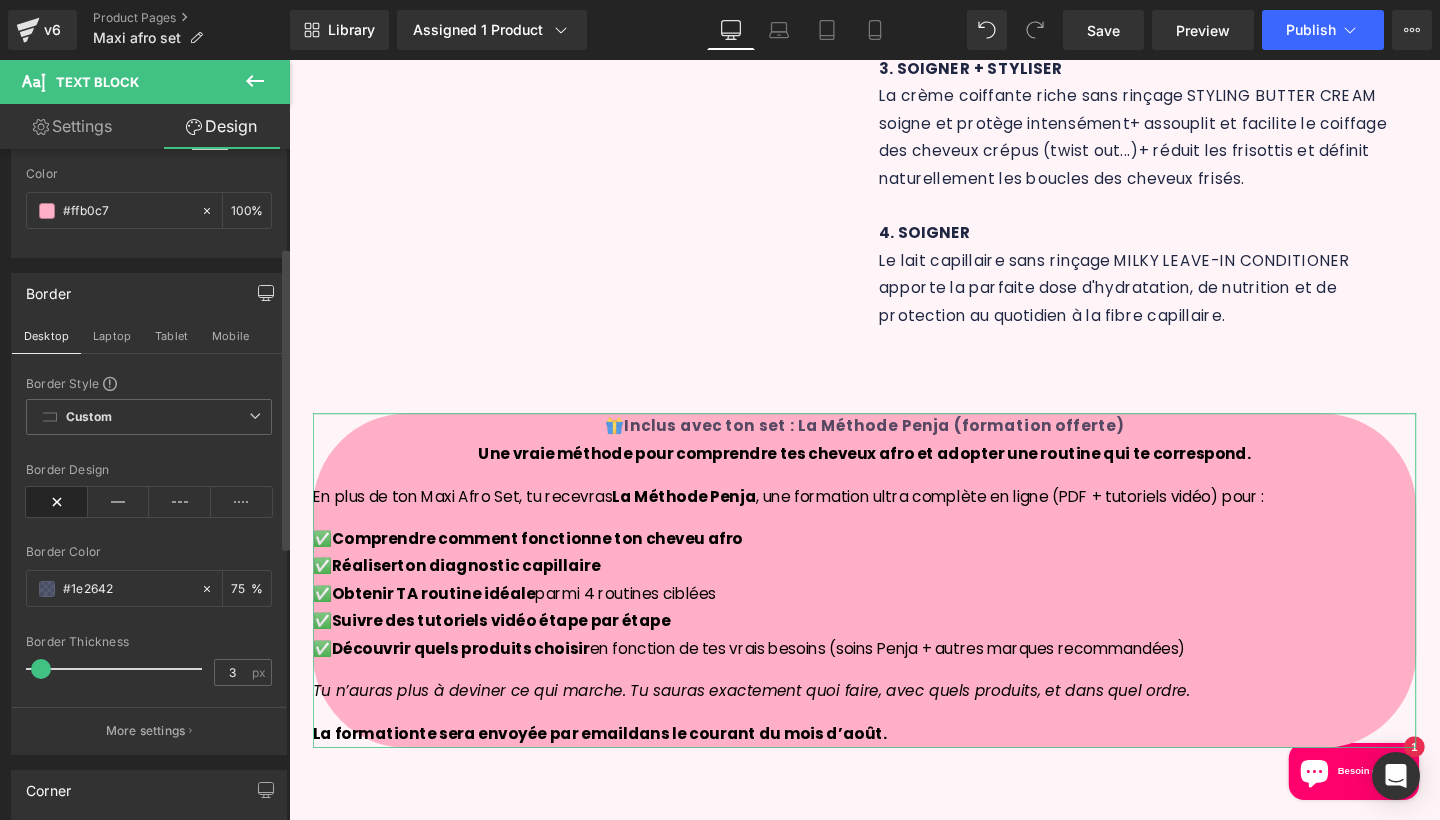 click at bounding box center [57, 502] 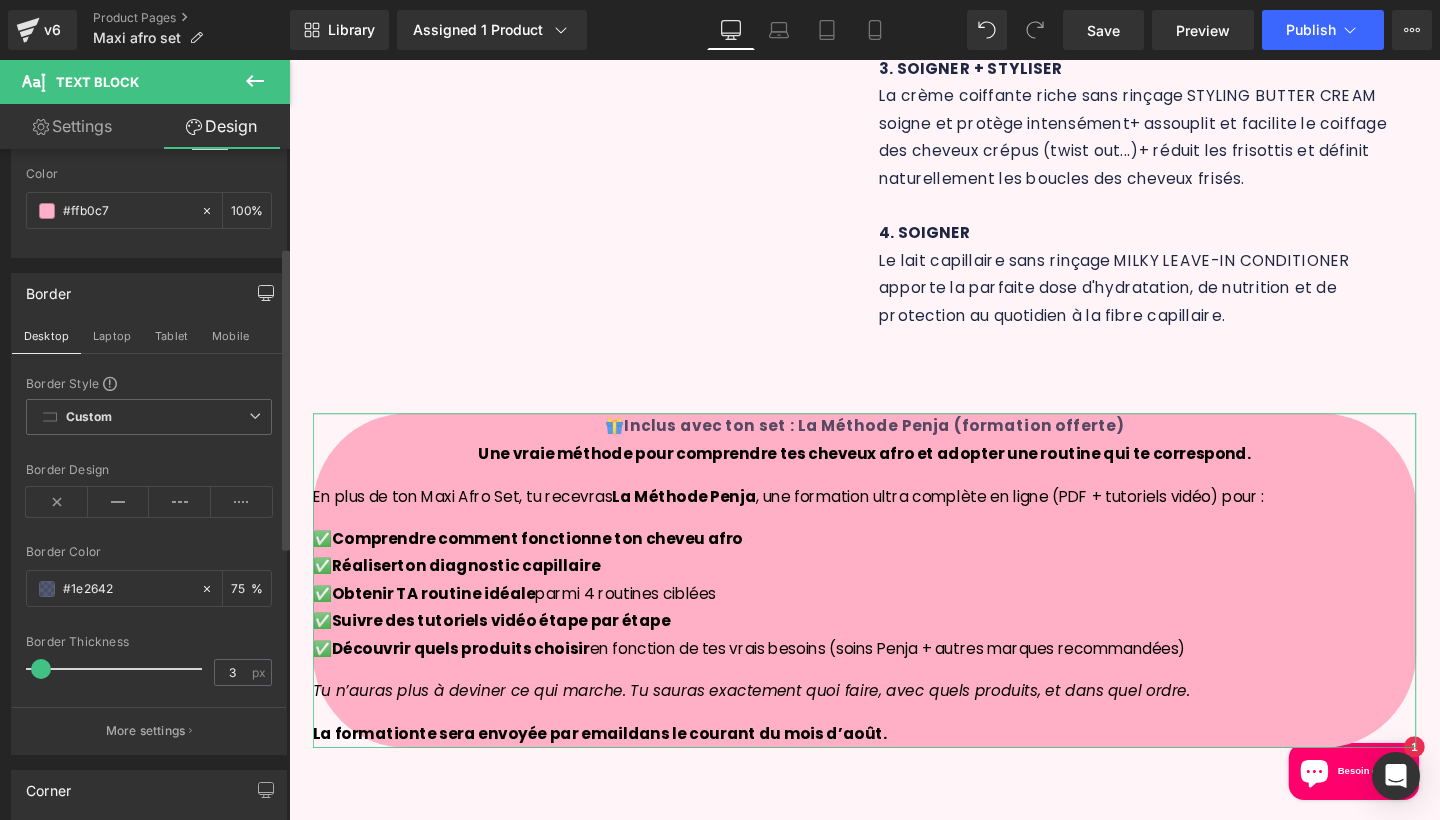click at bounding box center (41, 669) 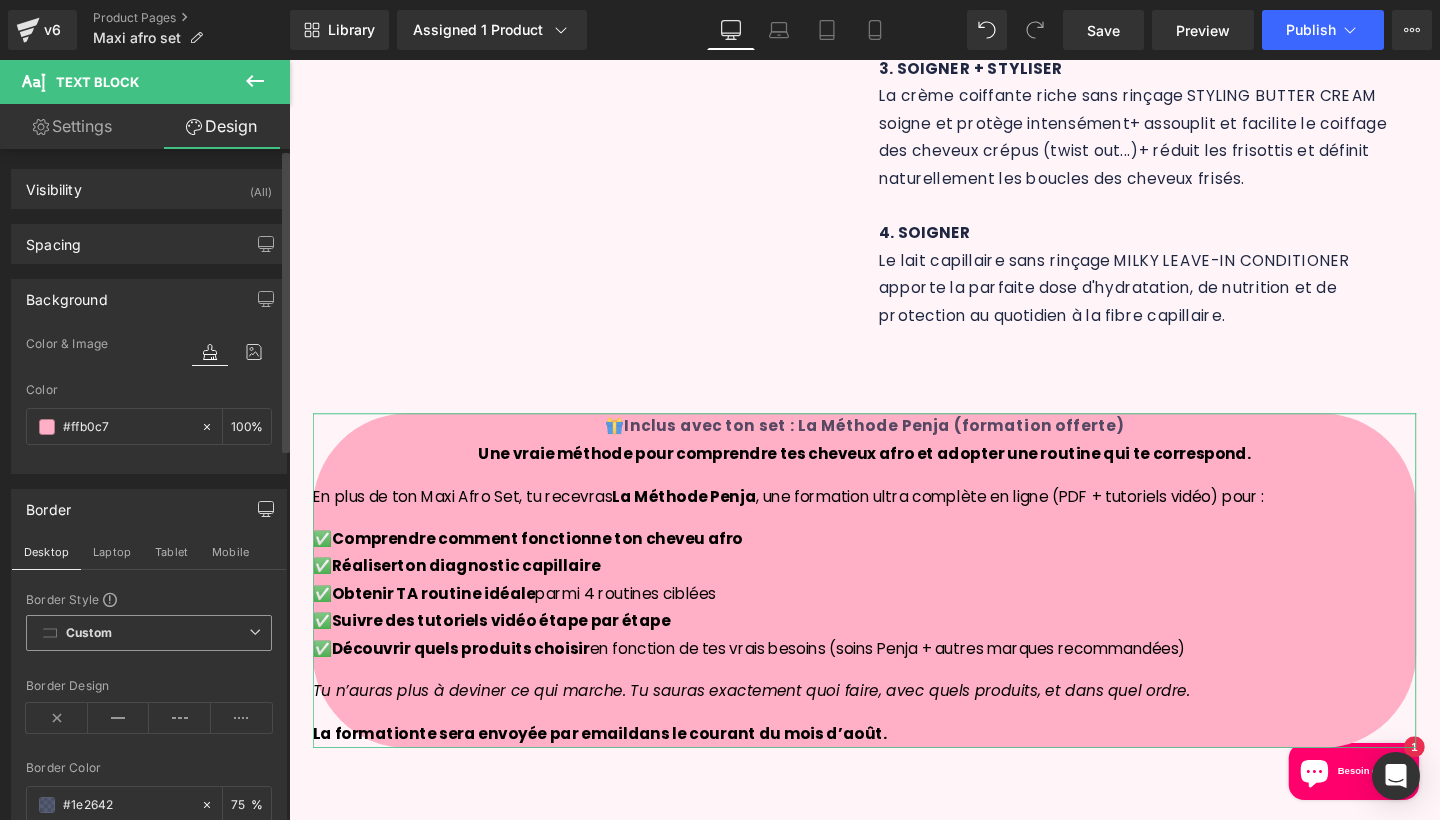 scroll, scrollTop: 0, scrollLeft: 0, axis: both 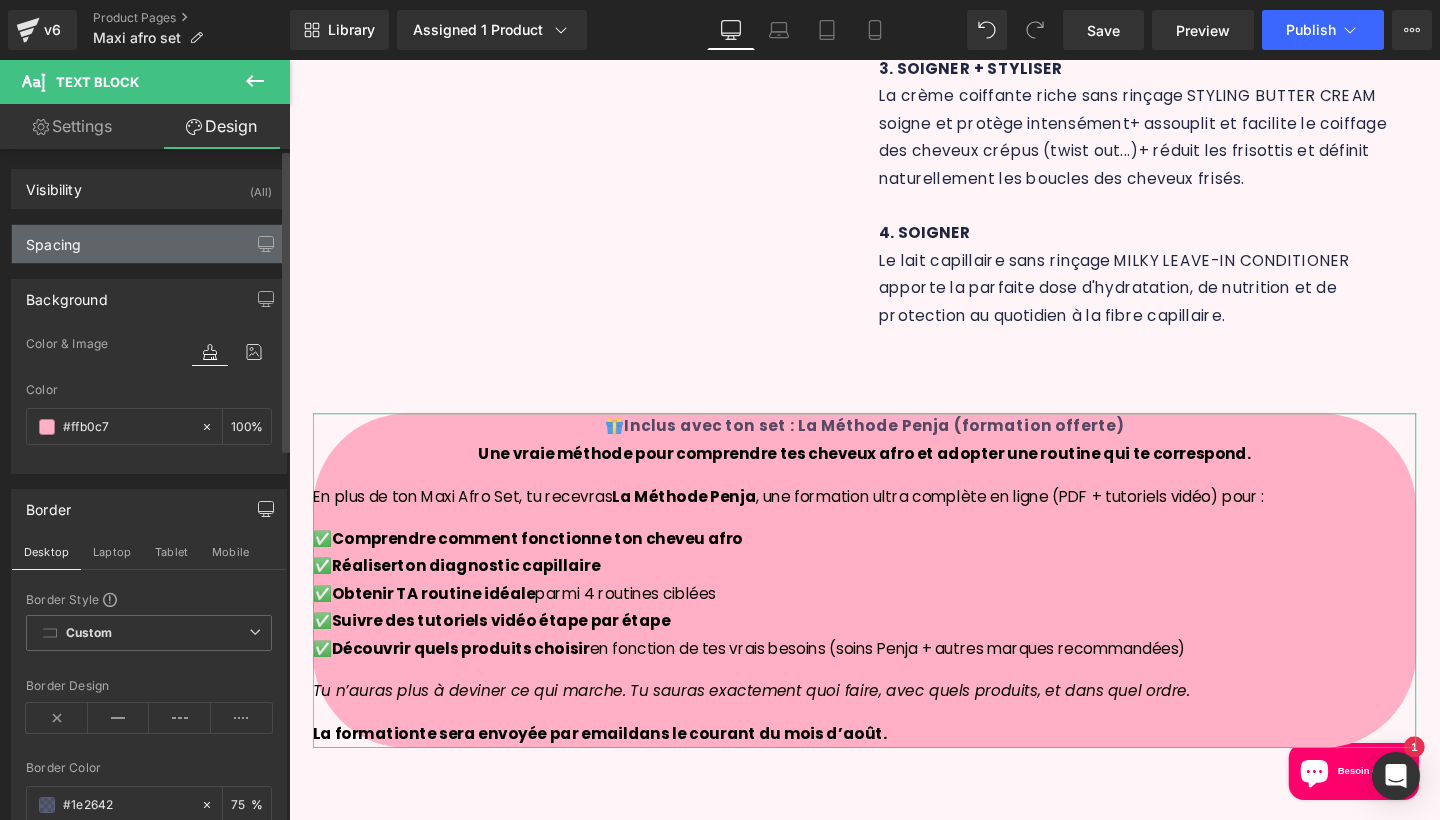 click on "Spacing" at bounding box center (149, 244) 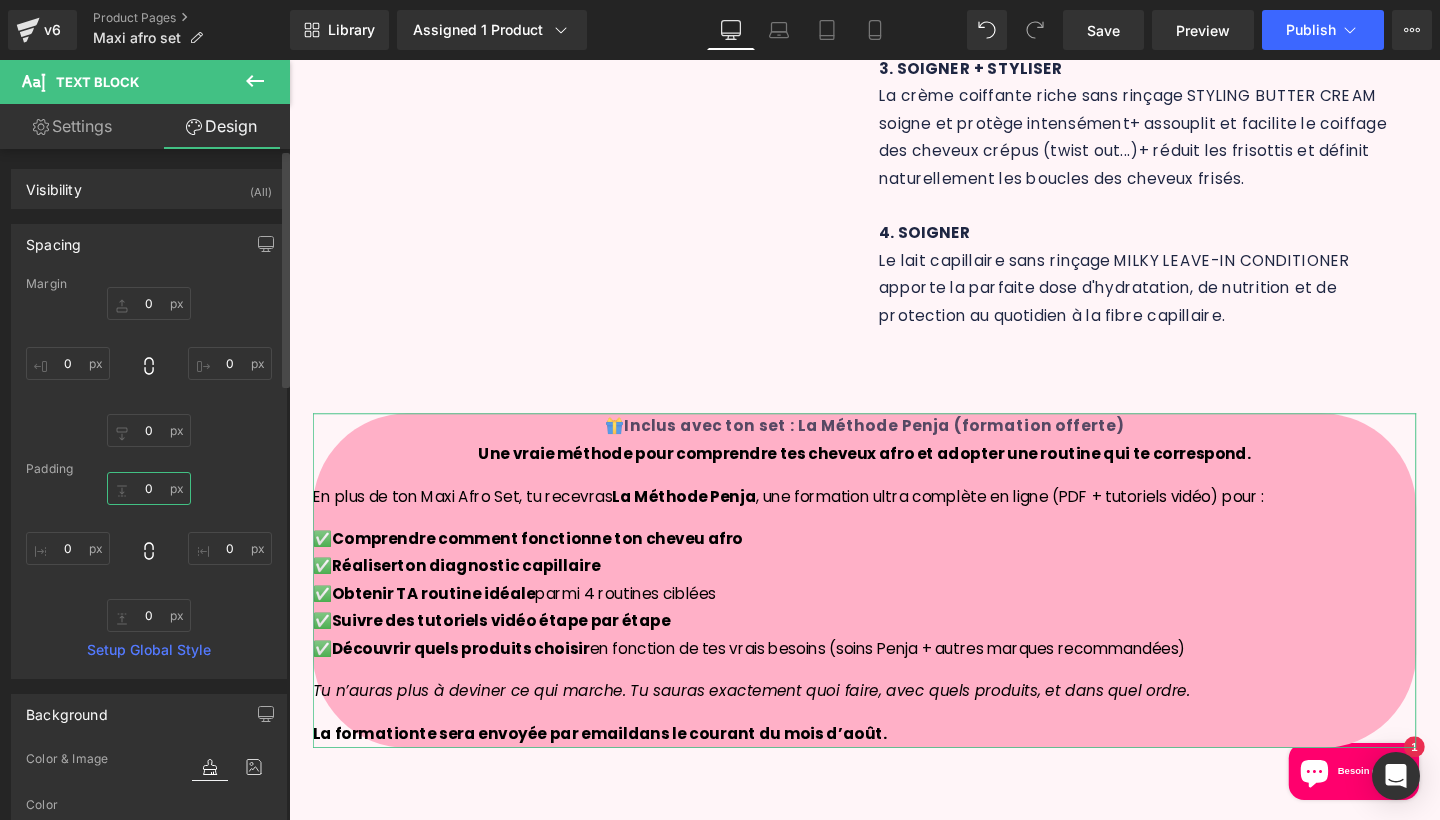 click on "0" at bounding box center (149, 488) 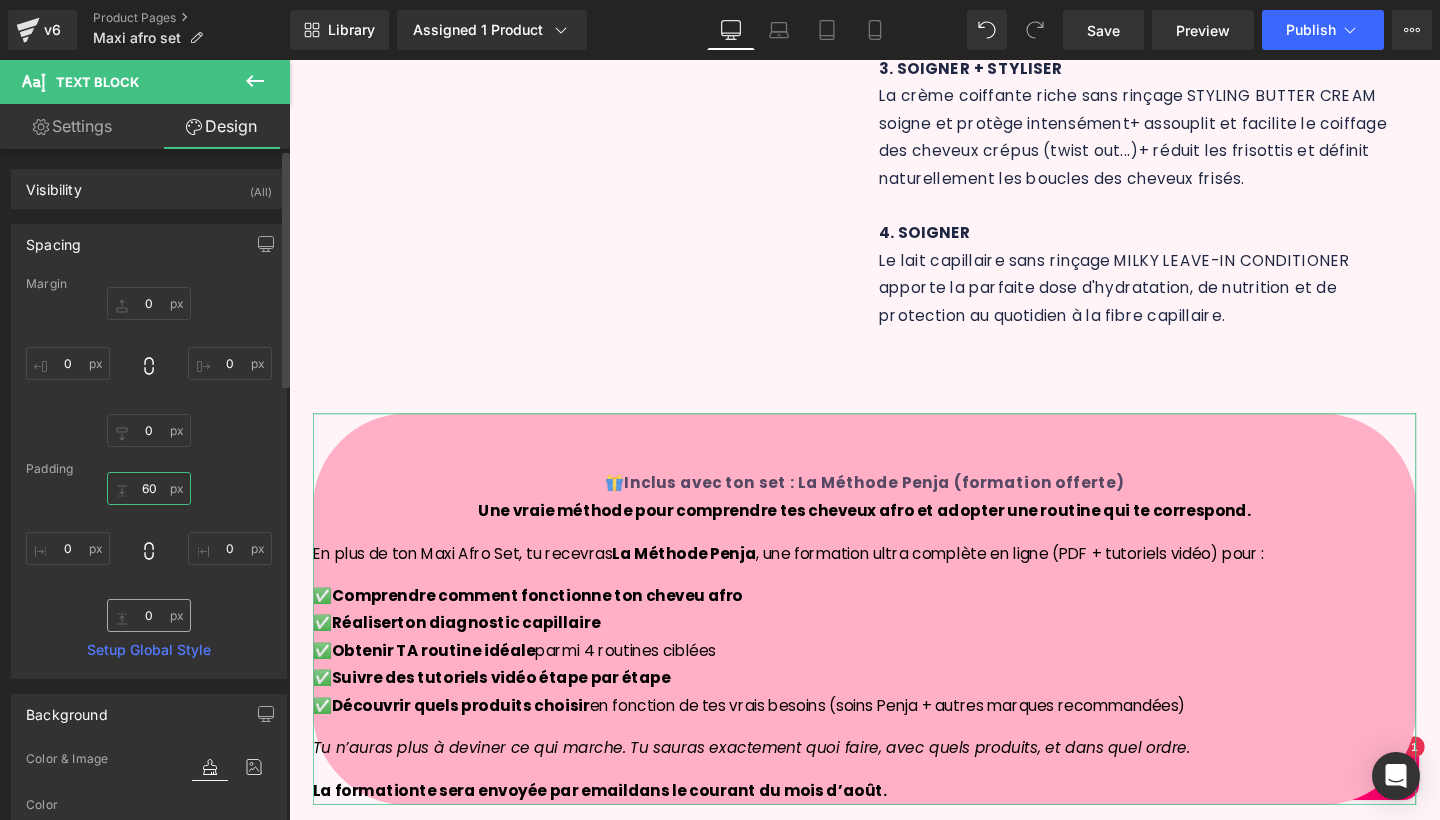 type on "60" 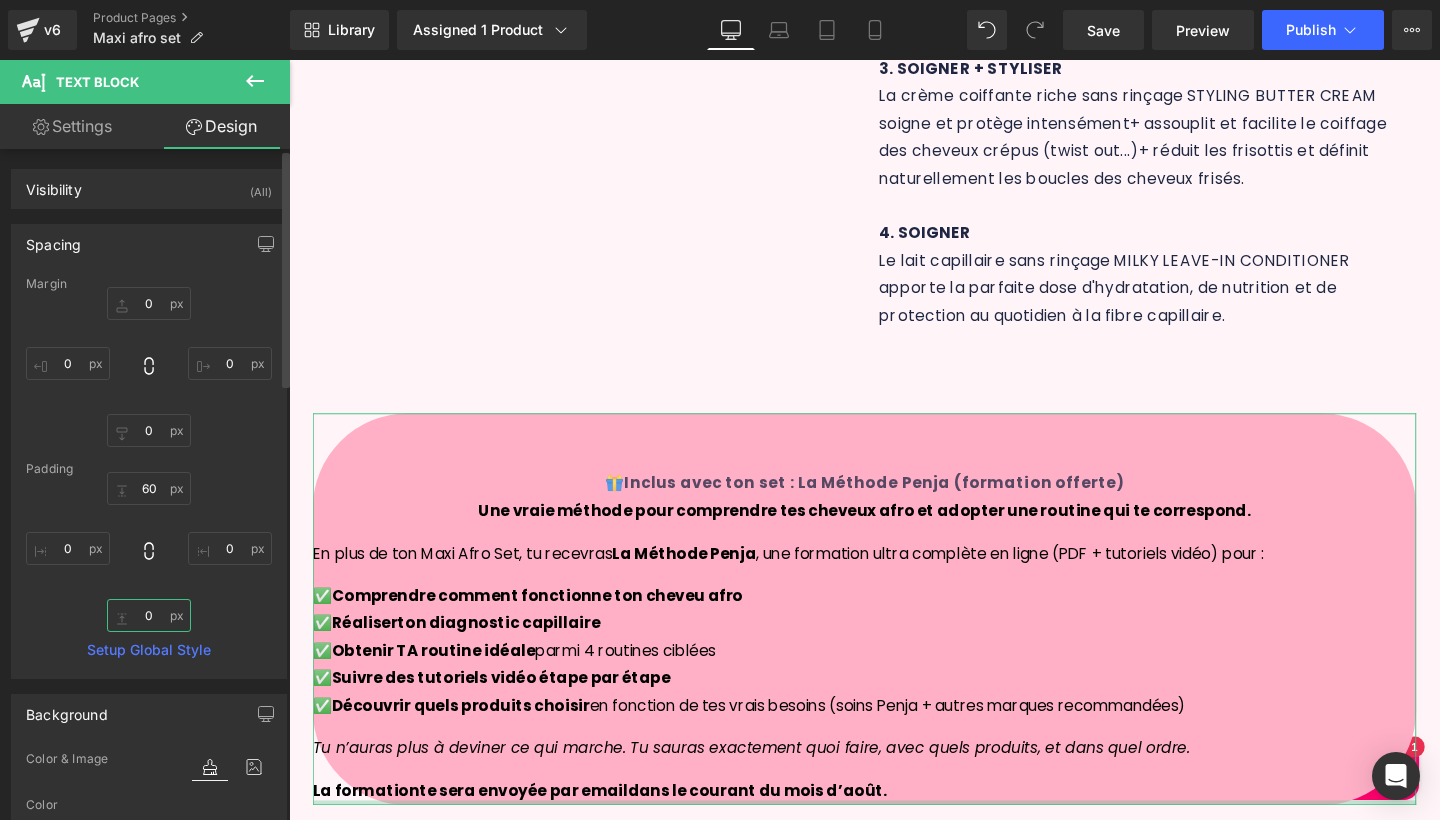 click on "0" at bounding box center [149, 615] 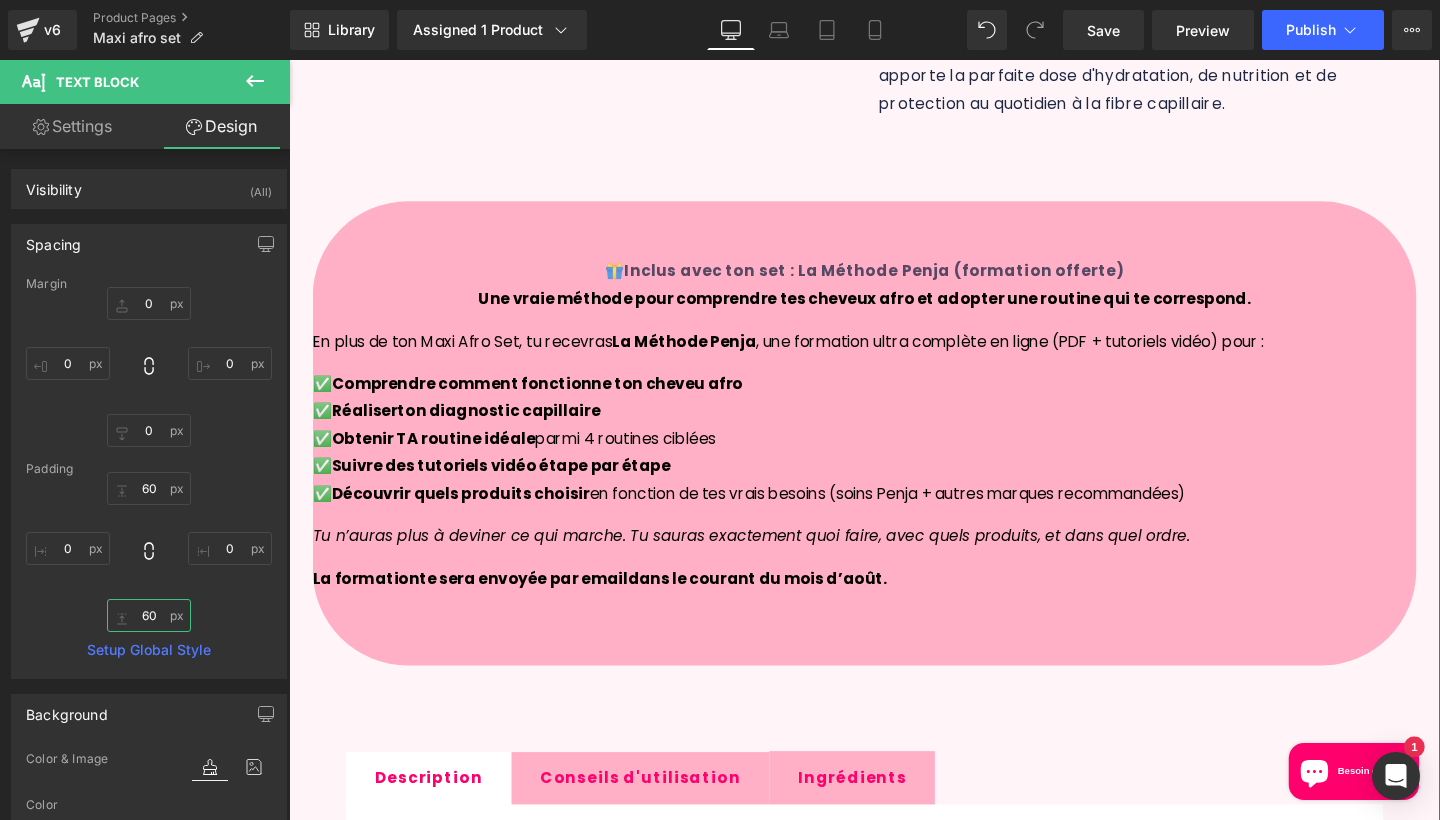 scroll, scrollTop: 1307, scrollLeft: 0, axis: vertical 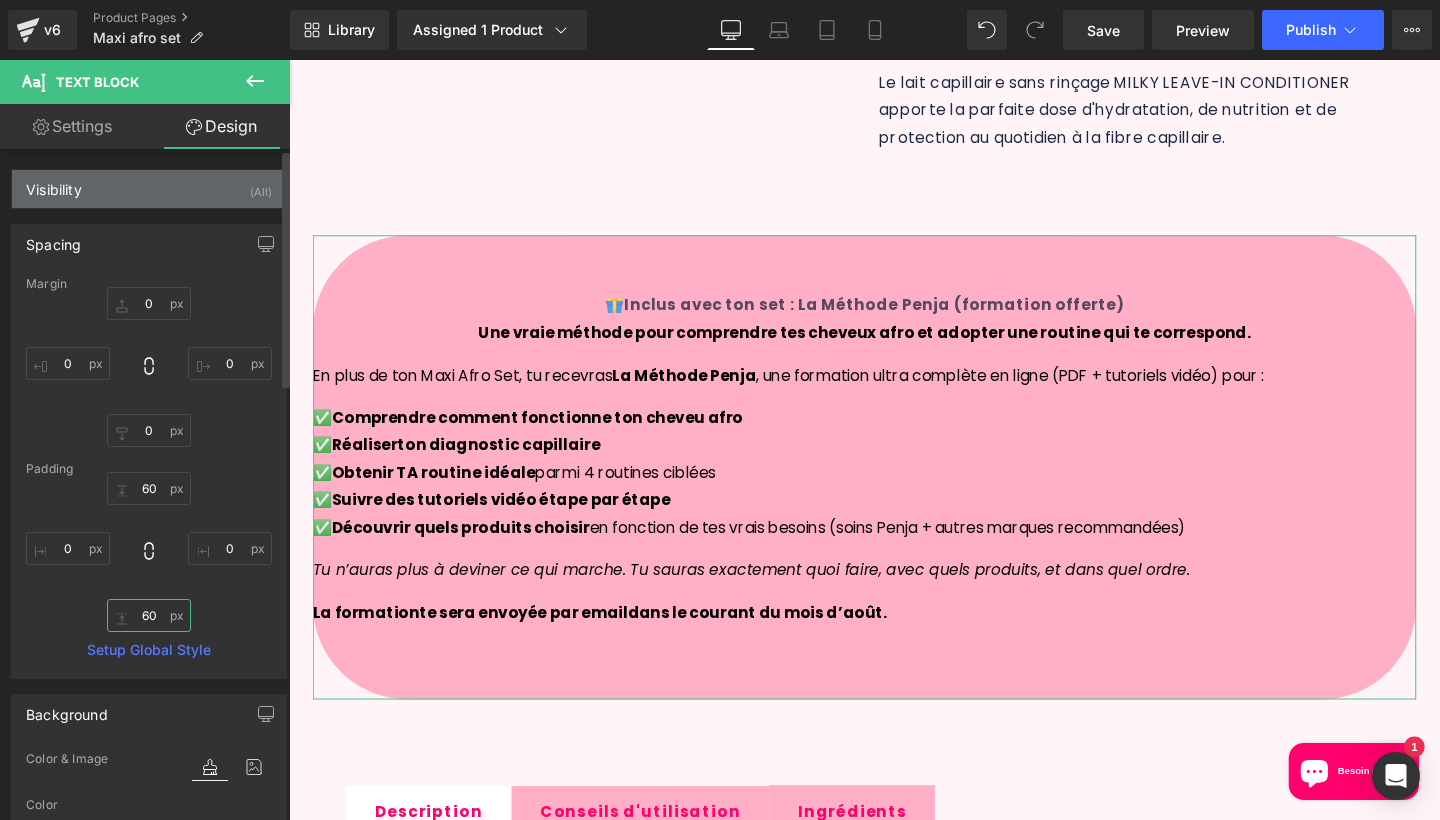type on "60" 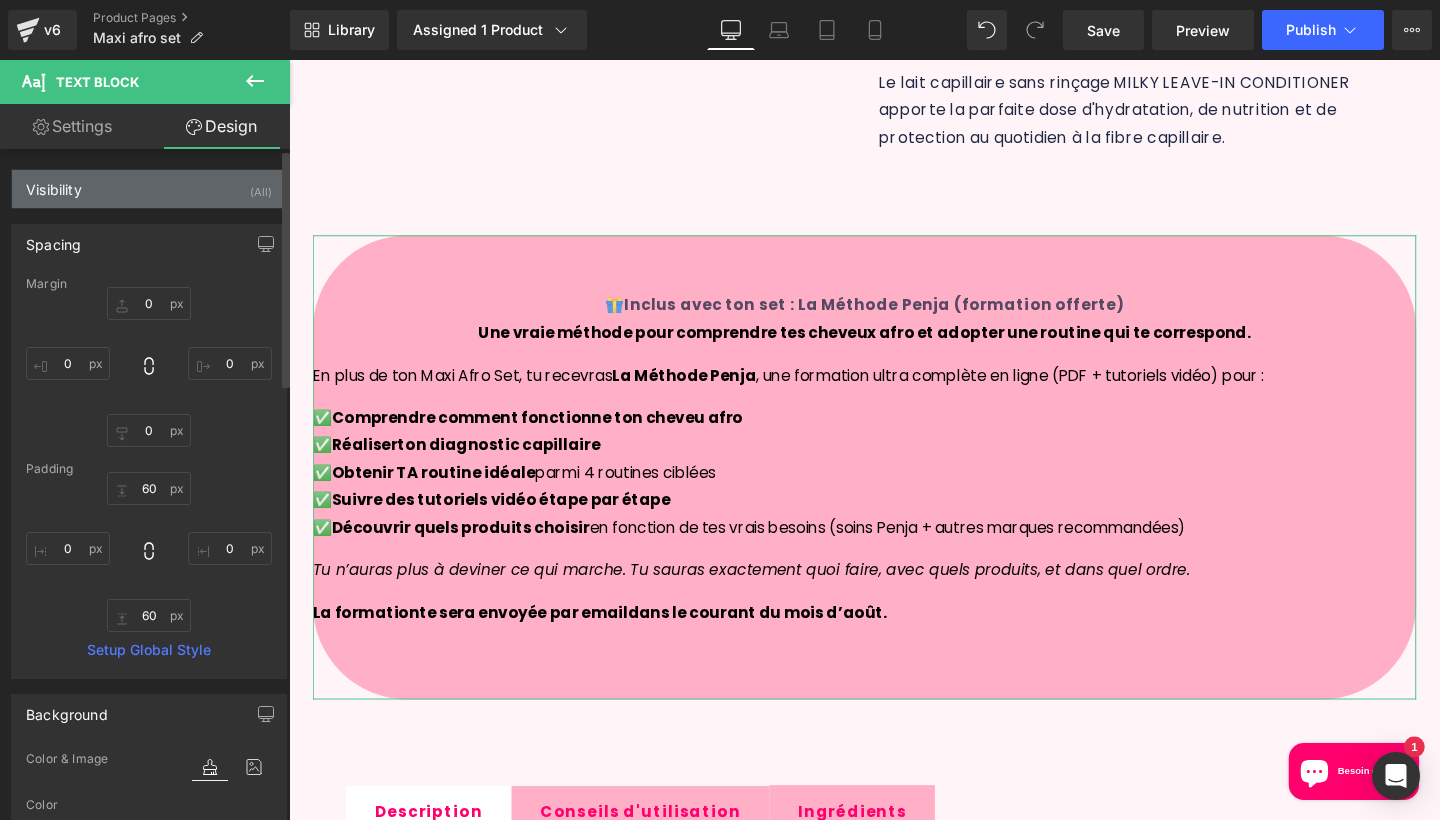 click on "Visibility
(All)" at bounding box center (149, 189) 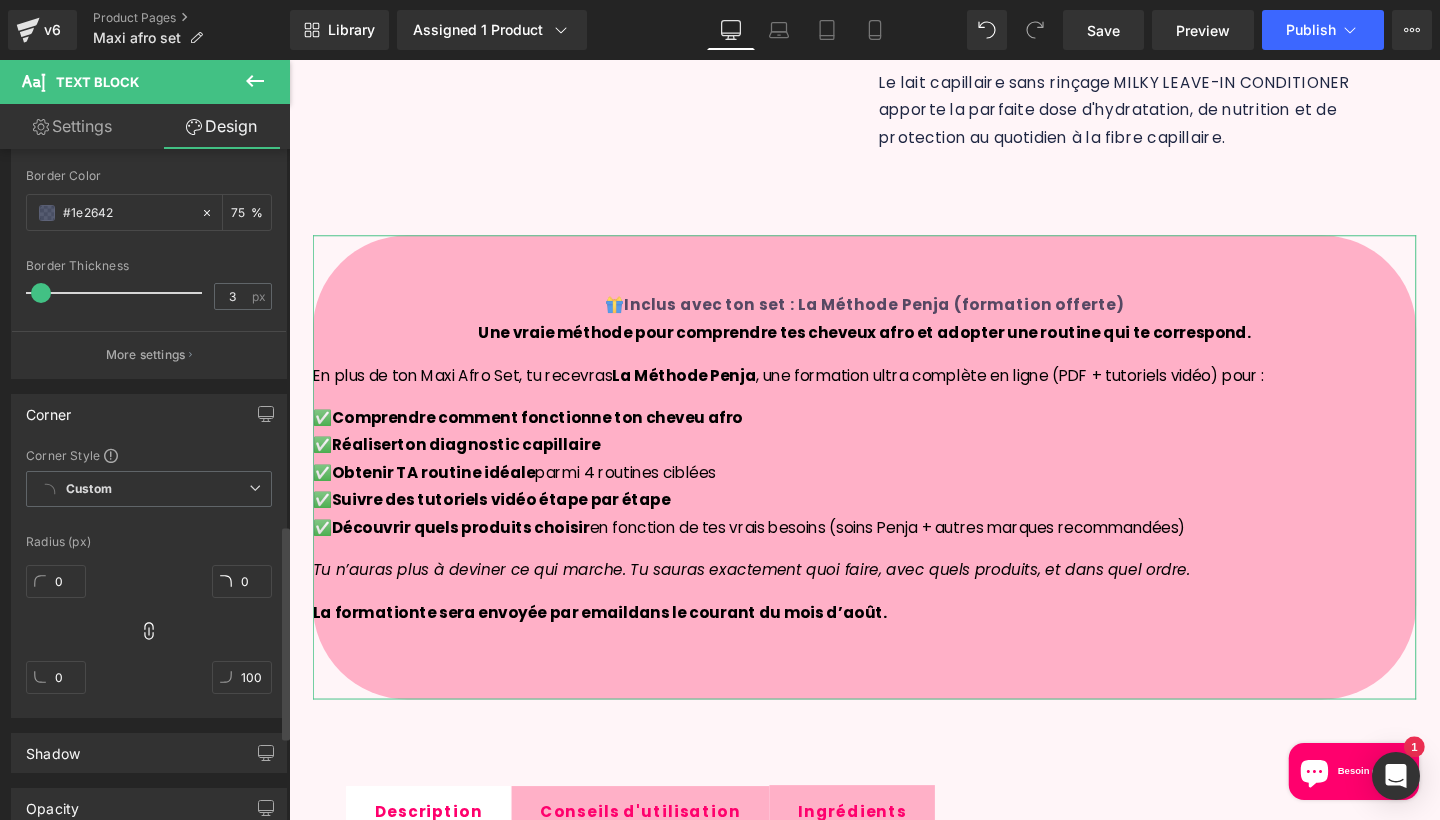 scroll, scrollTop: 1235, scrollLeft: 0, axis: vertical 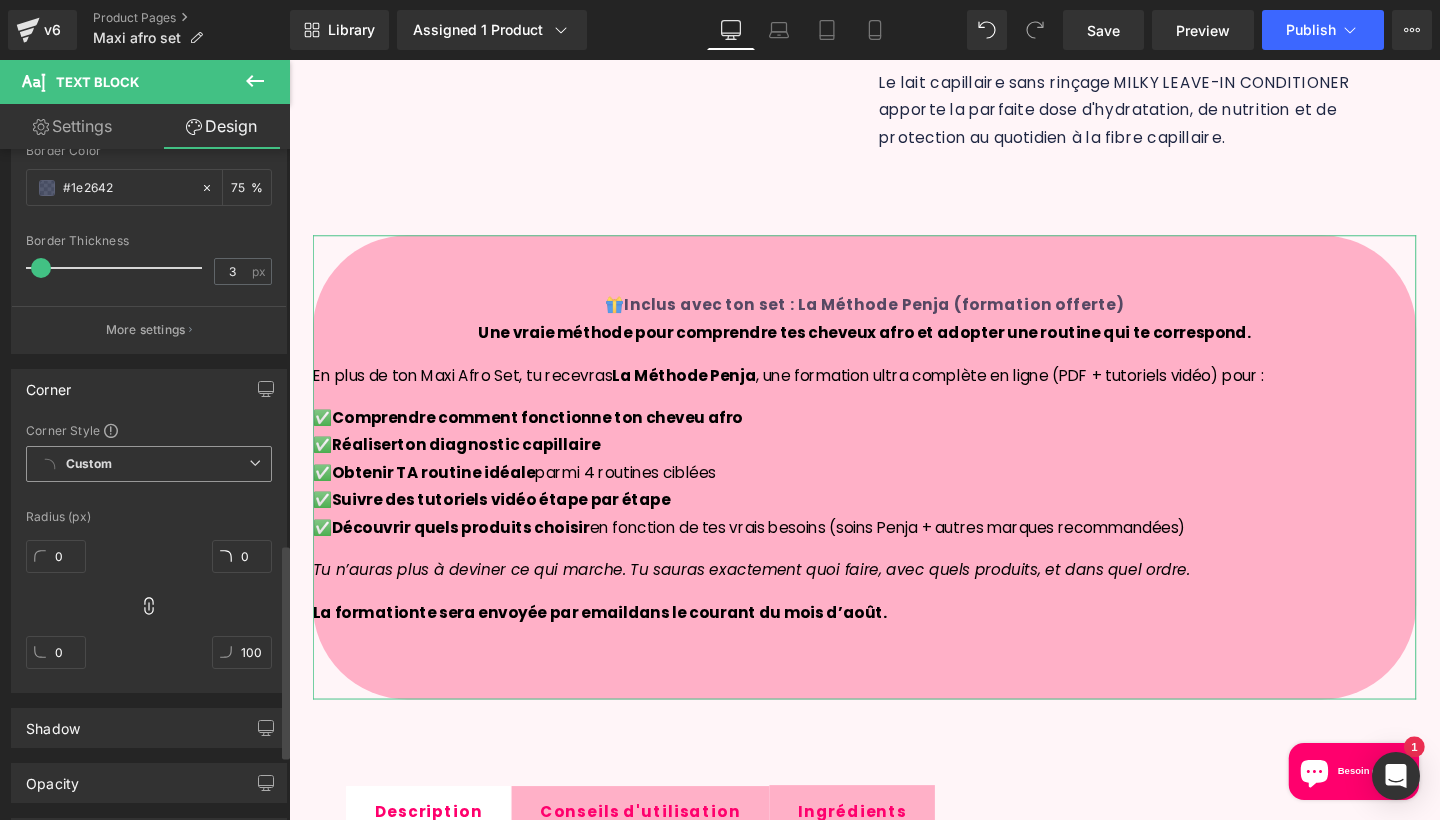 click on "Custom
Setup Global Style" at bounding box center (149, 464) 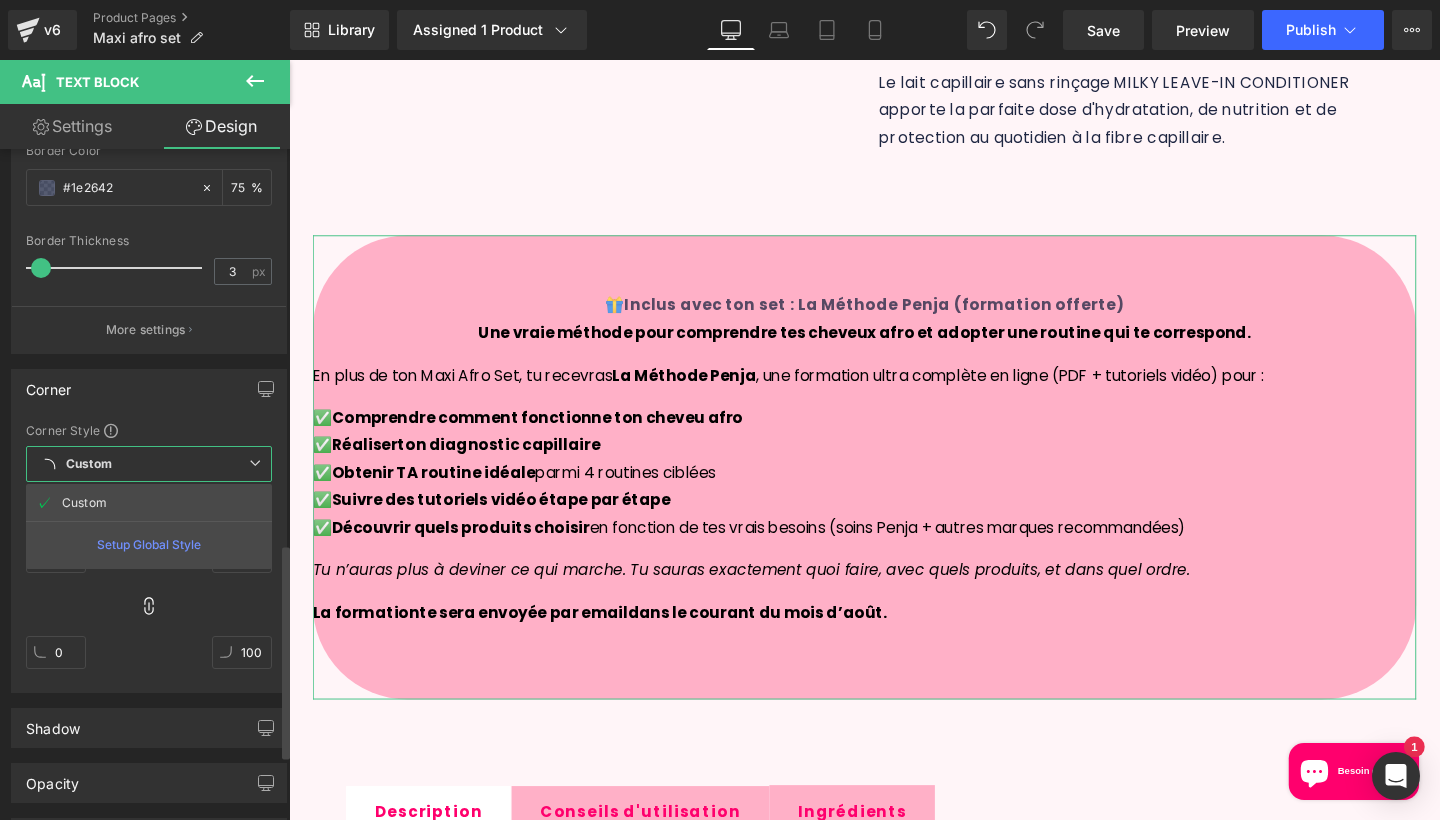 click on "Setup Global Style" at bounding box center [149, 544] 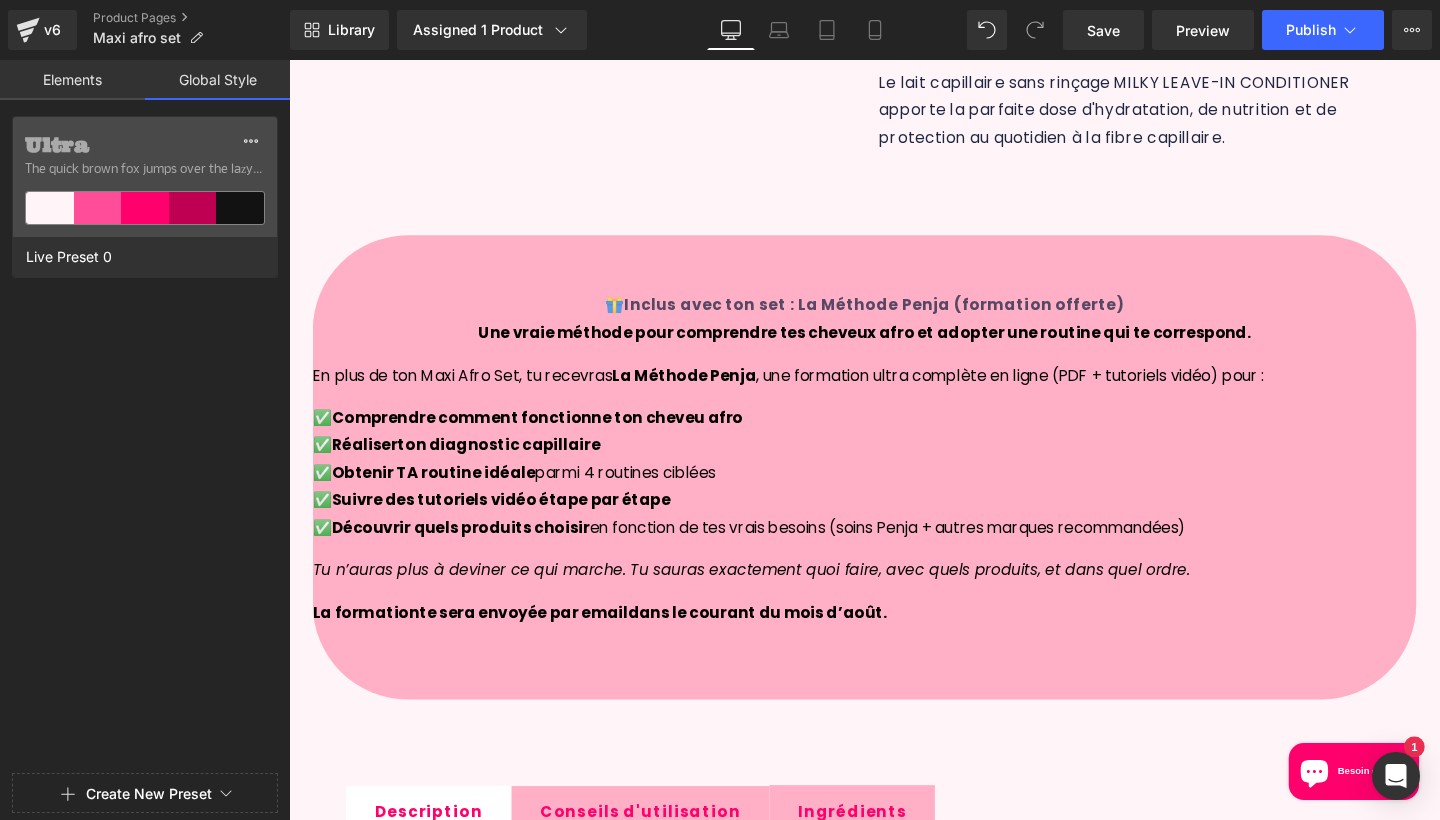 click on "Elements" at bounding box center [72, 80] 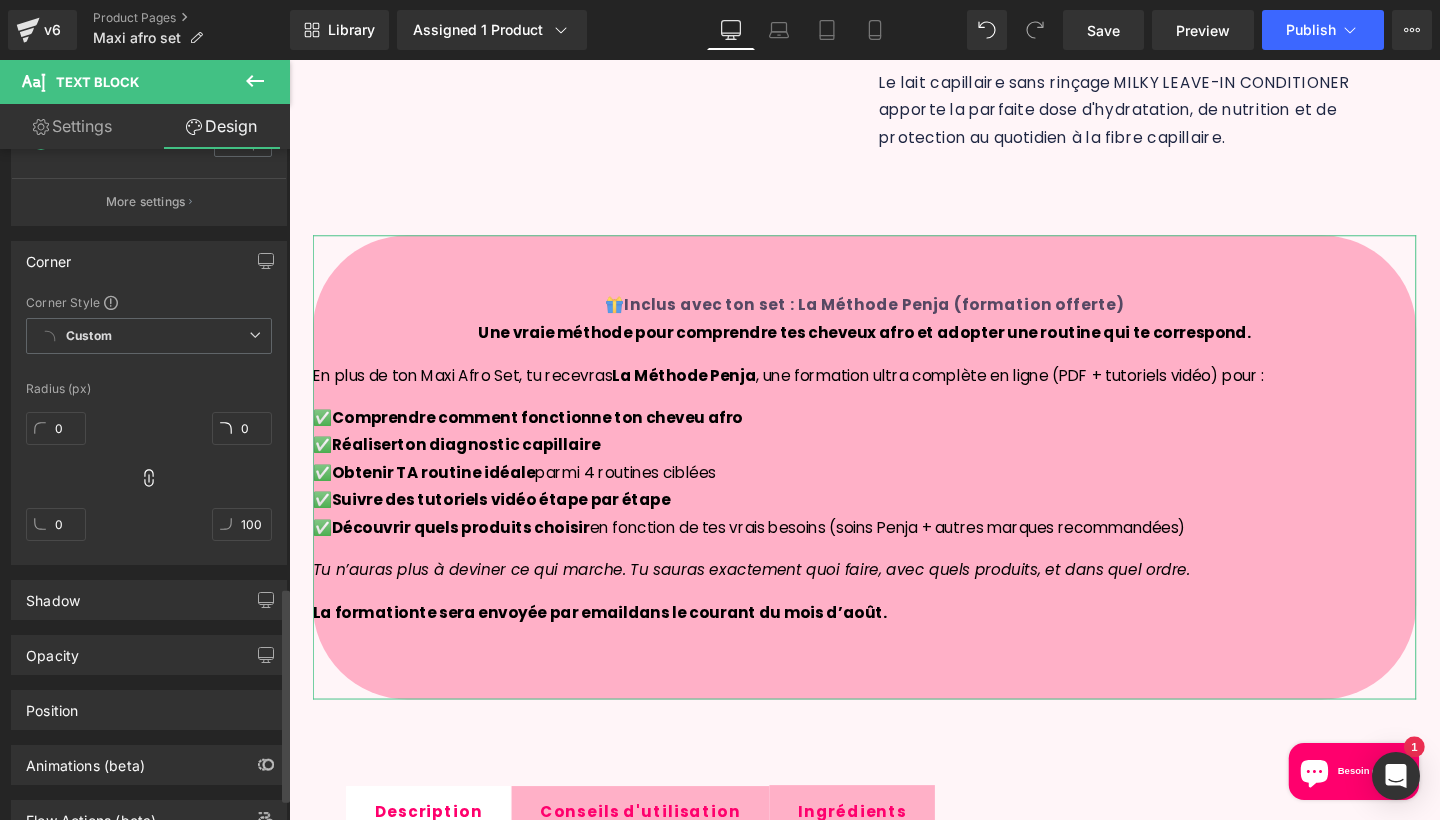 scroll, scrollTop: 1371, scrollLeft: 0, axis: vertical 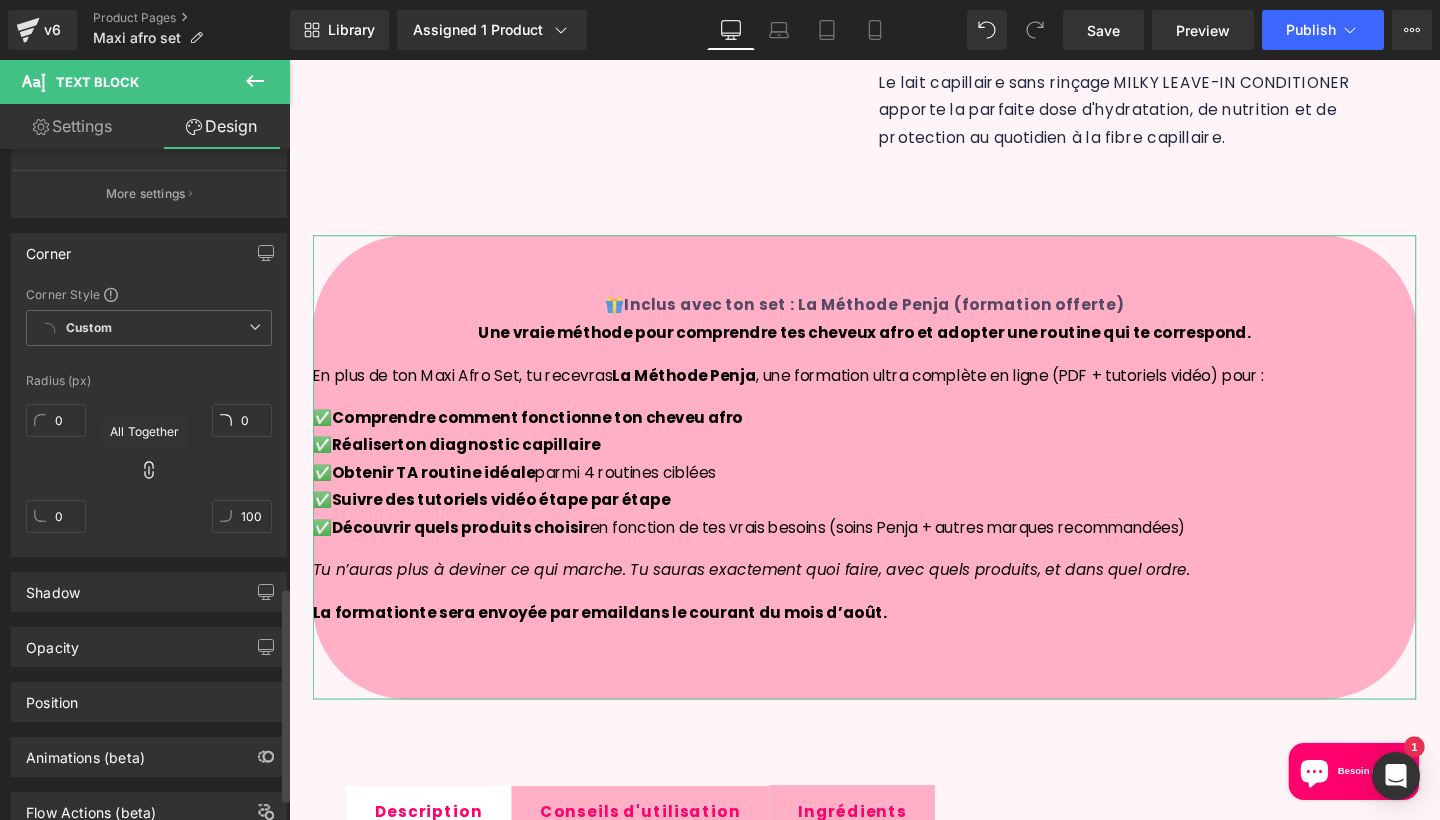 click 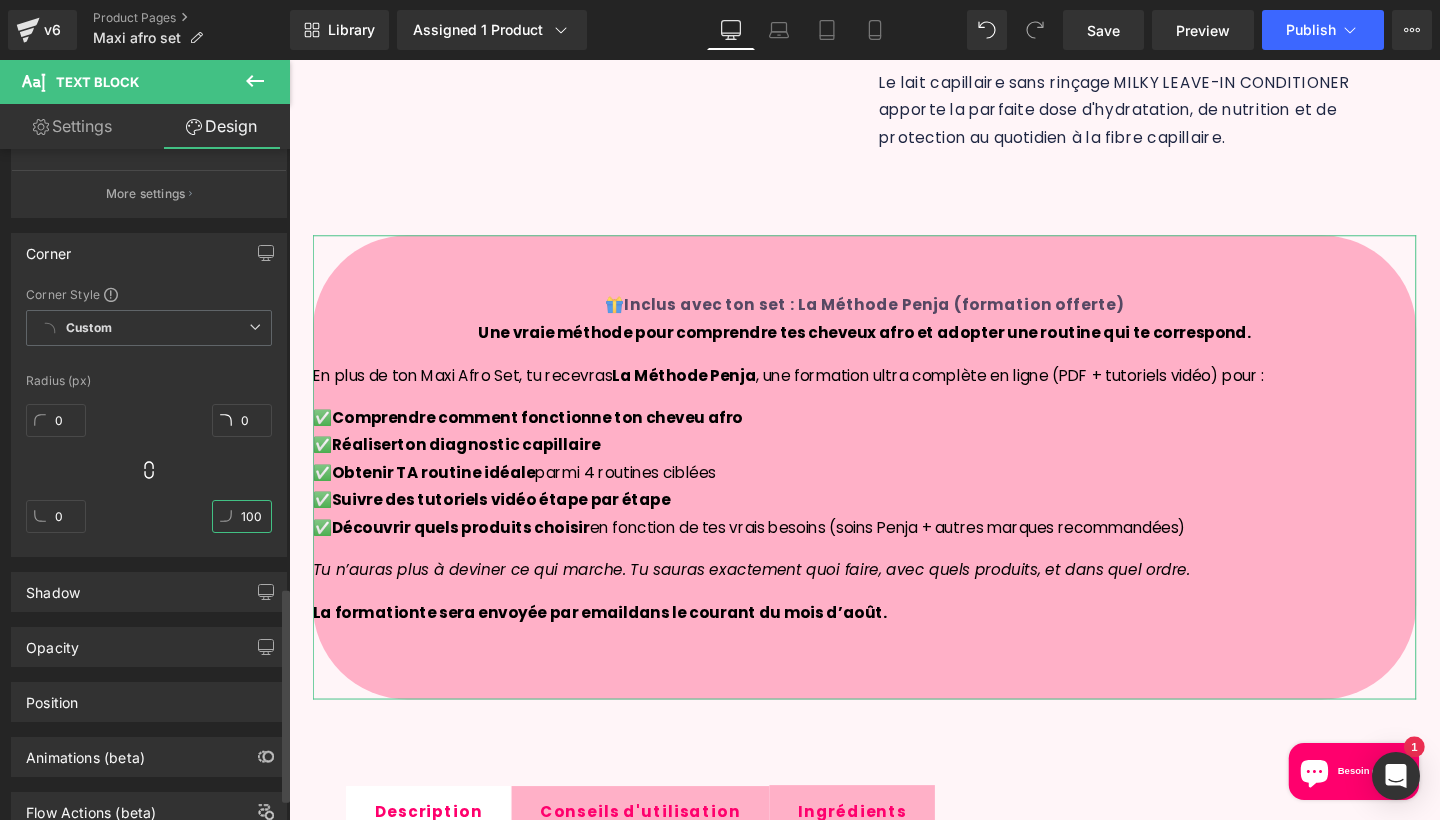 click on "100" at bounding box center (242, 516) 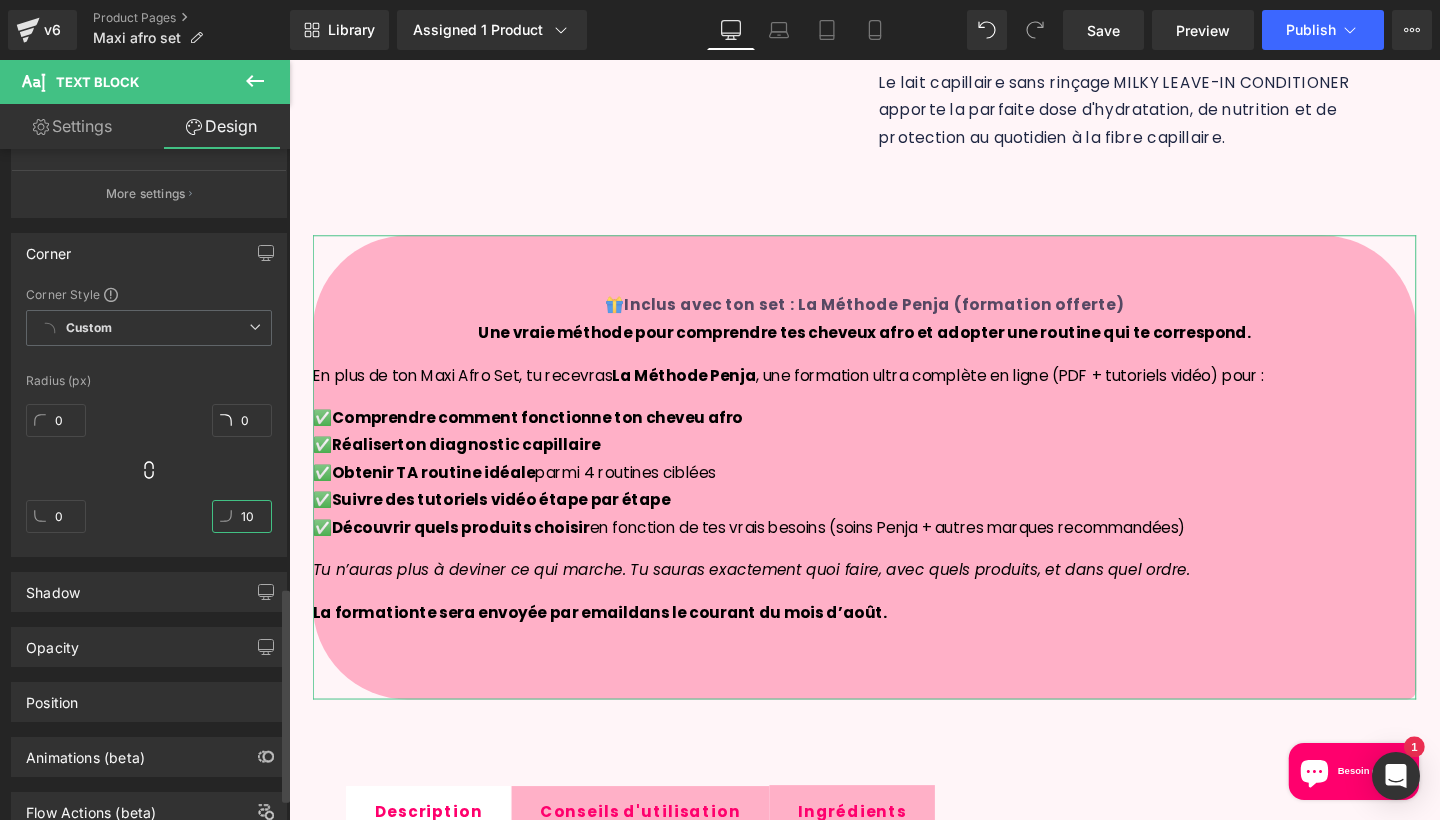 type on "0" 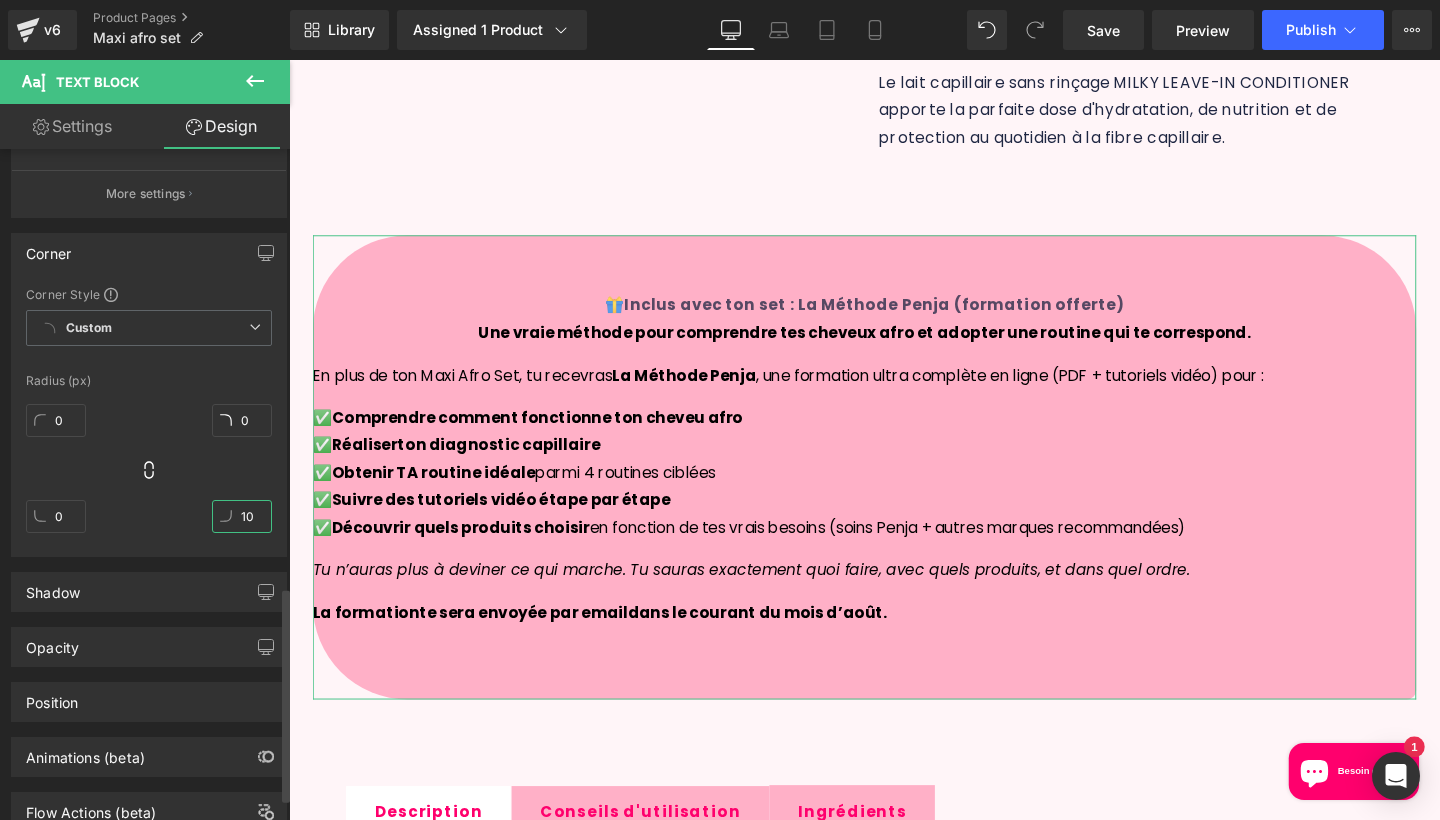type on "100" 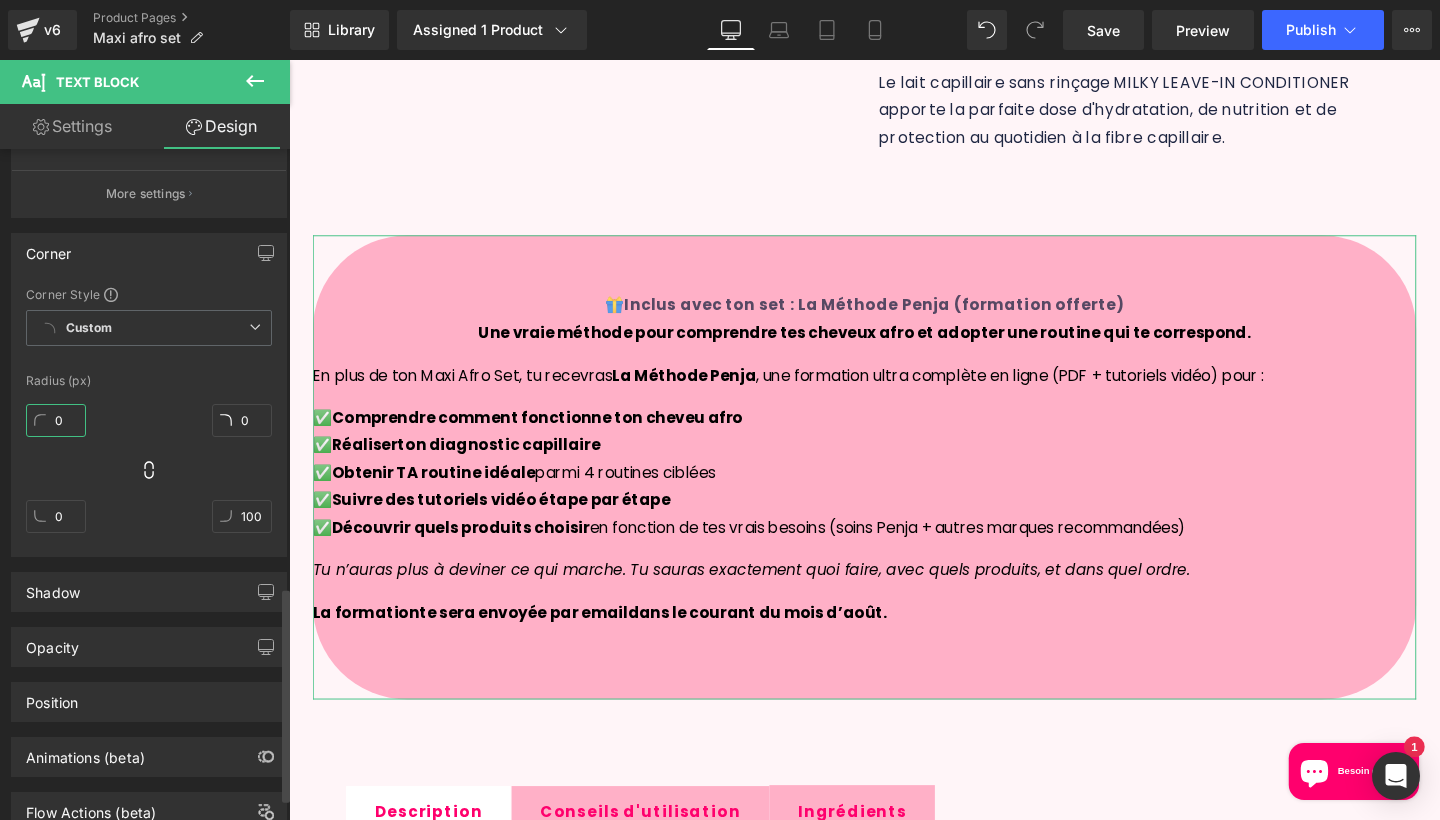 click on "0" at bounding box center (56, 420) 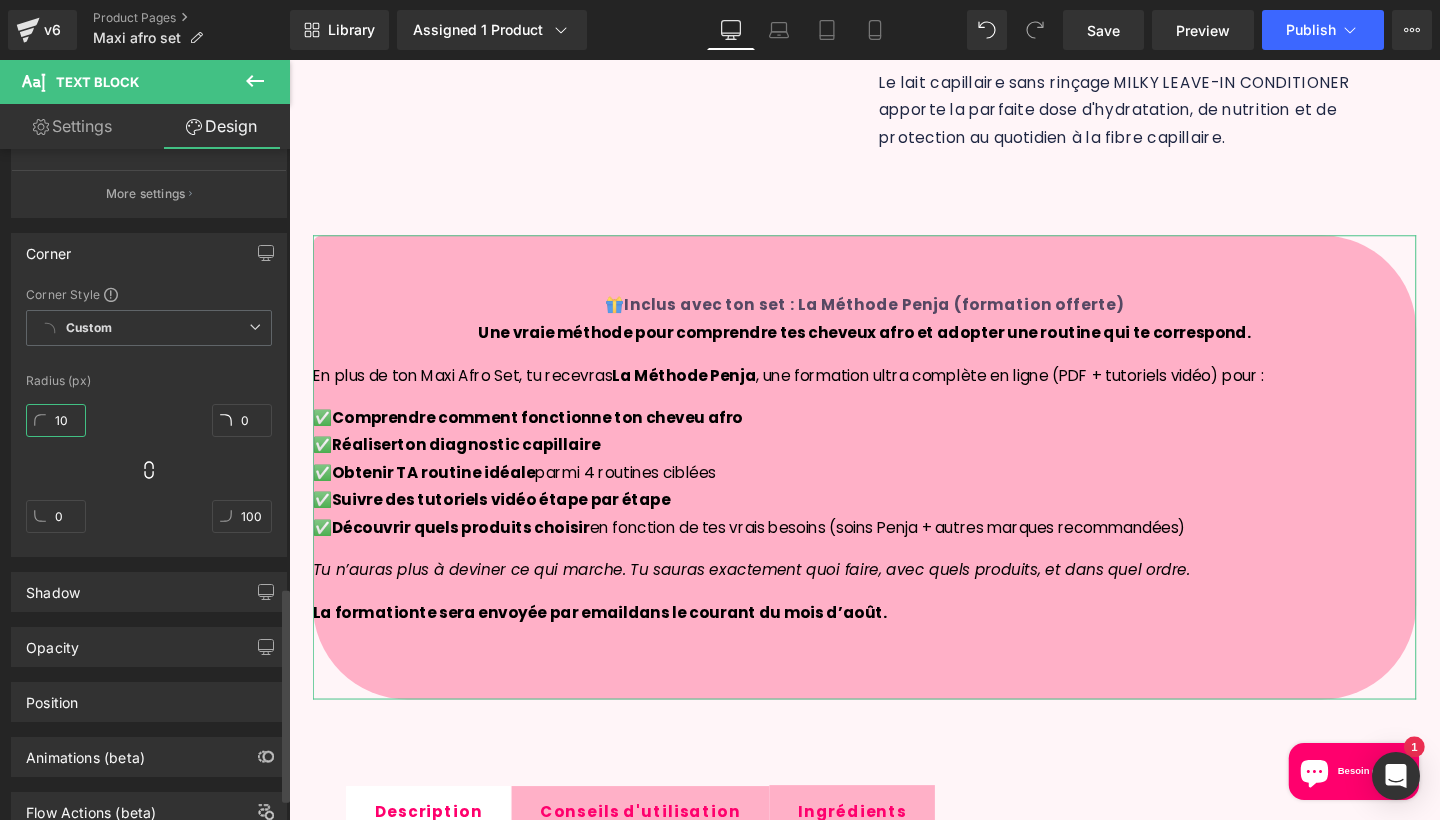 type on "1" 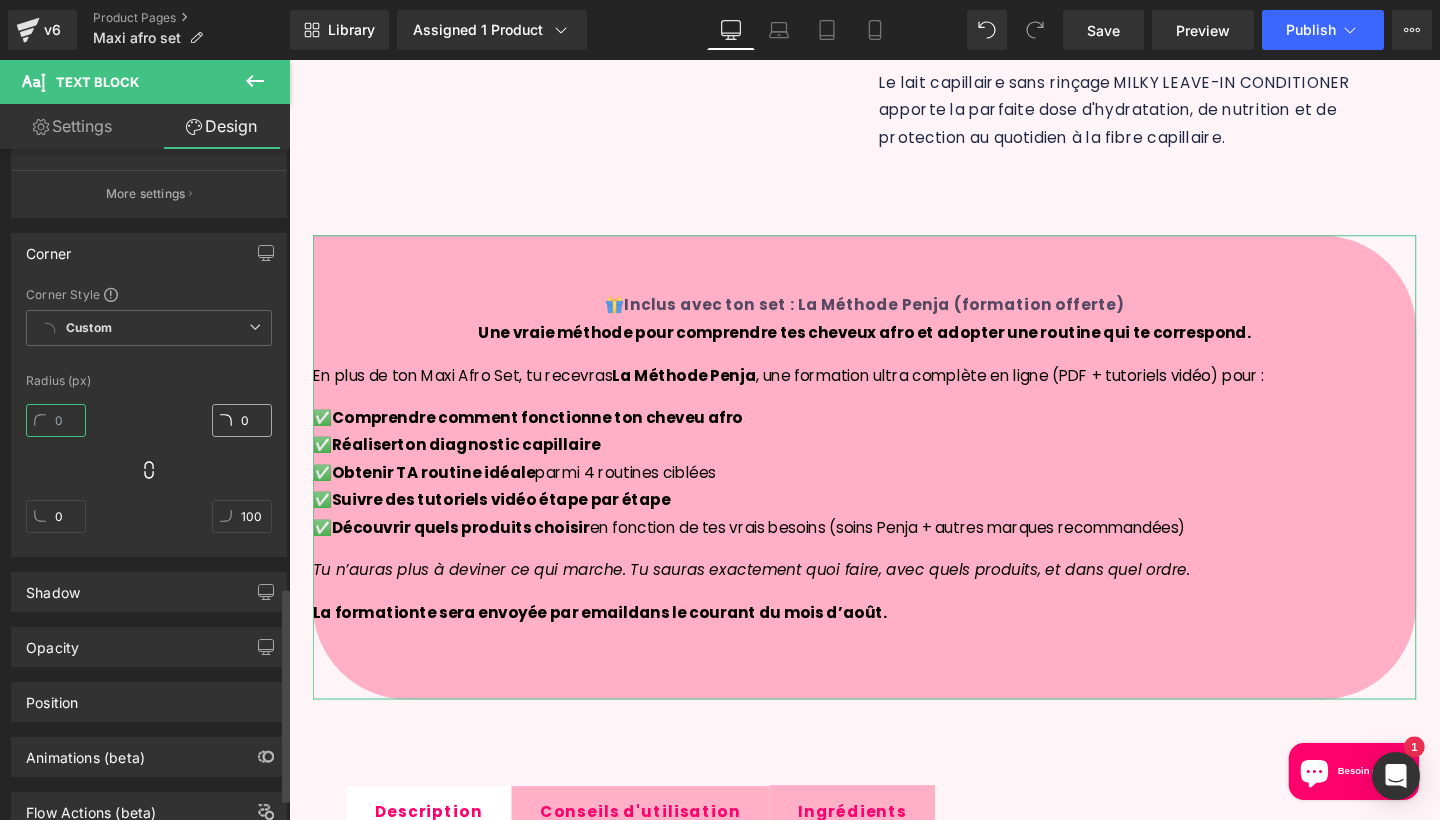 type 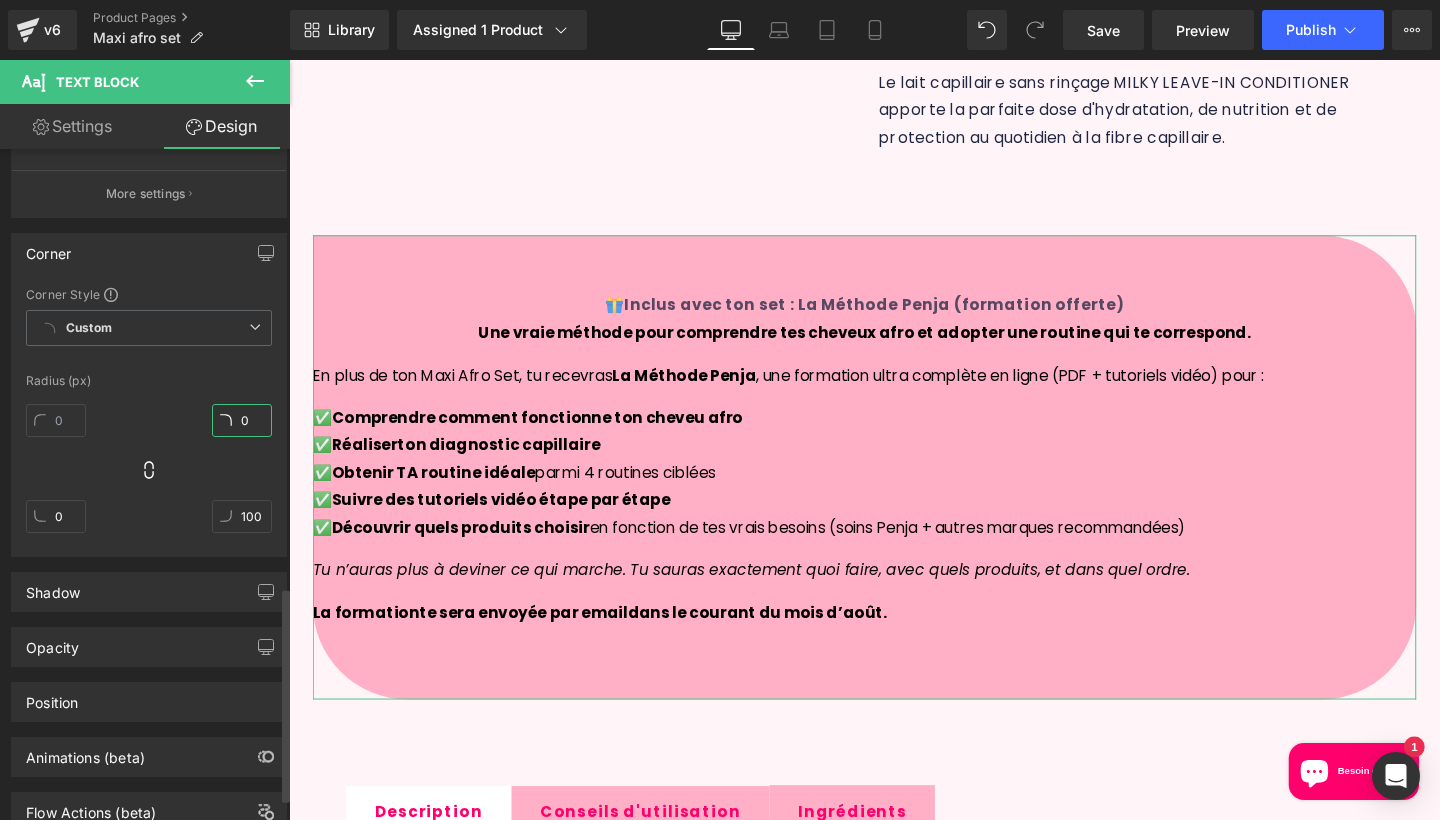 click on "0" at bounding box center [242, 420] 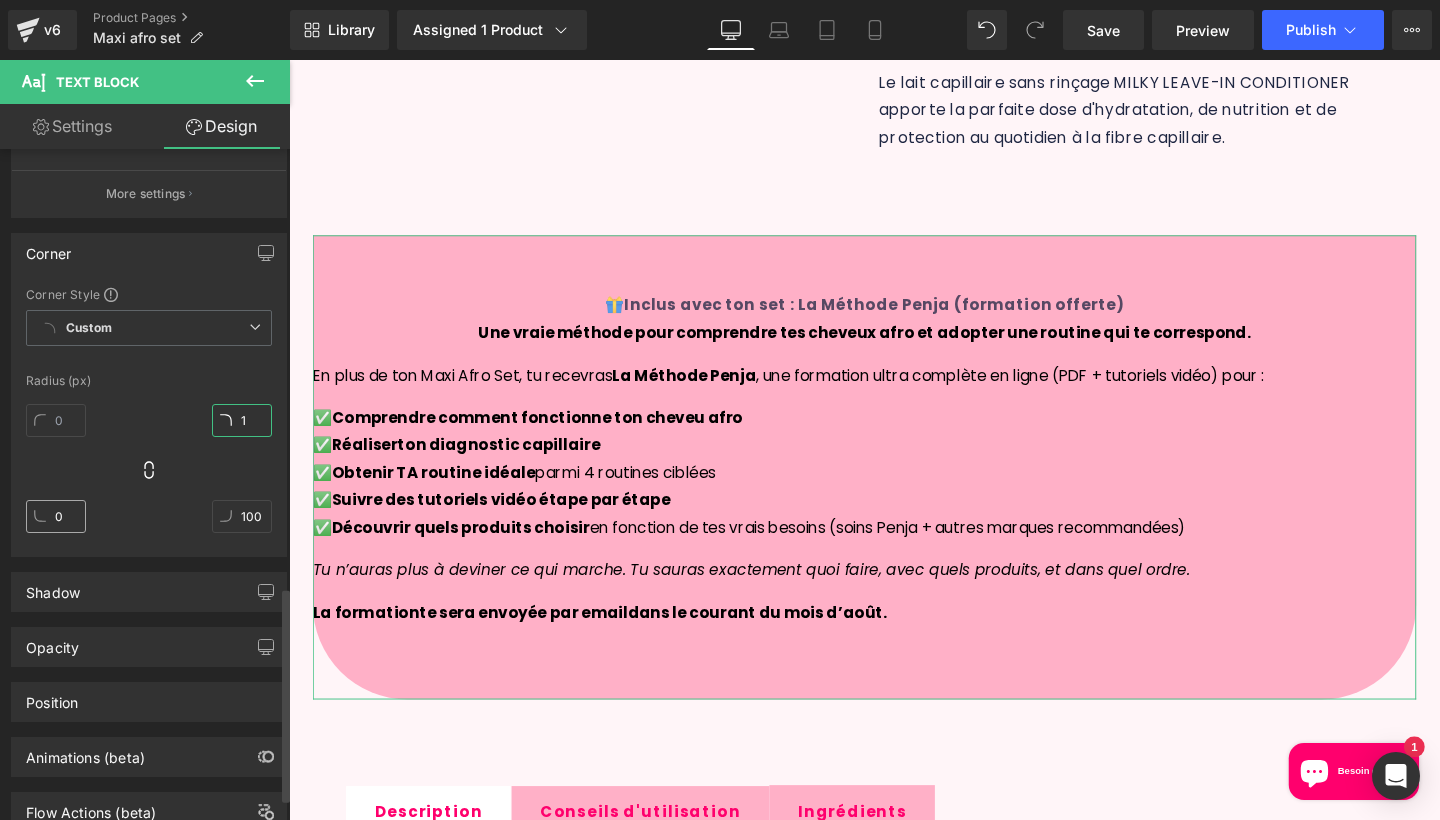 type on "1" 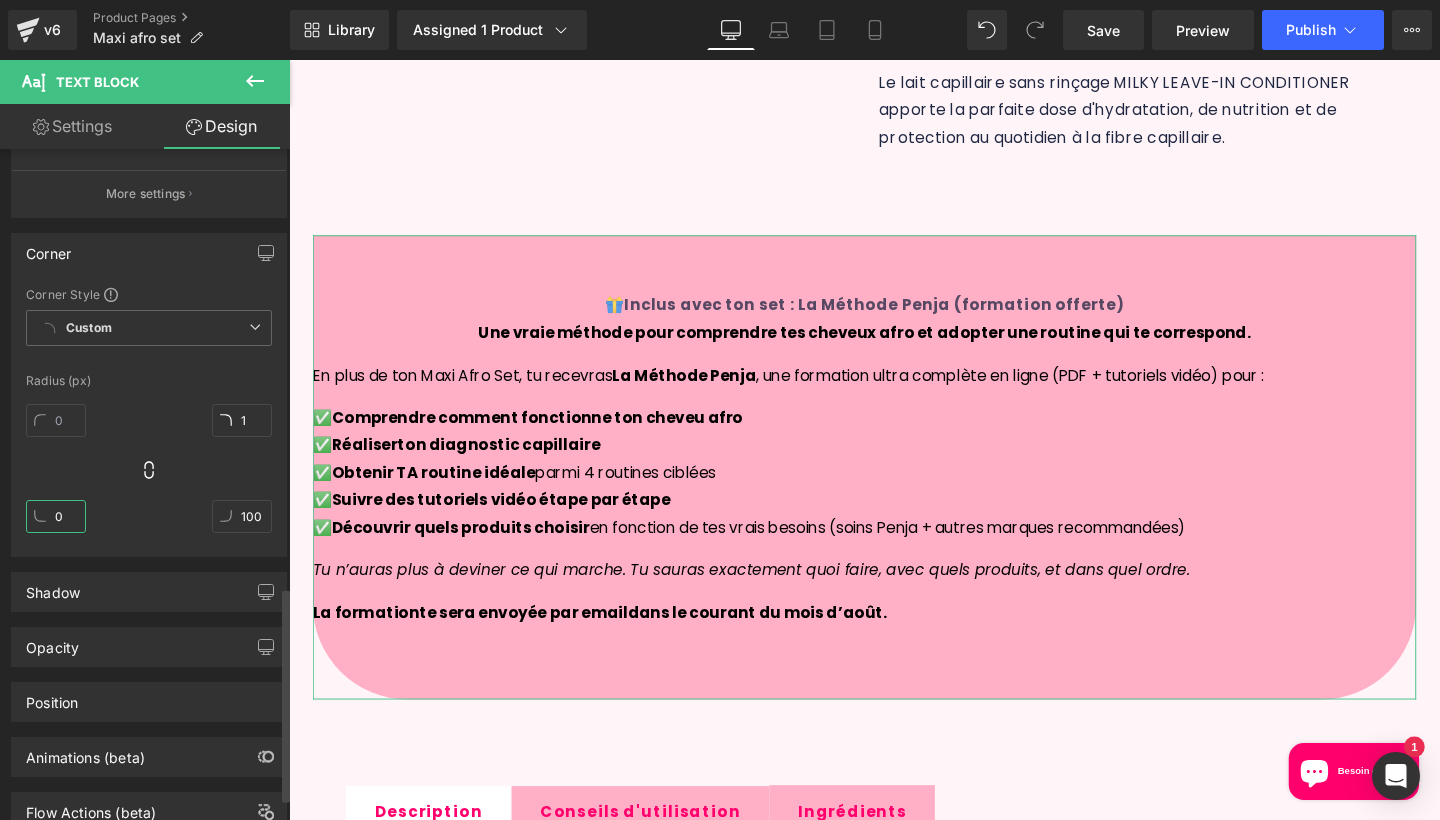 click on "0" at bounding box center [56, 516] 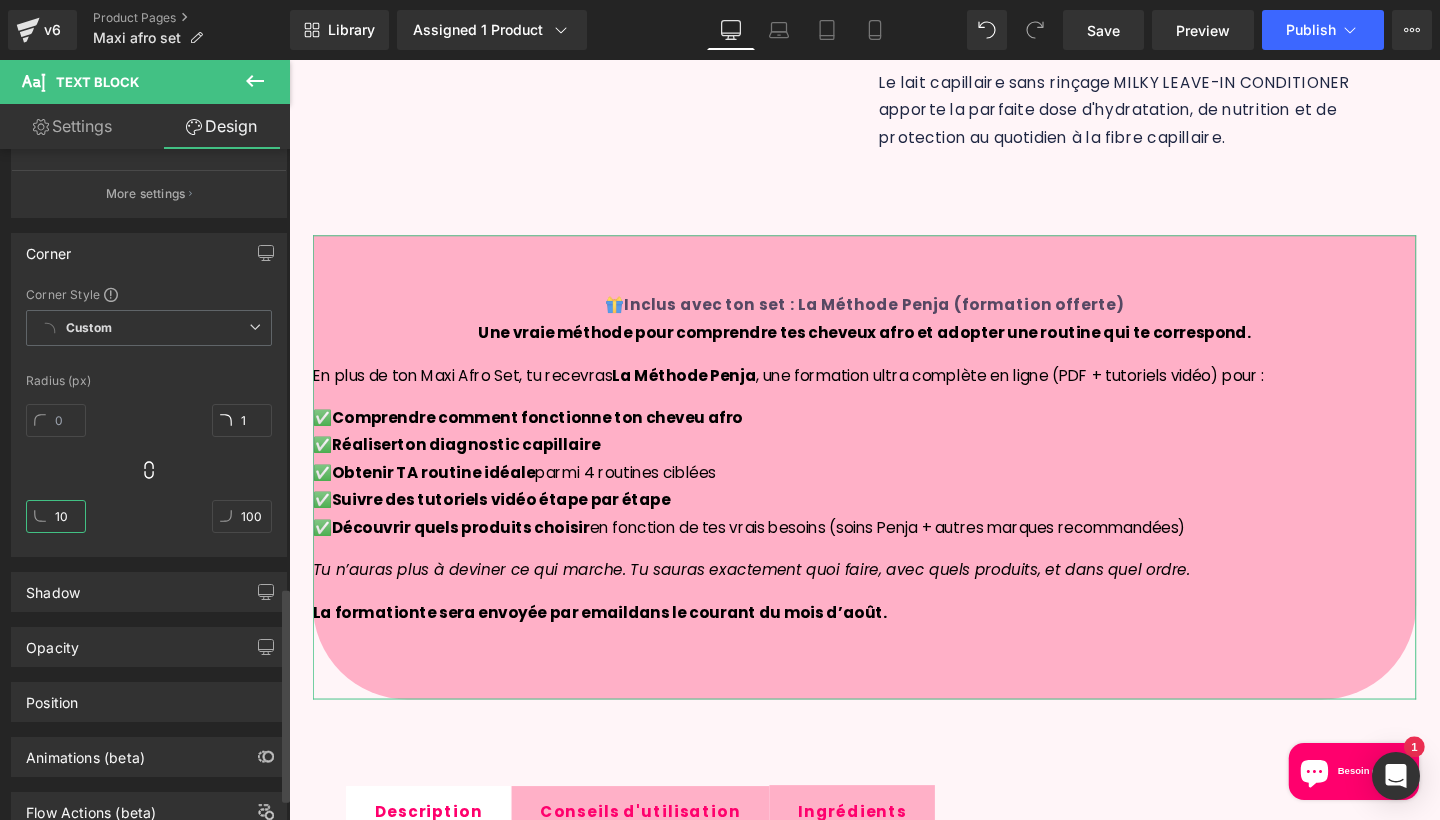 type on "1" 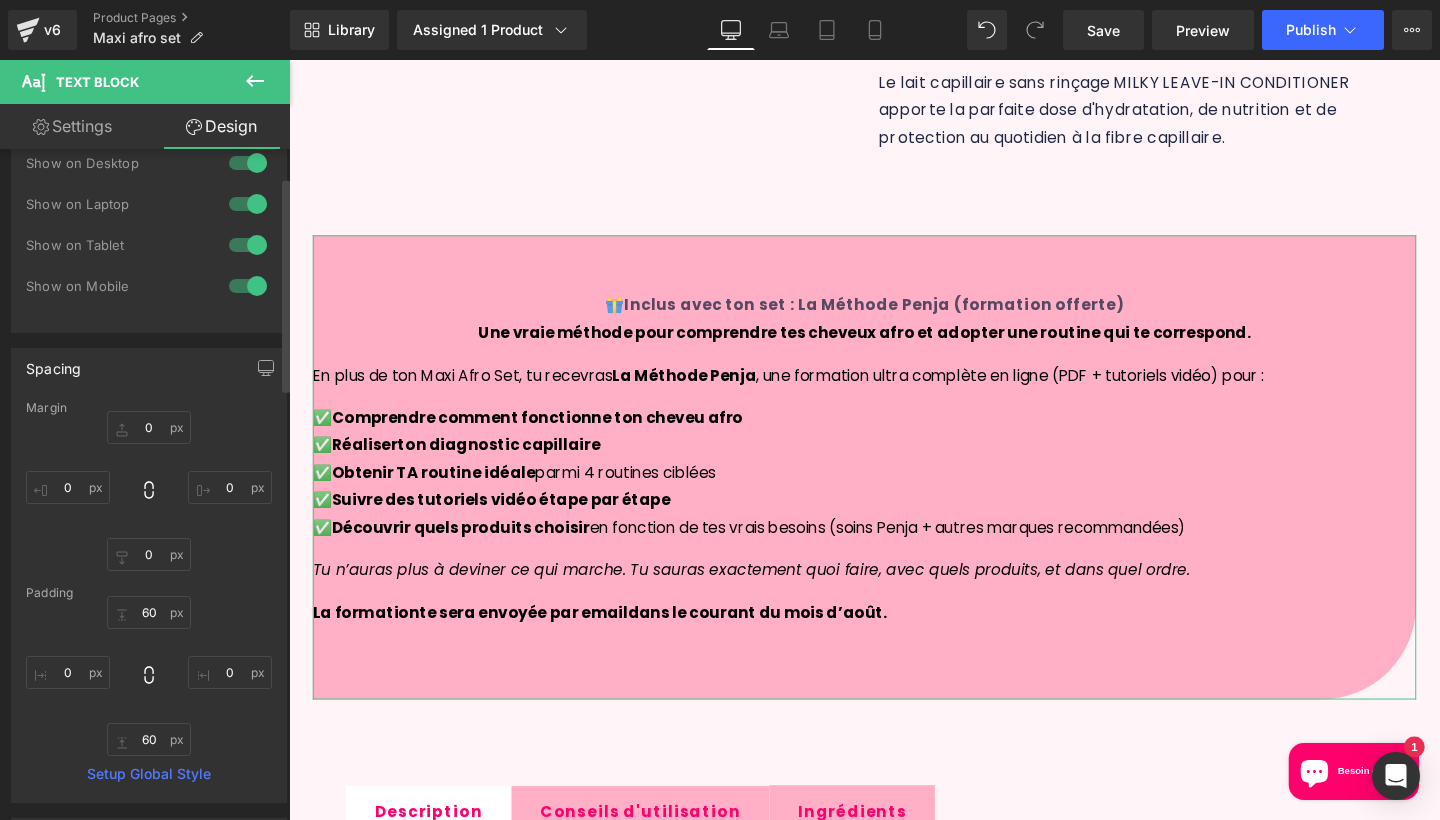 scroll, scrollTop: 88, scrollLeft: 0, axis: vertical 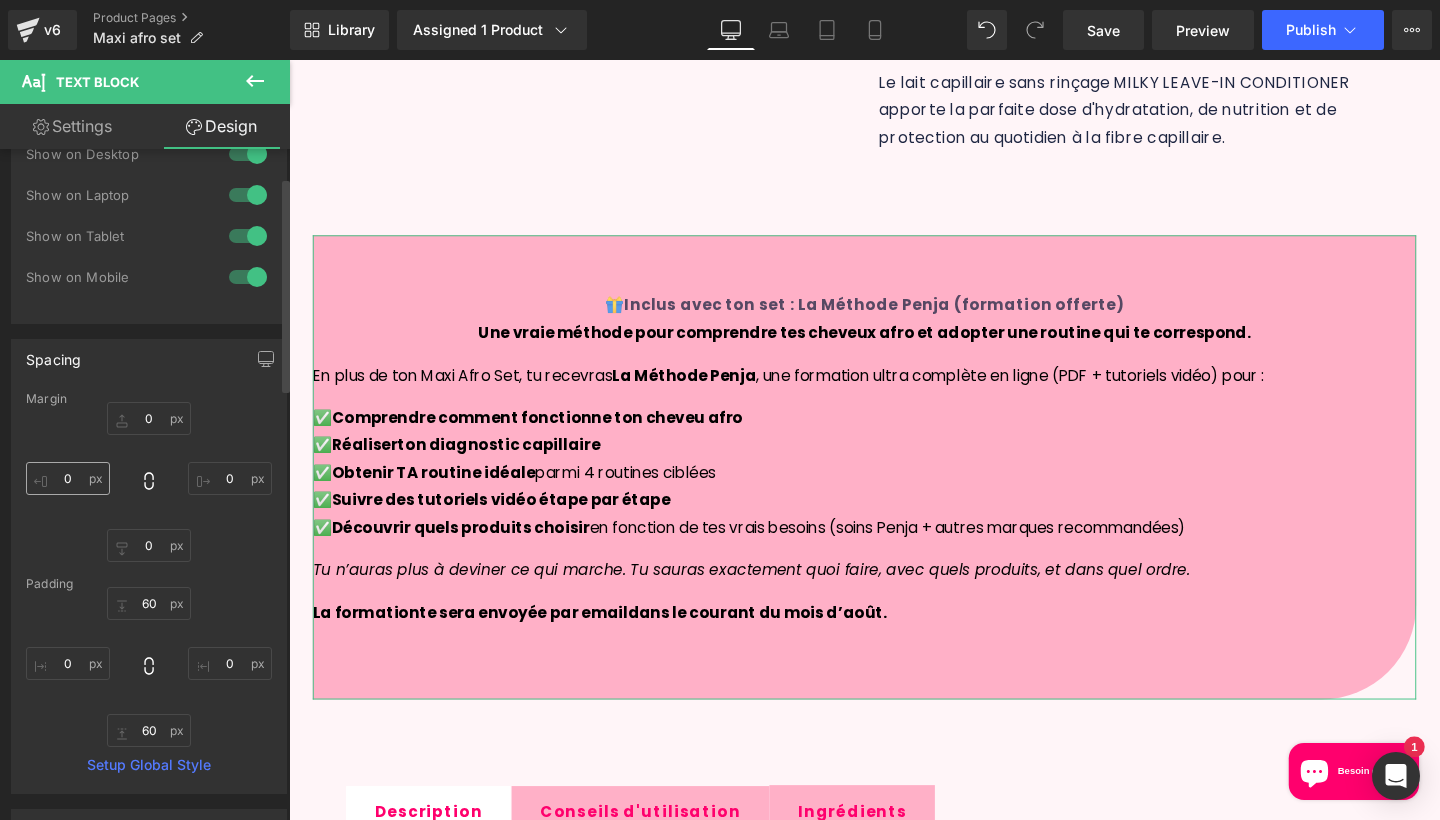 type 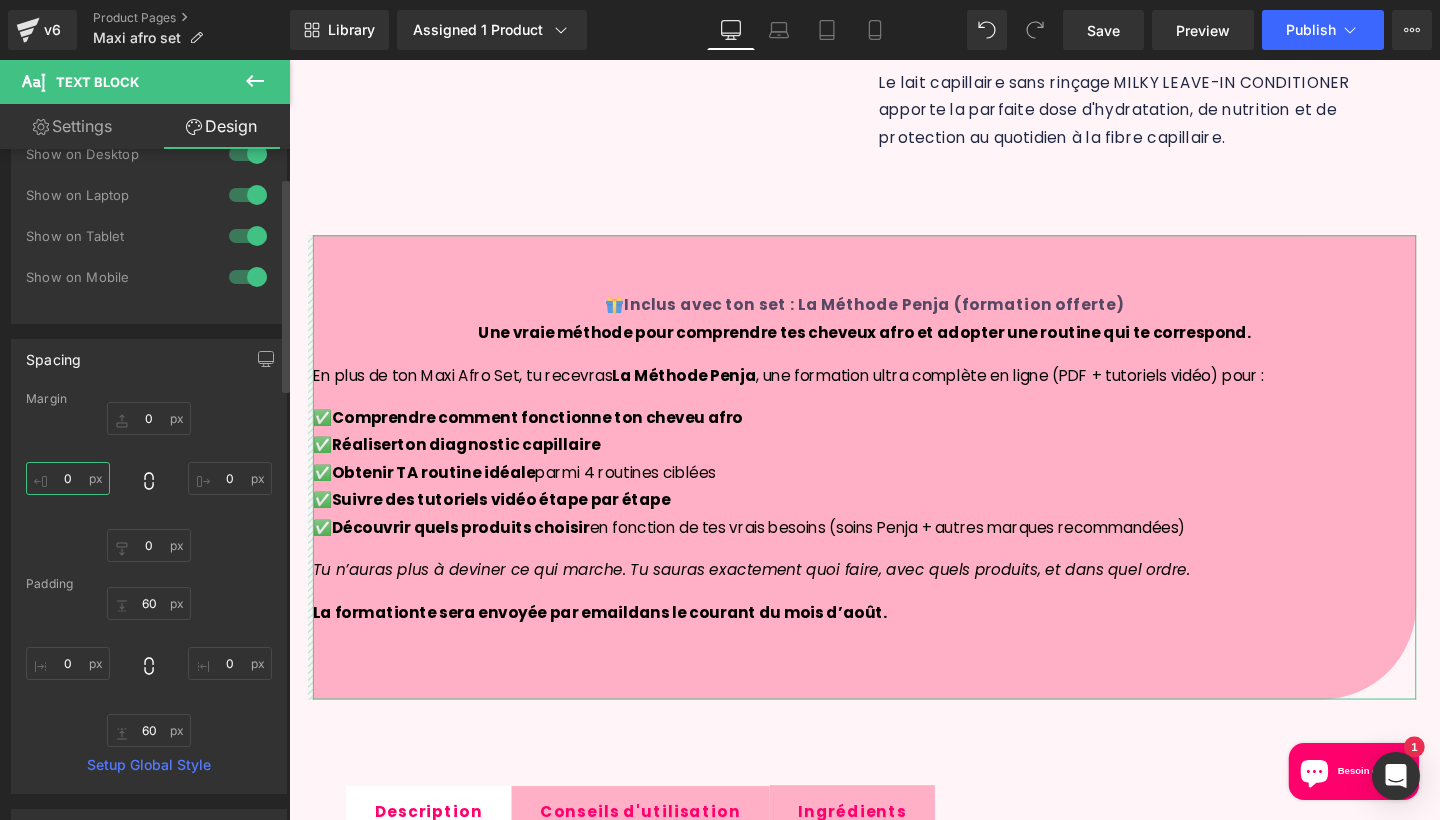 click on "0" at bounding box center [68, 478] 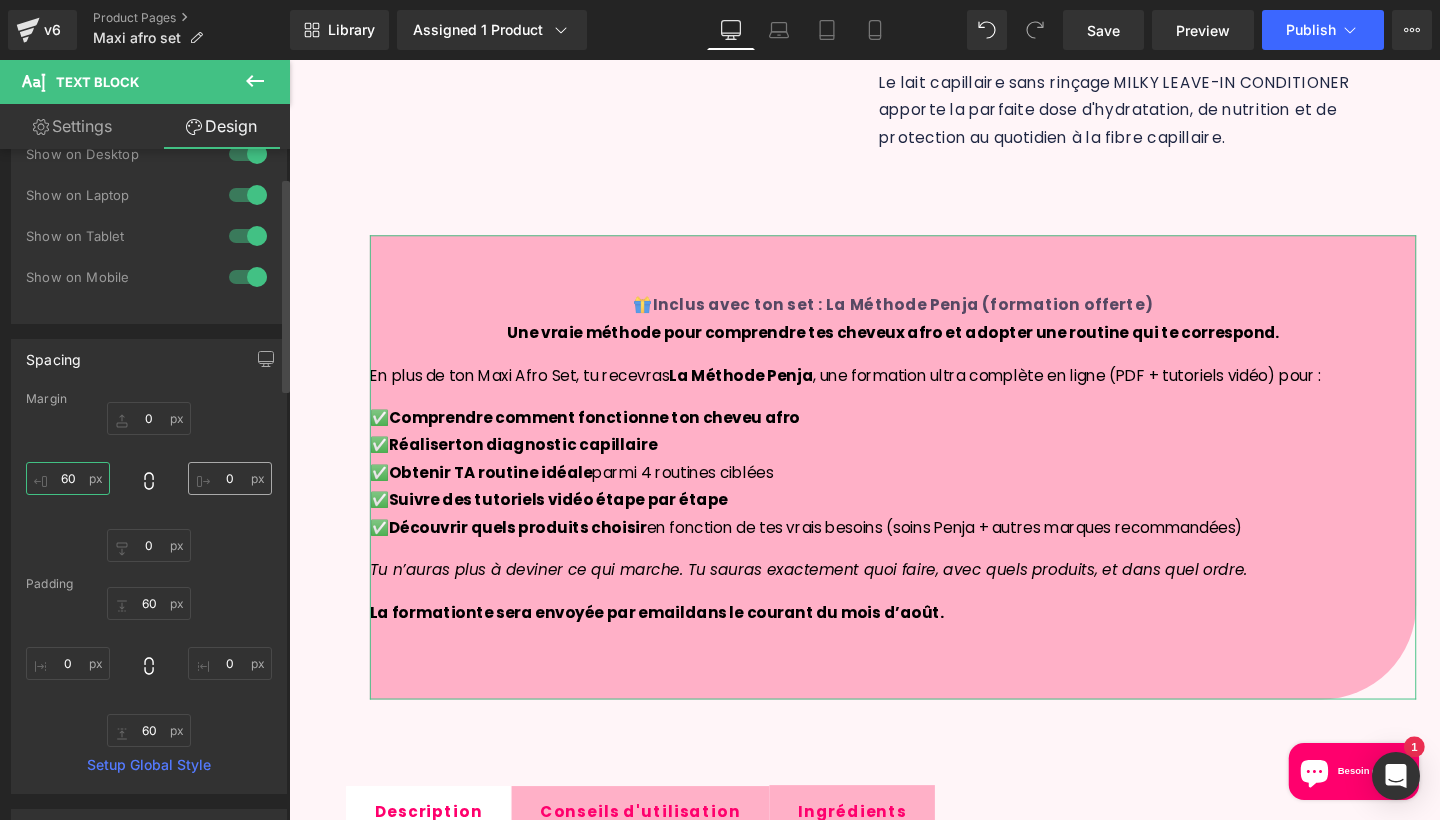 type on "60" 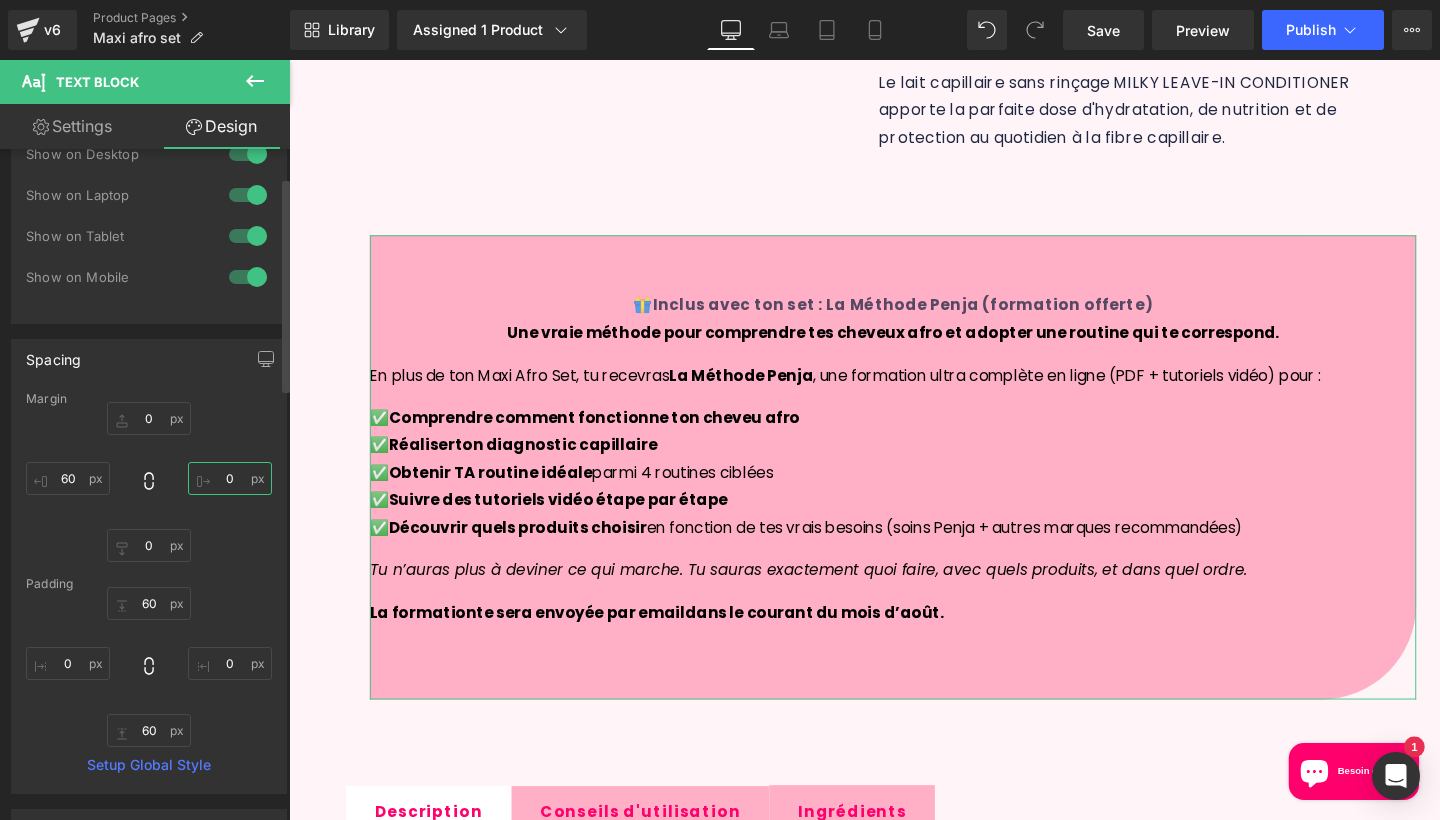 click on "0" at bounding box center (230, 478) 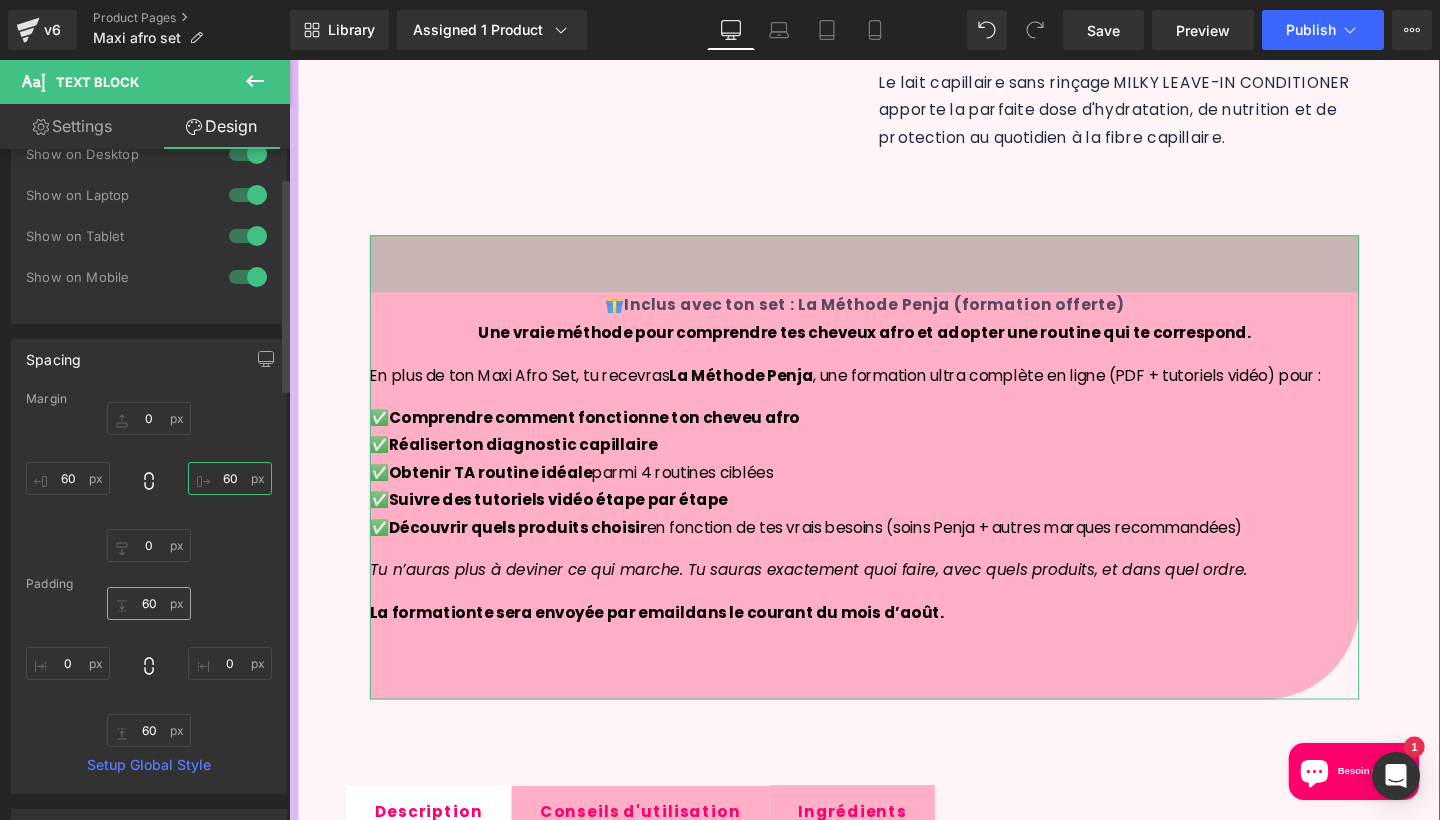 type on "60" 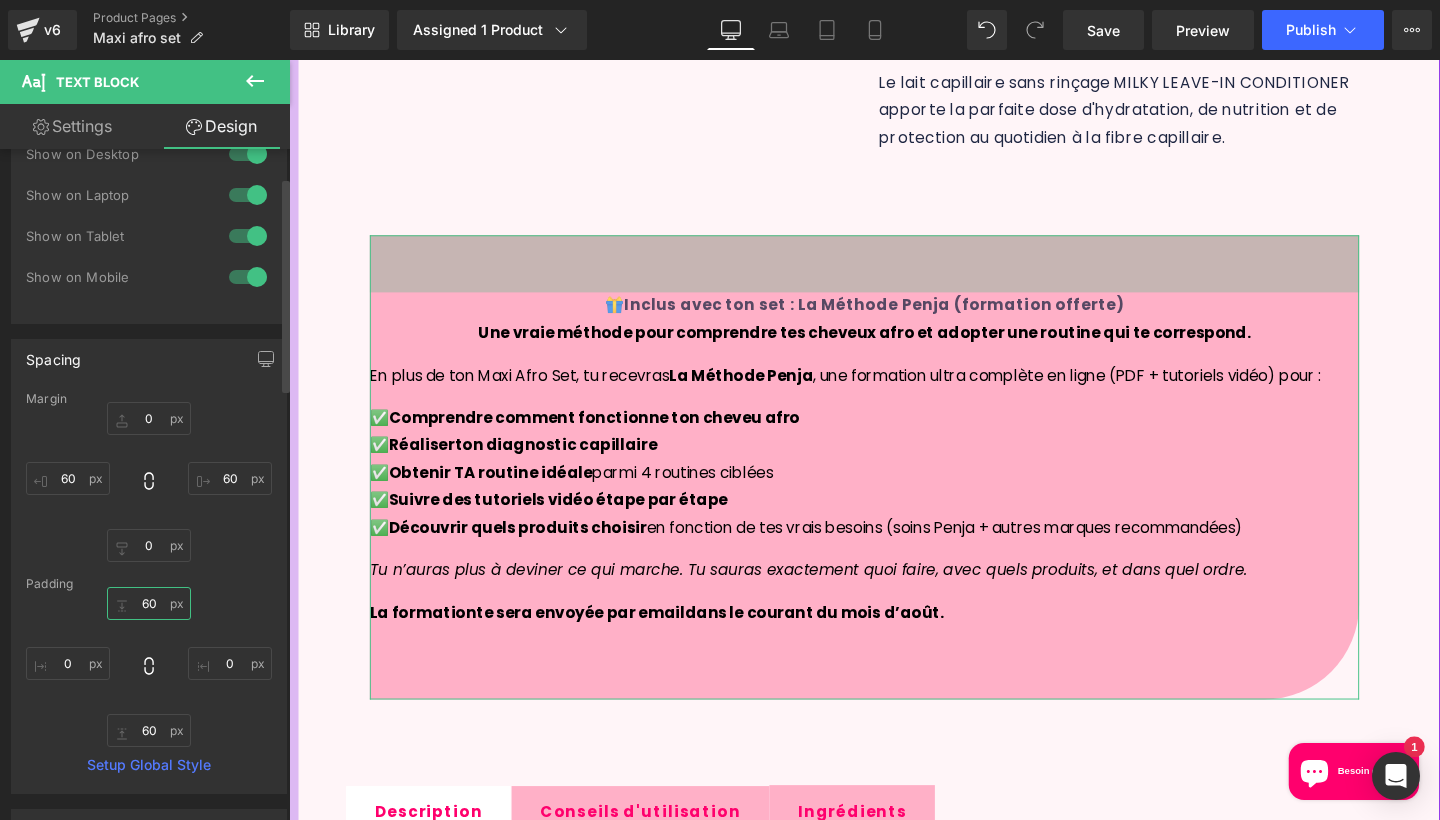 click on "60" at bounding box center (149, 603) 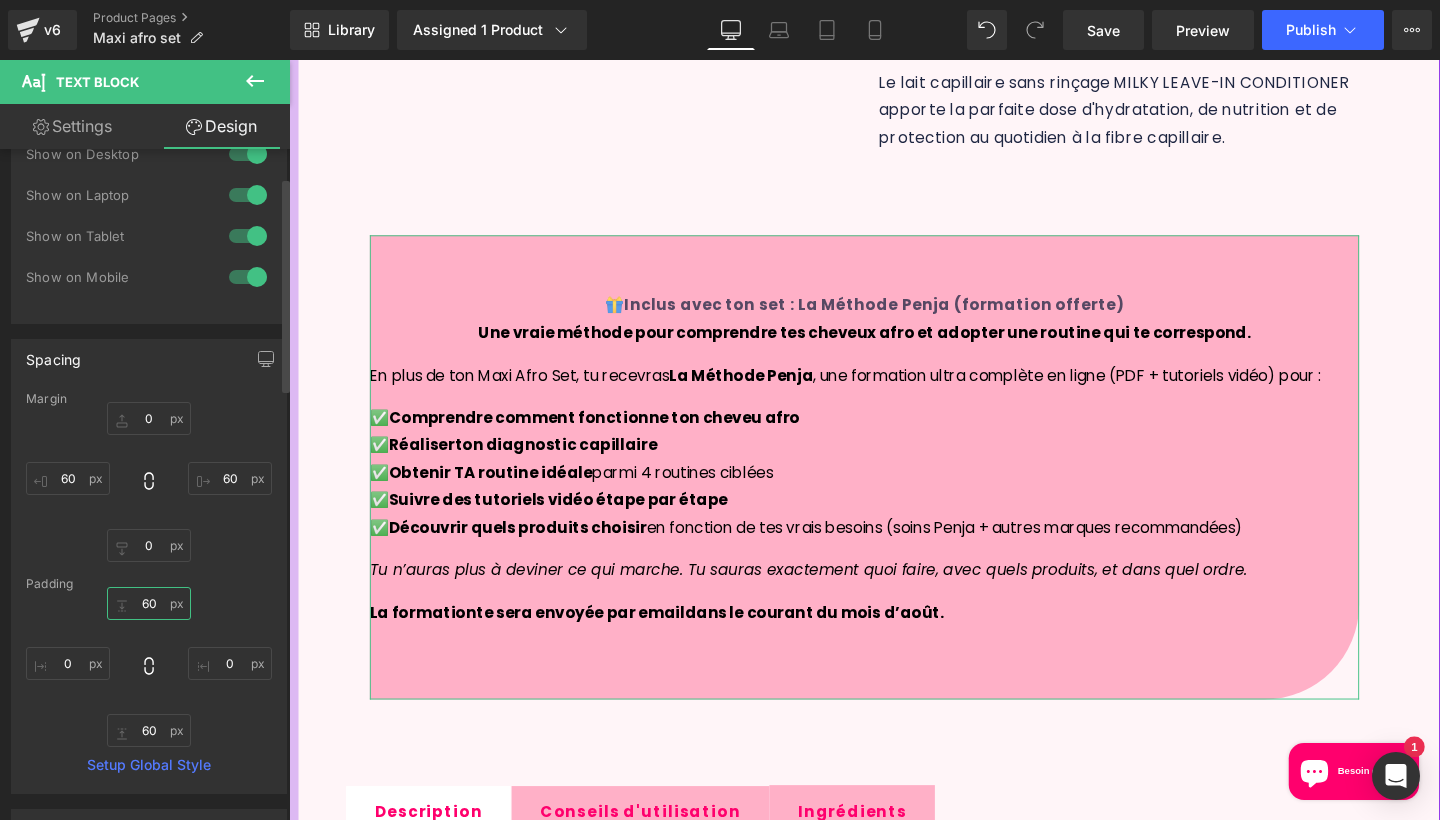 type on "6" 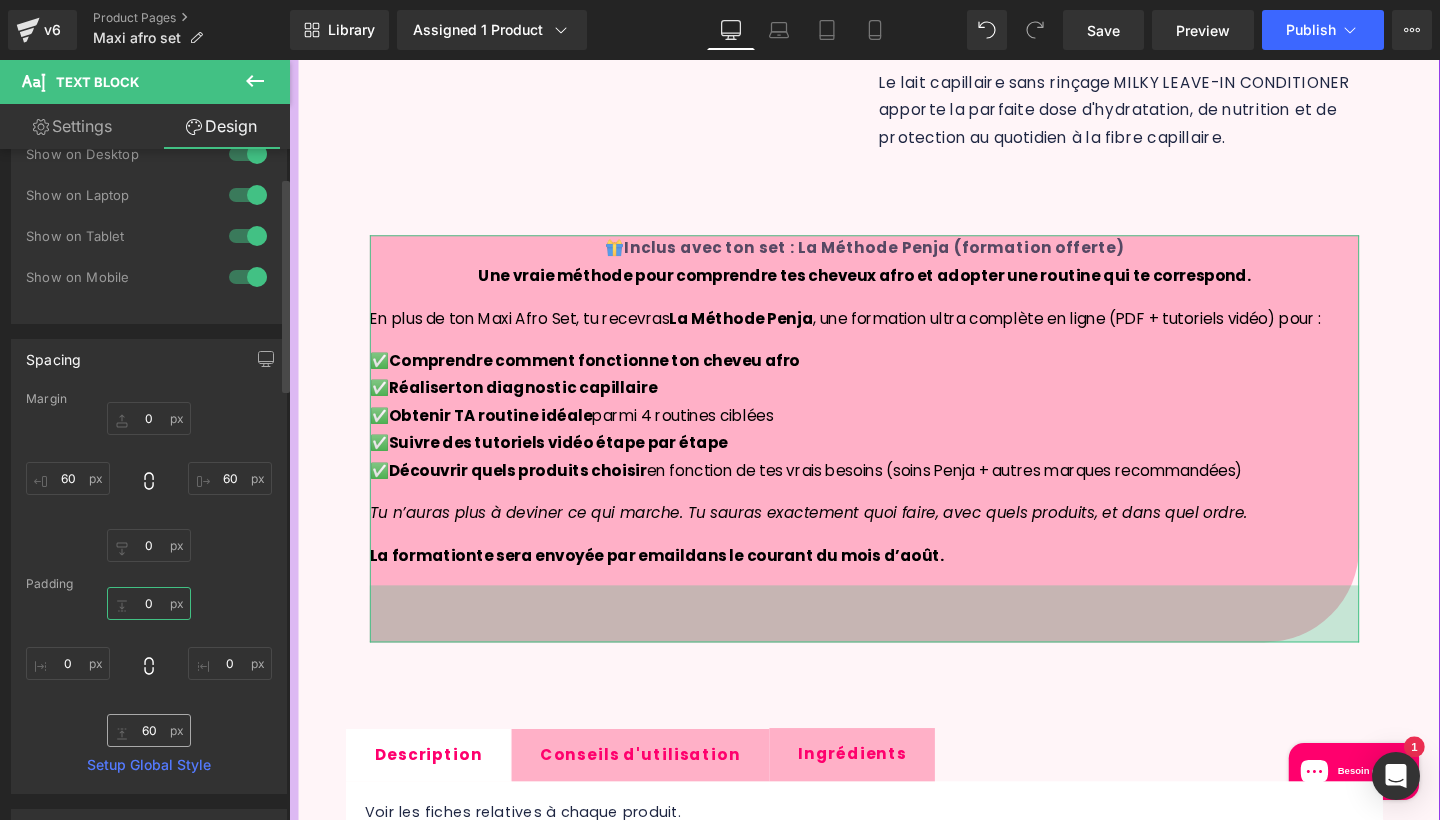 type 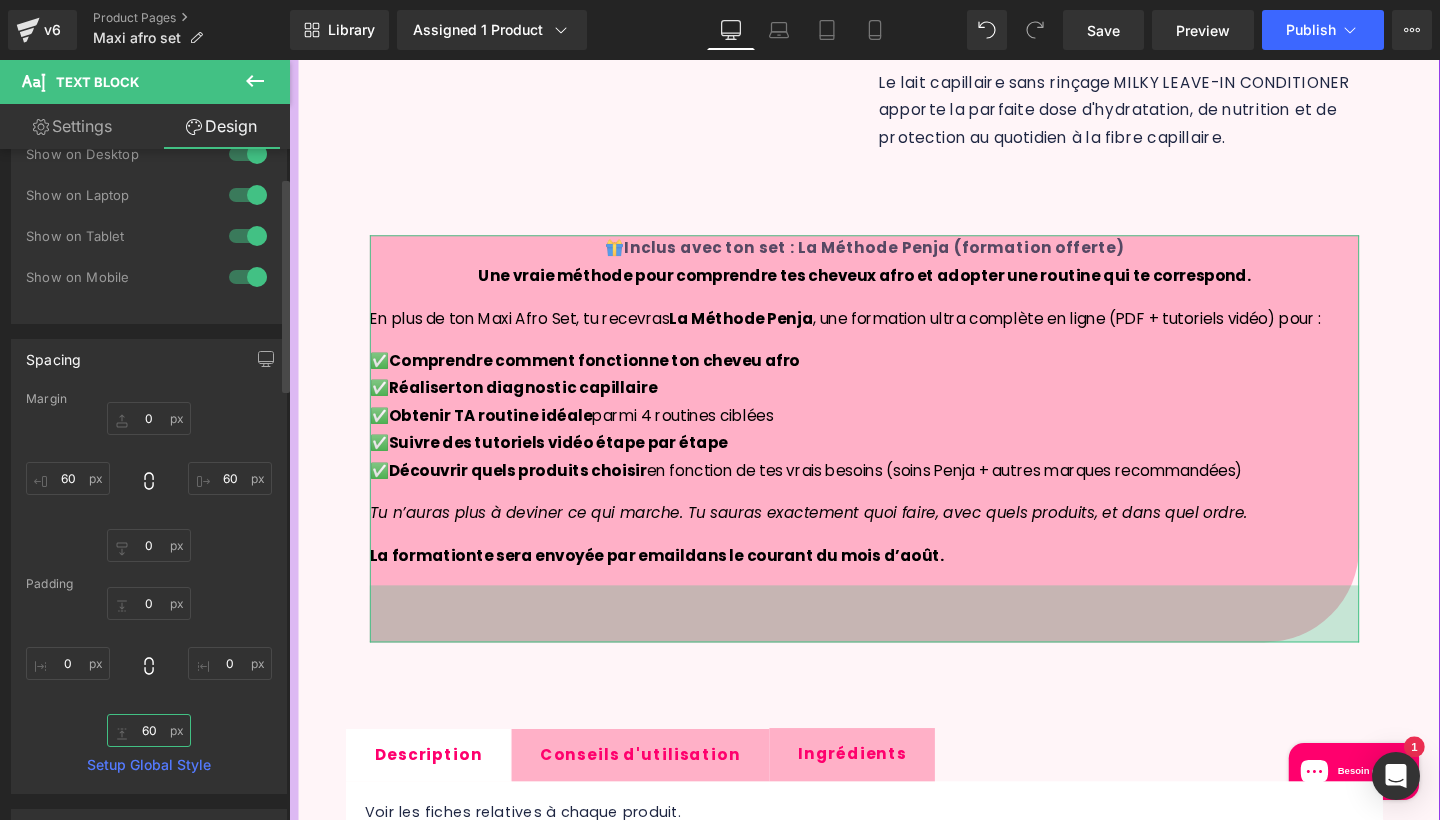 click on "60" at bounding box center (149, 730) 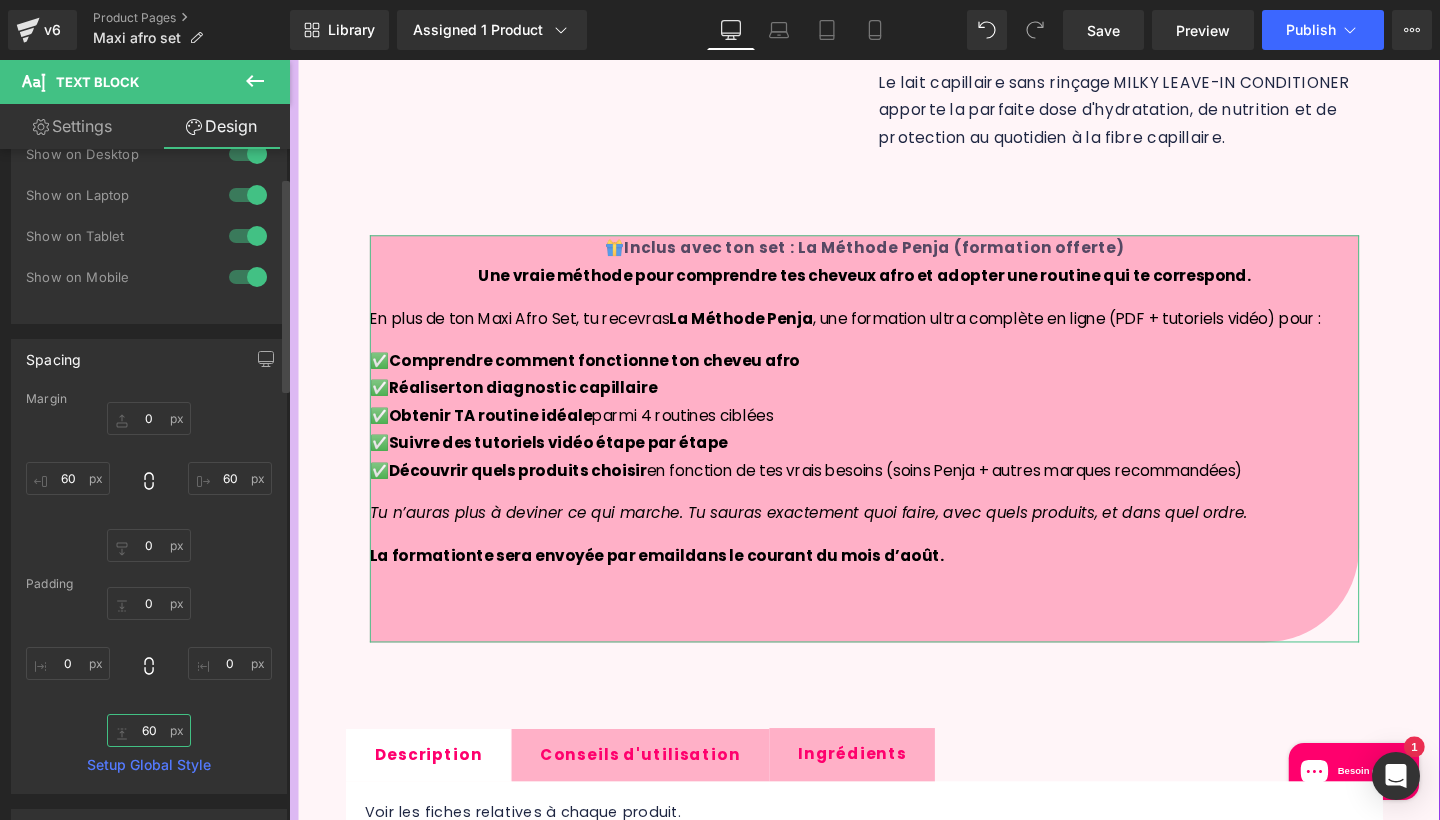 type on "6" 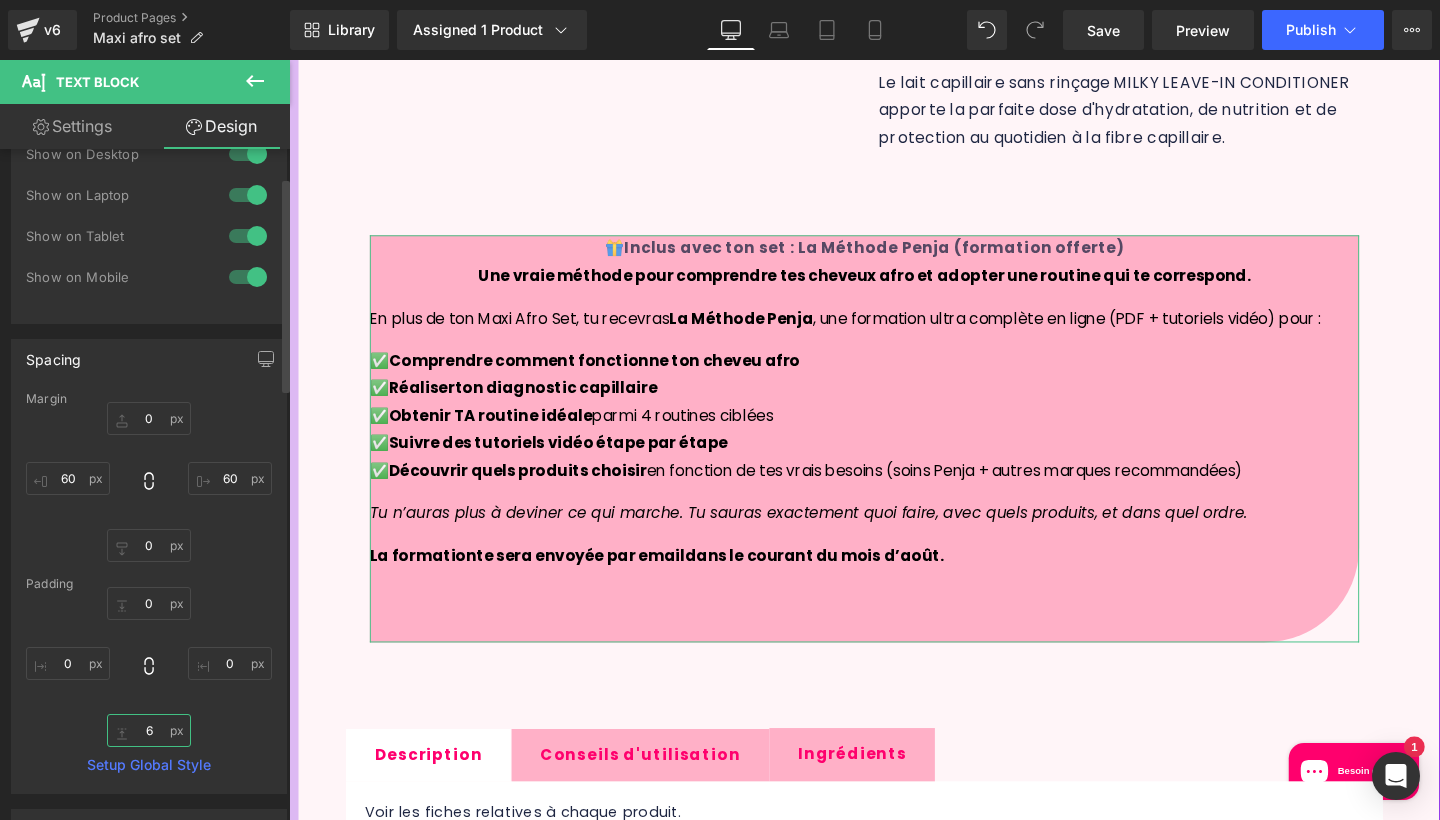 type 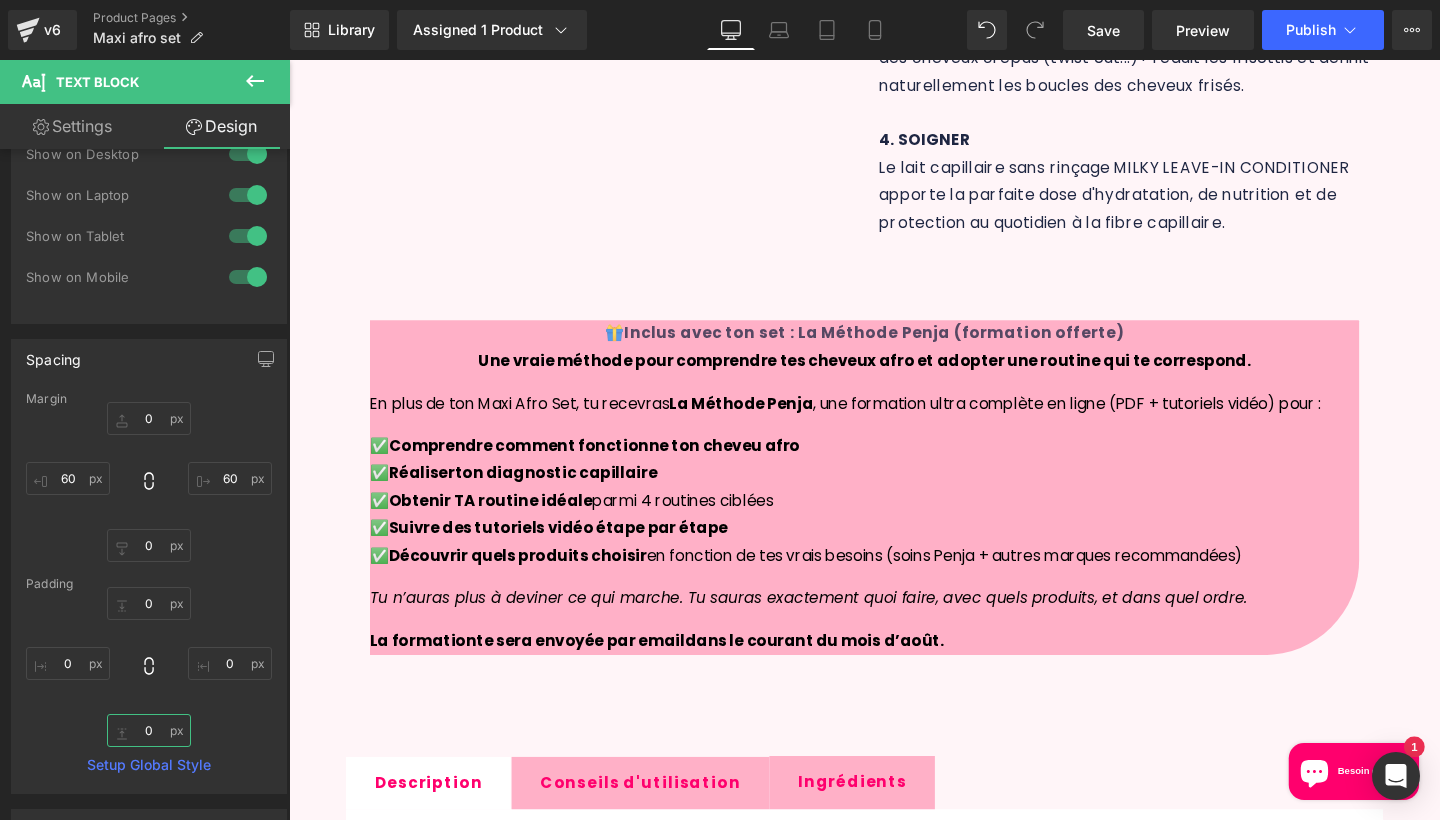 scroll, scrollTop: 1160, scrollLeft: 0, axis: vertical 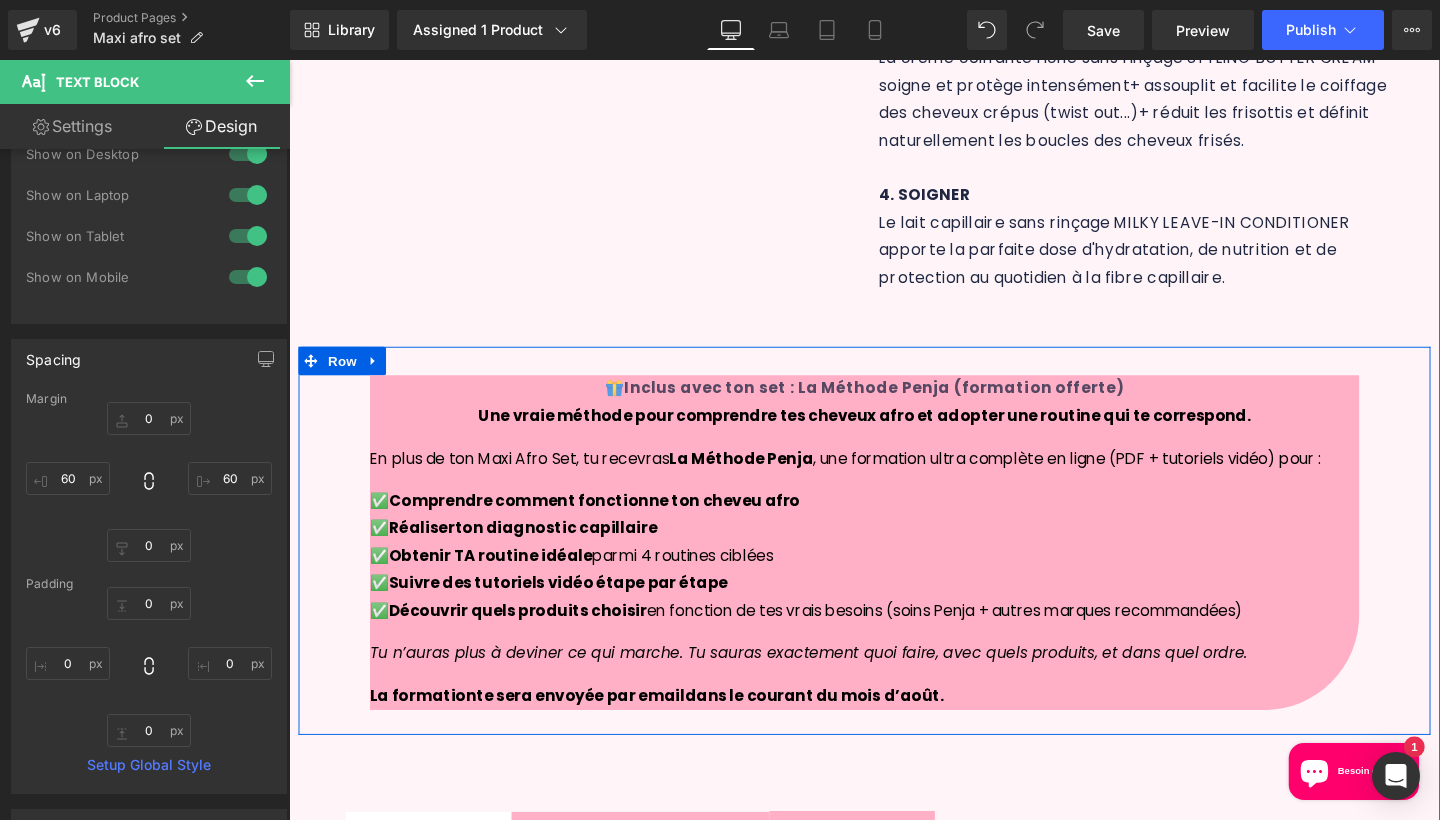 click on "Comprendre comment fonctionne ton cheveu afro" at bounding box center [610, 522] 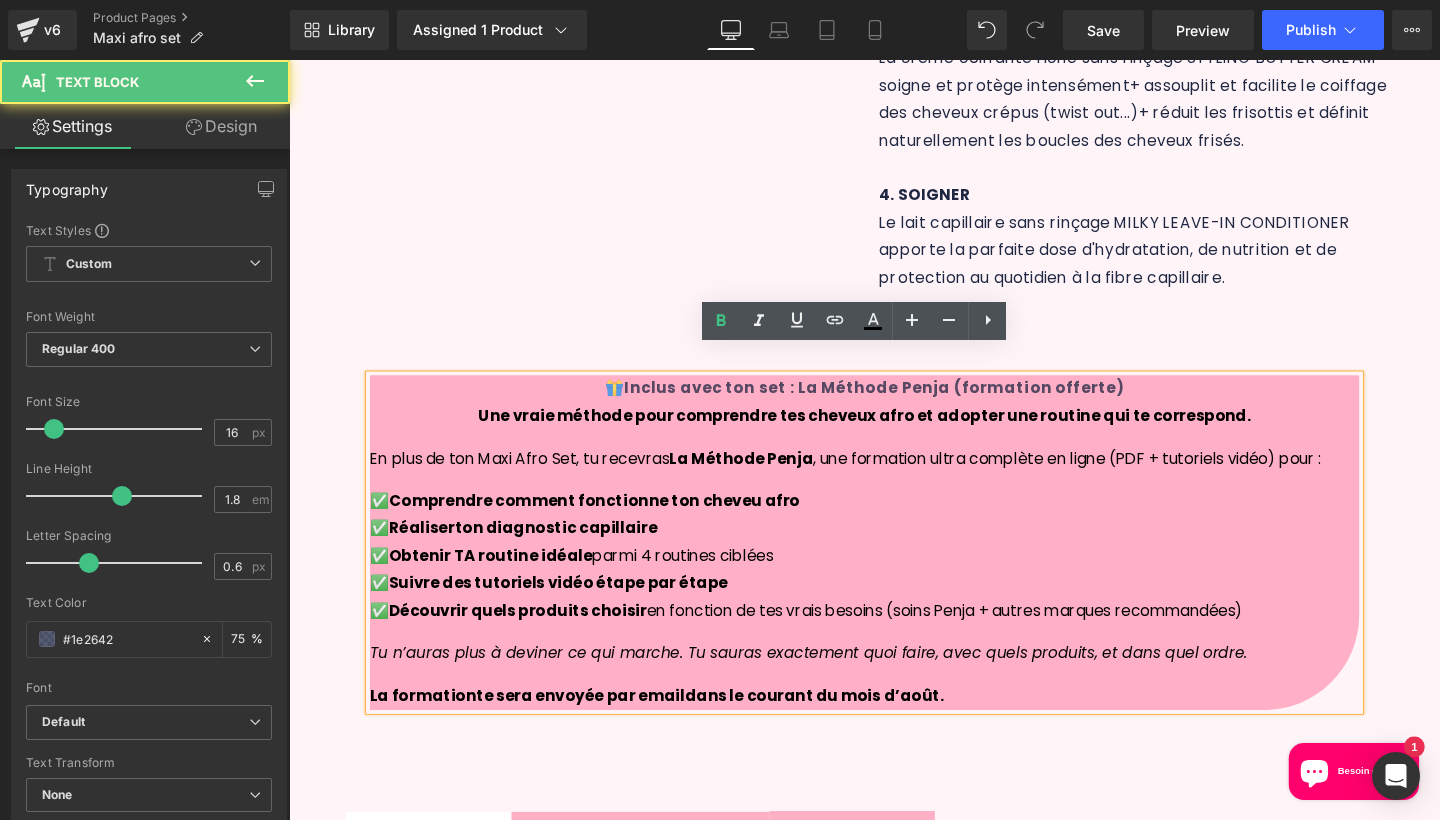 click on "🎁  Inclus avec ton set : La Méthode Penja (formation offerte) Une vraie méthode pour comprendre tes cheveux afro et adopter une routine qui te correspond. En plus de ton Maxi Afro Set, tu recevras  La Méthode Penja , une formation ultra complète en ligne (PDF + tutoriels vidéo) pour : ✅  Comprendre comment fonctionne ton cheveu afro ✅  Réaliser  ton diagnostic capillaire ✅  Obtenir TA routine idéale  parmi 4 routines ciblées ✅  Suivre des tutoriels vidéo étape par étape ✅  Découvrir quels produits choisir  en fonction de tes vrais besoins (soins Penja + autres marques recommandées) Tu n’auras plus à deviner ce qui marche. Tu sauras exactement quoi faire, avec quels produits, et dans quel ordre. L a f ormatio n  te sera envoyée par email  dans le courant du mois d’août." at bounding box center [894, 567] 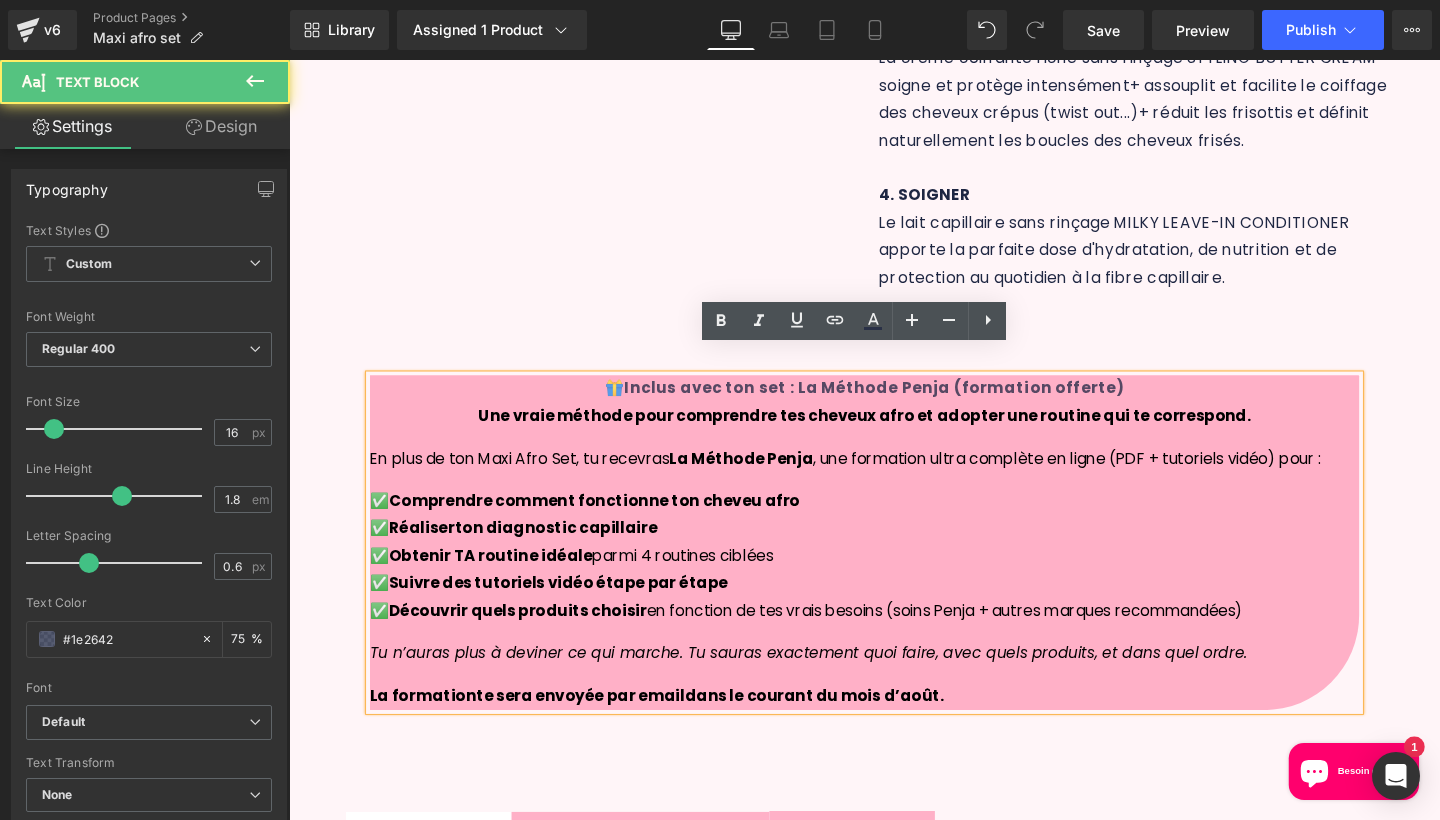 type 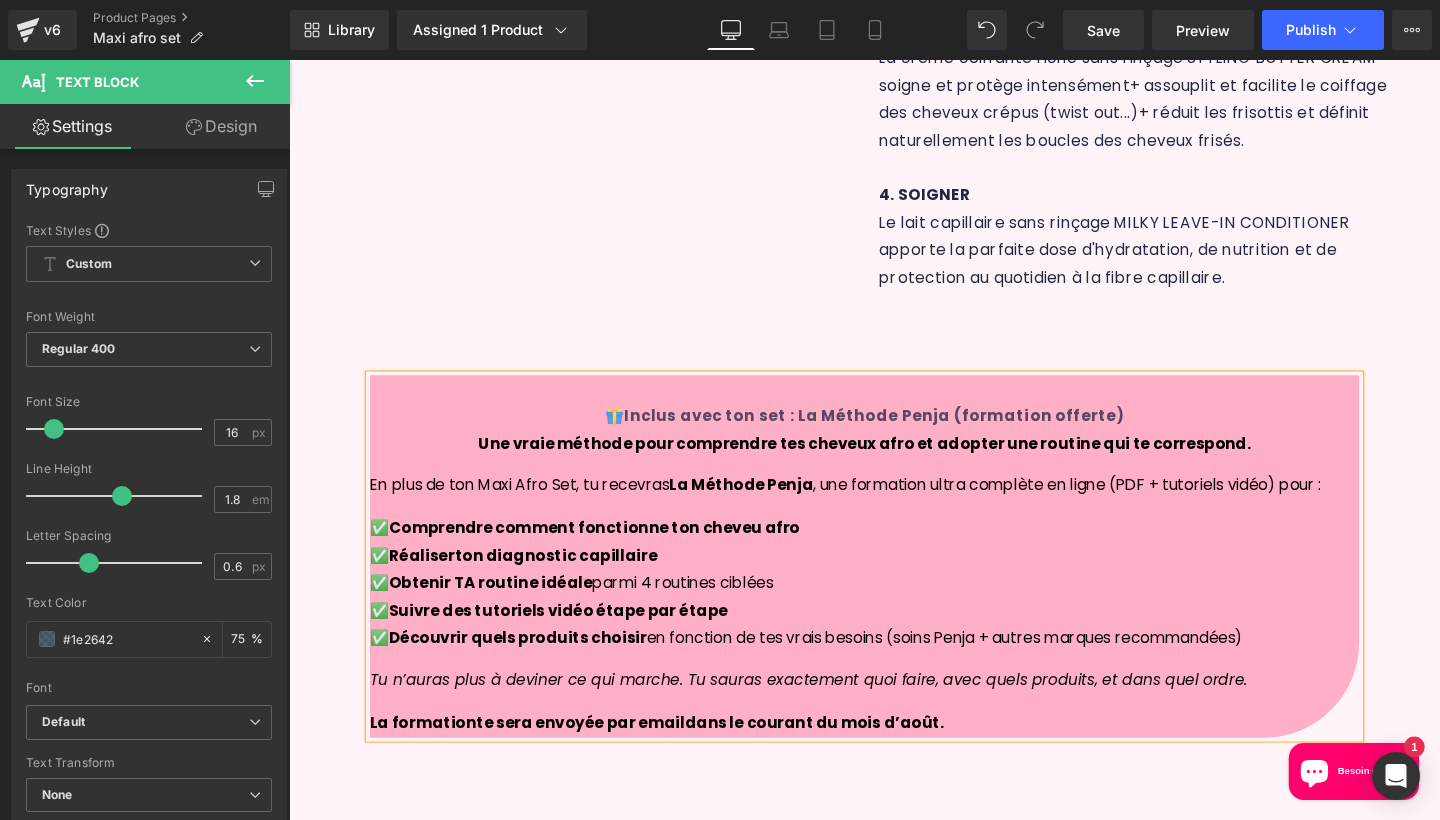 click on "L a f ormatio n  te sera envoyée par email  dans le courant du mois d’août." at bounding box center (894, 757) 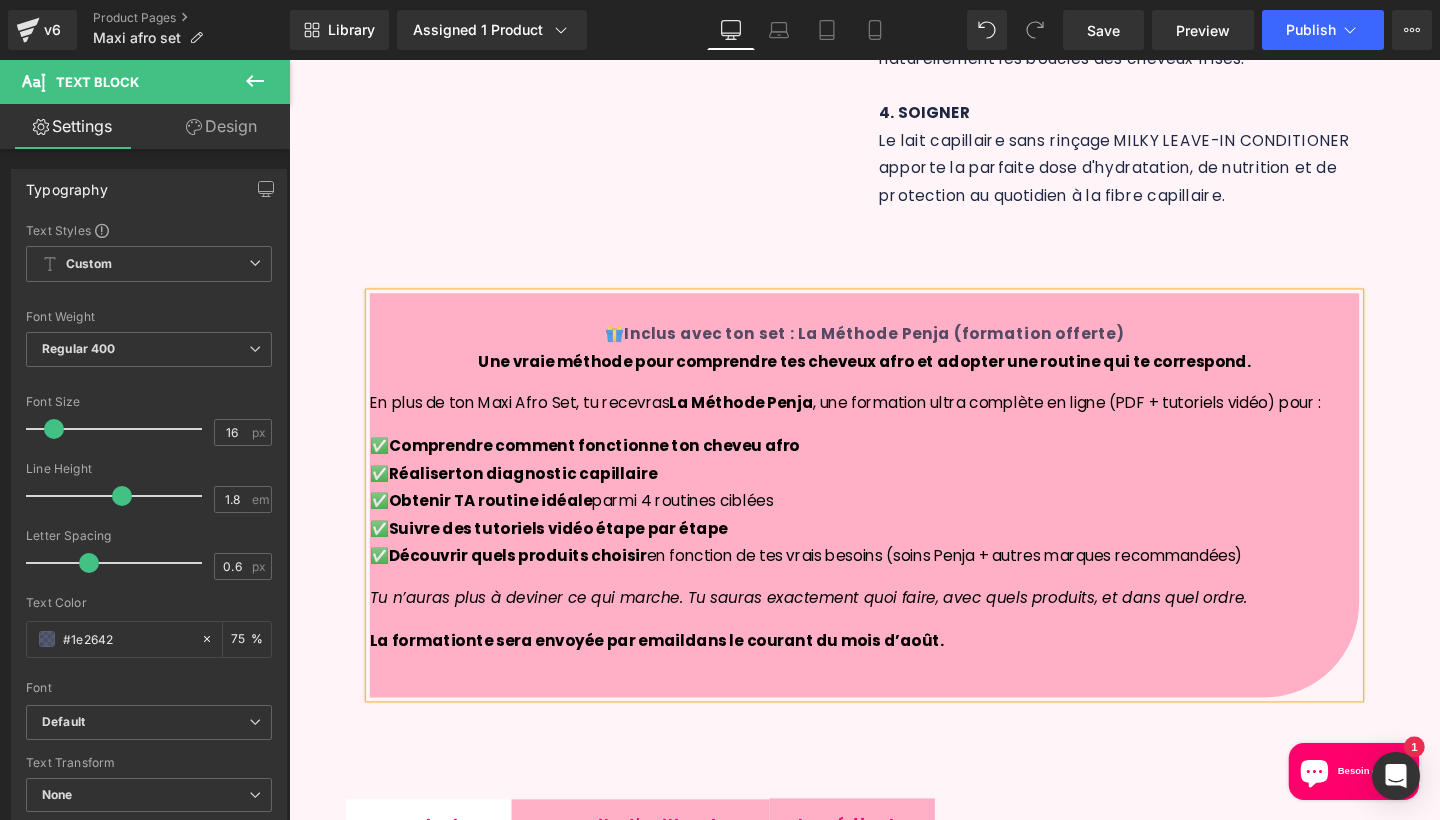 scroll, scrollTop: 1244, scrollLeft: 0, axis: vertical 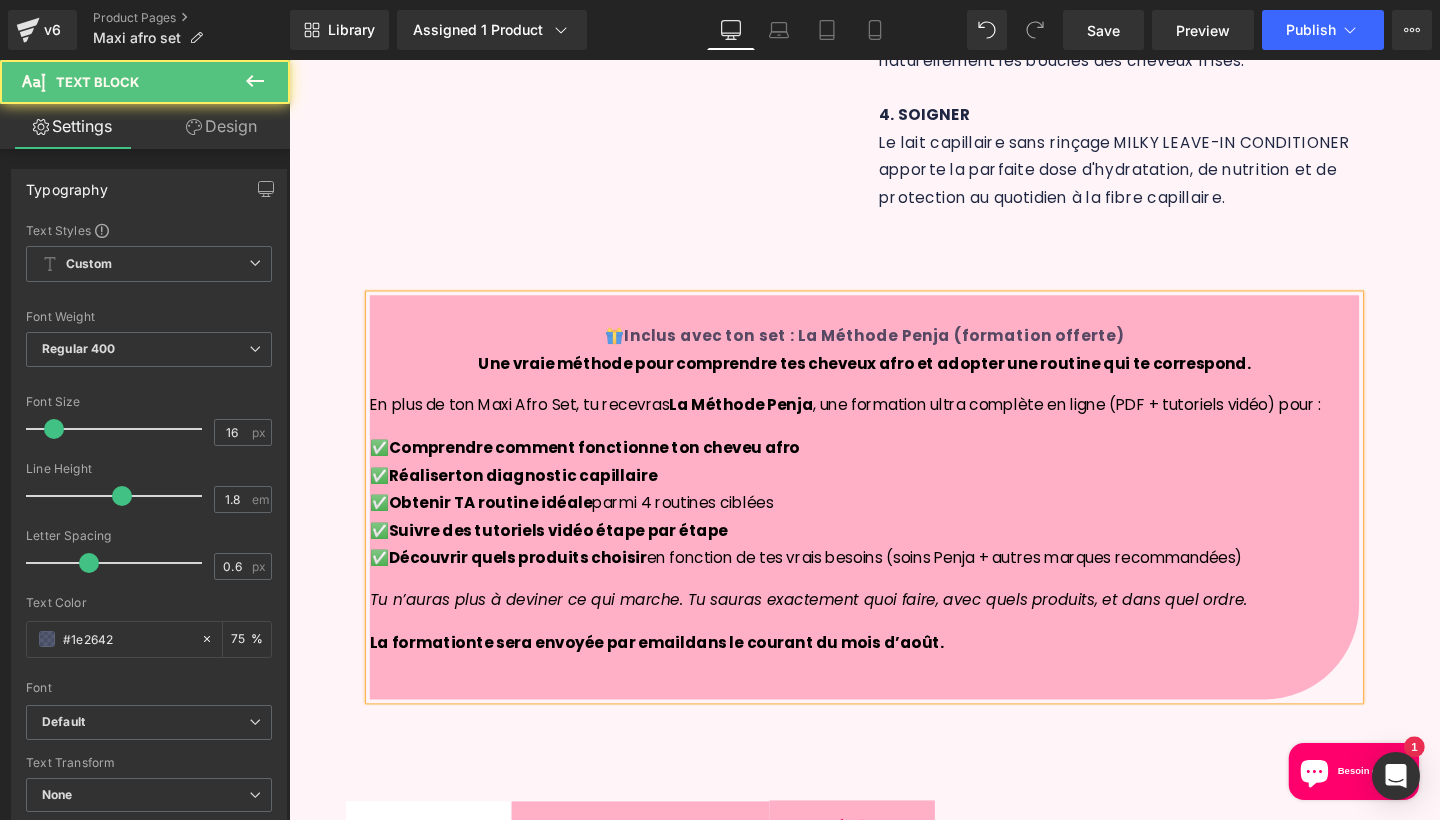 click at bounding box center [894, 321] 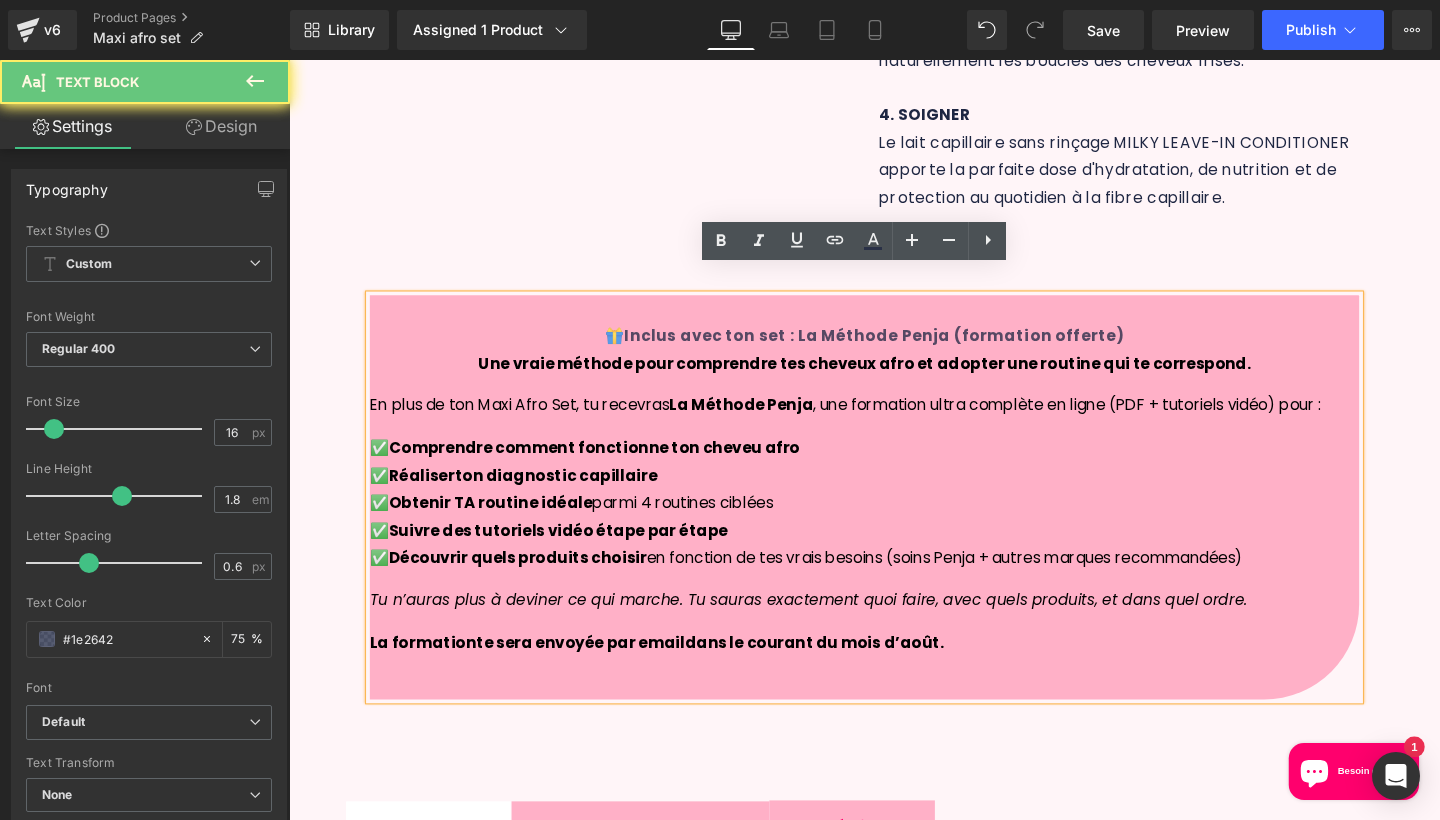 click on "Une vraie méthode pour comprendre tes cheveux afro et adopter une routine qui te correspond. En plus de ton Maxi Afro Set, tu recevras  La Méthode Penja , une formation ultra complète en ligne (PDF + tutoriels vidéo) pour : ✅  Comprendre comment fonctionne ton cheveu afro ✅  Réaliser  ton diagnostic capillaire ✅  Obtenir TA routine idéale  parmi 4 routines ciblées ✅  Suivre des tutoriels vidéo étape par étape ✅  Découvrir quels produits choisir  en fonction de tes vrais besoins (soins Penja + autres marques recommandées) Tu n’auras plus à deviner ce qui marche. Tu sauras exactement quoi faire, avec quels produits, et dans quel ordre. L a f ormatio n  te sera envoyée par email  dans le courant du mois d’août." at bounding box center (894, 549) 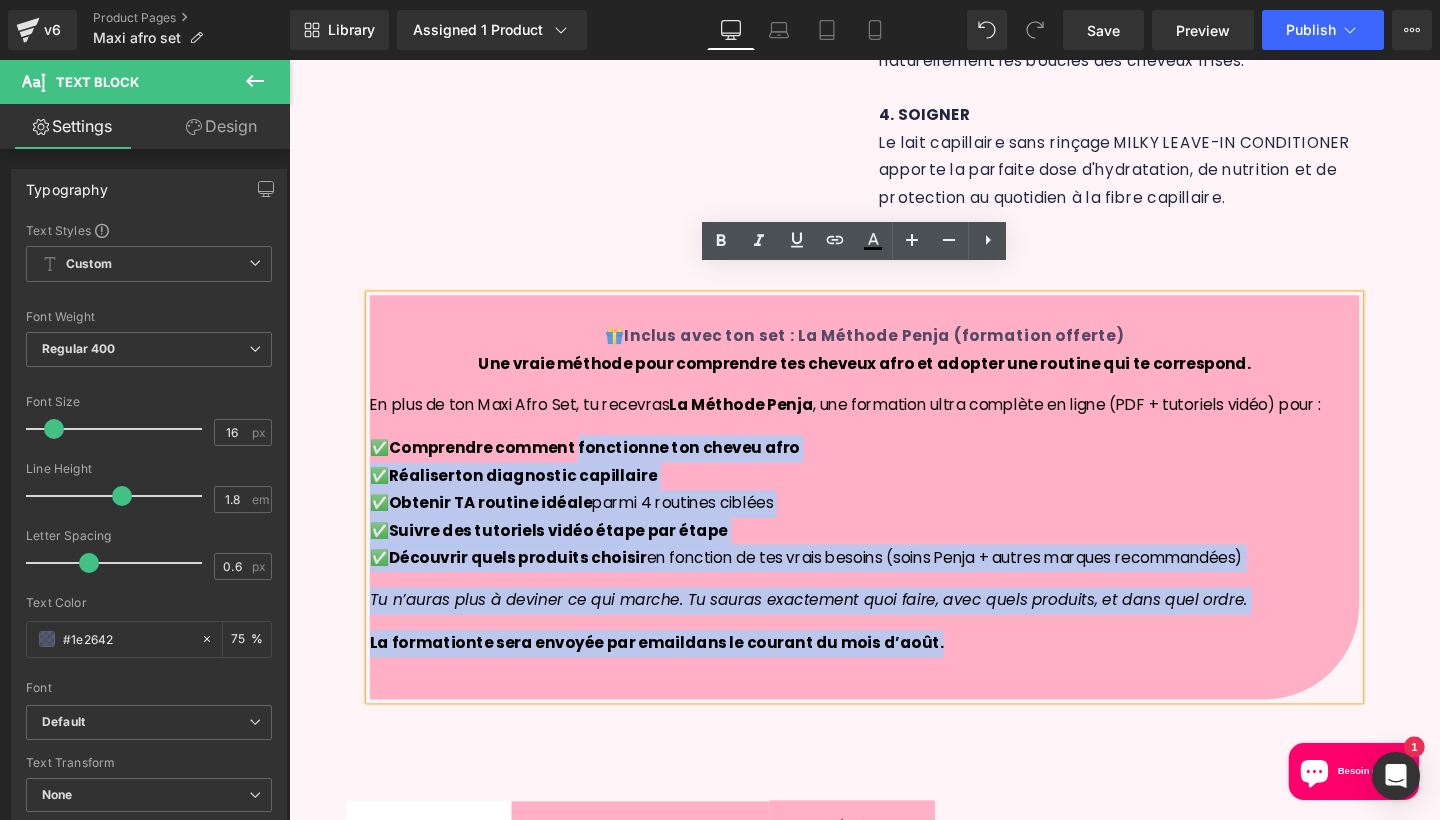 drag, startPoint x: 1014, startPoint y: 642, endPoint x: 592, endPoint y: 427, distance: 473.6127 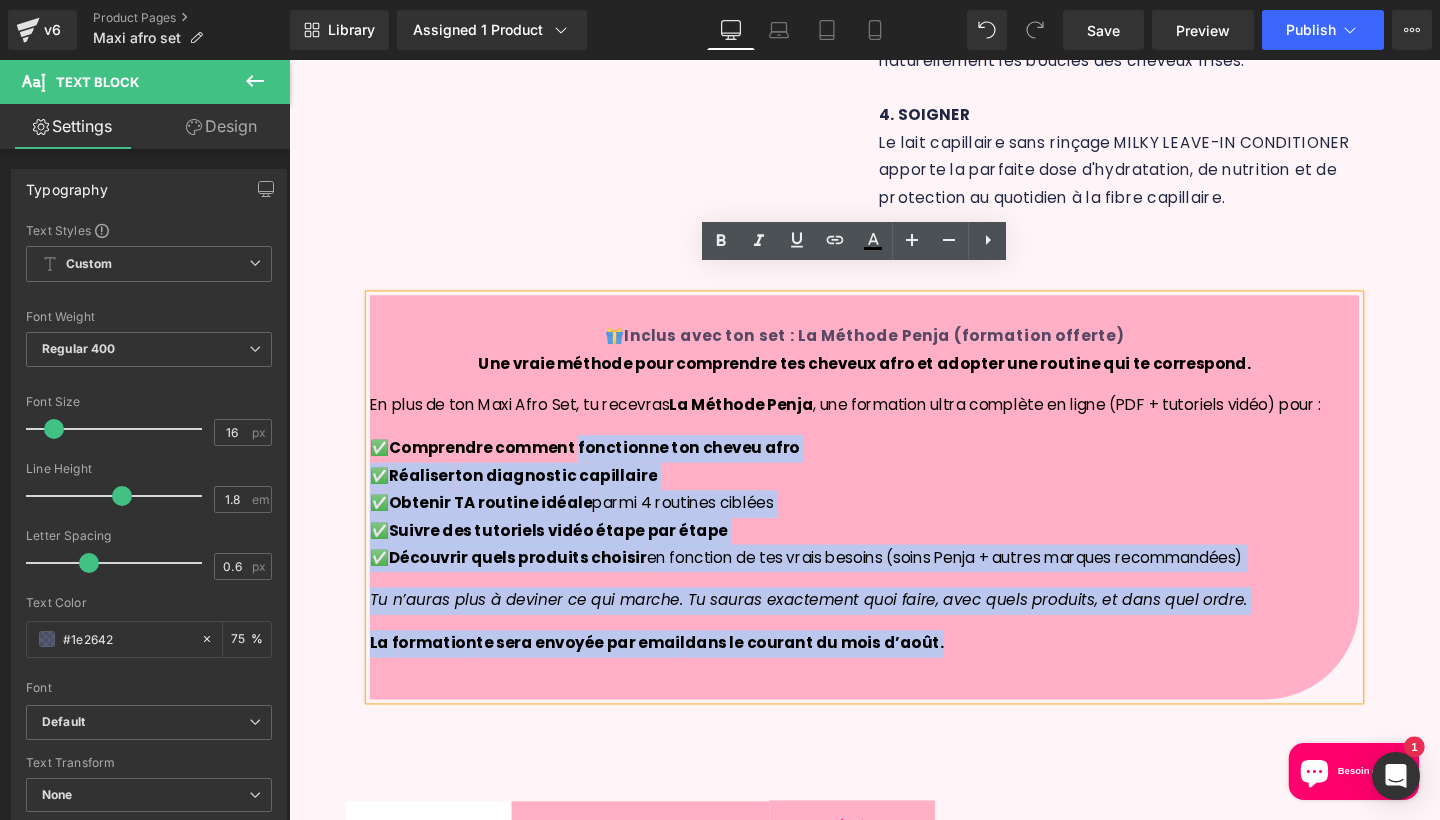 click on "Une vraie méthode pour comprendre tes cheveux afro et adopter une routine qui te correspond. En plus de ton Maxi Afro Set, tu recevras  La Méthode Penja , une formation ultra complète en ligne (PDF + tutoriels vidéo) pour : ✅  Comprendre comment fonctionne ton cheveu afro ✅  Réaliser  ton diagnostic capillaire ✅  Obtenir TA routine idéale  parmi 4 routines ciblées ✅  Suivre des tutoriels vidéo étape par étape ✅  Découvrir quels produits choisir  en fonction de tes vrais besoins (soins Penja + autres marques recommandées) Tu n’auras plus à deviner ce qui marche. Tu sauras exactement quoi faire, avec quels produits, et dans quel ordre. L a f ormatio n  te sera envoyée par email  dans le courant du mois d’août." at bounding box center (894, 549) 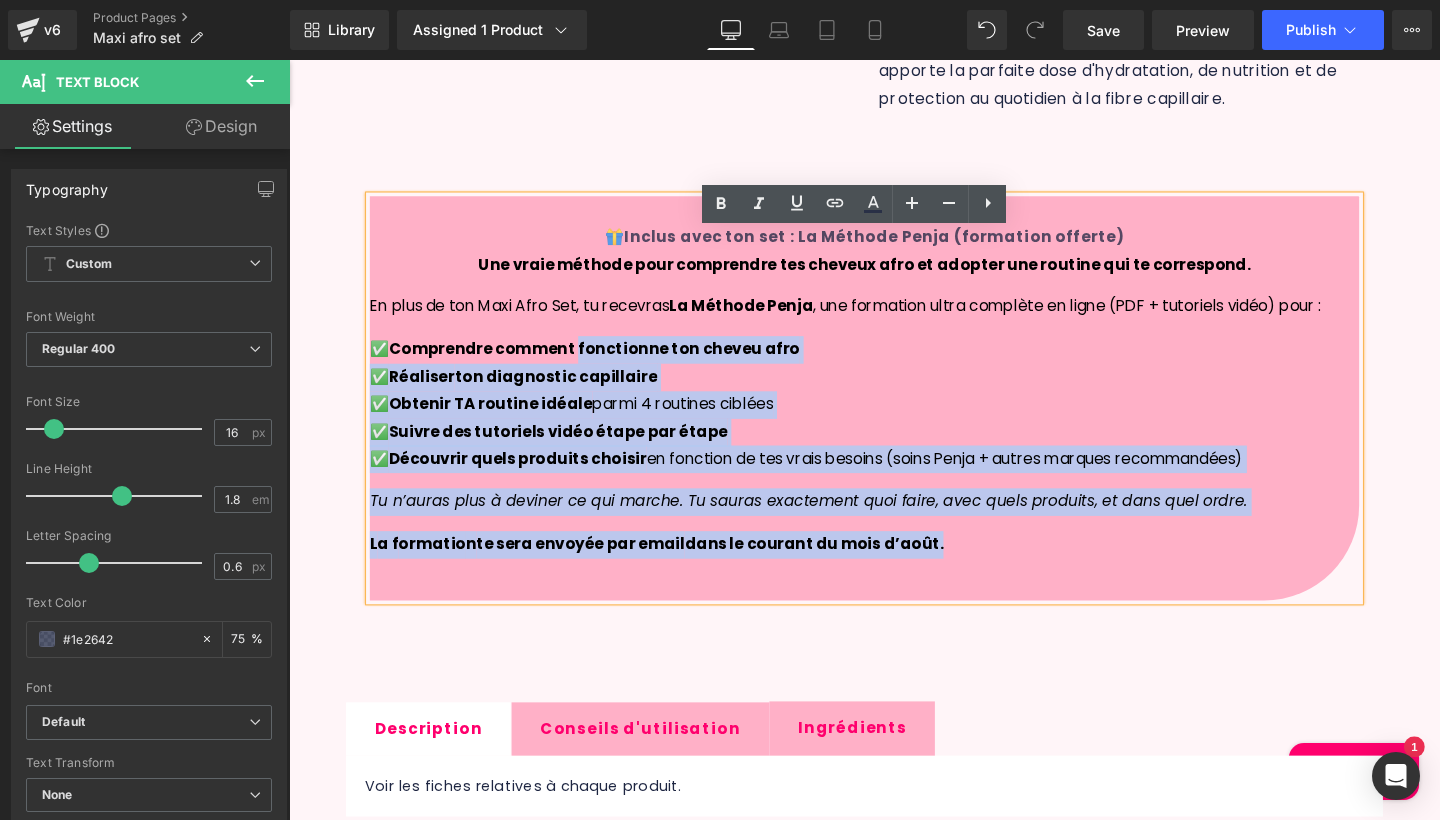 scroll, scrollTop: 1366, scrollLeft: 0, axis: vertical 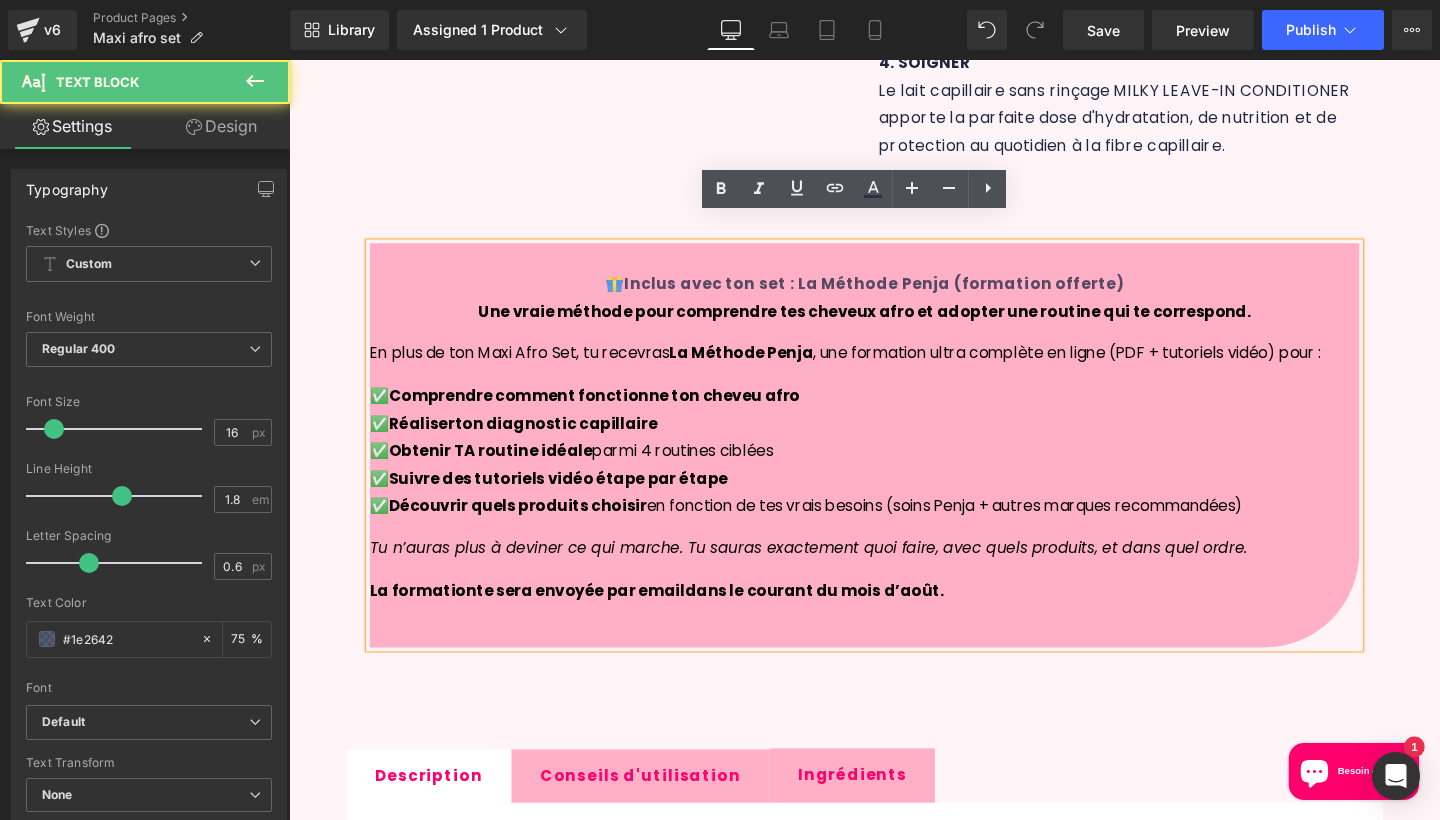 click on "🎁  Inclus avec ton set : La Méthode Penja (formation offerte) Une vraie méthode pour comprendre tes cheveux afro et adopter une routine qui te correspond. En plus de ton Maxi Afro Set, tu recevras  La Méthode Penja , une formation ultra complète en ligne (PDF + tutoriels vidéo) pour : ✅  Comprendre comment fonctionne ton cheveu afro ✅  Réaliser  ton diagnostic capillaire ✅  Obtenir TA routine idéale  parmi 4 routines ciblées ✅  Suivre des tutoriels vidéo étape par étape ✅  Découvrir quels produits choisir  en fonction de tes vrais besoins (soins Penja + autres marques recommandées) Tu n’auras plus à deviner ce qui marche. Tu sauras exactement quoi faire, avec quels produits, et dans quel ordre. L a f ormatio n  te sera envoyée par email  dans le courant du mois d’août." at bounding box center [894, 466] 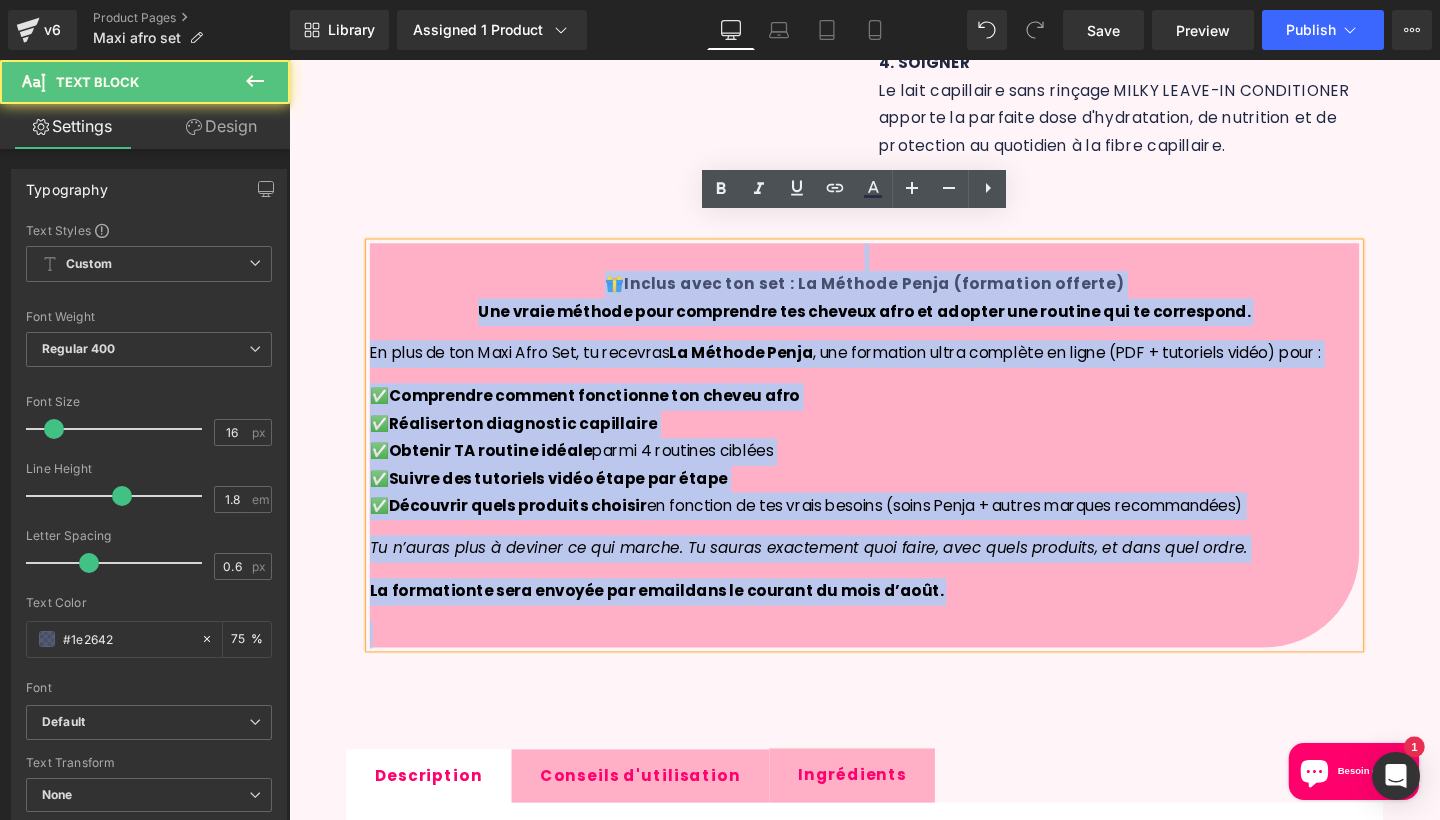drag, startPoint x: 992, startPoint y: 609, endPoint x: 548, endPoint y: 203, distance: 601.6411 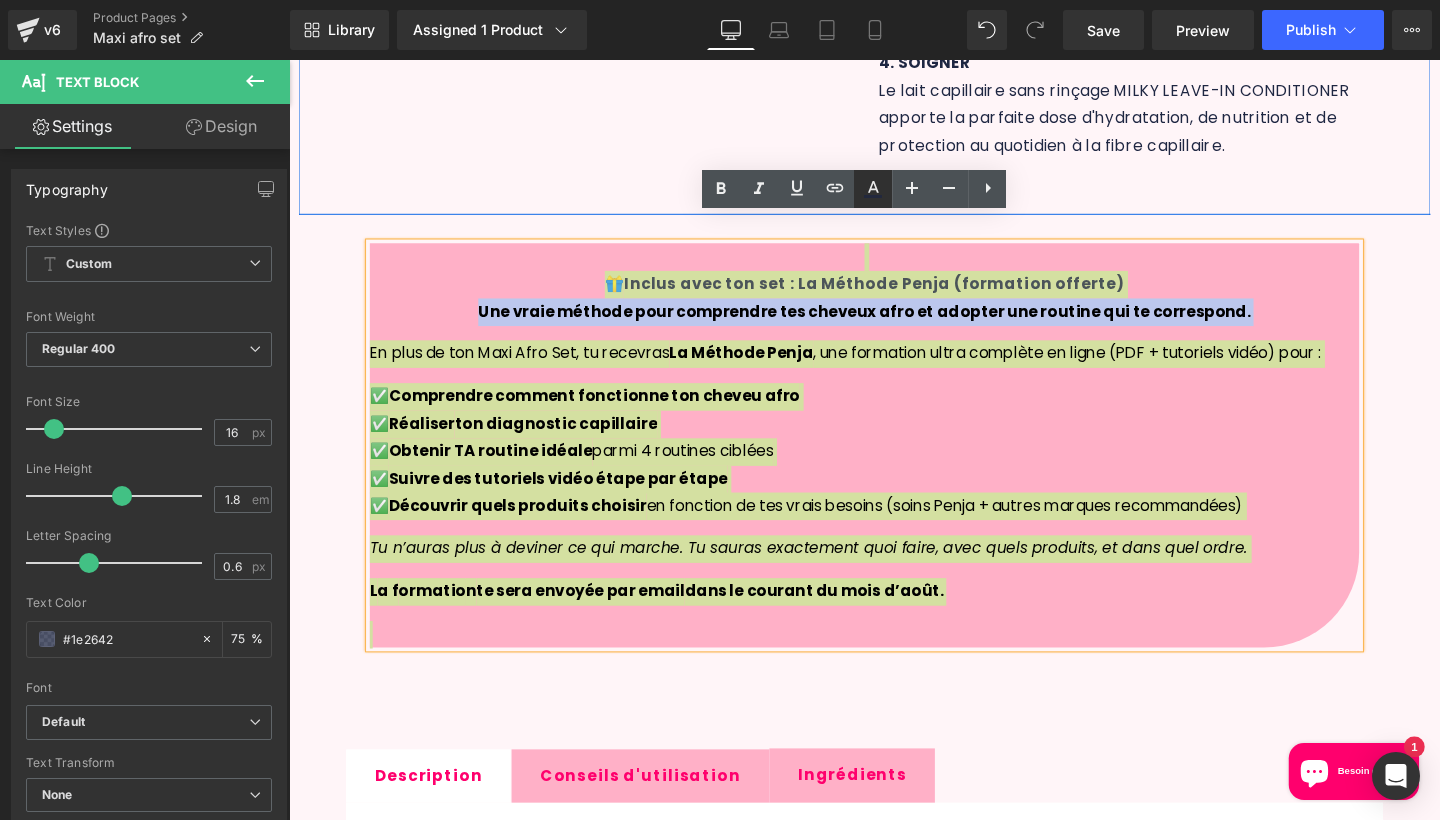 click 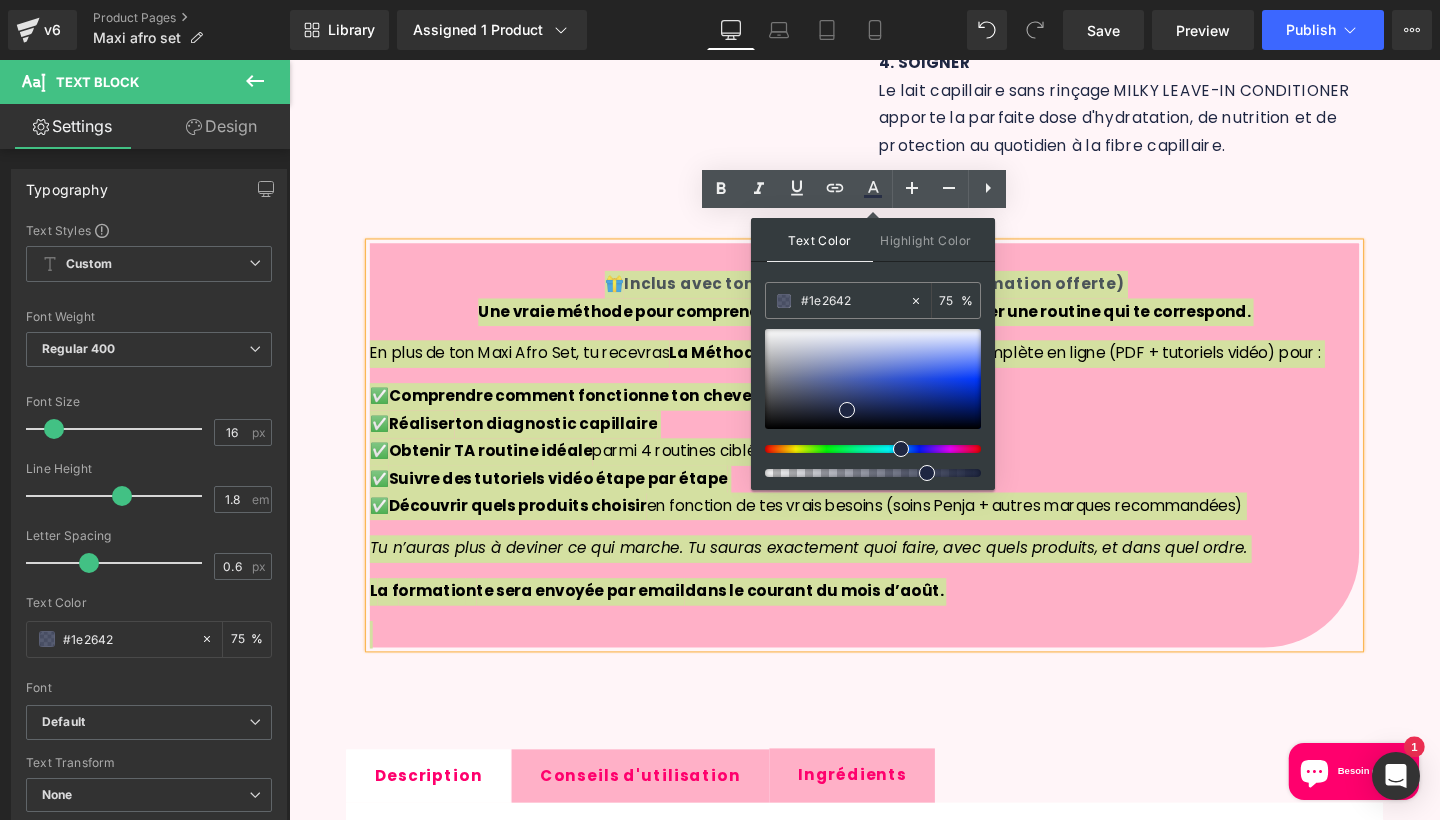 drag, startPoint x: 1153, startPoint y: 363, endPoint x: 688, endPoint y: 271, distance: 474.0137 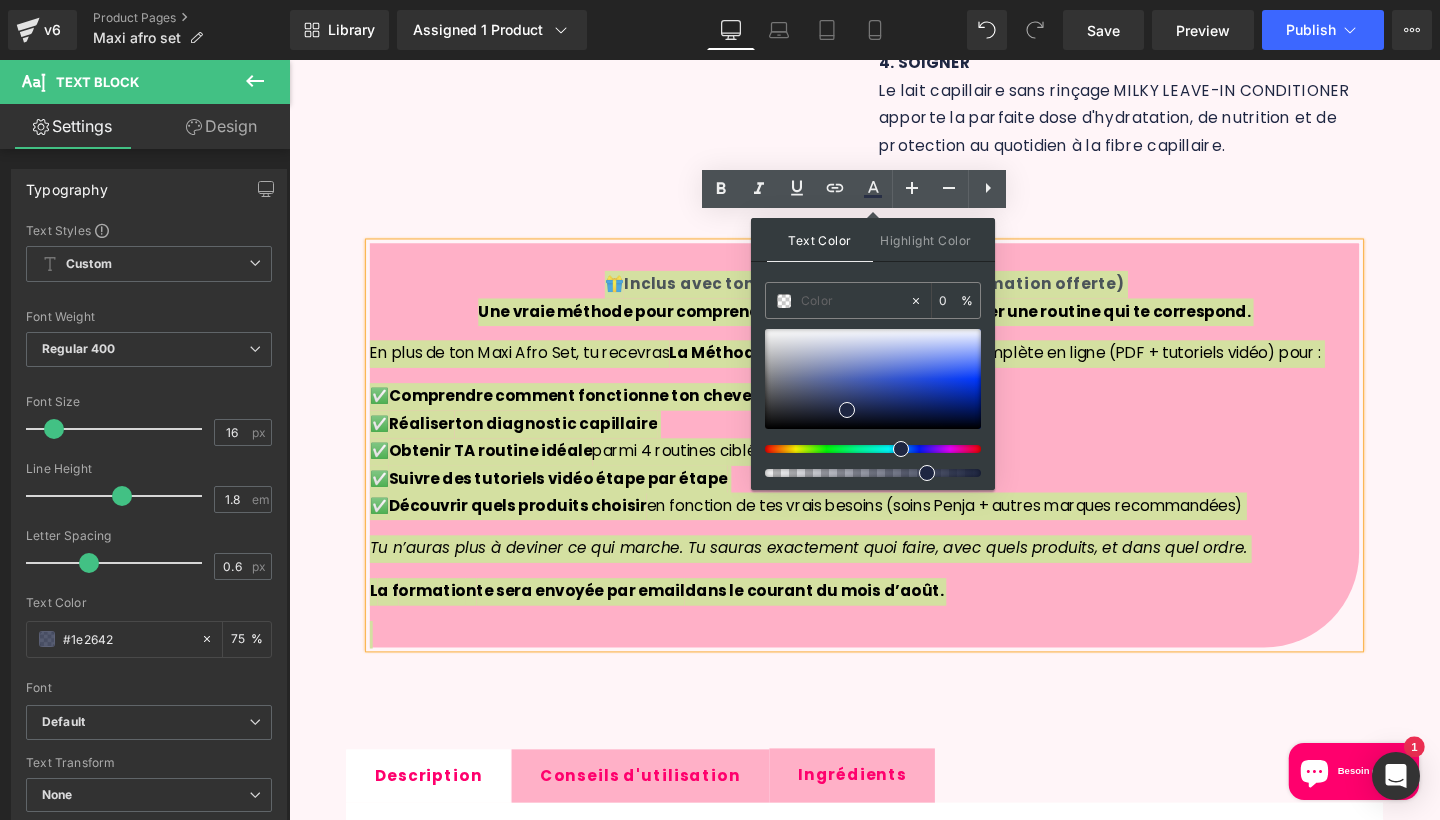 type on "à" 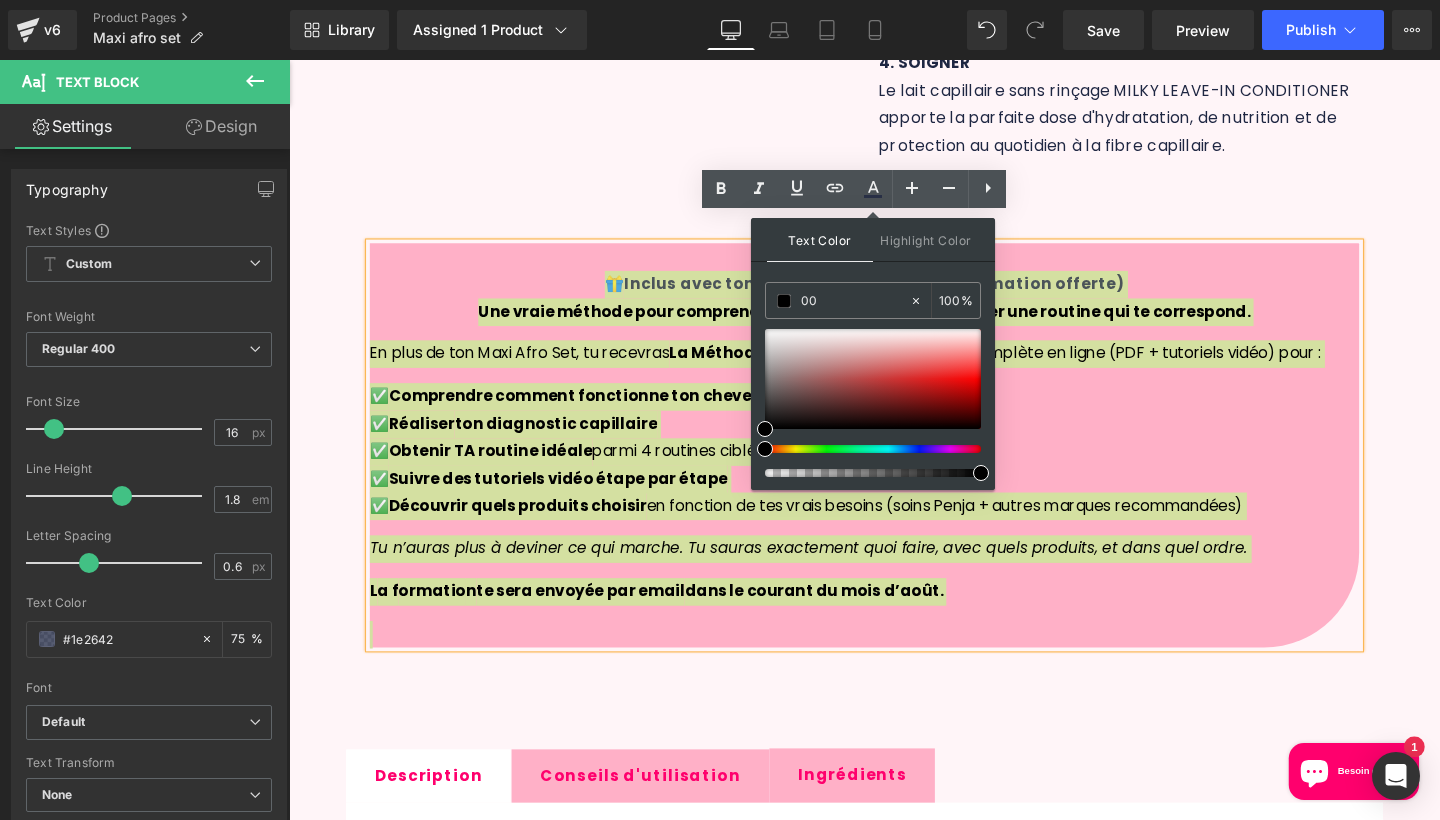 type on "0" 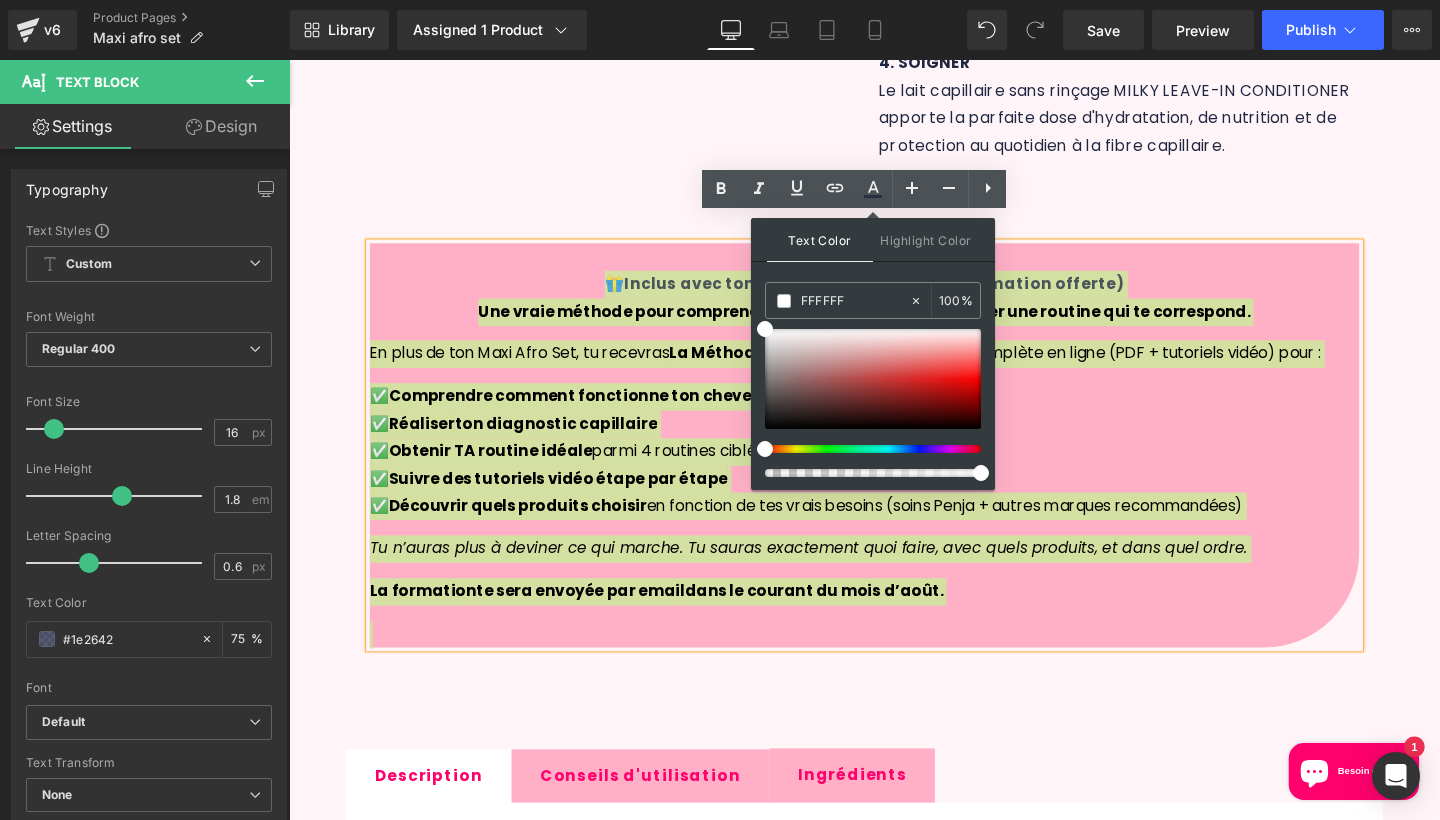 type on "FFFFFF" 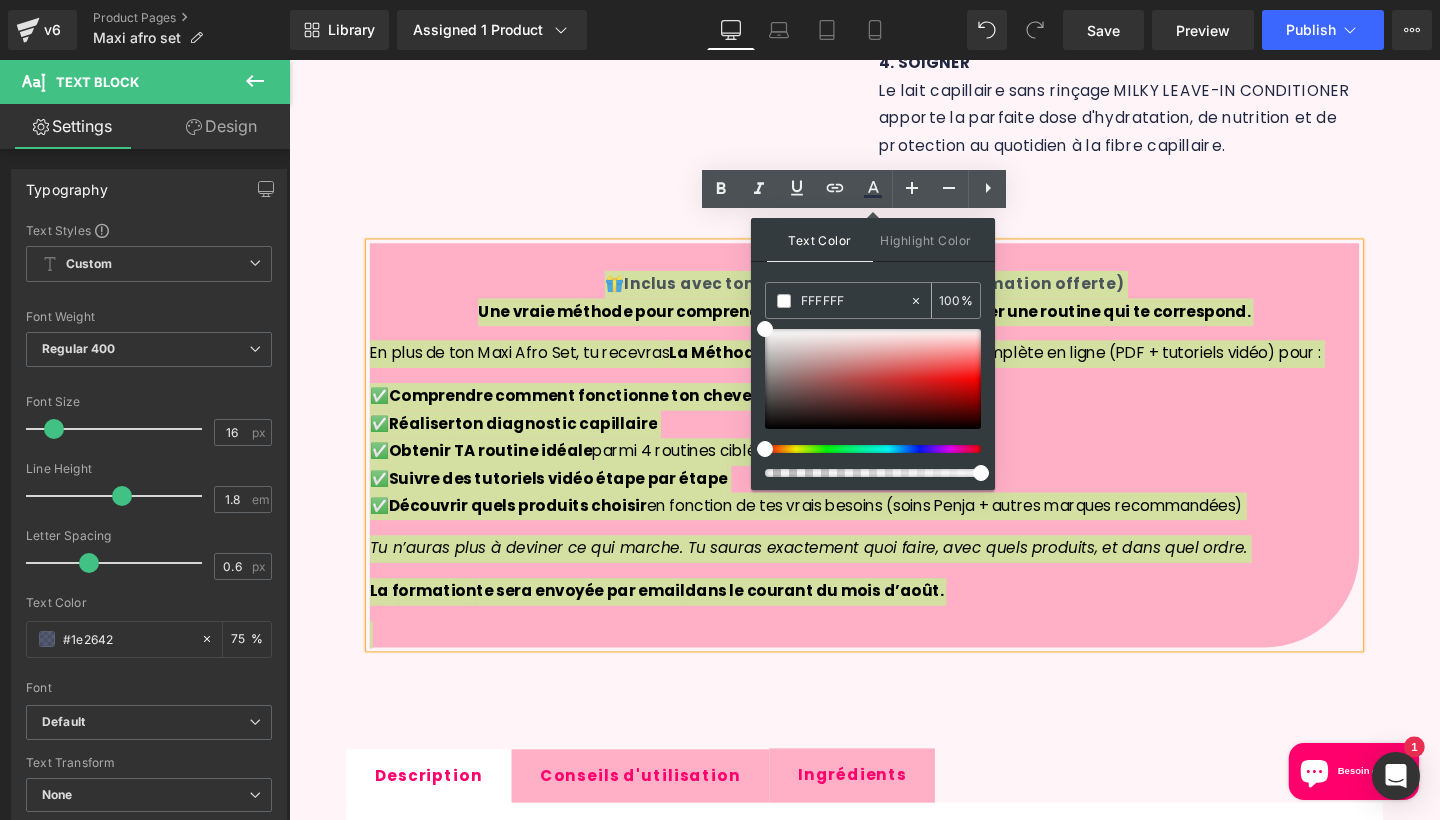 click at bounding box center [784, 301] 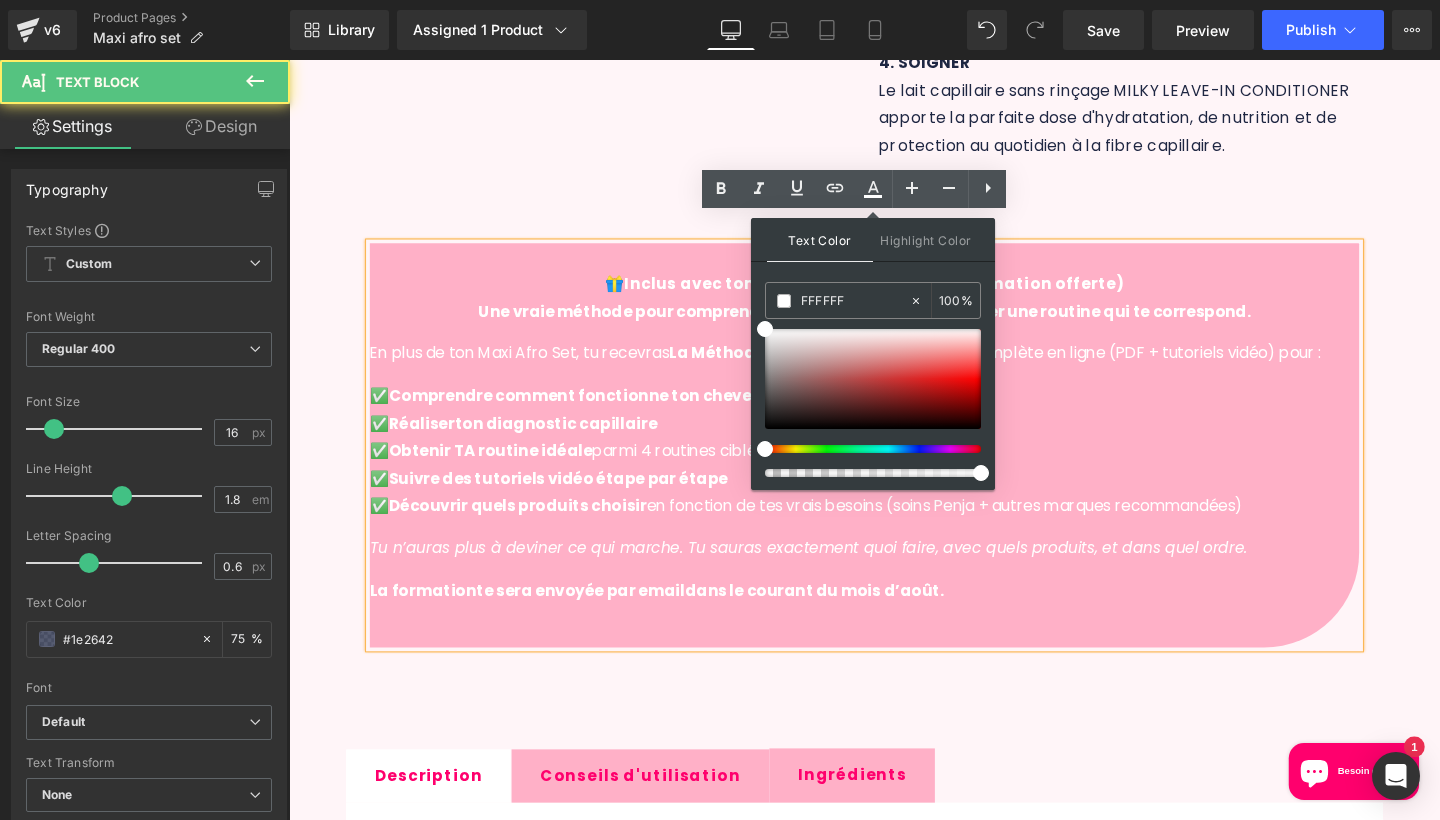 click on "ton diagnostic capillaire" at bounding box center [569, 442] 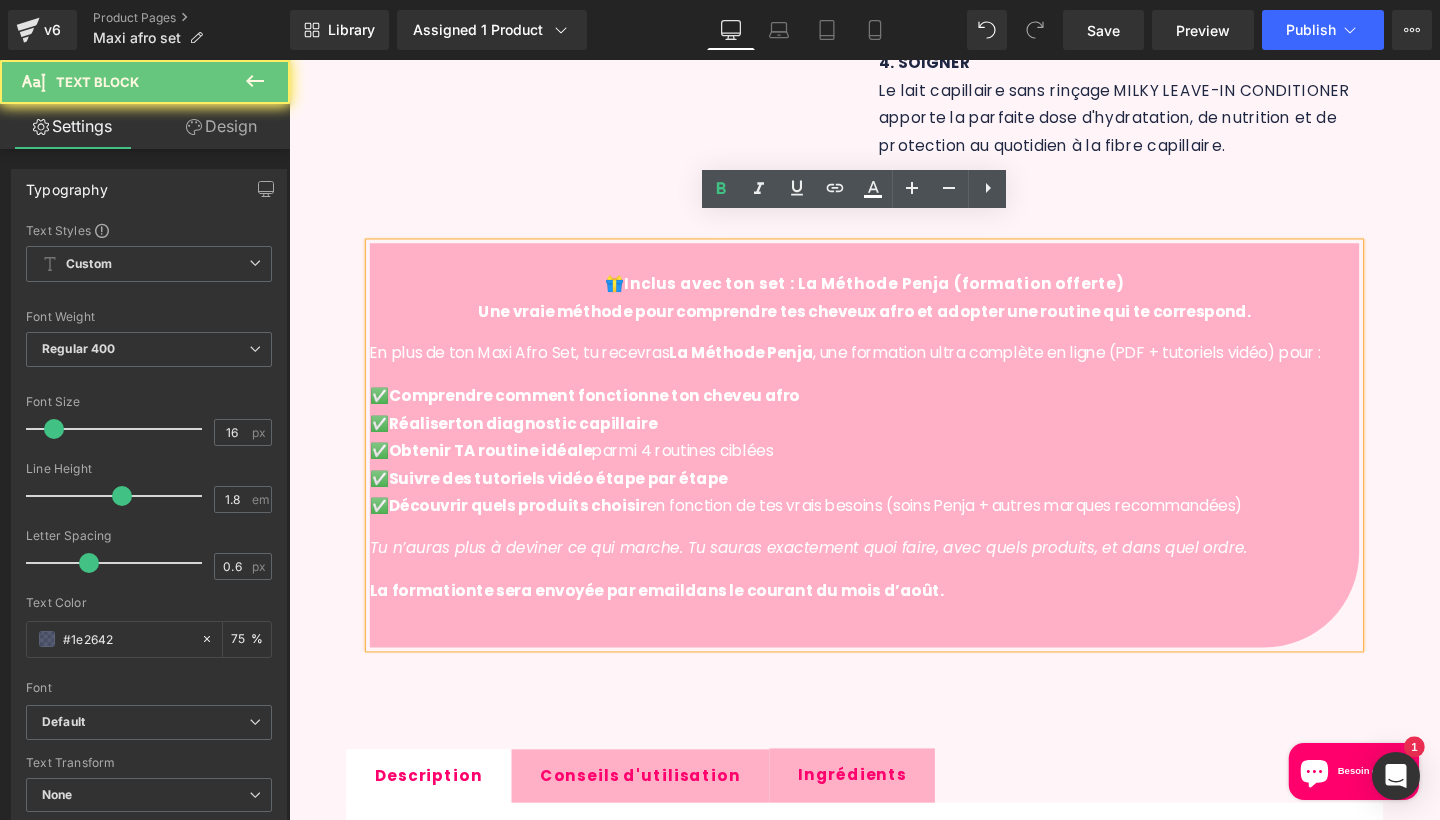 click on "Une vraie méthode pour comprendre tes cheveux afro et adopter une routine qui te correspond. En plus de ton Maxi Afro Set, tu recevras  La Méthode Penja , une formation ultra complète en ligne (PDF + tutoriels vidéo) pour : ✅  Comprendre comment fonctionne ton cheveu afro ✅  Réaliser  ton diagnostic capillaire ✅  Obtenir TA routine idéale  parmi 4 routines ciblées ✅  Suivre des tutoriels vidéo étape par étape ✅  Découvrir quels produits choisir  en fonction de tes vrais besoins (soins Penja + autres marques recommandées) Tu n’auras plus à deviner ce qui marche. Tu sauras exactement quoi faire, avec quels produits, et dans quel ordre. L a f ormatio n  te sera envoyée par email  dans le courant du mois d’août." at bounding box center [894, 495] 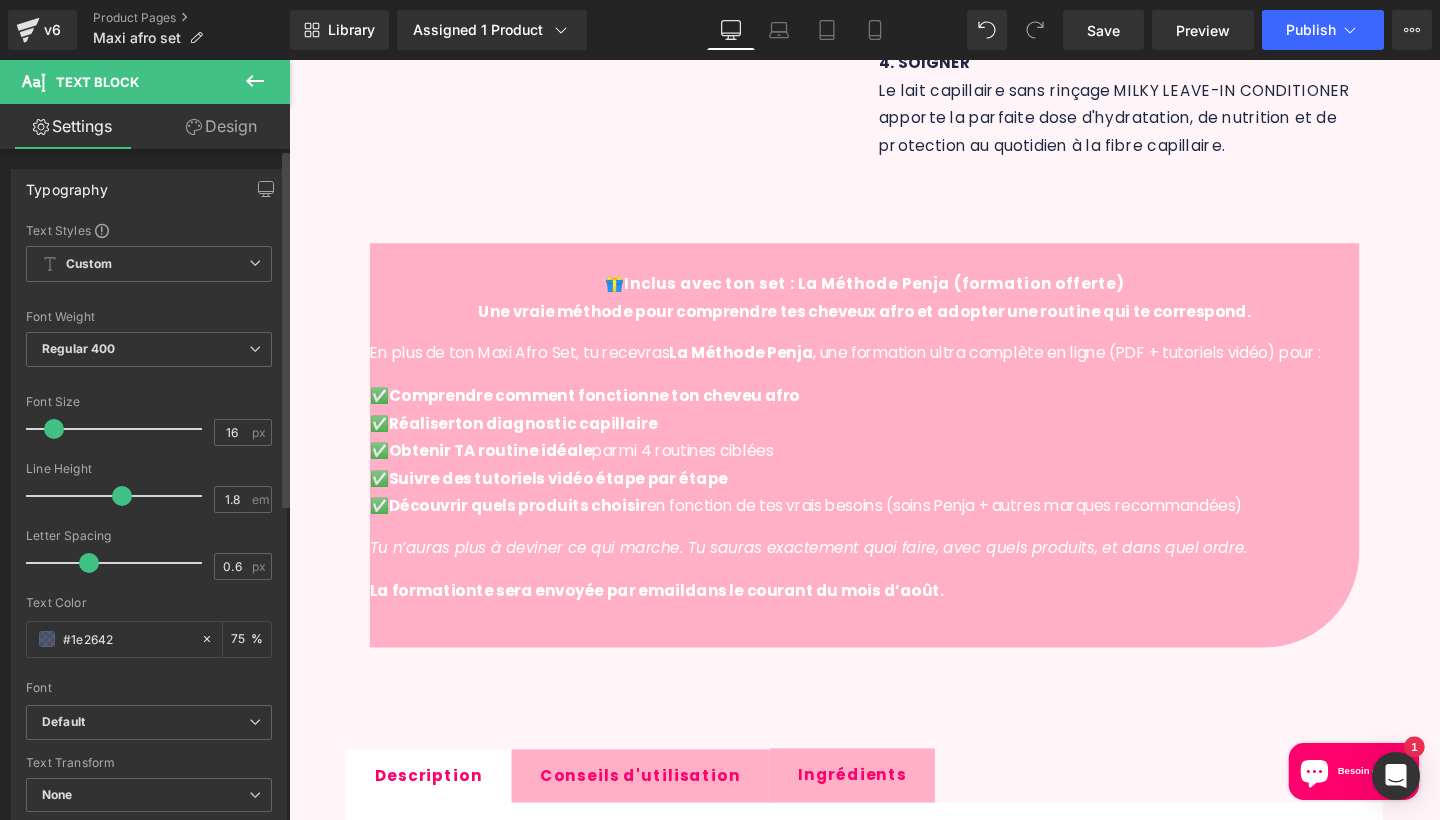 click on "Text Color #1e2642 75 %" at bounding box center (149, 638) 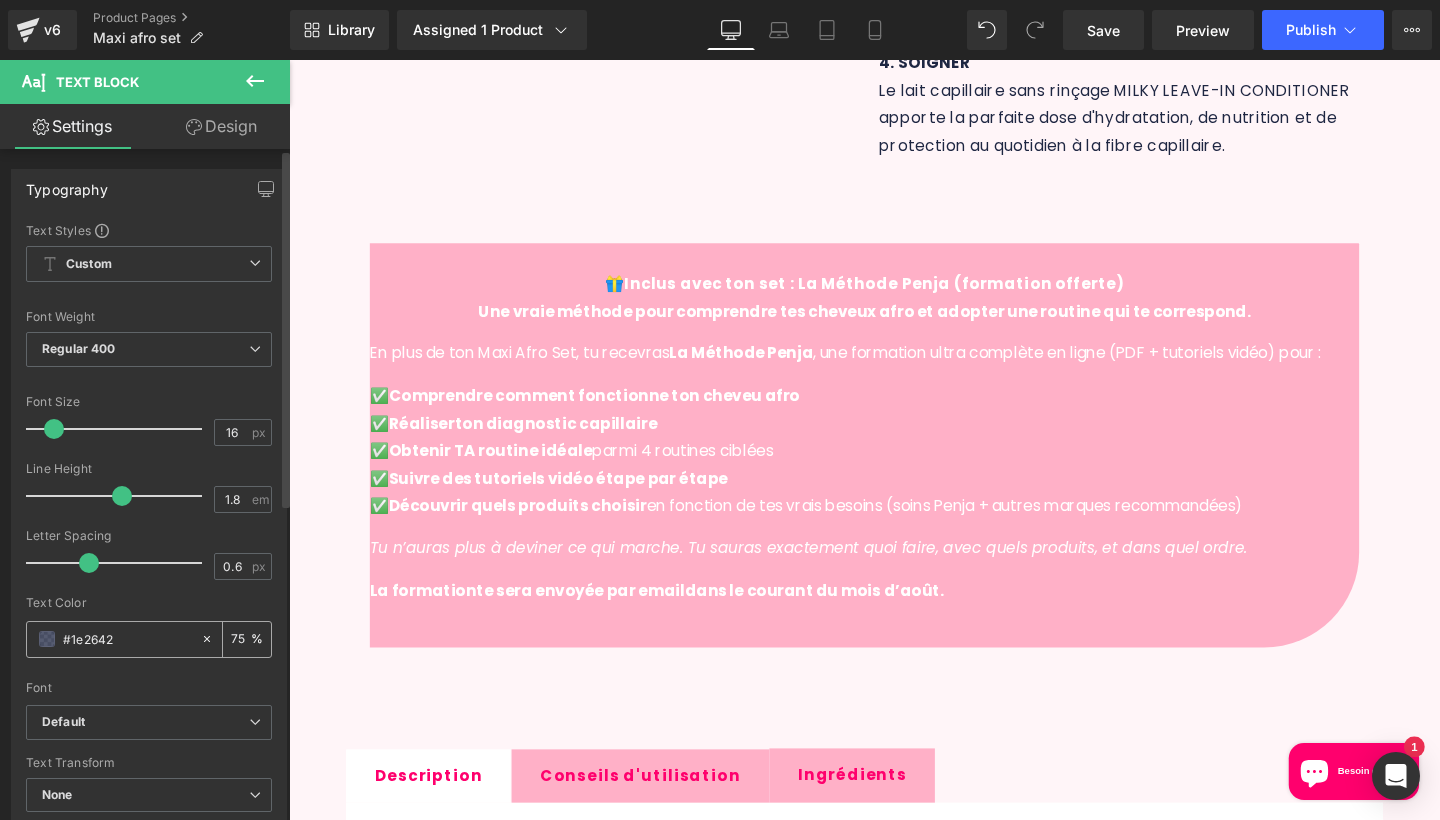 click on "#1e2642" at bounding box center (127, 639) 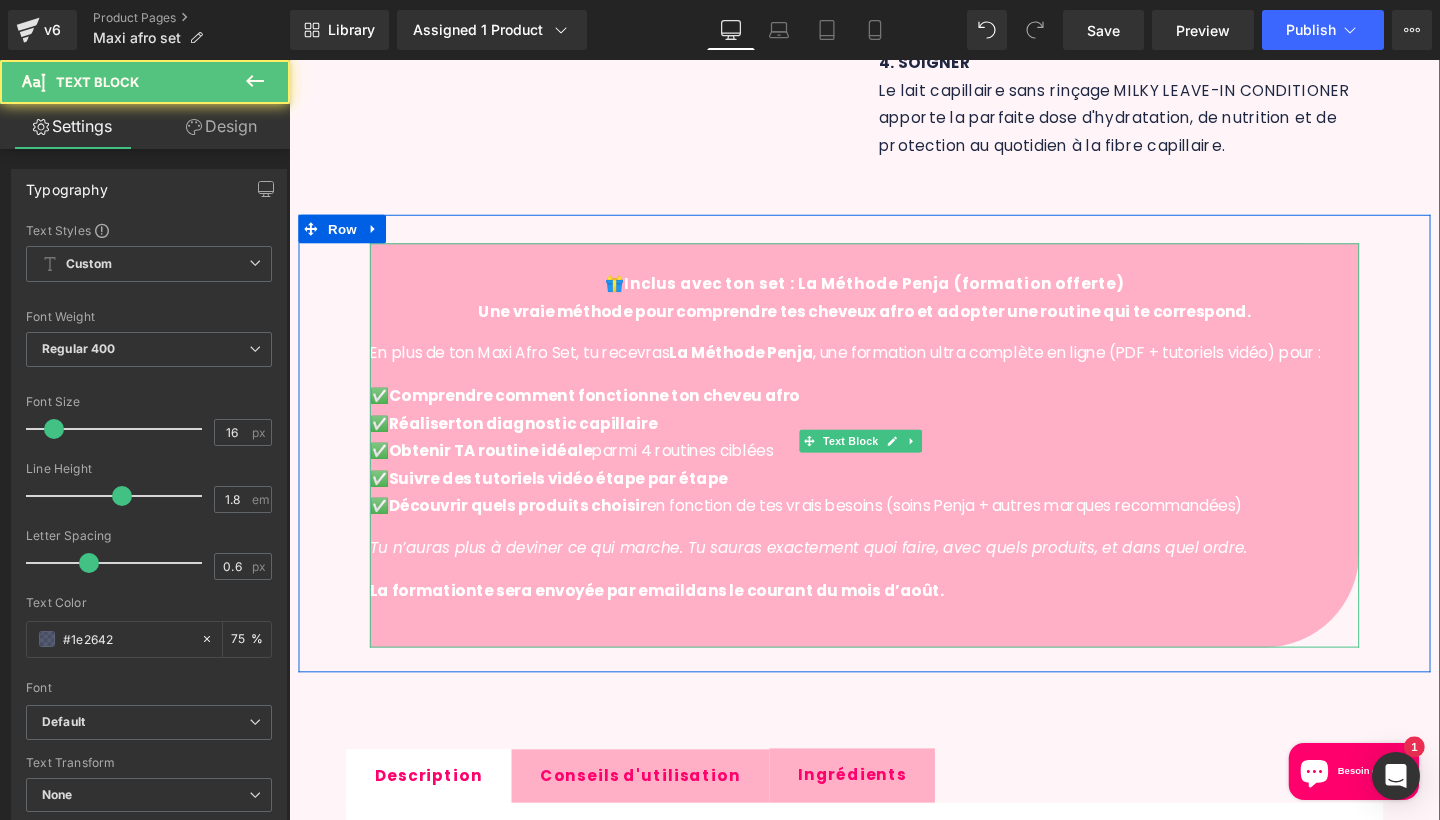 click at bounding box center [894, 267] 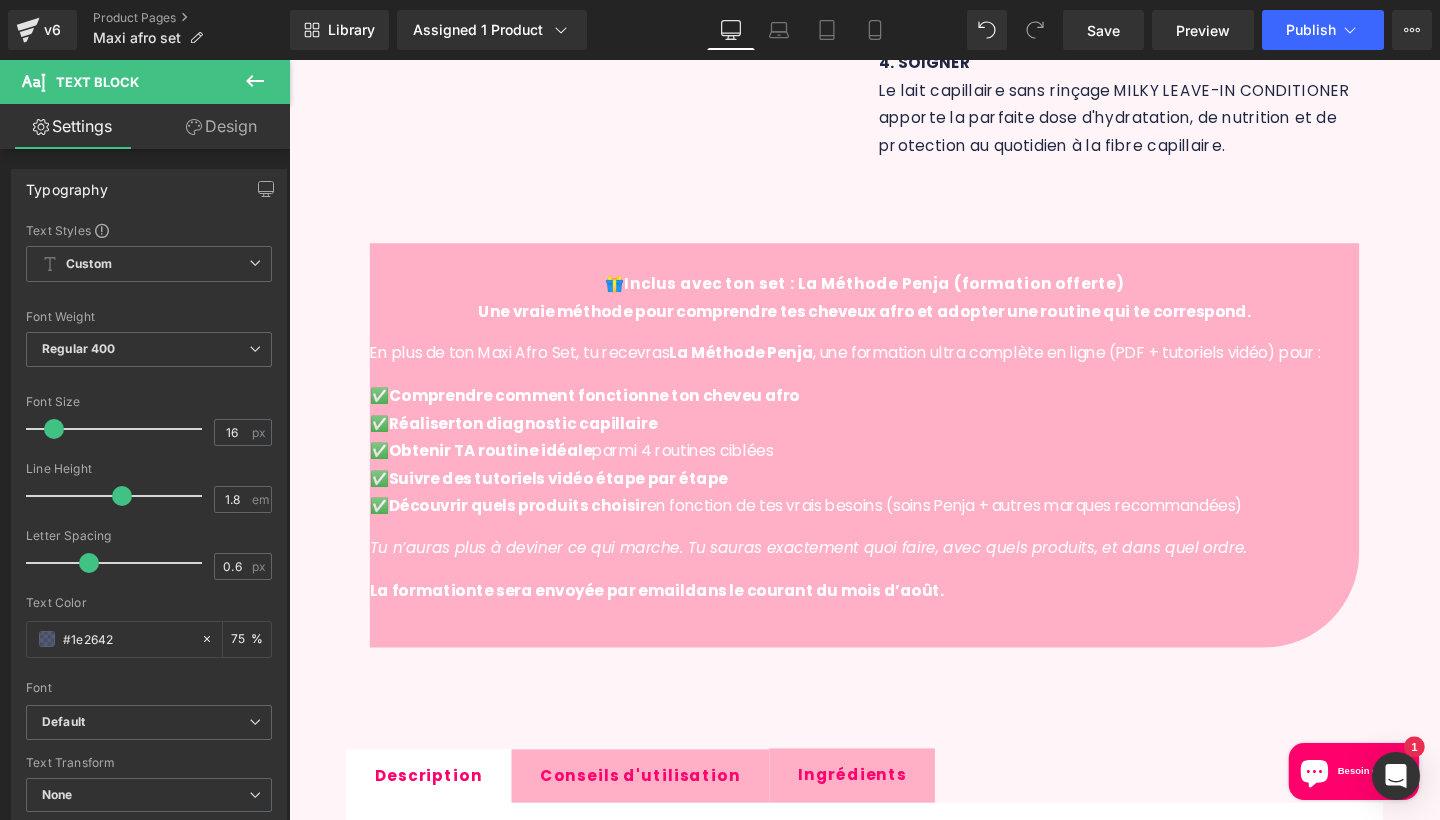 click on "Design" at bounding box center [221, 126] 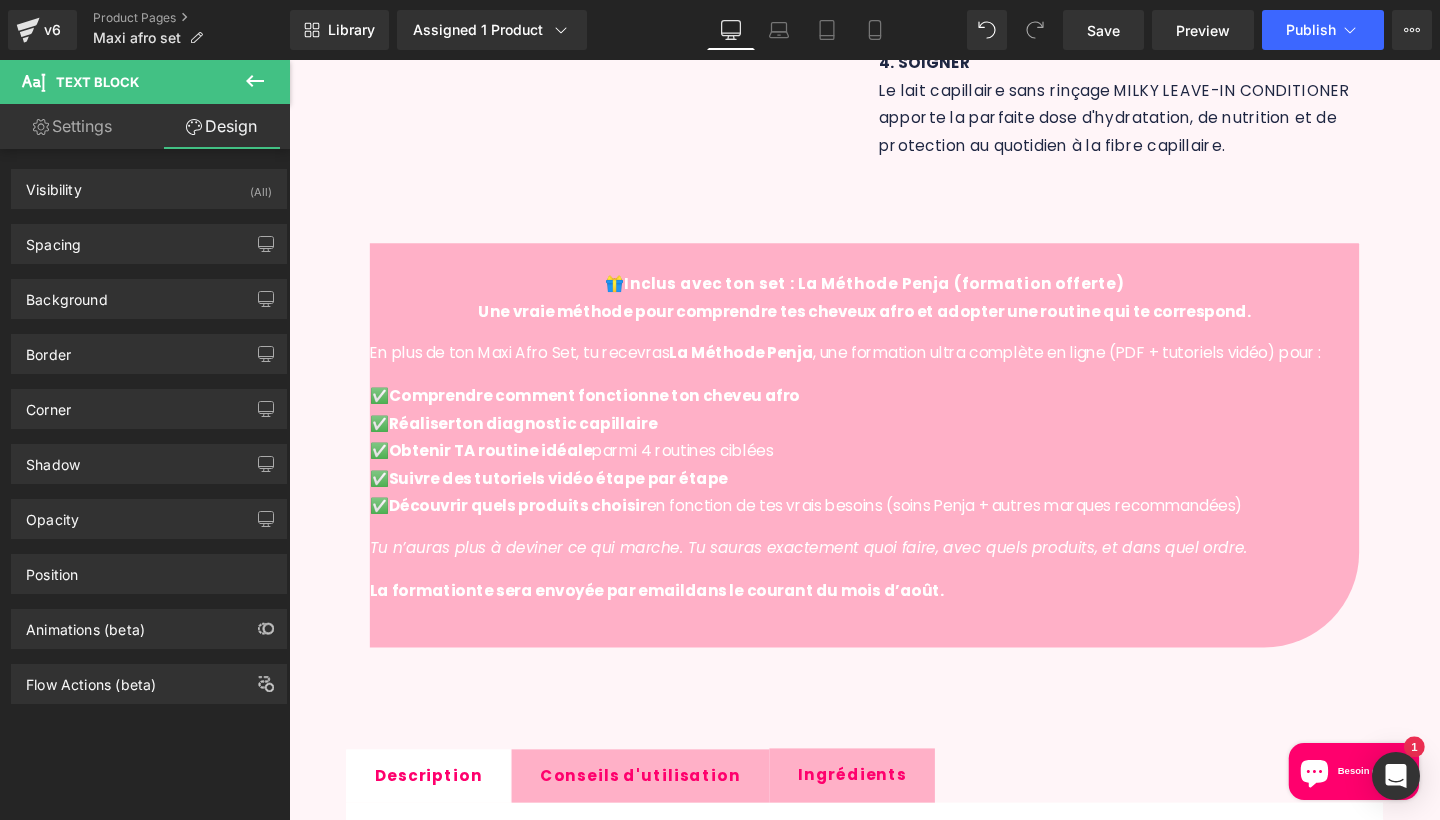 click on "Border
Border Style Custom
Custom
Setup Global Style
Custom
Setup Global Style
Border Design
Border Color #1e2642 75 %
Border Thickness 0 px
More settings" at bounding box center (149, 346) 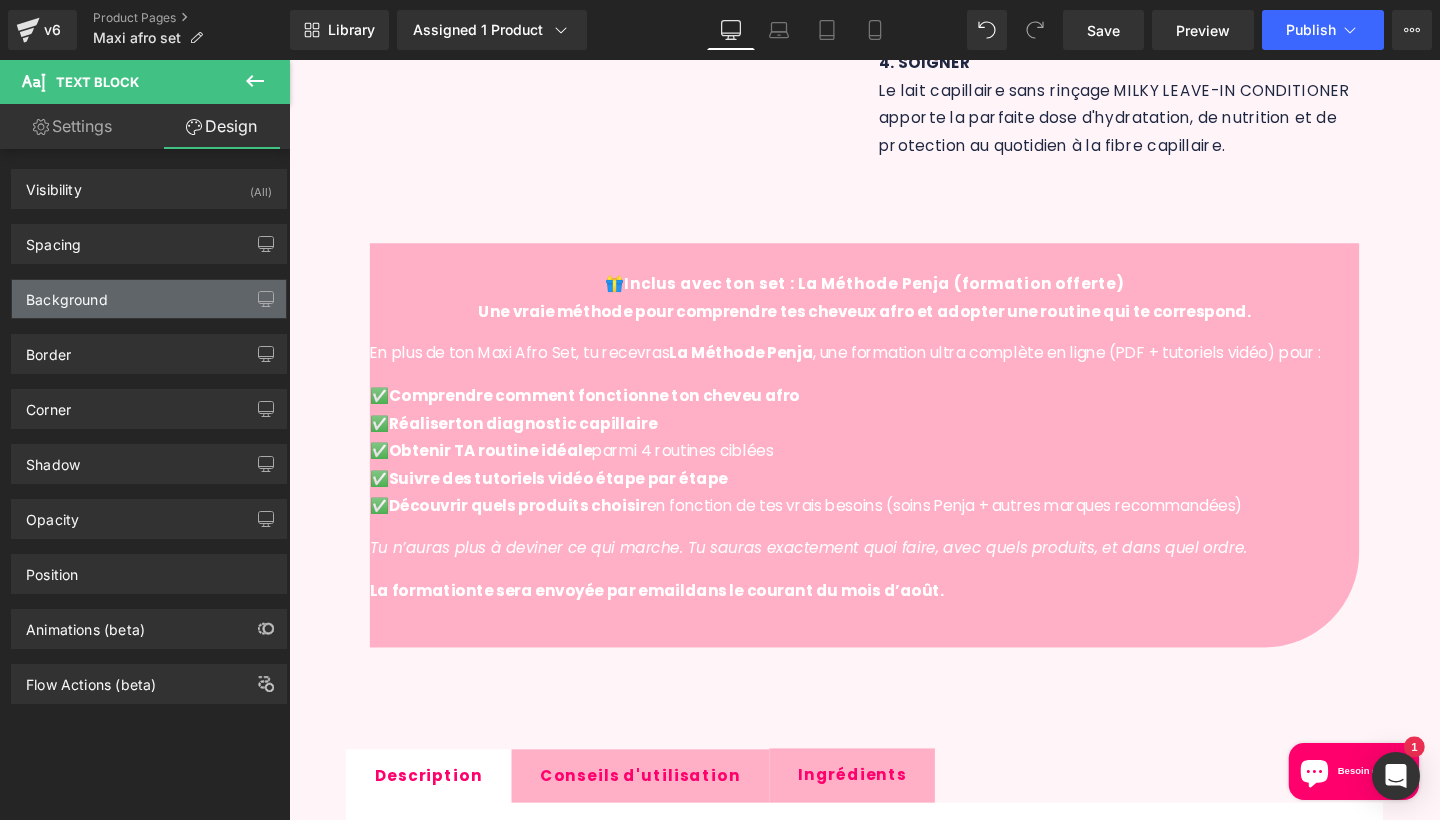 click on "Background" at bounding box center [149, 299] 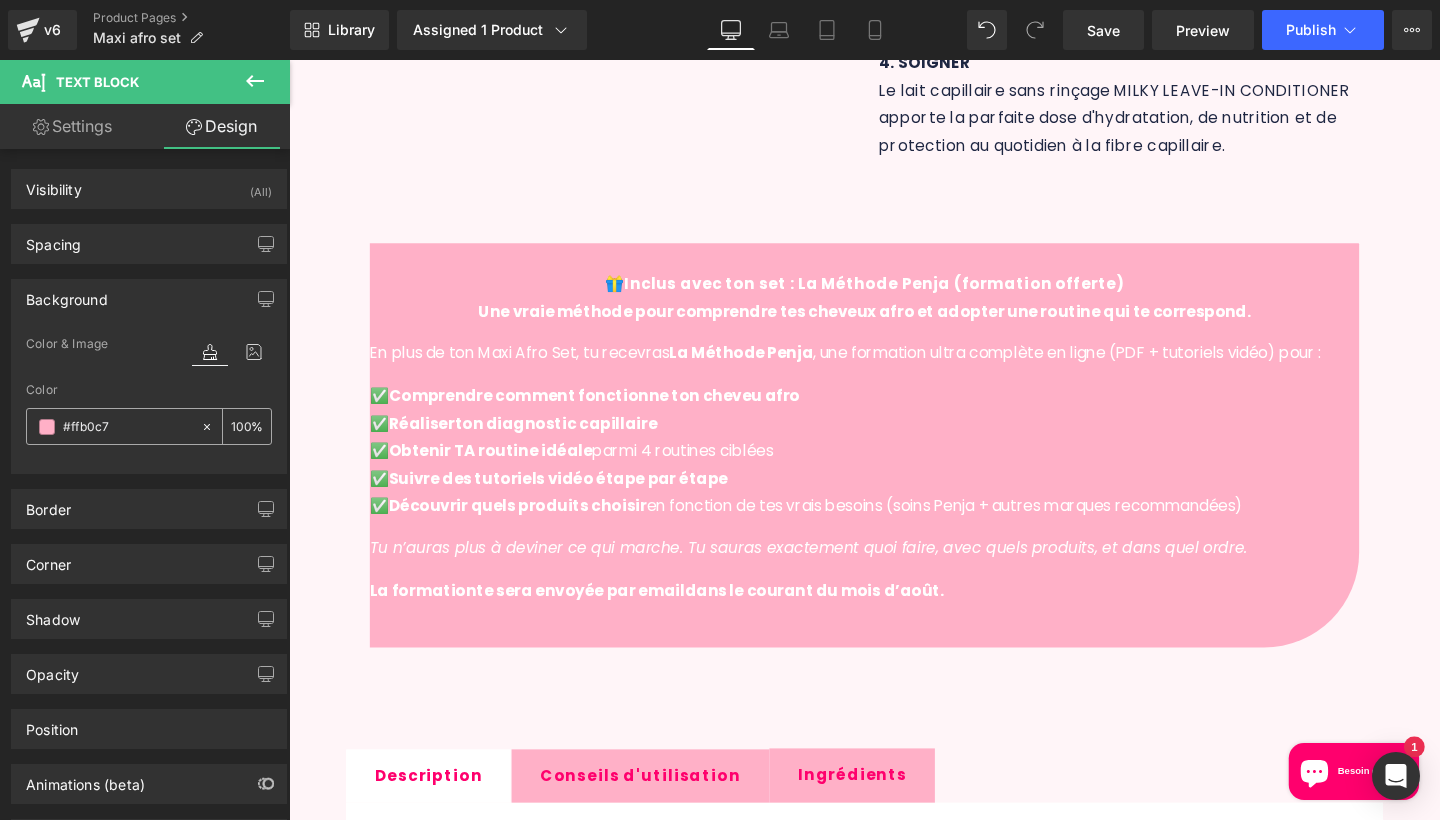 click on "#ffb0c7" at bounding box center (127, 427) 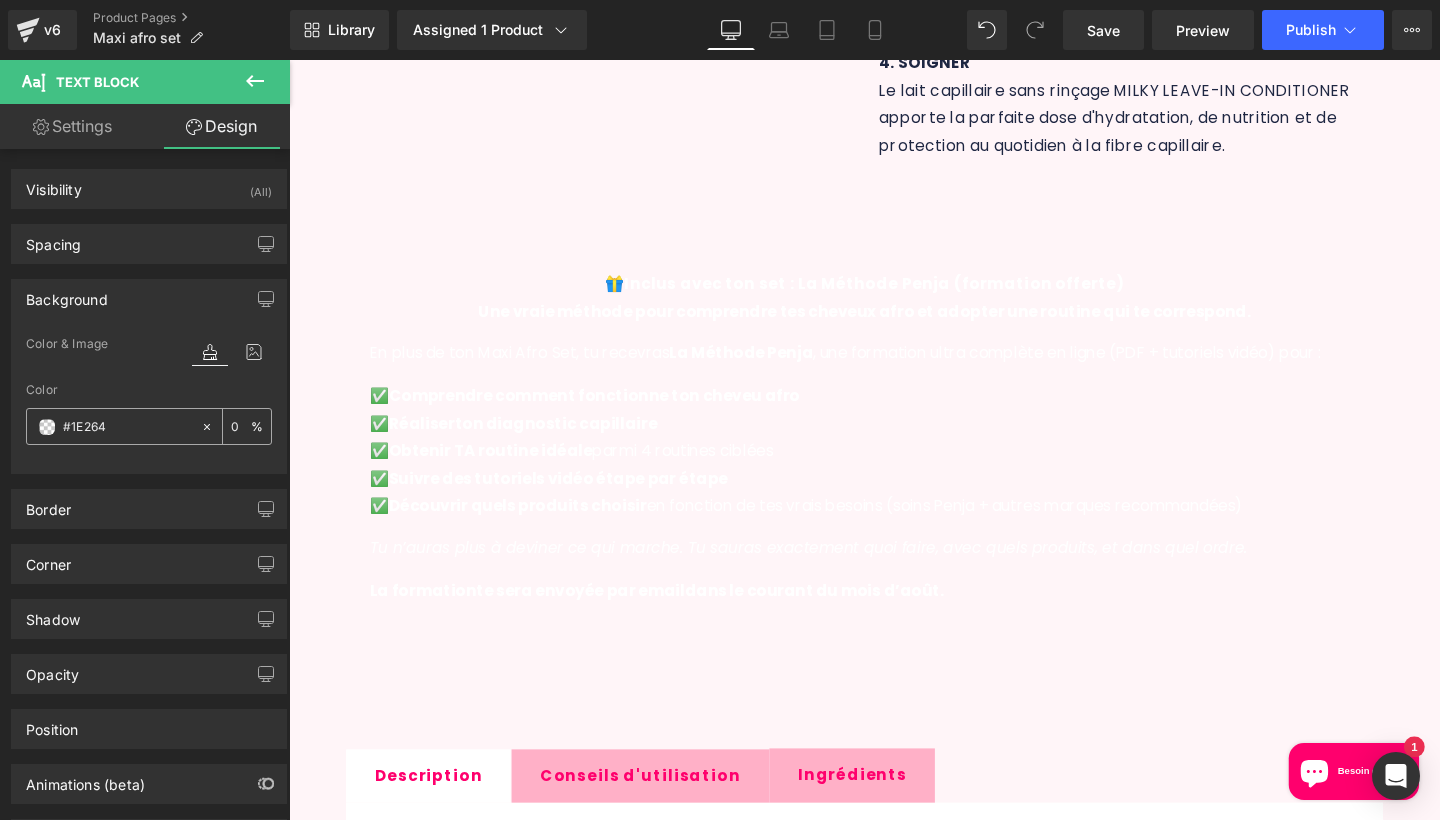 type on "#1E2642" 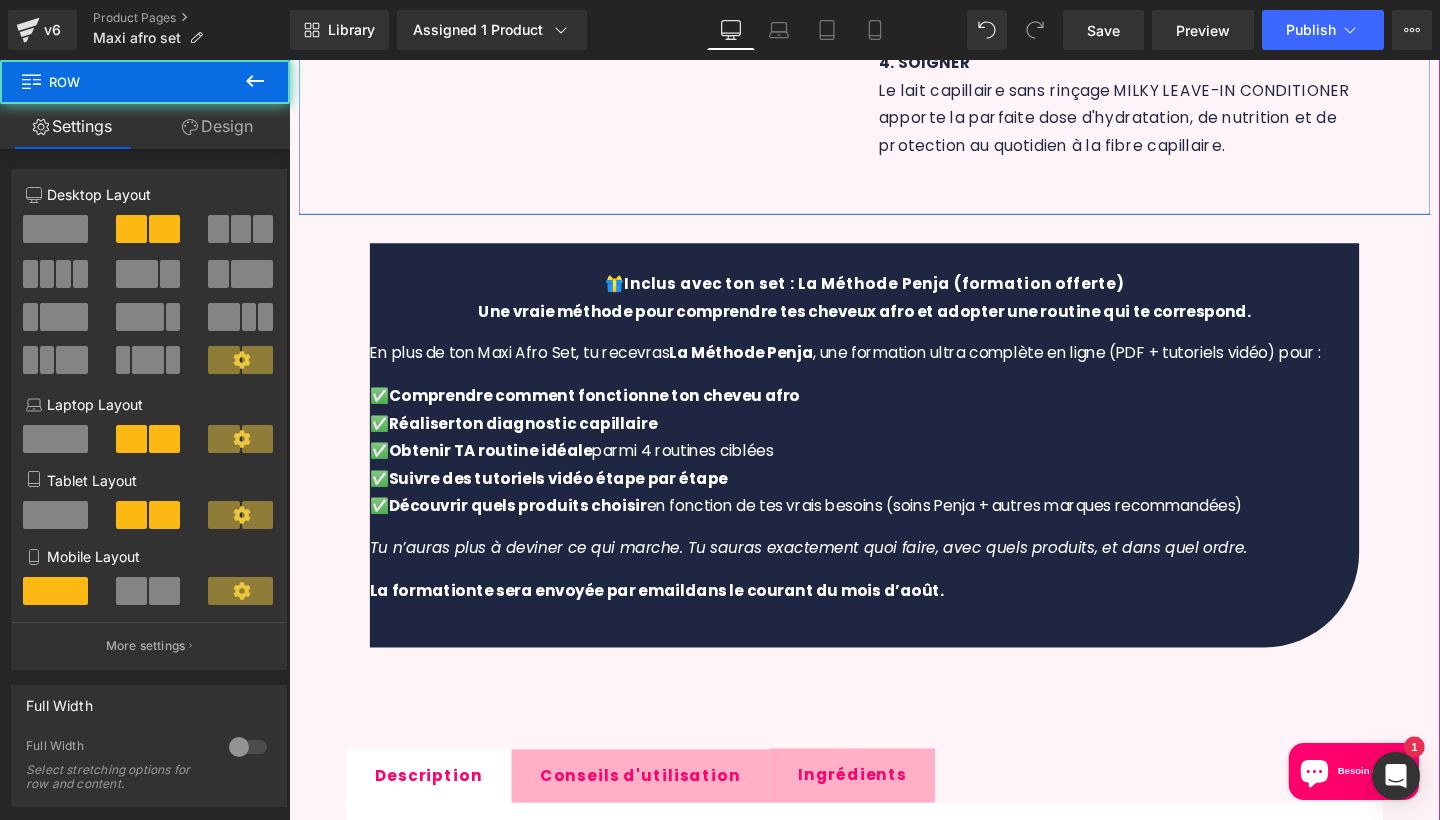 click on "Sale Off
(P) Image
‹ ›" at bounding box center [894, -392] 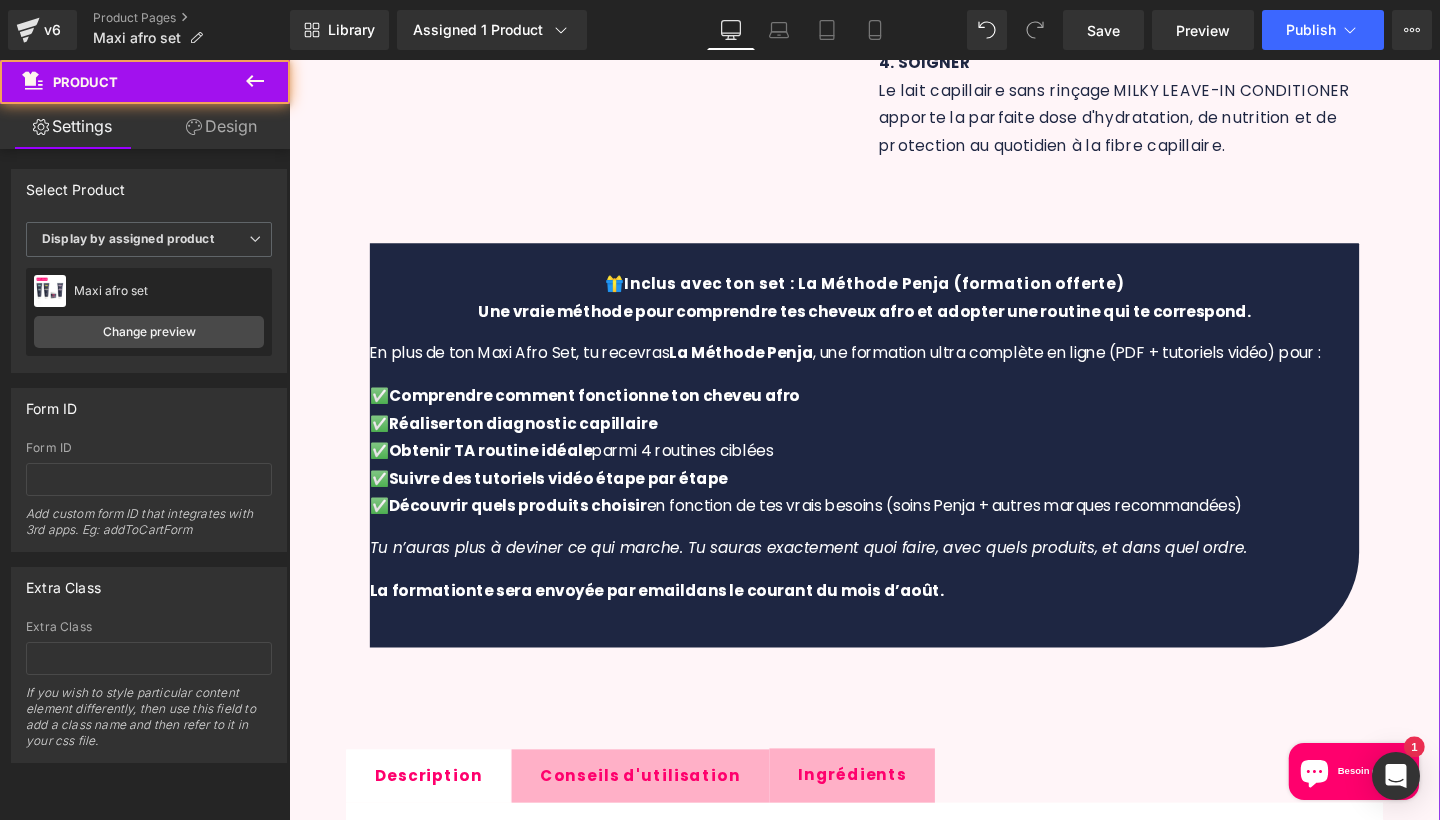 click on "Sale Off" at bounding box center (894, -31) 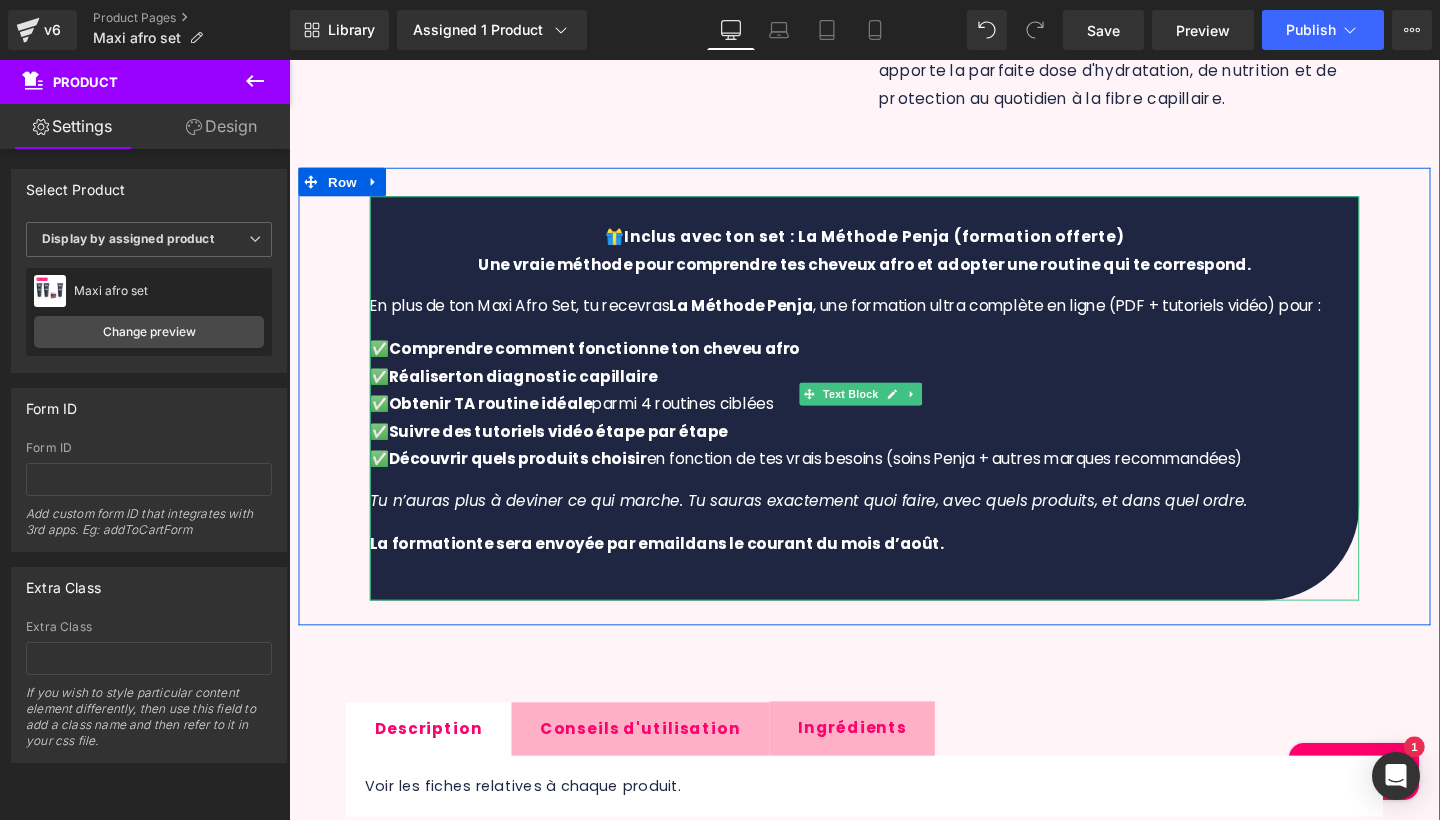 scroll, scrollTop: 1355, scrollLeft: 0, axis: vertical 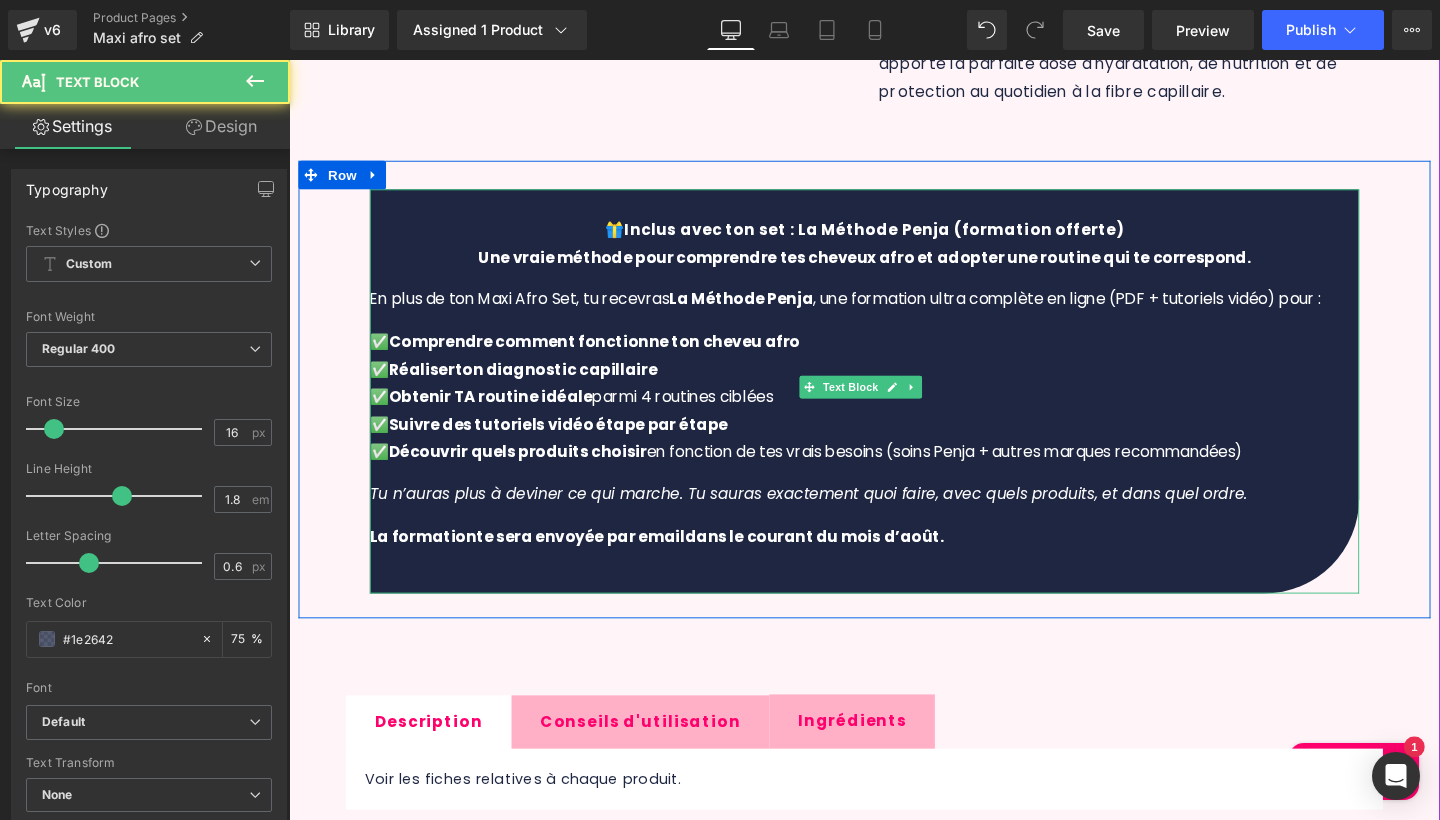 click on "✅  Comprendre comment fonctionne ton cheveu afro ✅  Réaliser  ton diagnostic capillaire ✅  Obtenir TA routine idéale  parmi 4 routines ciblées ✅  Suivre des tutoriels vidéo étape par étape ✅  Découvrir quels produits choisir  en fonction de tes vrais besoins (soins Penja + autres marques recommandées)" at bounding box center [894, 415] 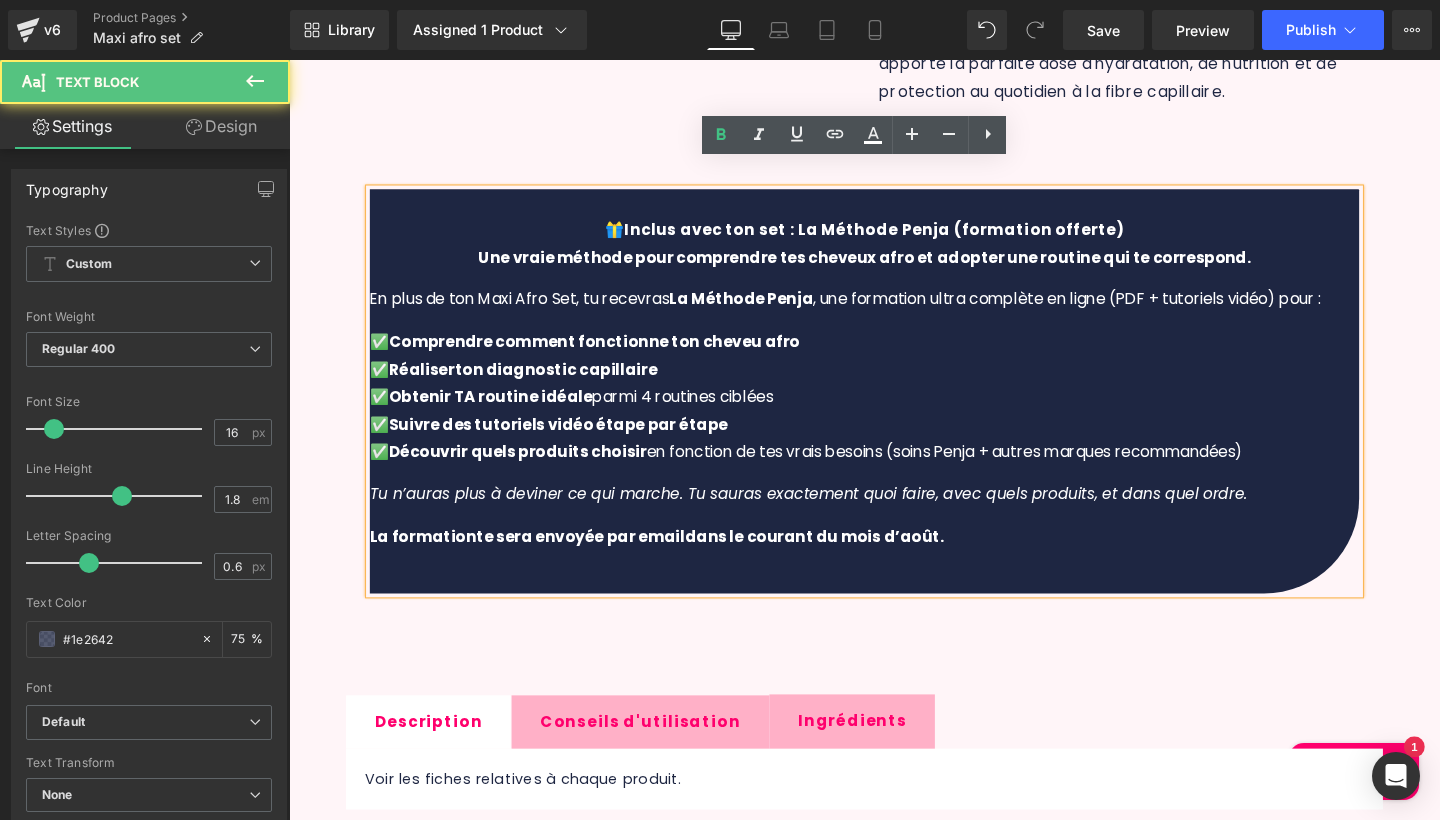 click on "Une vraie méthode pour comprendre tes cheveux afro et adopter une routine qui te correspond." at bounding box center [894, 267] 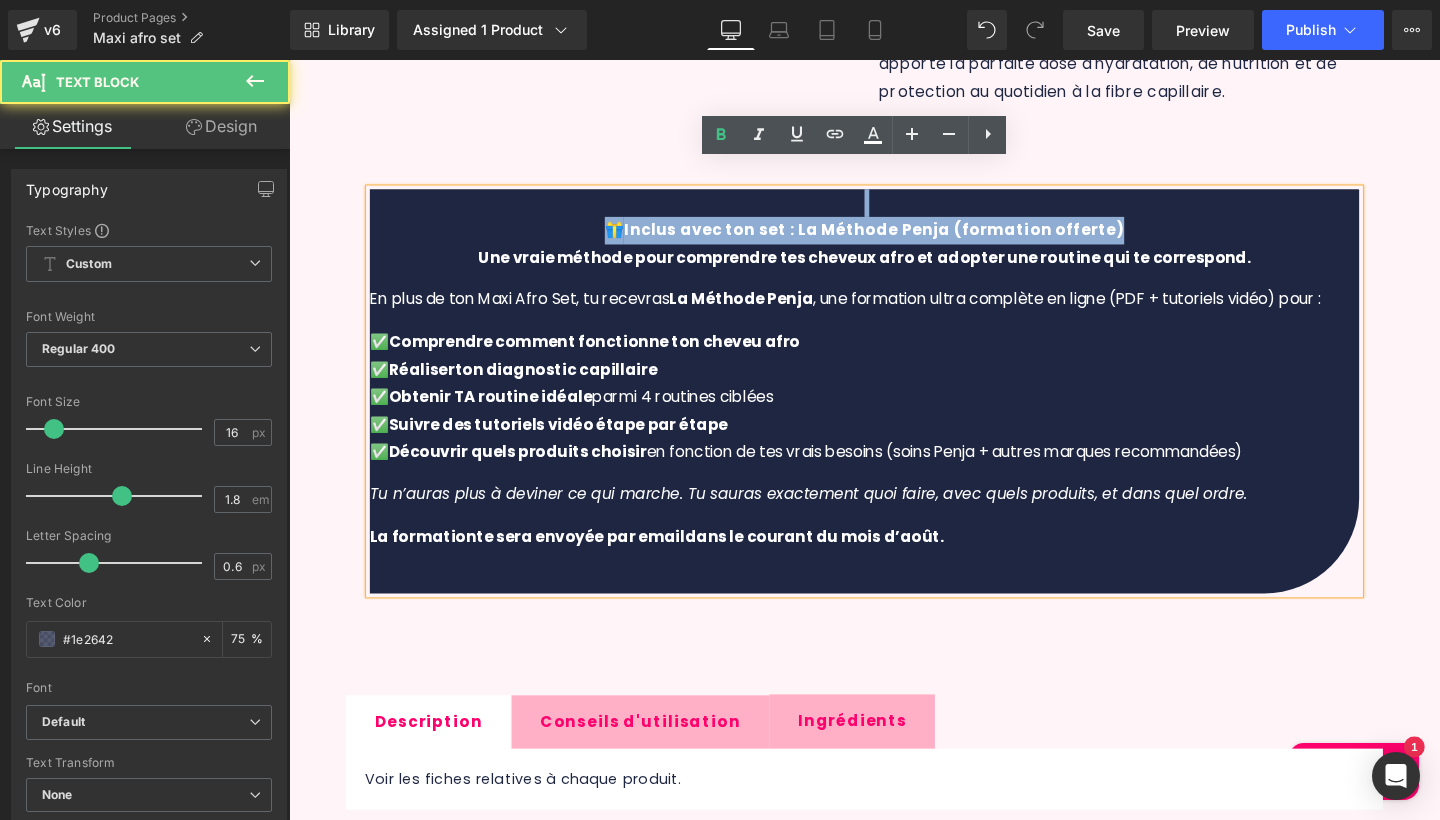 drag, startPoint x: 1194, startPoint y: 204, endPoint x: 527, endPoint y: 153, distance: 668.94696 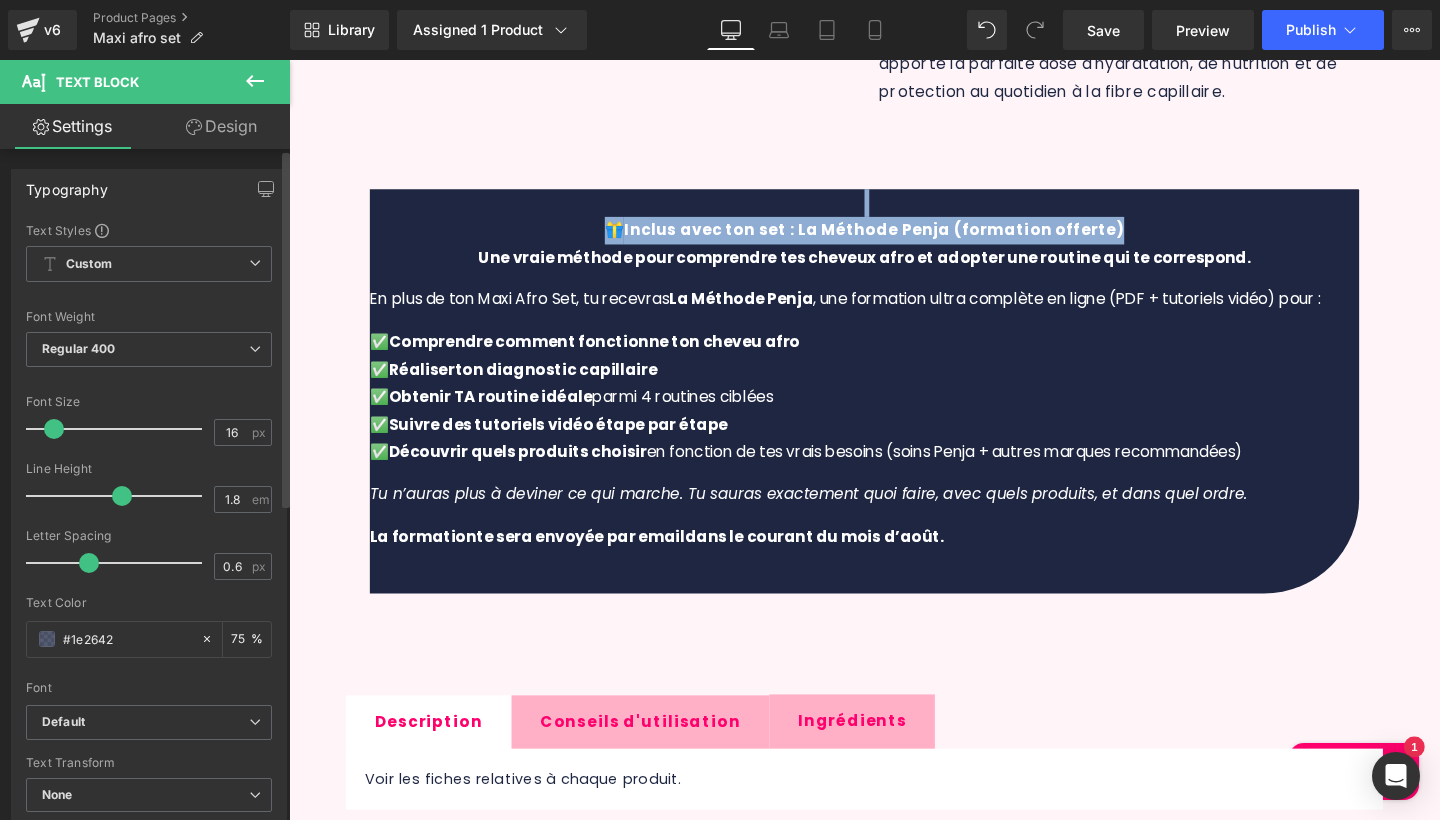 scroll, scrollTop: 107, scrollLeft: 0, axis: vertical 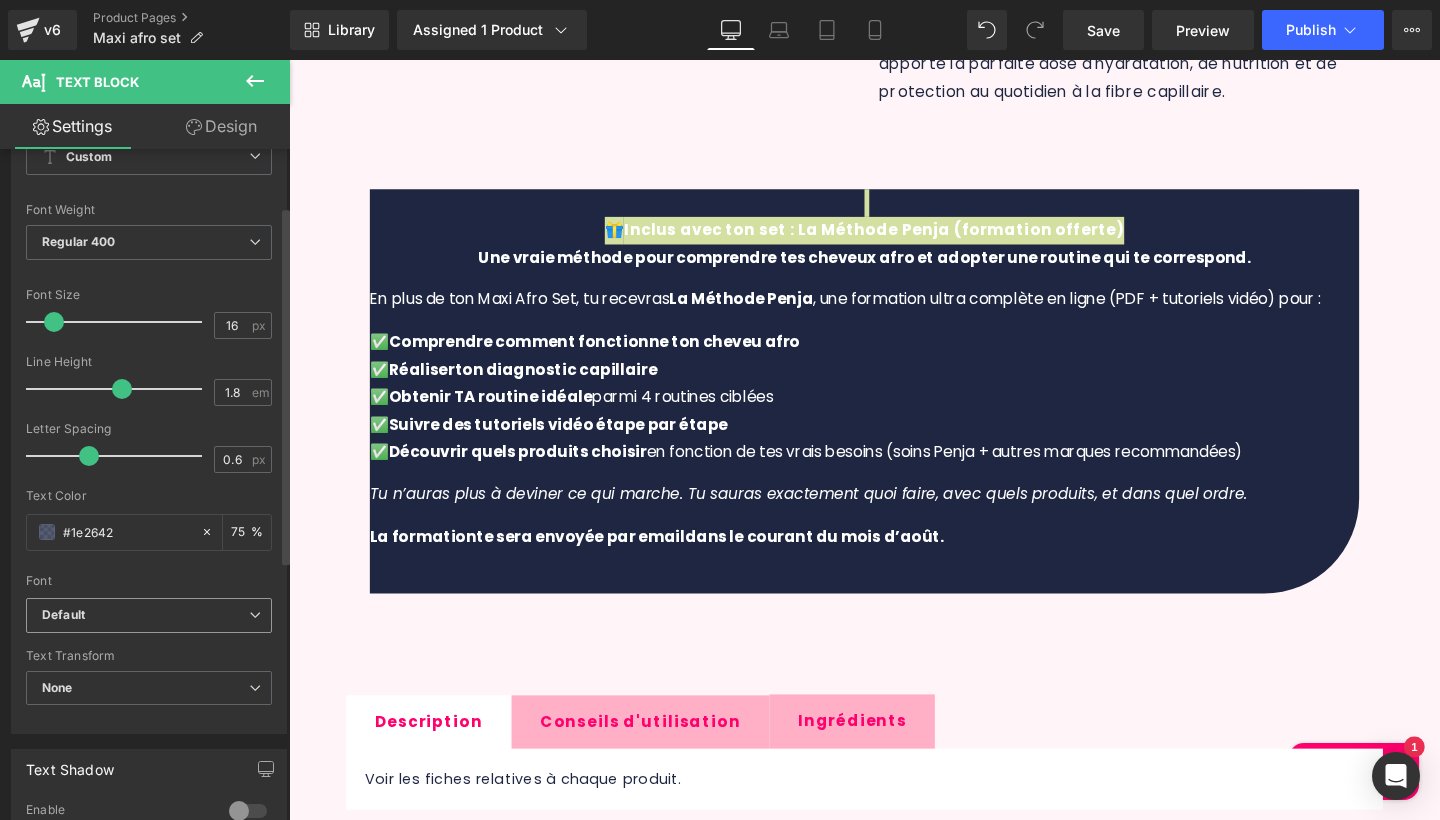 click on "Default" at bounding box center (145, 615) 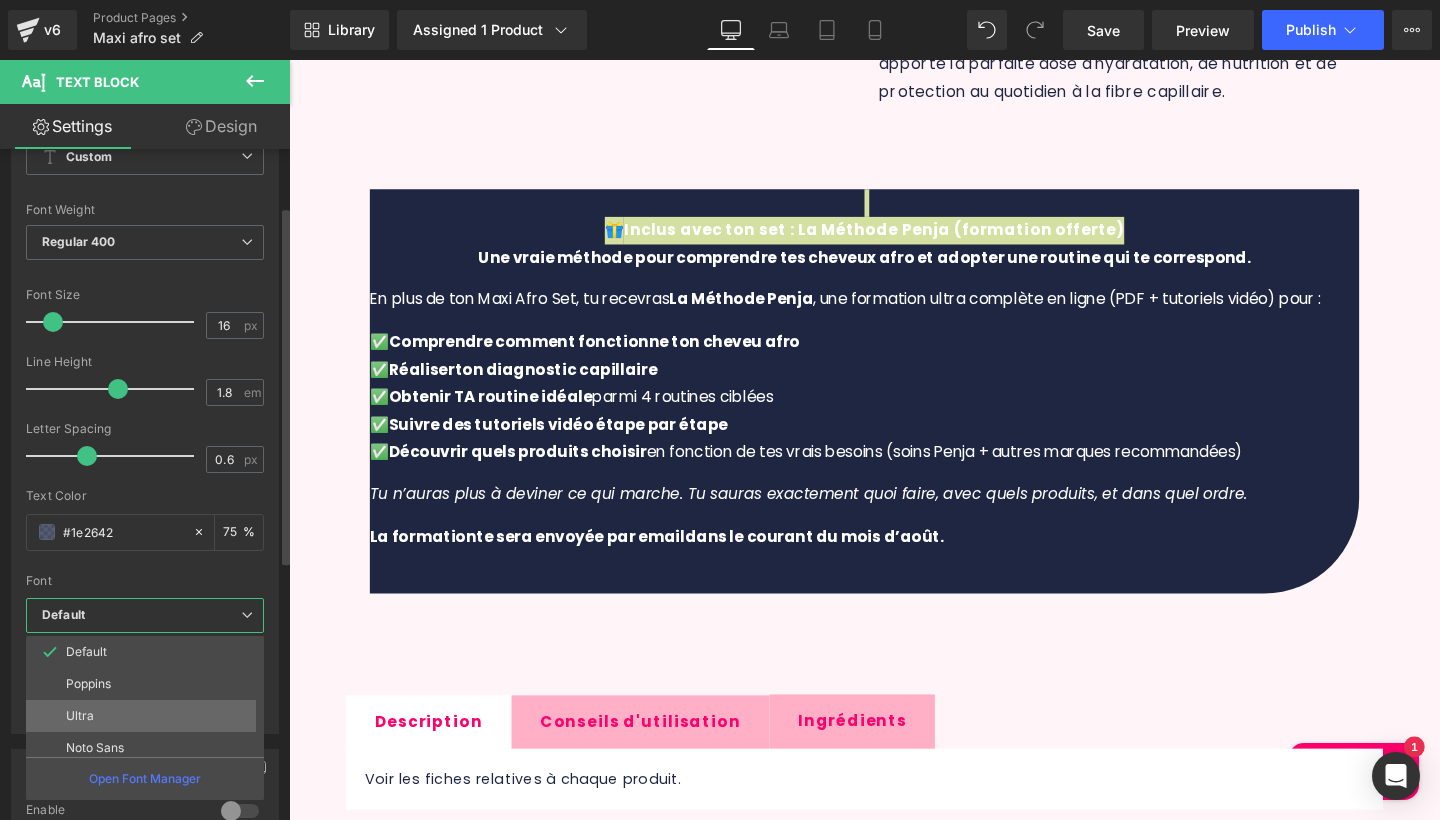 click on "Ultra" at bounding box center [149, 716] 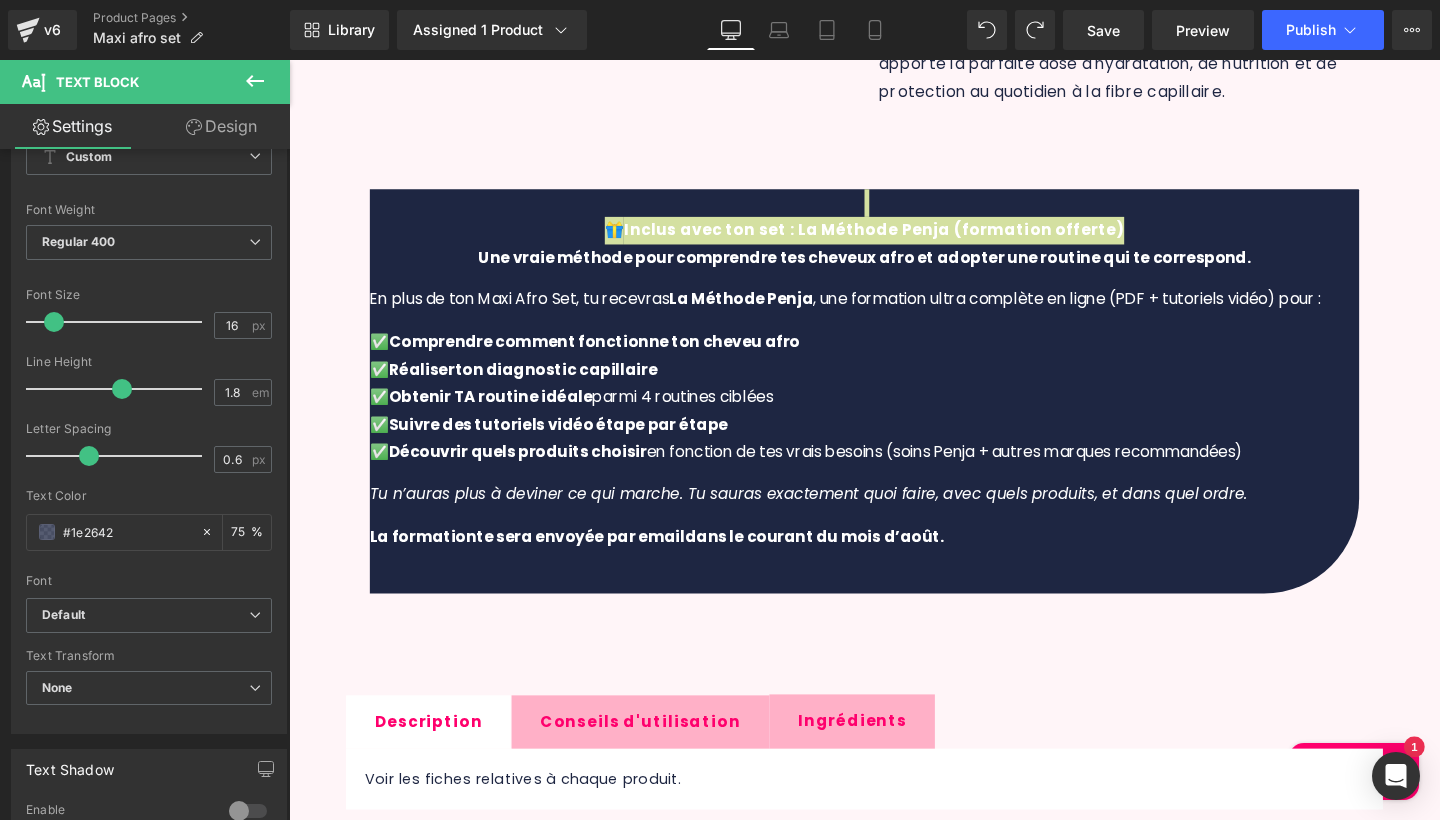 click at bounding box center [836, 404] 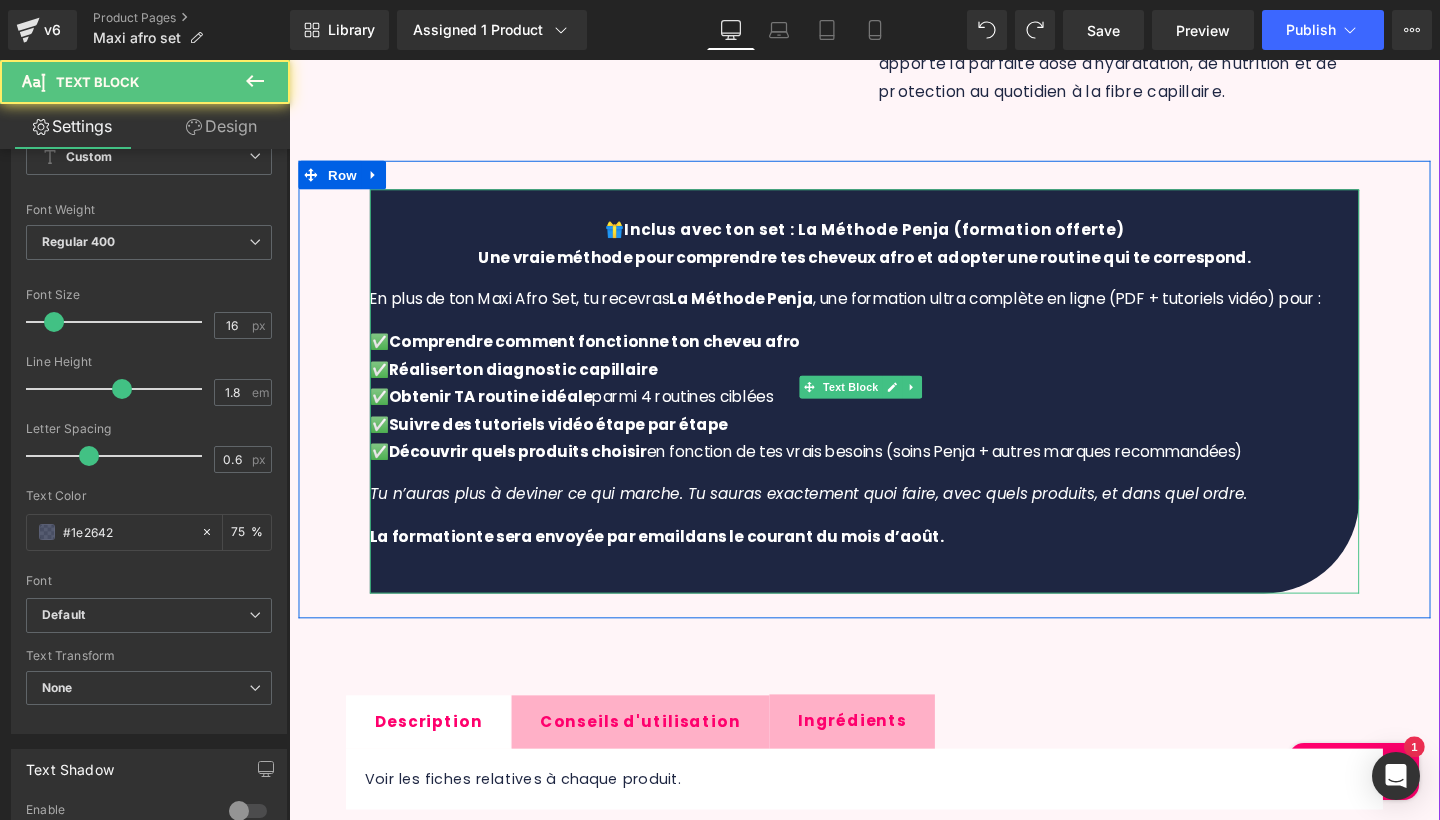 click on "Une vraie méthode pour comprendre tes cheveux afro et adopter une routine qui te correspond. En plus de ton Maxi Afro Set, tu recevras  La Méthode Penja , une formation ultra complète en ligne (PDF + tutoriels vidéo) pour : ✅  Comprendre comment fonctionne ton cheveu afro ✅  Réaliser  ton diagnostic capillaire ✅  Obtenir TA routine idéale  parmi 4 routines ciblées ✅  Suivre des tutoriels vidéo étape par étape ✅  Découvrir quels produits choisir  en fonction de tes vrais besoins (soins Penja + autres marques recommandées) Tu n’auras plus à deviner ce qui marche. Tu sauras exactement quoi faire, avec quels produits, et dans quel ordre. L a f ormatio n  te sera envoyée par email  dans le courant du mois d’août." at bounding box center (894, 438) 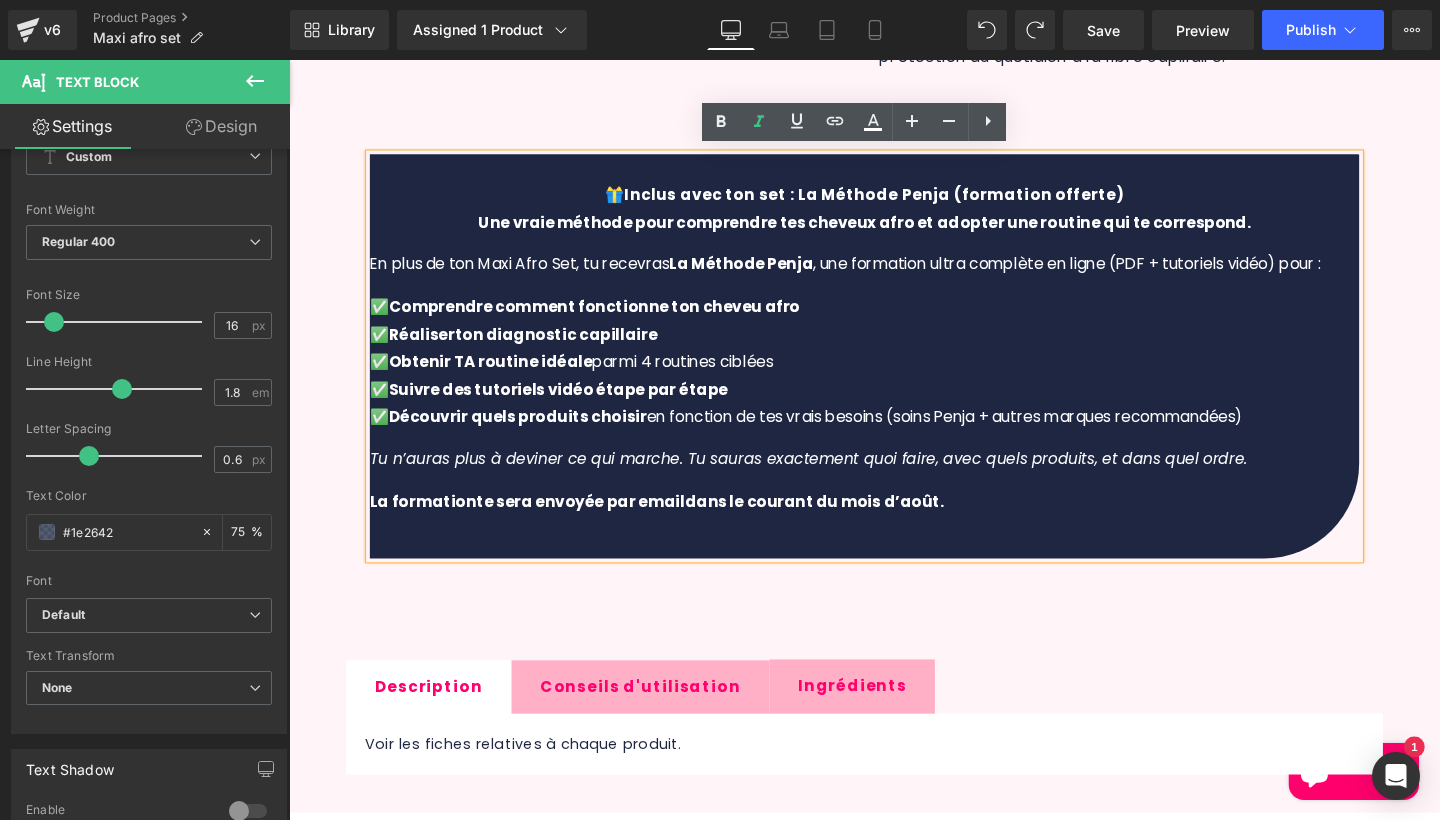 scroll, scrollTop: 1327, scrollLeft: 0, axis: vertical 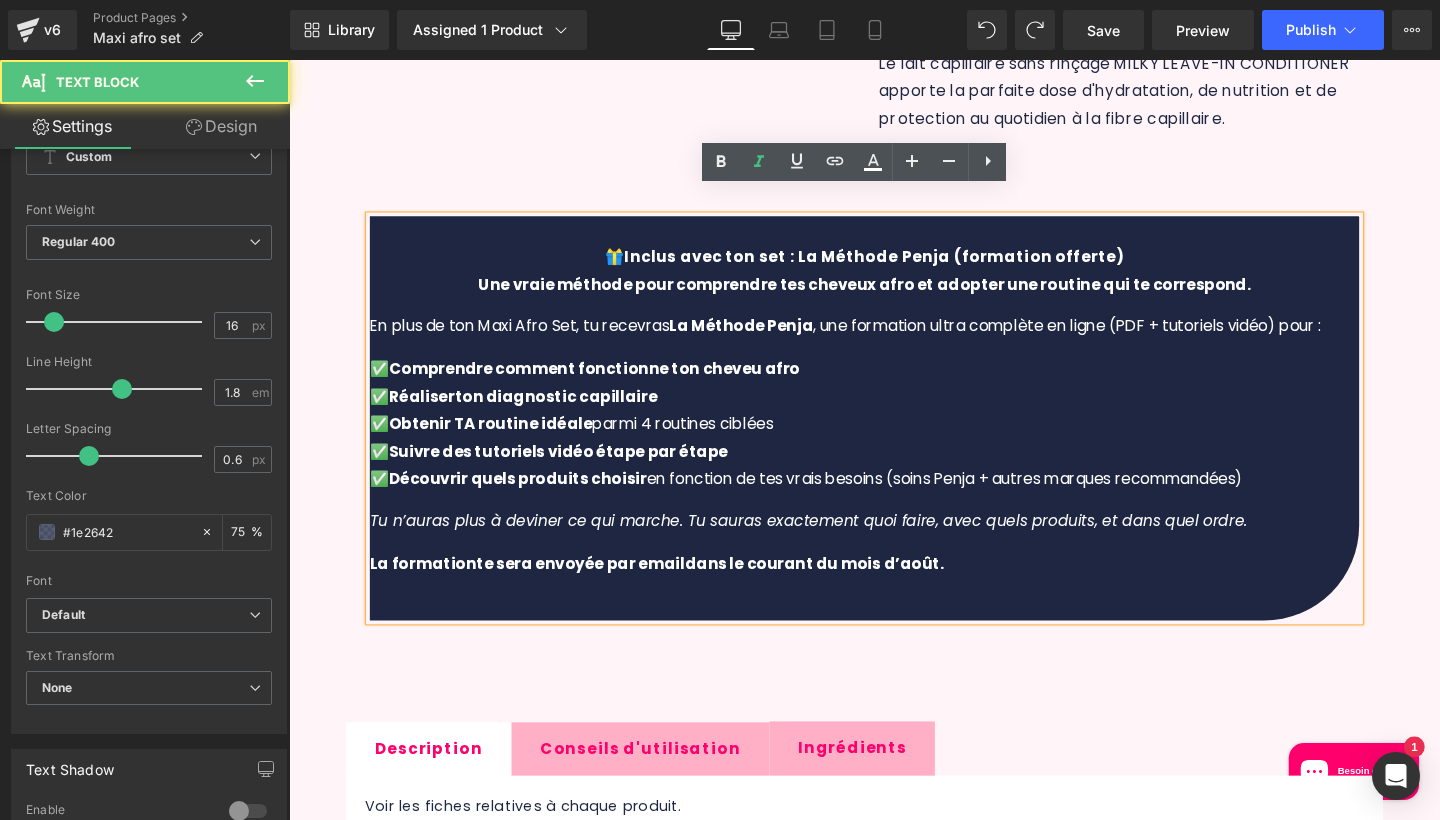 click on "✅  Comprendre comment fonctionne ton cheveu afro ✅  Réaliser  ton diagnostic capillaire ✅  Obtenir TA routine idéale  parmi 4 routines ciblées ✅  Suivre des tutoriels vidéo étape par étape ✅  Découvrir quels produits choisir  en fonction de tes vrais besoins (soins Penja + autres marques recommandées)" at bounding box center (894, 443) 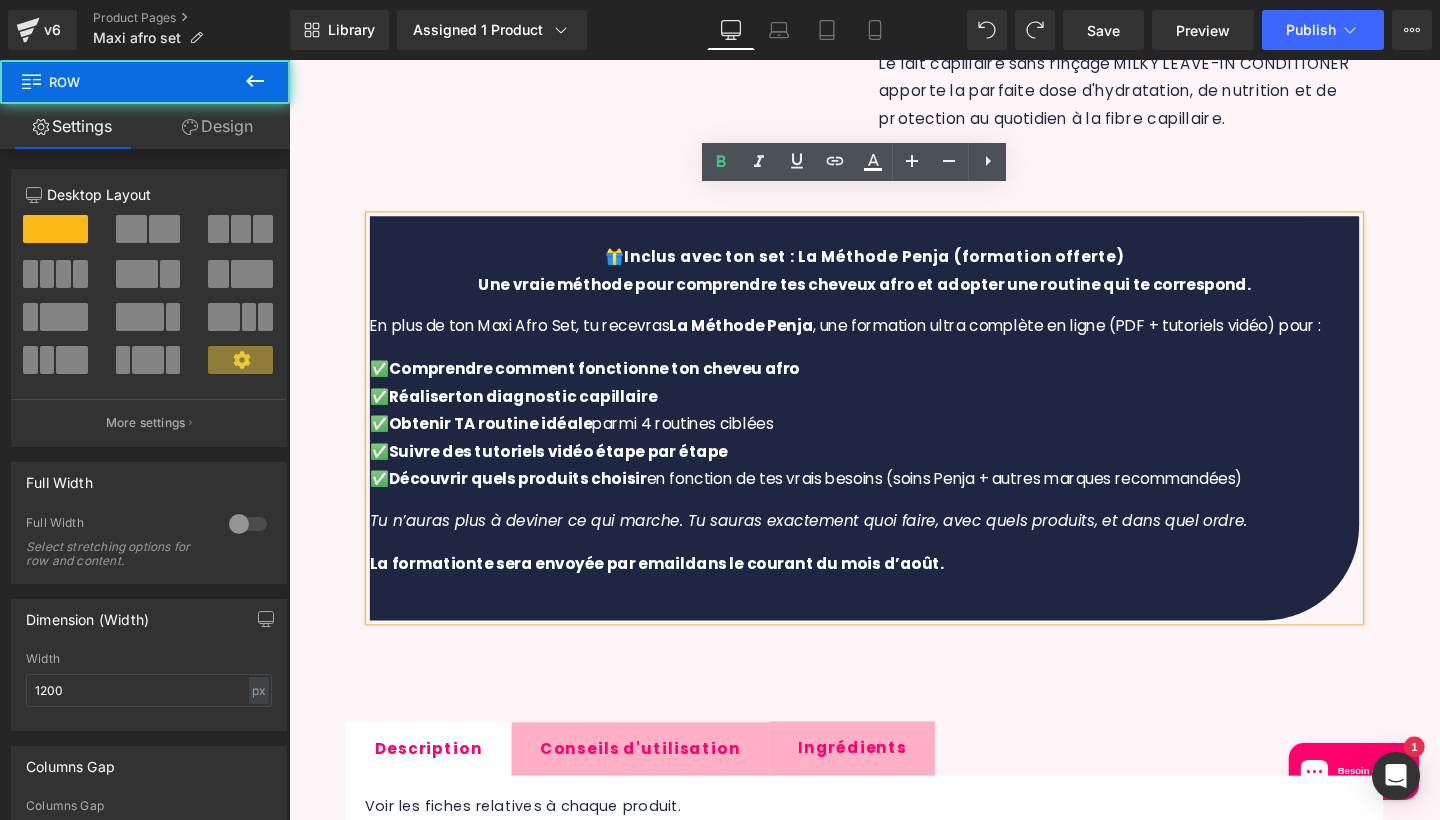 click on "🎁  Inclus avec ton set : La Méthode Penja (formation offerte) Une vraie méthode pour comprendre tes cheveux afro et adopter une routine qui te correspond. En plus de ton Maxi Afro Set, tu recevras  La Méthode Penja , une formation ultra complète en ligne (PDF + tutoriels vidéo) pour : ✅  Comprendre comment fonctionne ton cheveu afro ✅  Réaliser  ton diagnostic capillaire ✅  Obtenir TA routine idéale  parmi 4 routines ciblées ✅  Suivre des tutoriels vidéo étape par étape ✅  Découvrir quels produits choisir  en fonction de tes vrais besoins (soins Penja + autres marques recommandées) Tu n’auras plus à deviner ce qui marche. Tu sauras exactement quoi faire, avec quels produits, et dans quel ordre. L a f ormatio n  te sera envoyée par email  dans le courant du mois d’août.
Text Block   NaNpx   NaNpx" at bounding box center [894, 445] 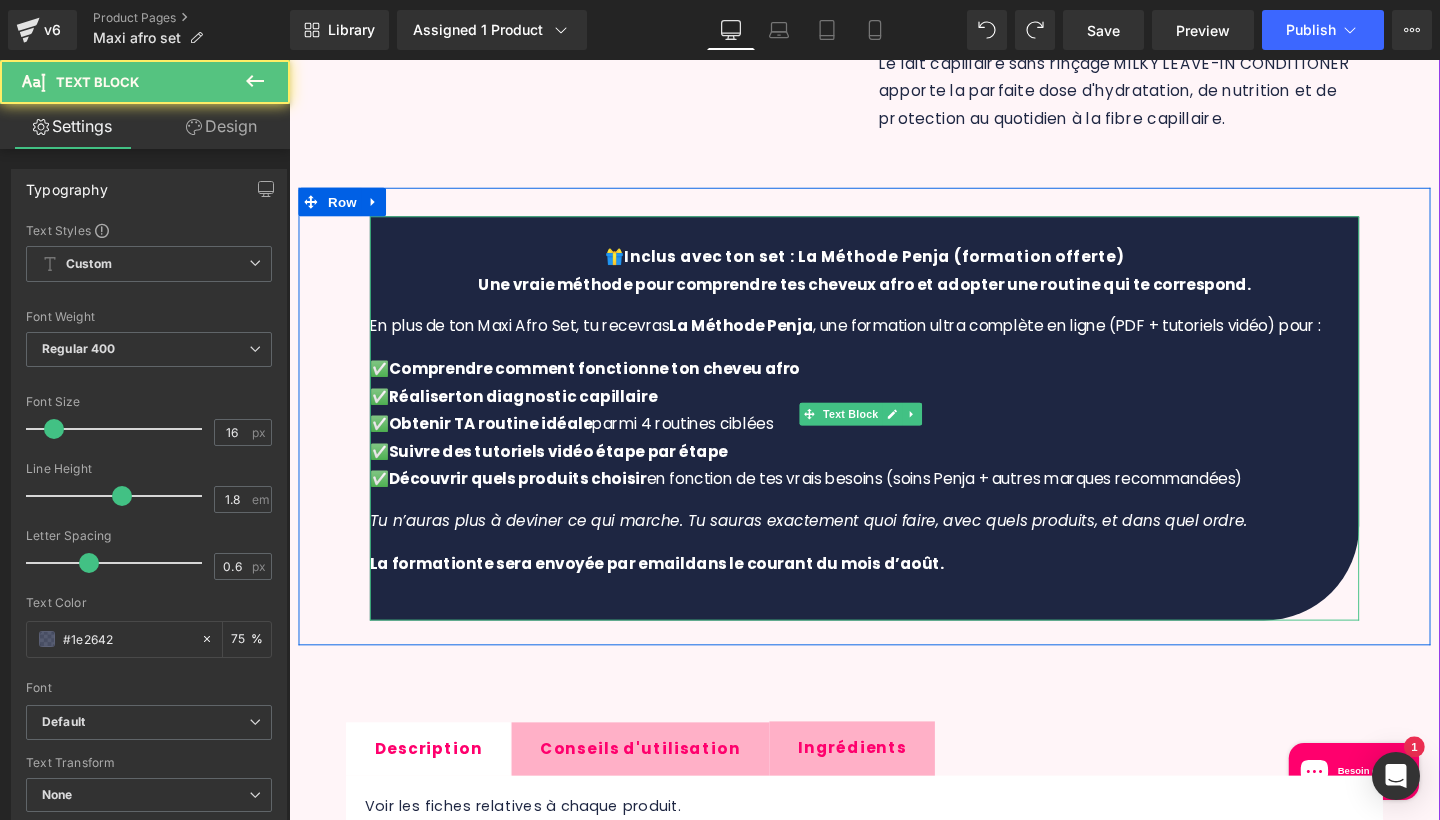 drag, startPoint x: 847, startPoint y: 256, endPoint x: 875, endPoint y: 256, distance: 28 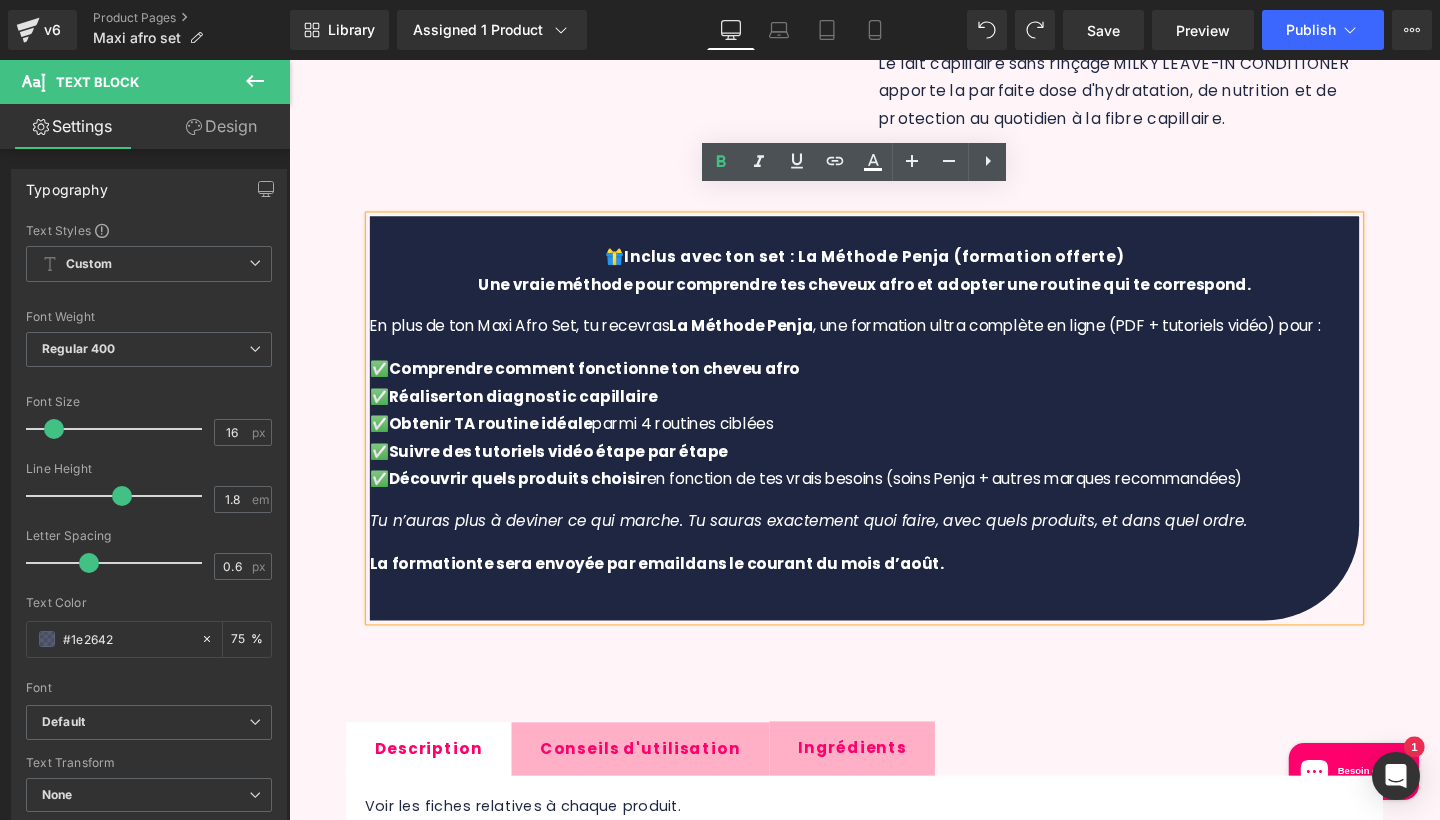 drag, startPoint x: 1195, startPoint y: 222, endPoint x: 565, endPoint y: 209, distance: 630.1341 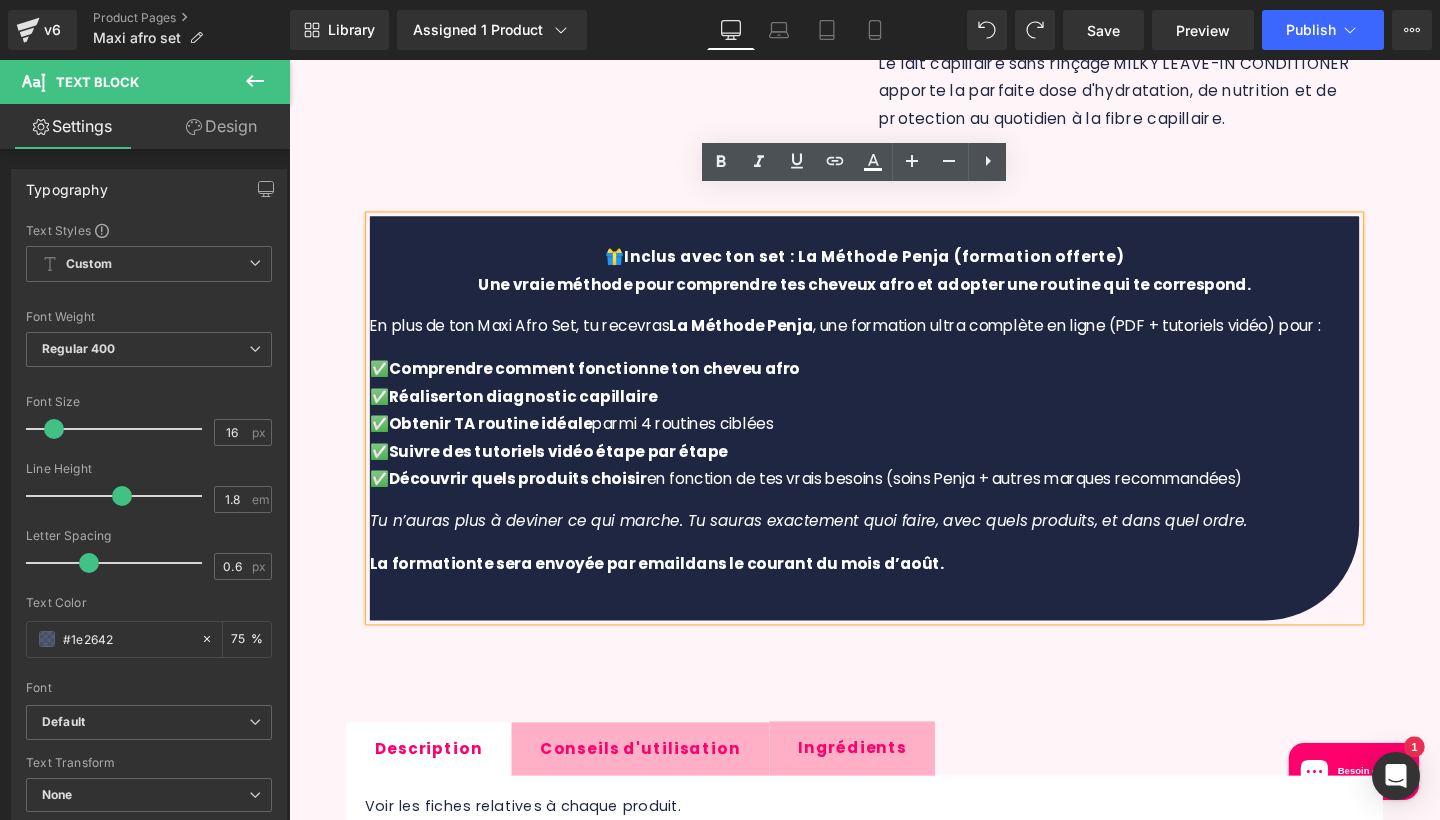 click at bounding box center [894, 238] 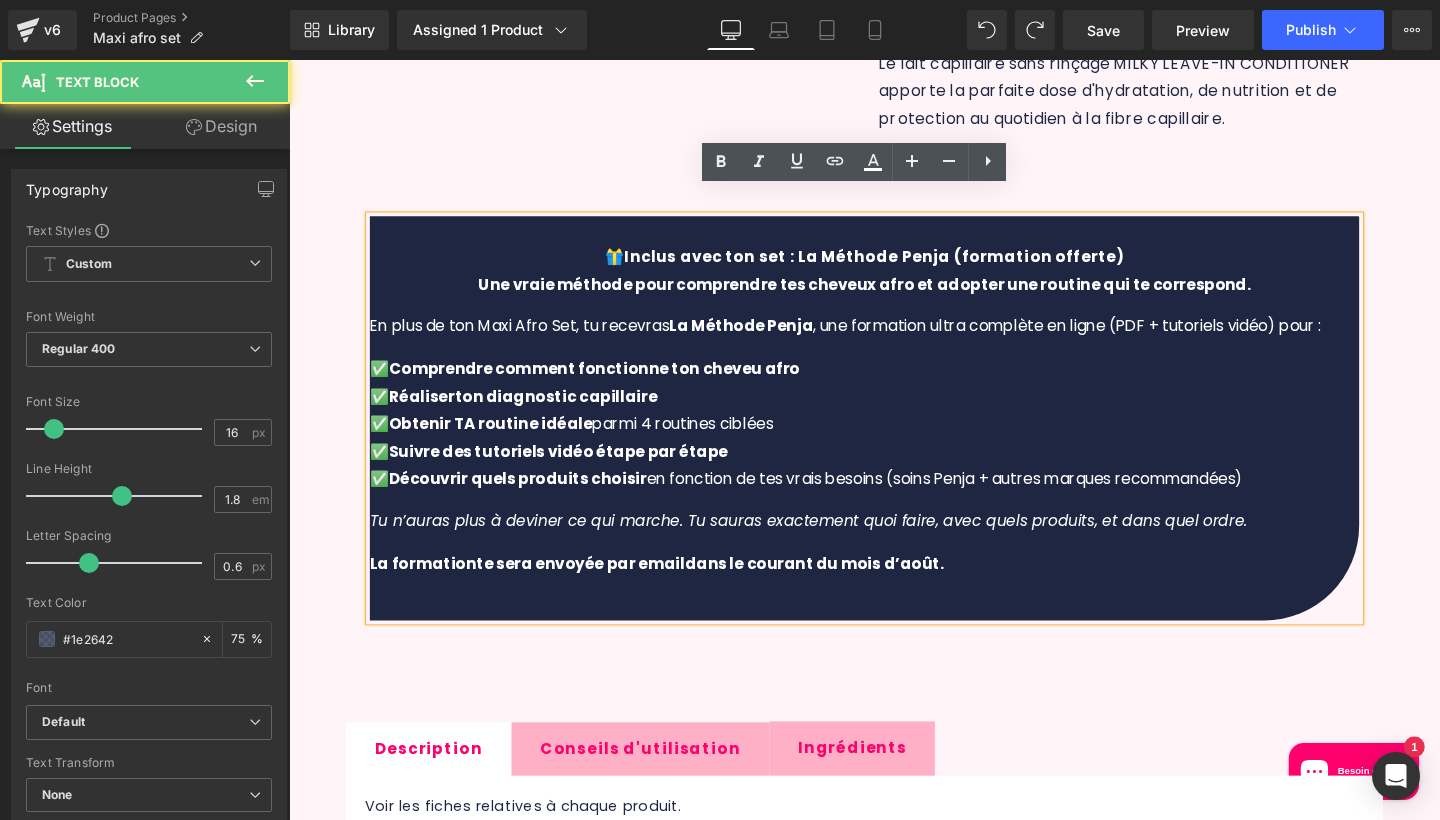 click on "Une vraie méthode pour comprendre tes cheveux afro et adopter une routine qui te correspond." at bounding box center [894, 295] 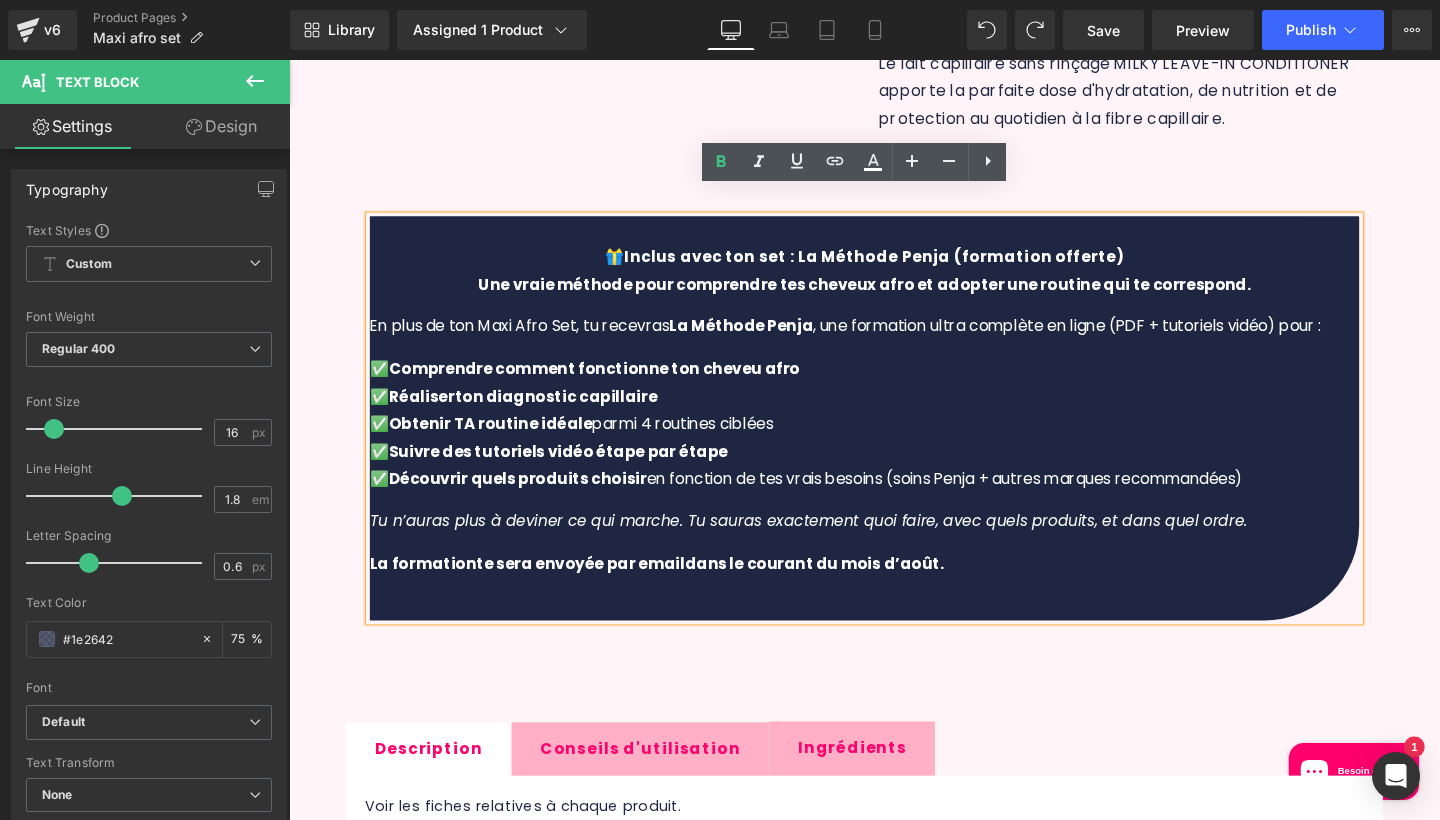 click on "Une vraie méthode pour comprendre tes cheveux afro et adopter une routine qui te correspond." at bounding box center [894, 295] 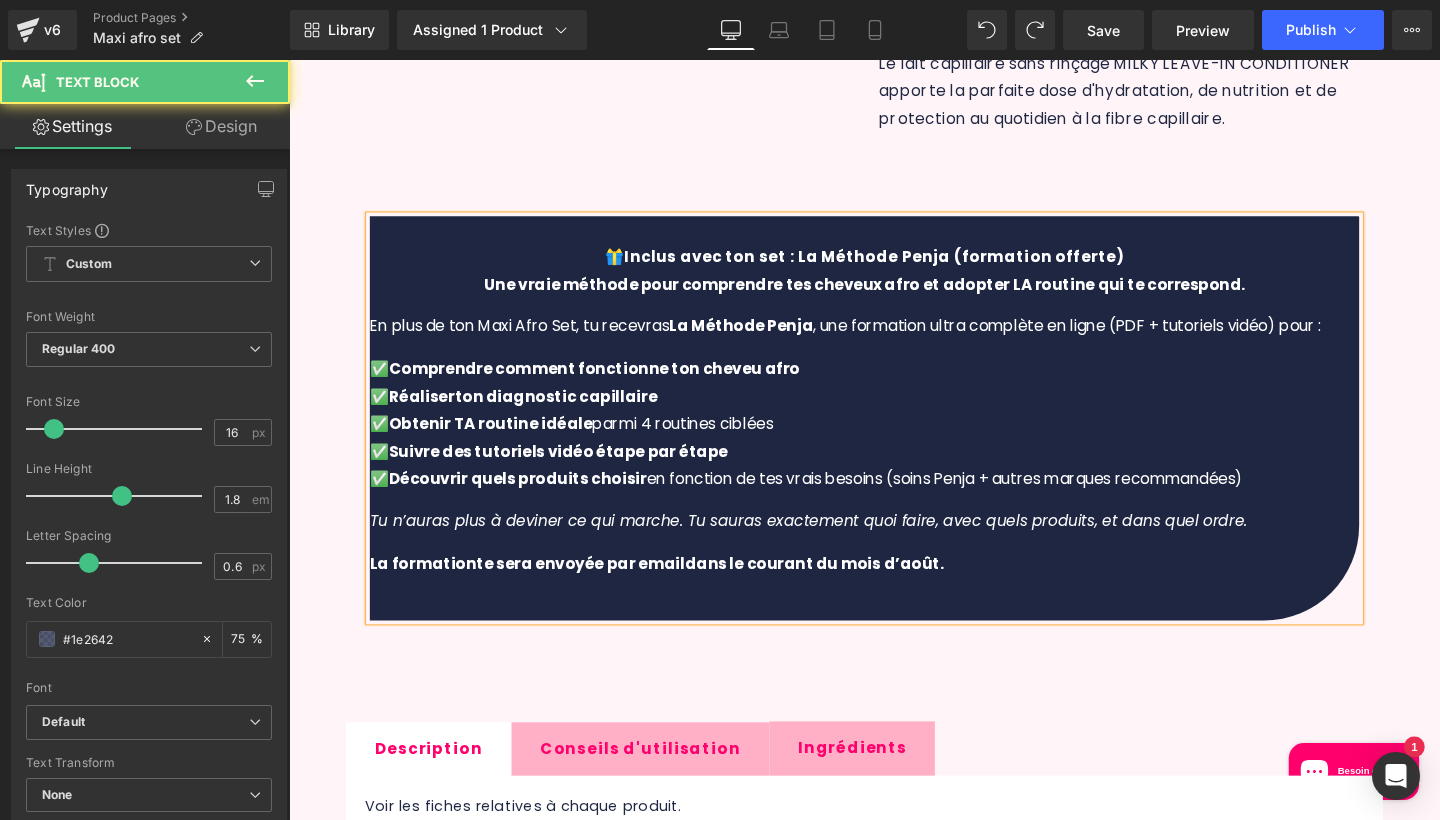 click on "Une vraie méthode pour comprendre tes cheveux afro et adopter LA routine qui te correspond. En plus de ton Maxi Afro Set, tu recevras  La Méthode Penja , une formation ultra complète en ligne (PDF + tutoriels vidéo) pour : ✅  Comprendre comment fonctionne ton cheveu afro ✅  Réaliser  ton diagnostic capillaire ✅  Obtenir TA routine idéale  parmi 4 routines ciblées ✅  Suivre des tutoriels vidéo étape par étape ✅  Découvrir quels produits choisir  en fonction de tes vrais besoins (soins Penja + autres marques recommandées) Tu n’auras plus à deviner ce qui marche. Tu sauras exactement quoi faire, avec quels produits, et dans quel ordre. L a f ormatio n  te sera envoyée par email  dans le courant du mois d’août." at bounding box center [894, 466] 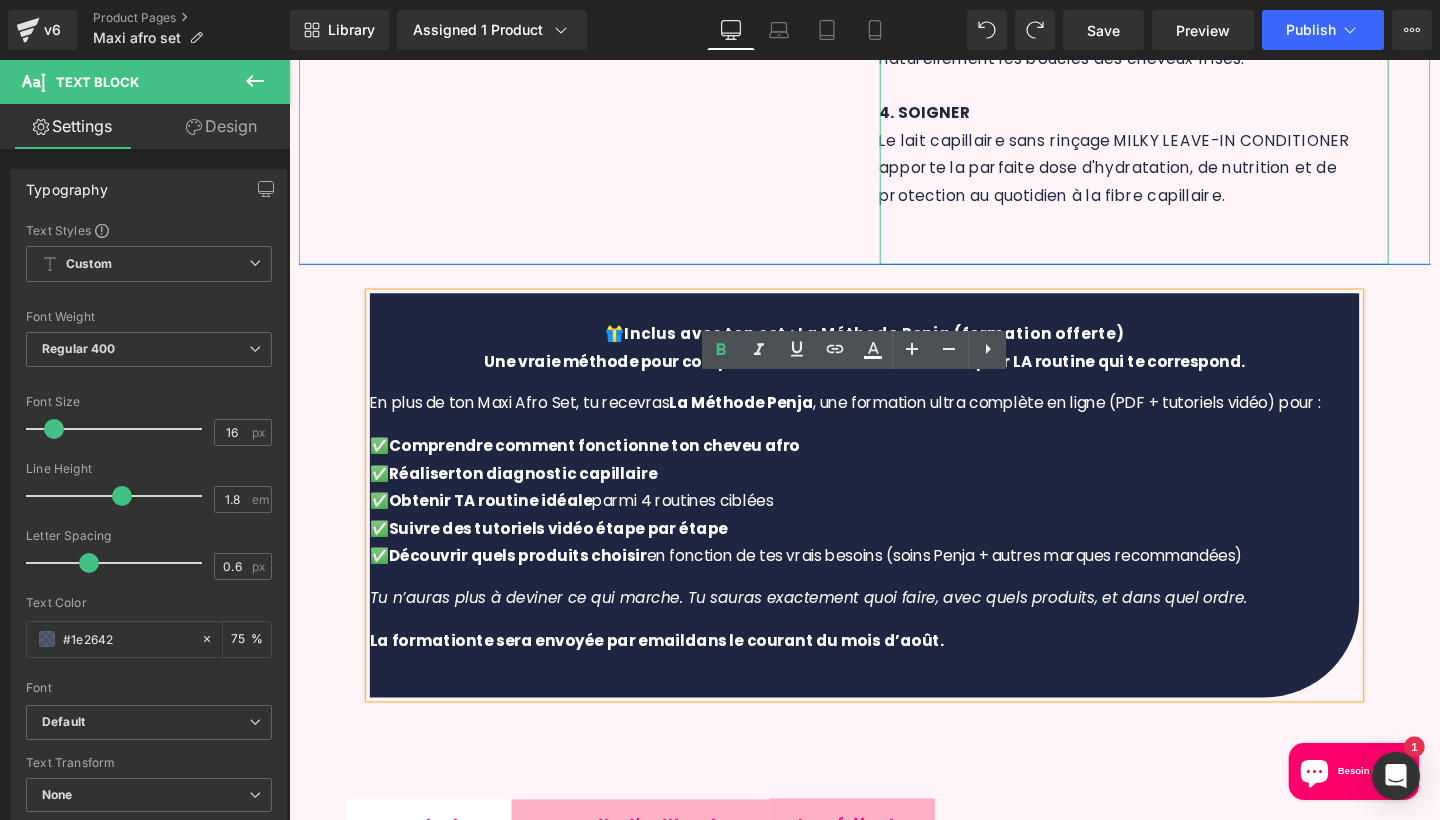 scroll, scrollTop: 1294, scrollLeft: 0, axis: vertical 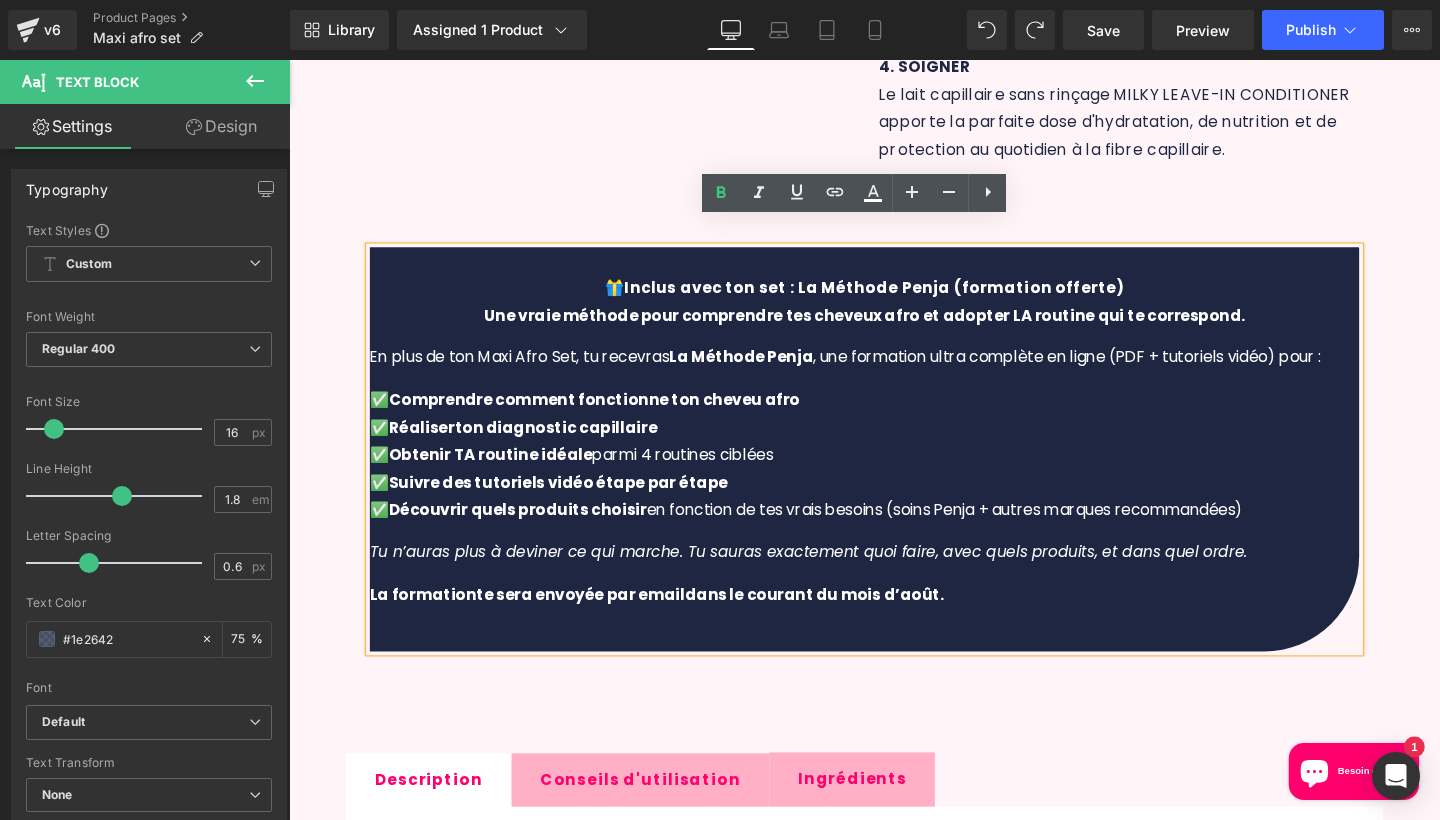 click on "🎁  Inclus avec ton set : La Méthode Penja (formation offerte) Une vraie méthode pour comprendre tes cheveux afro et adopter LA routine qui te correspond. En plus de ton Maxi Afro Set, tu recevras  La Méthode Penja , une formation ultra complète en ligne (PDF + tutoriels vidéo) pour : ✅  Comprendre comment fonctionne ton cheveu afro ✅  Réaliser  ton diagnostic capillaire ✅  Obtenir TA routine idéale  parmi 4 routines ciblées ✅  Suivre des tutoriels vidéo étape par étape ✅  Découvrir quels produits choisir  en fonction de tes vrais besoins (soins Penja + autres marques recommandées) Tu n’auras plus à deviner ce qui marche. Tu sauras exactement quoi faire, avec quels produits, et dans quel ordre. L a f ormatio n  te sera envoyée par email  dans le courant du mois d’août.
Text Block   NaNpx   NaNpx" at bounding box center [894, 478] 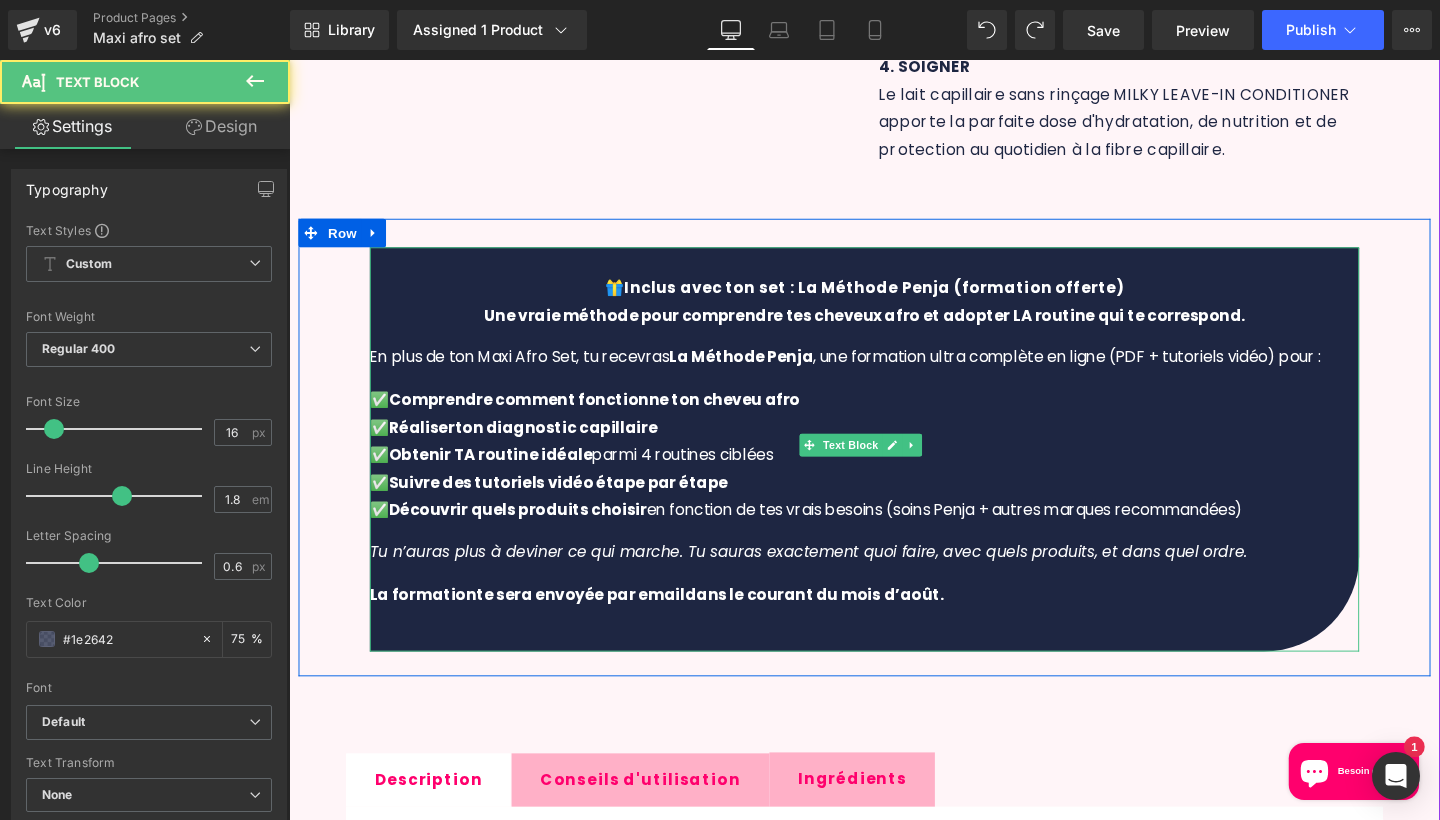 click on "Inclus avec ton set : La Méthode Penja (formation offerte)" at bounding box center [904, 299] 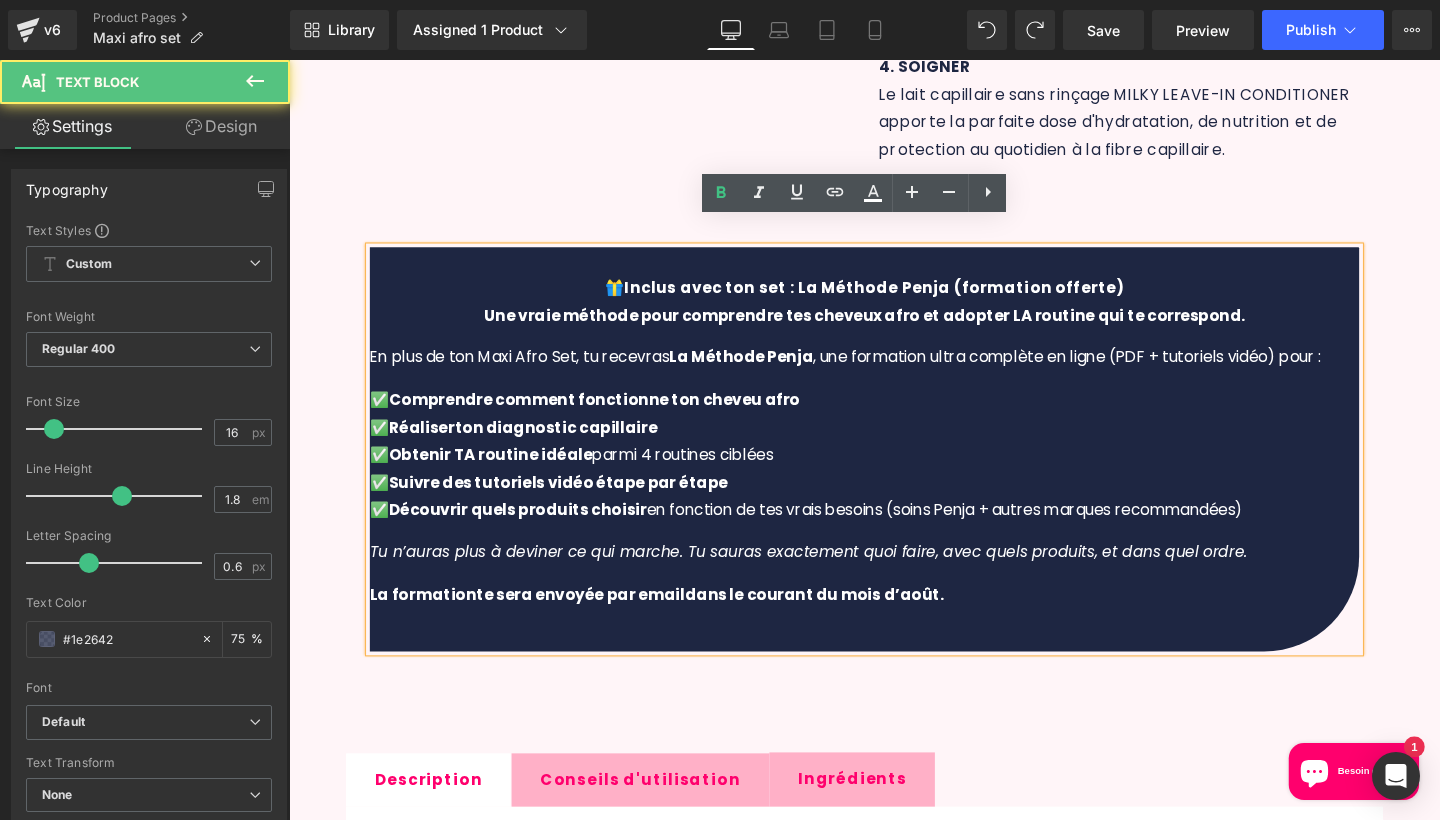 click on "Inclus avec ton set : La Méthode Penja (formation offerte)" at bounding box center (904, 299) 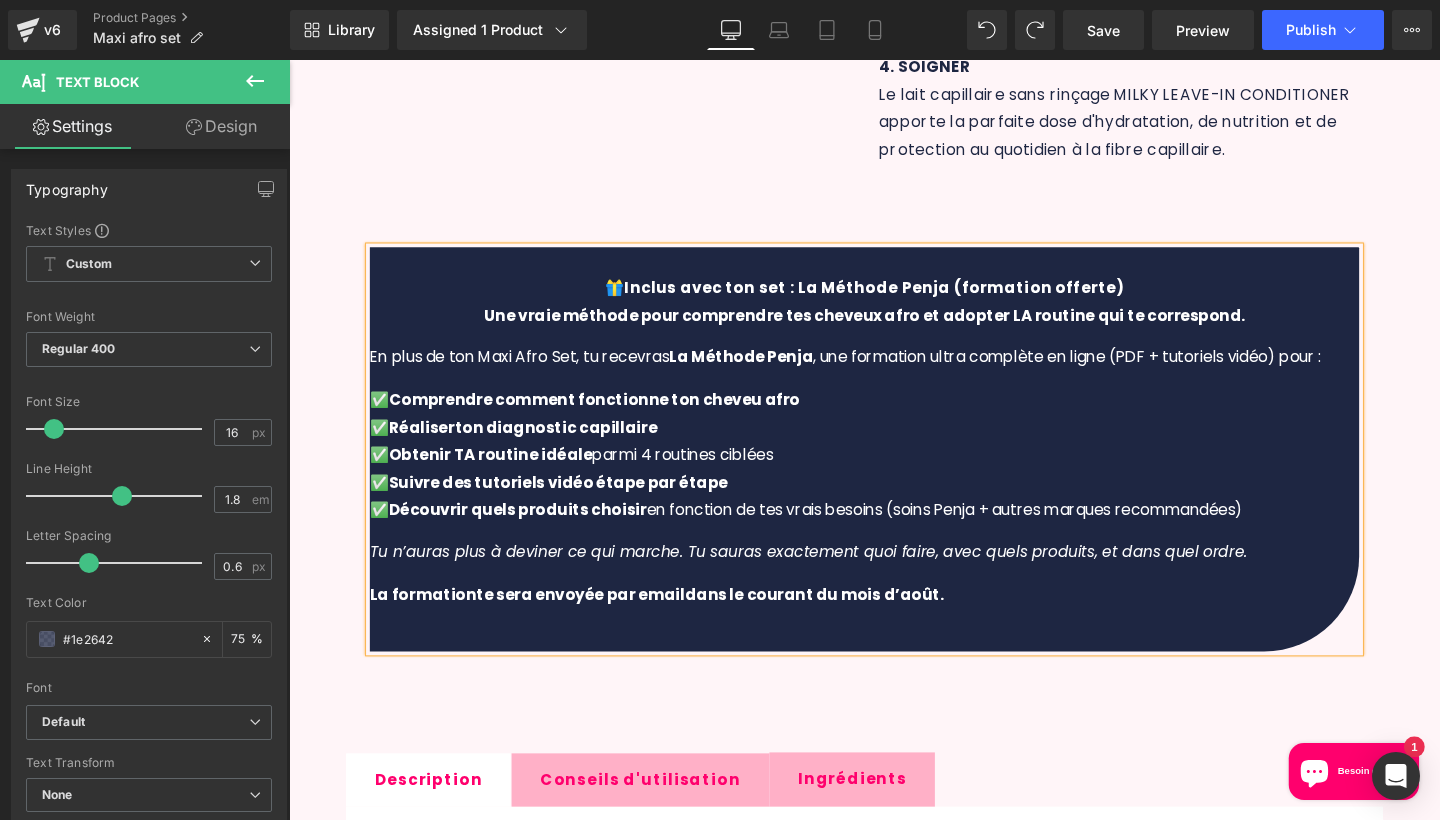 click on "✅  Comprendre comment fonctionne ton cheveu afro ✅  Réaliser  ton diagnostic capillaire ✅  Obtenir TA routine idéale  parmi 4 routines ciblées ✅  Suivre des tutoriels vidéo étape par étape ✅  Découvrir quels produits choisir  en fonction de tes vrais besoins (soins Penja + autres marques recommandées)" at bounding box center [894, 476] 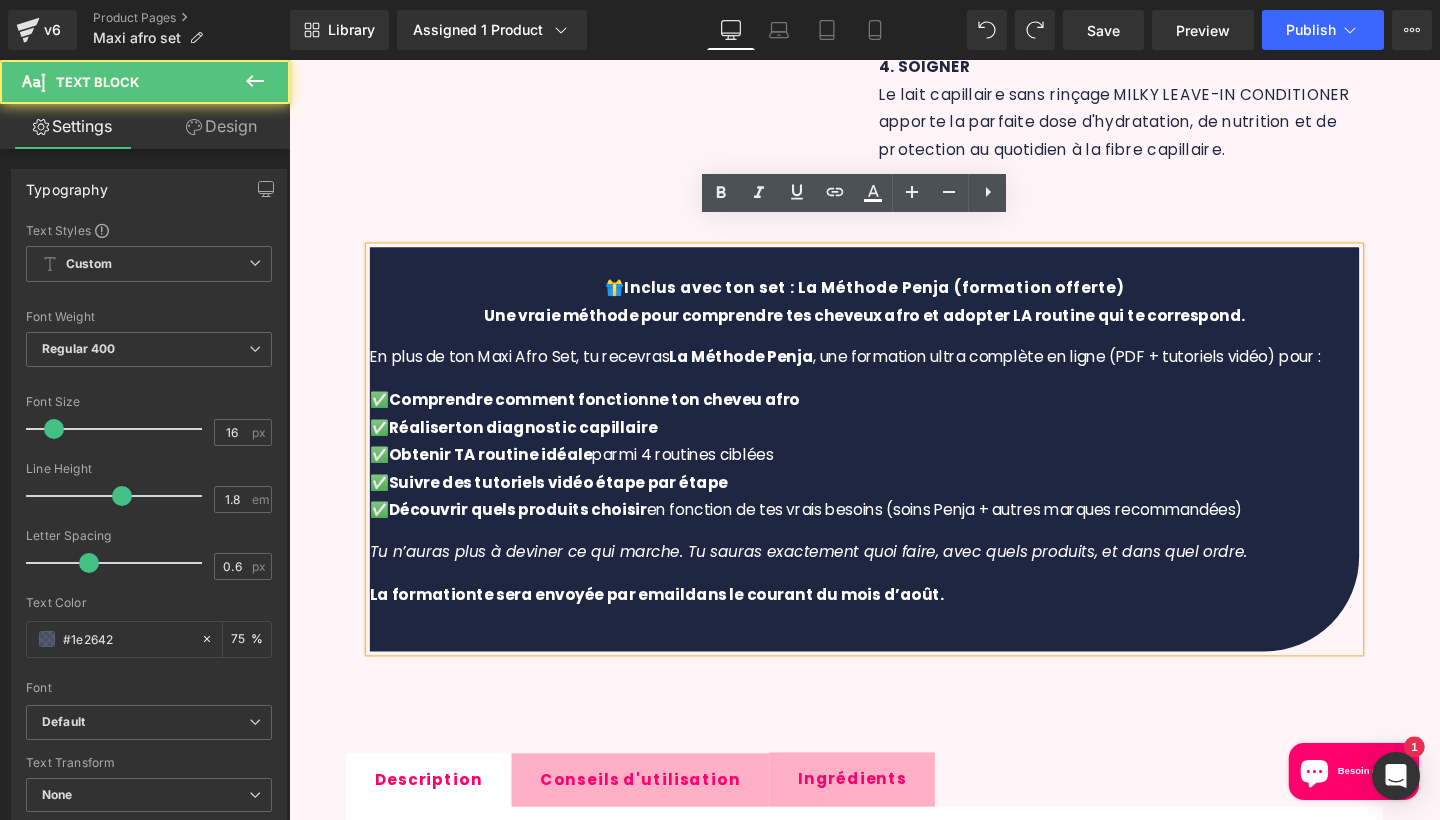 click on "✅  Comprendre comment fonctionne ton cheveu afro ✅  Réaliser  ton diagnostic capillaire ✅  Obtenir TA routine idéale  parmi 4 routines ciblées ✅  Suivre des tutoriels vidéo étape par étape ✅  Découvrir quels produits choisir  en fonction de tes vrais besoins (soins Penja + autres marques recommandées)" at bounding box center [894, 476] 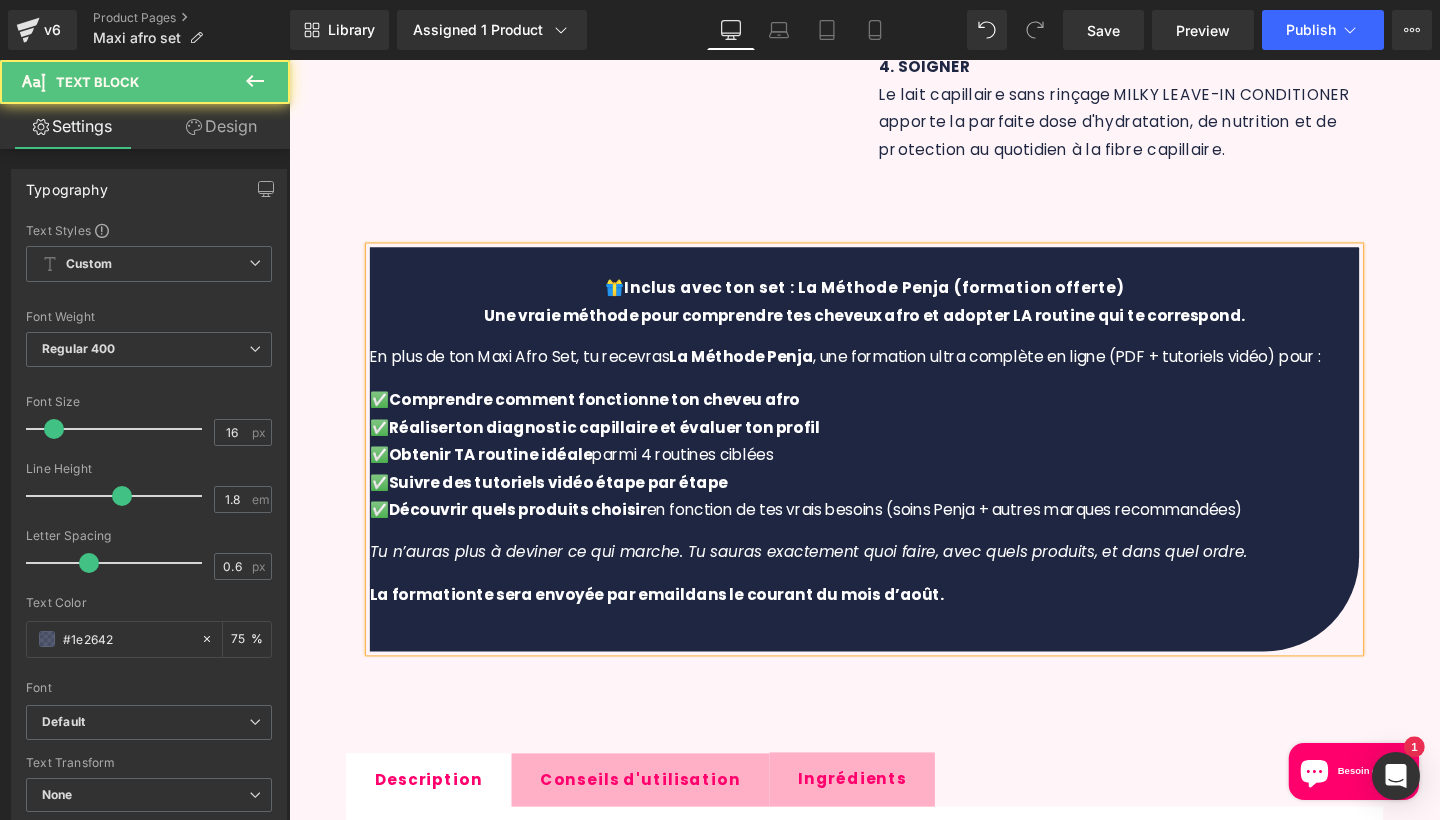 drag, startPoint x: 856, startPoint y: 421, endPoint x: 674, endPoint y: 417, distance: 182.04395 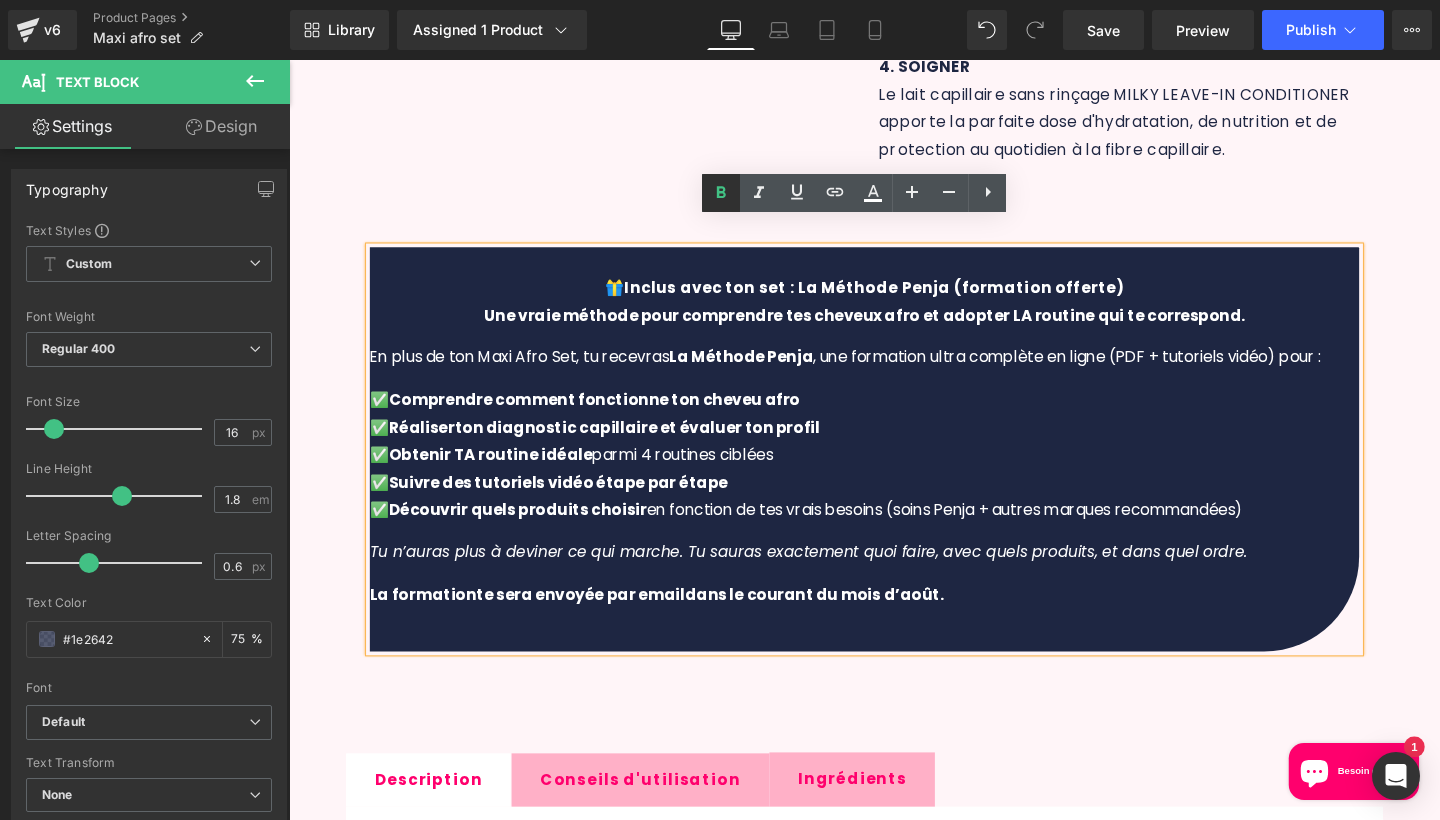 click 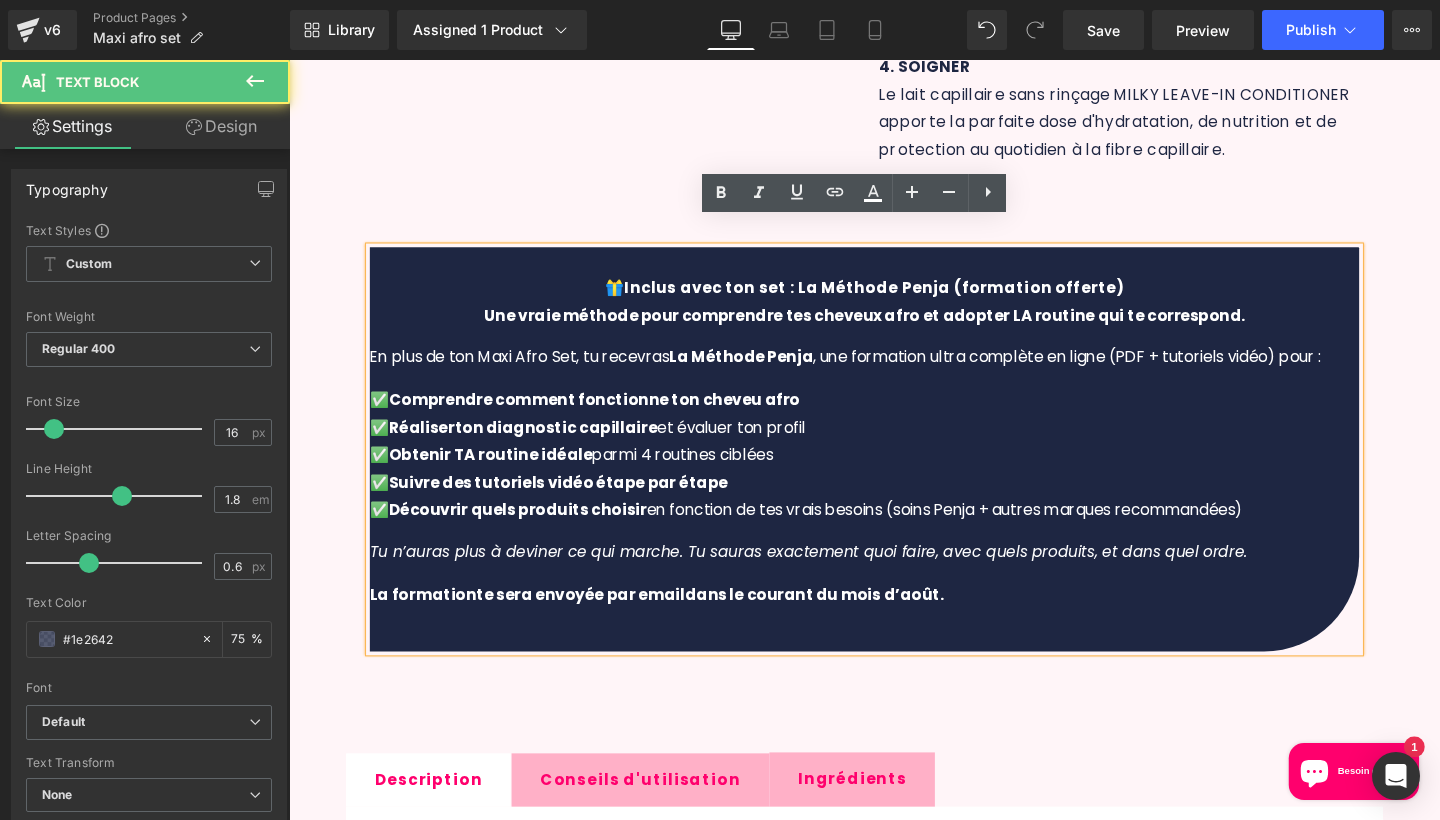 click on "Tu n’auras plus à deviner ce qui marche. Tu sauras exactement quoi faire, avec quels produits, et dans quel ordre." at bounding box center (894, 578) 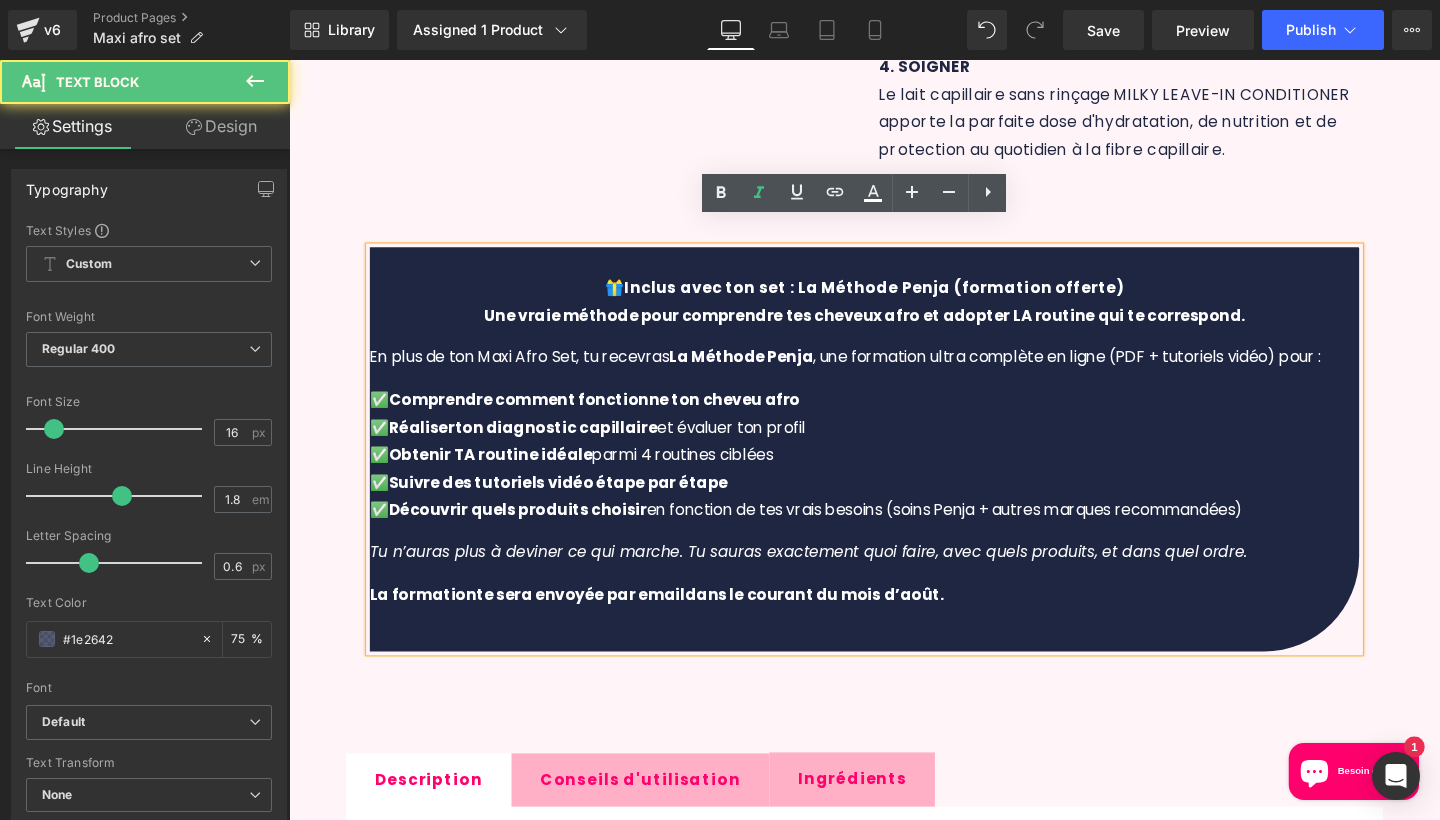 click on "✅  Comprendre comment fonctionne ton cheveu afro ✅  Réaliser  ton diagnostic capillaire  et évaluer ton profil ✅  Obtenir TA routine idéale  parmi 4 routines ciblées ✅  Suivre des tutoriels vidéo étape par étape ✅  Découvrir quels produits choisir  en fonction de tes vrais besoins (soins Penja + autres marques recommandées)" at bounding box center [894, 476] 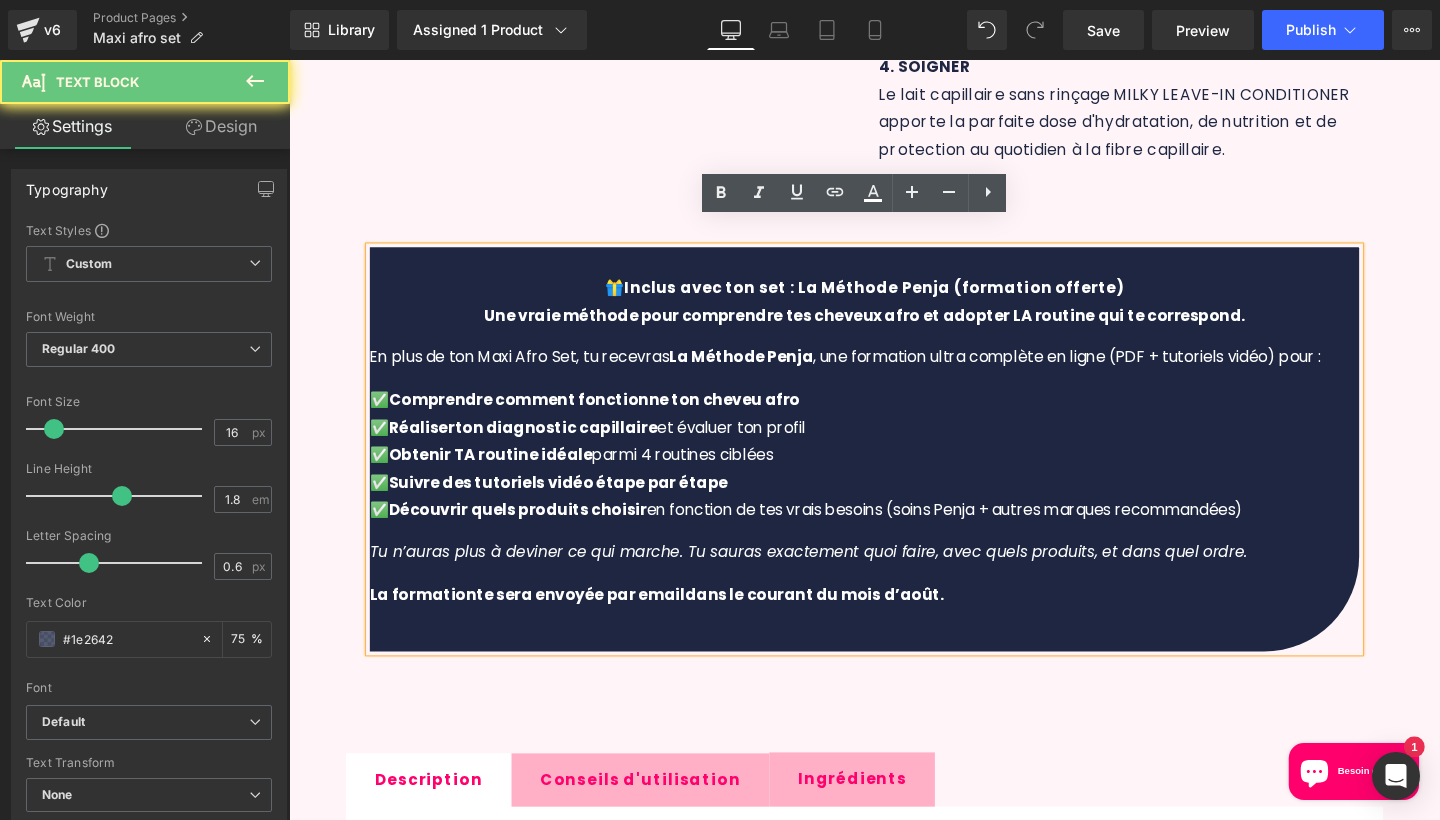click on "✅  Comprendre comment fonctionne ton cheveu afro ✅  Réaliser  ton diagnostic capillaire  et évaluer ton profil ✅  Obtenir TA routine idéale  parmi 4 routines ciblées ✅  Suivre des tutoriels vidéo étape par étape ✅  Découvrir quels produits choisir  en fonction de tes vrais besoins (soins Penja + autres marques recommandées)" at bounding box center [894, 476] 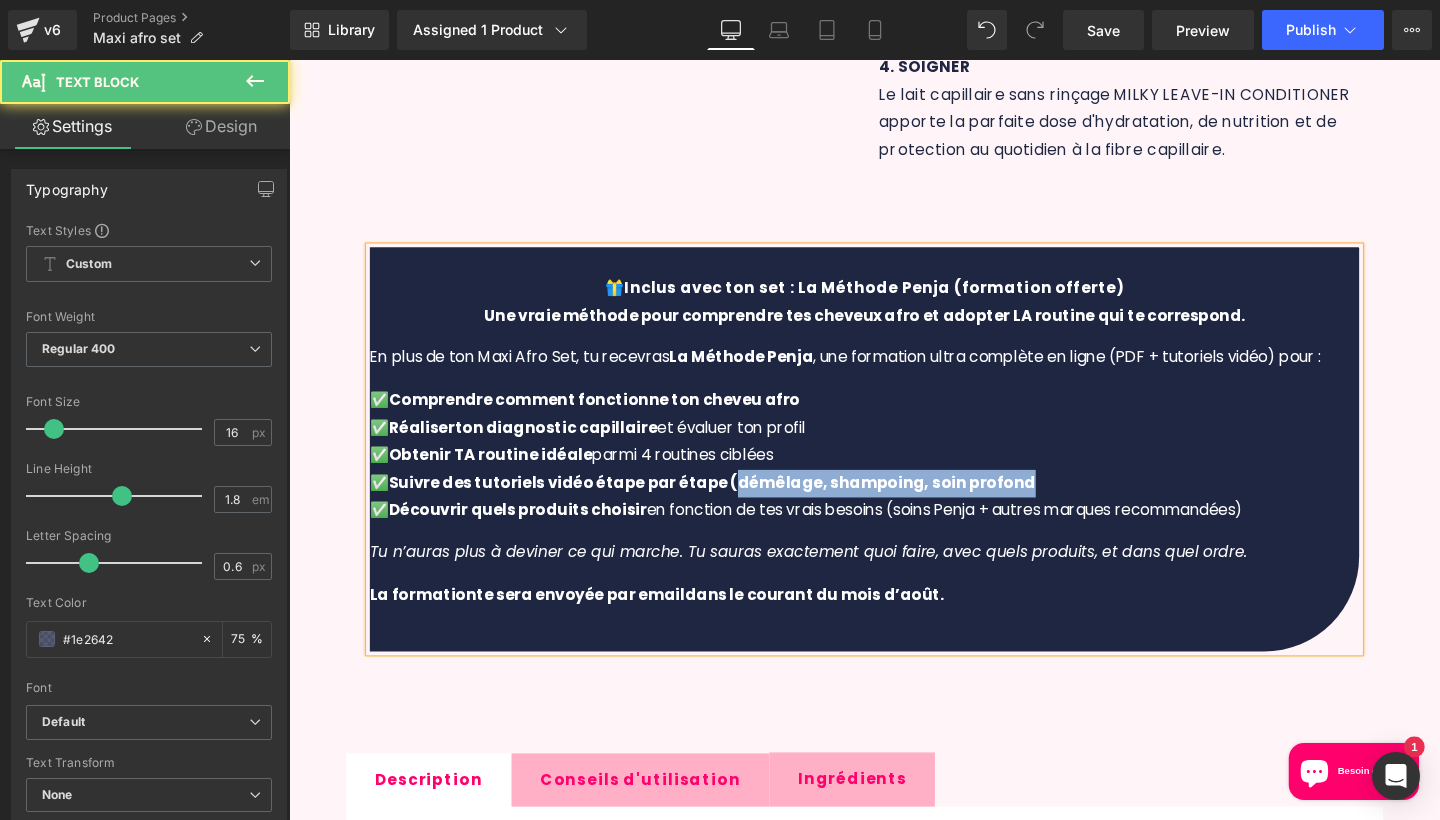 drag, startPoint x: 1093, startPoint y: 477, endPoint x: 751, endPoint y: 463, distance: 342.28644 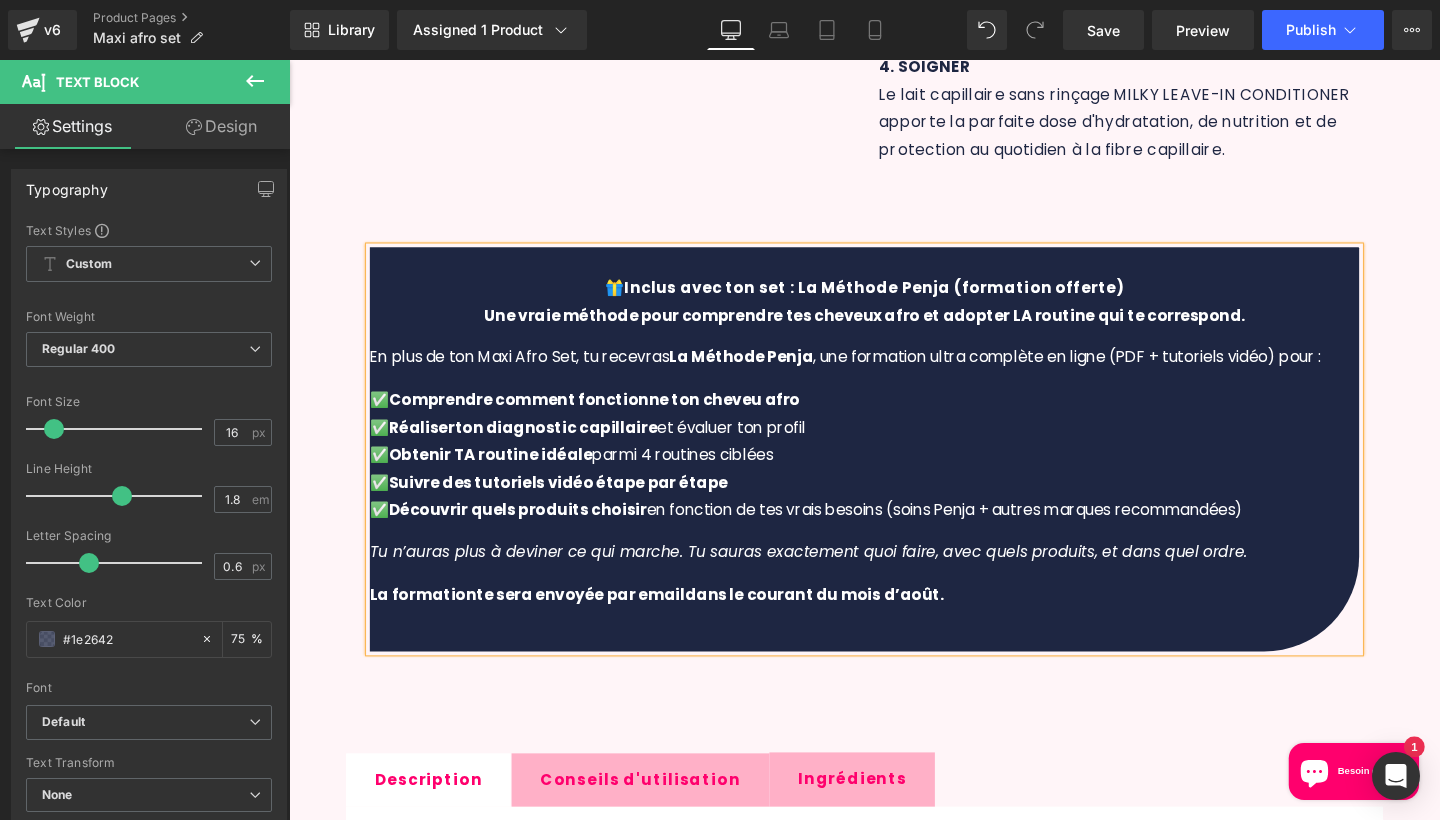click on "Tu n’auras plus à deviner ce qui marche. Tu sauras exactement quoi faire, avec quels produits, et dans quel ordre." at bounding box center [835, 577] 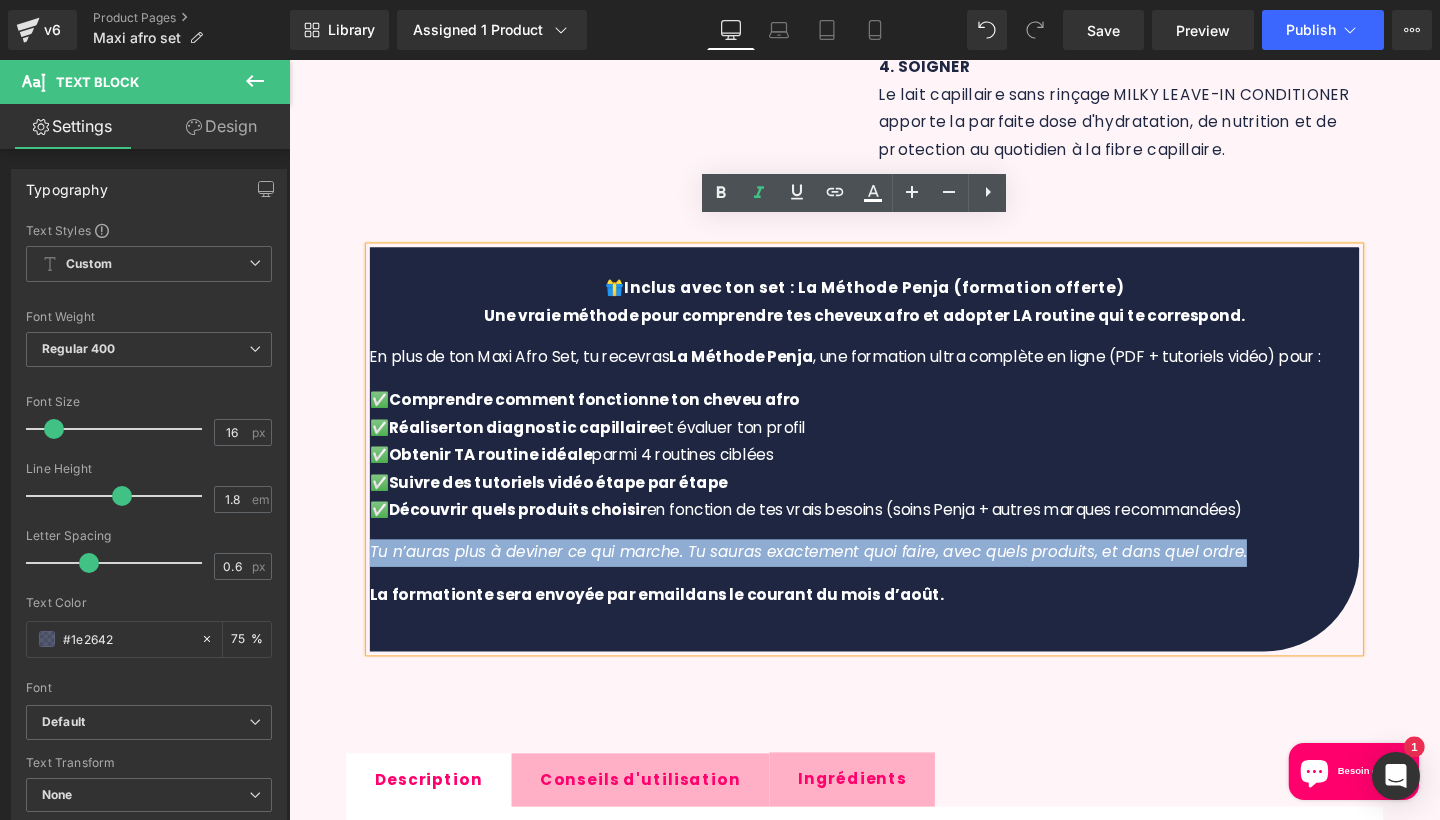 drag, startPoint x: 1301, startPoint y: 545, endPoint x: 349, endPoint y: 548, distance: 952.0047 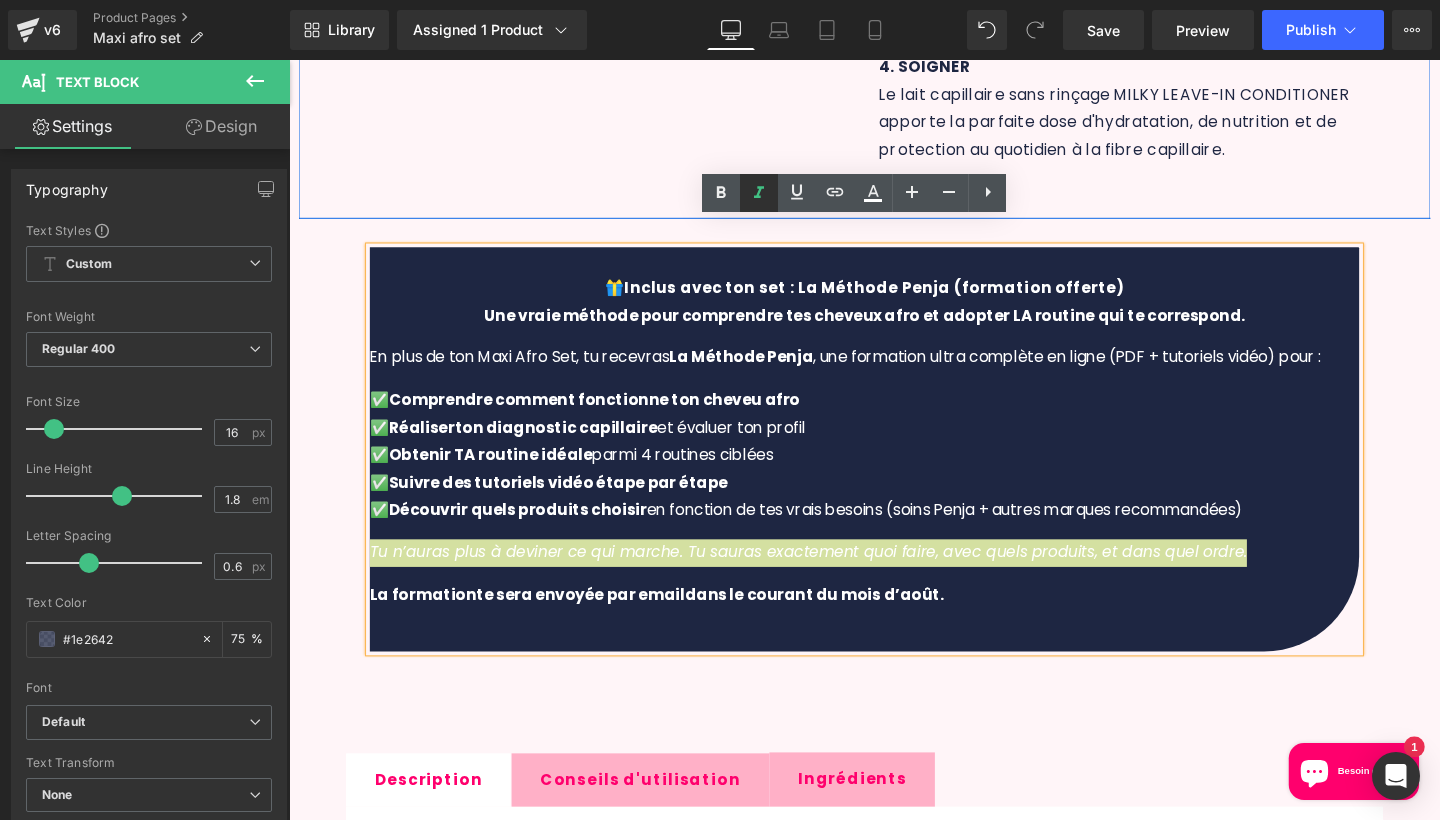 click 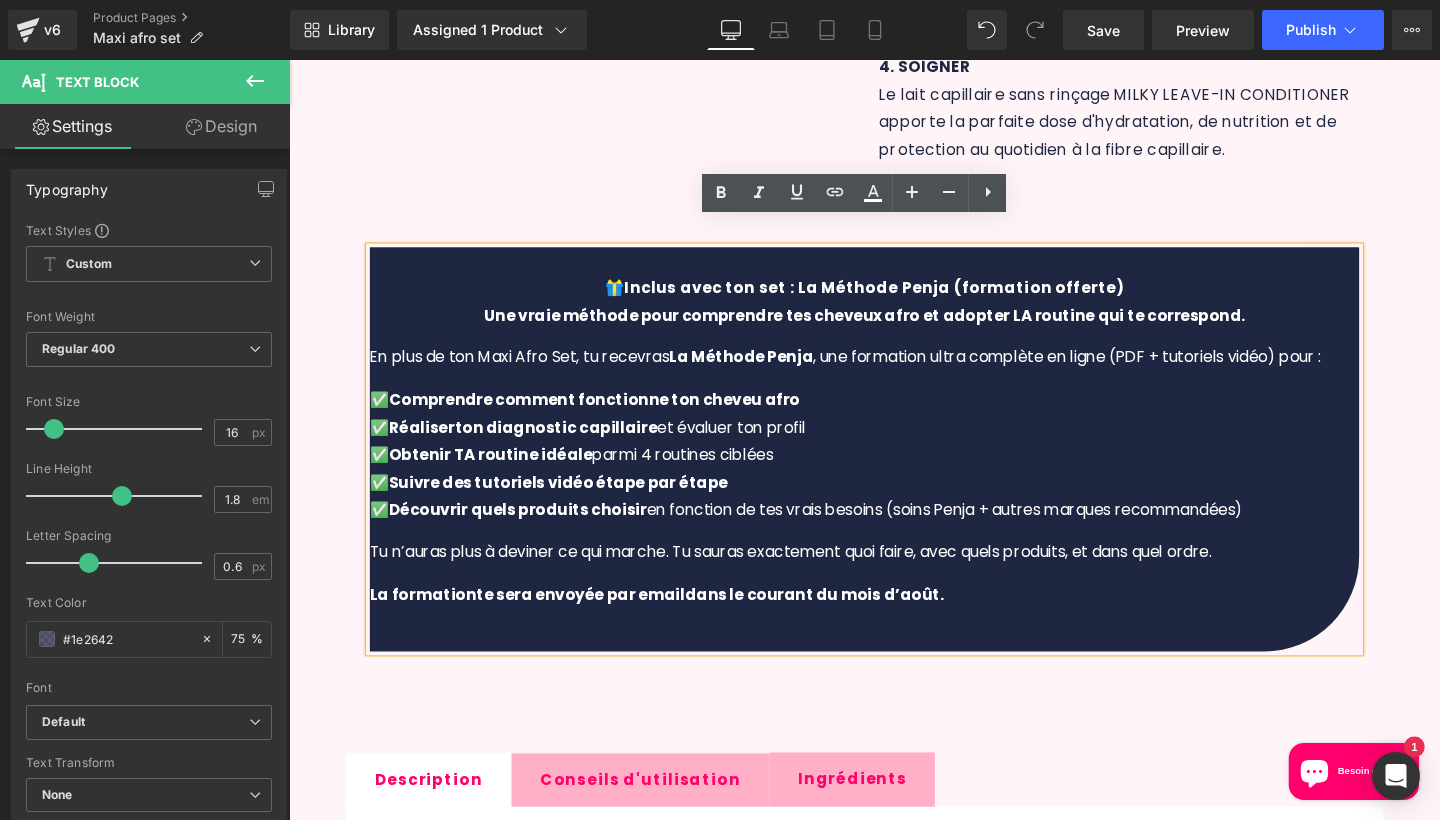 click on "Tu n’auras plus à deviner ce qui marche. Tu sauras exactement quoi faire, avec quels produits, et dans quel ordre." at bounding box center [816, 577] 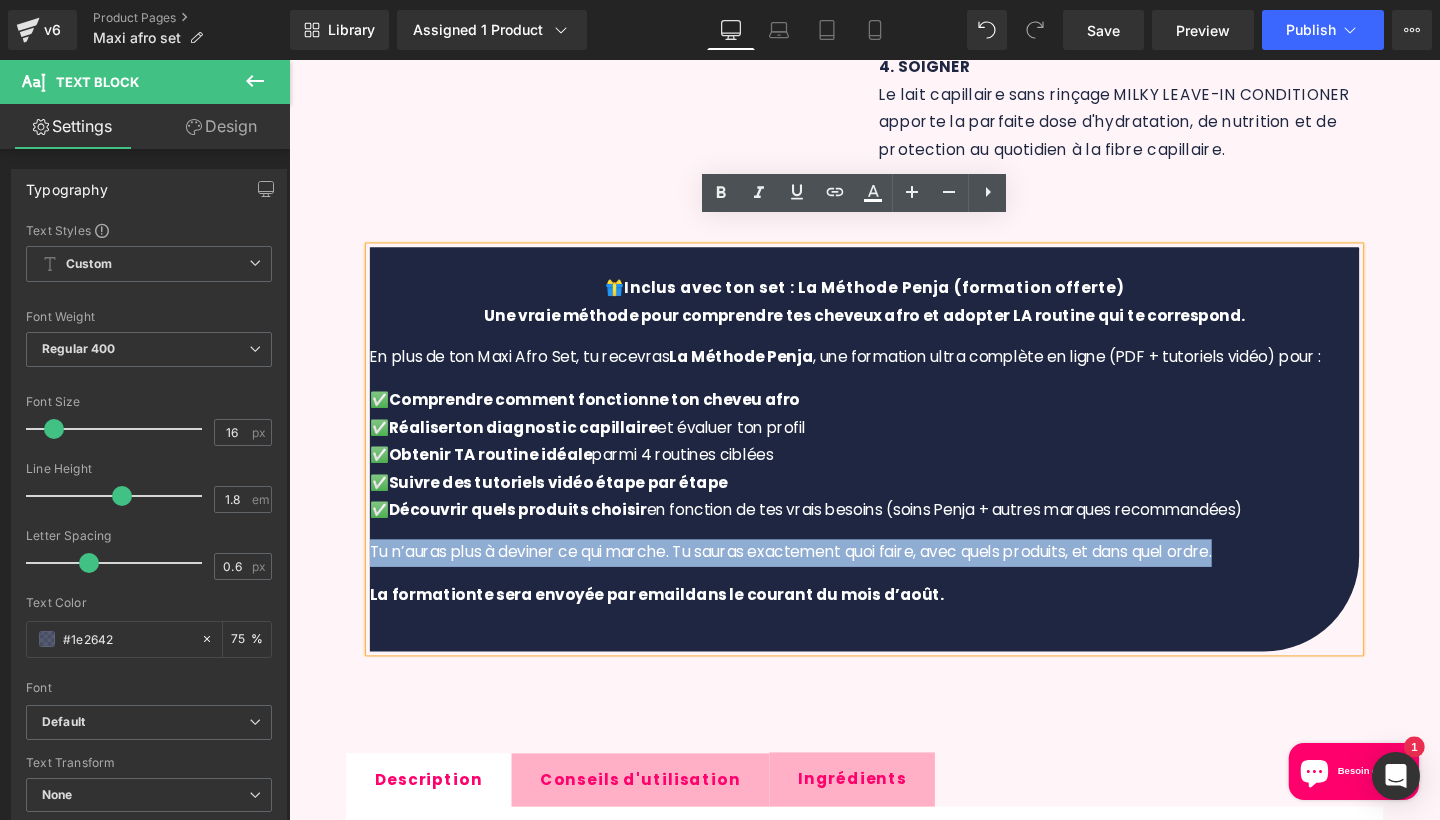 drag, startPoint x: 1320, startPoint y: 535, endPoint x: 336, endPoint y: 543, distance: 984.03253 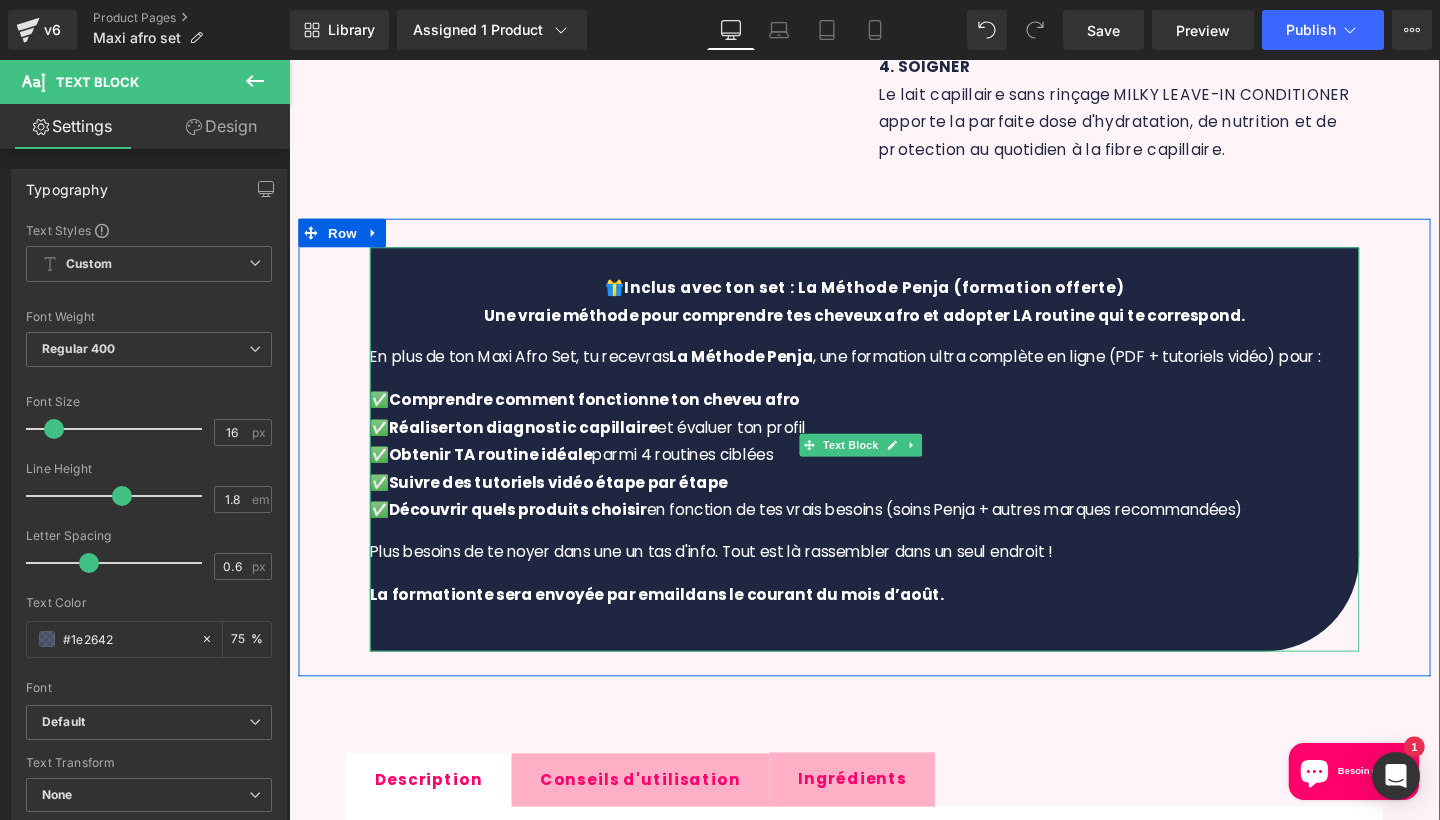 click on "Une vraie méthode pour comprendre tes cheveux afro et adopter LA routine qui te correspond. En plus de ton Maxi Afro Set, tu recevras  La Méthode Penja , une formation ultra complète en ligne (PDF + tutoriels vidéo) pour : ✅  Comprendre comment fonctionne ton cheveu afro ✅  Réaliser  ton diagnostic capillaire  et évaluer ton profil ✅  Obtenir TA routine idéale  parmi 4 routines ciblées ✅  Suivre des tutoriels vidéo étape par étape  ✅  Découvrir quels produits choisir  en fonction de tes vrais besoins (soins Penja + autres marques recommandées) Plus besoins de te noyer dans une un tas d'info. Tout est là rassembler dans un seul endroit ! L a f ormatio n  te sera envoyée par email  dans le courant du mois d’août." at bounding box center (894, 499) 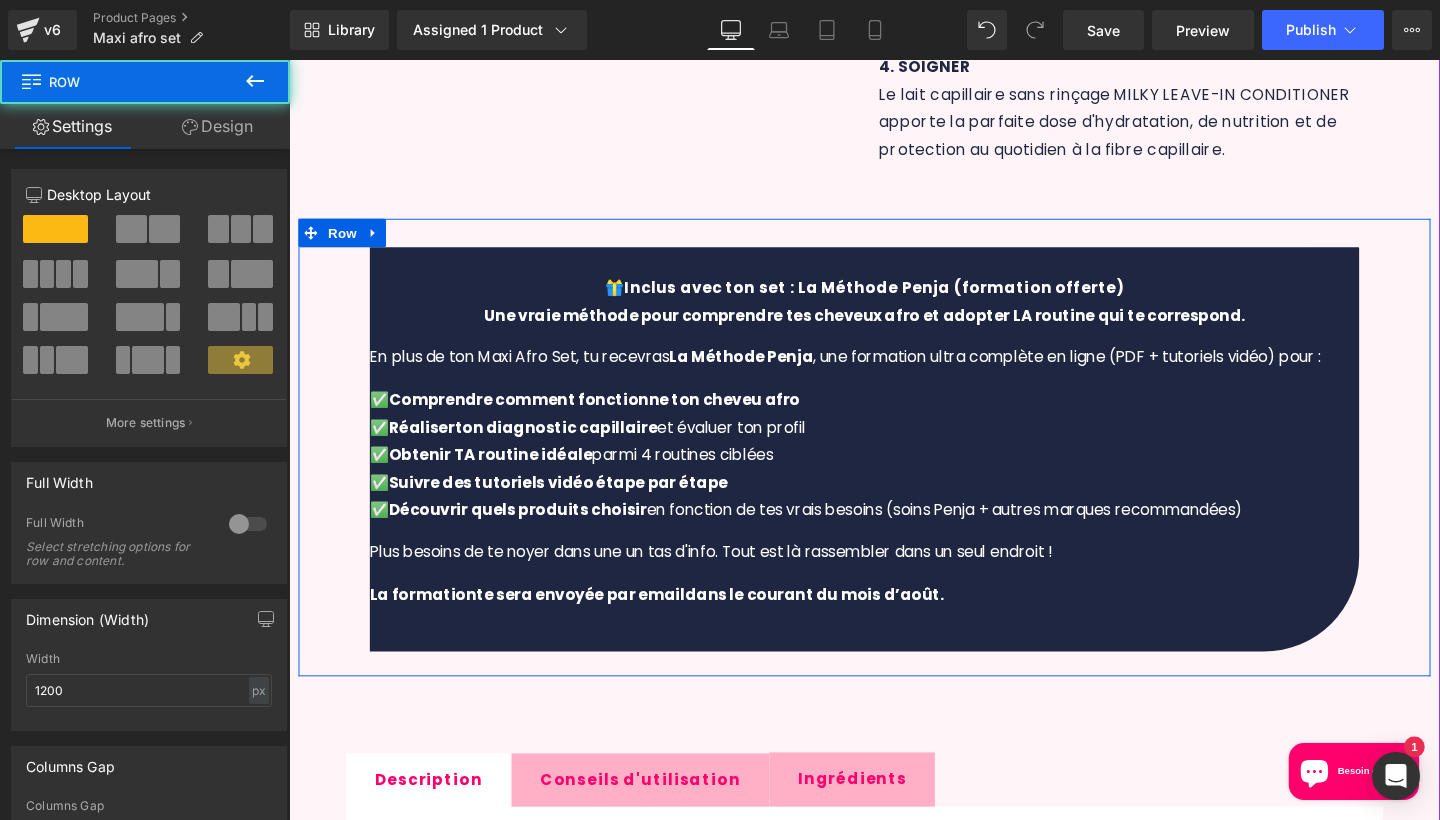 click on "🎁  Inclus avec ton set : La Méthode Penja (formation offerte) Une vraie méthode pour comprendre tes cheveux afro et adopter LA routine qui te correspond. En plus de ton Maxi Afro Set, tu recevras  La Méthode Penja , une formation ultra complète en ligne (PDF + tutoriels vidéo) pour : ✅  Comprendre comment fonctionne ton cheveu afro ✅  Réaliser  ton diagnostic capillaire  et évaluer ton profil ✅  Obtenir TA routine idéale  parmi 4 routines ciblées ✅  Suivre des tutoriels vidéo étape par étape  ✅  Découvrir quels produits choisir  en fonction de tes vrais besoins (soins Penja + autres marques recommandées) Plus besoins de te noyer dans une un tas d'info. Tout est là rassembler dans un seul endroit ! L a f ormatio n  te sera envoyée par email  dans le courant du mois d’août.
Text Block   NaNpx   NaNpx" at bounding box center (894, 478) 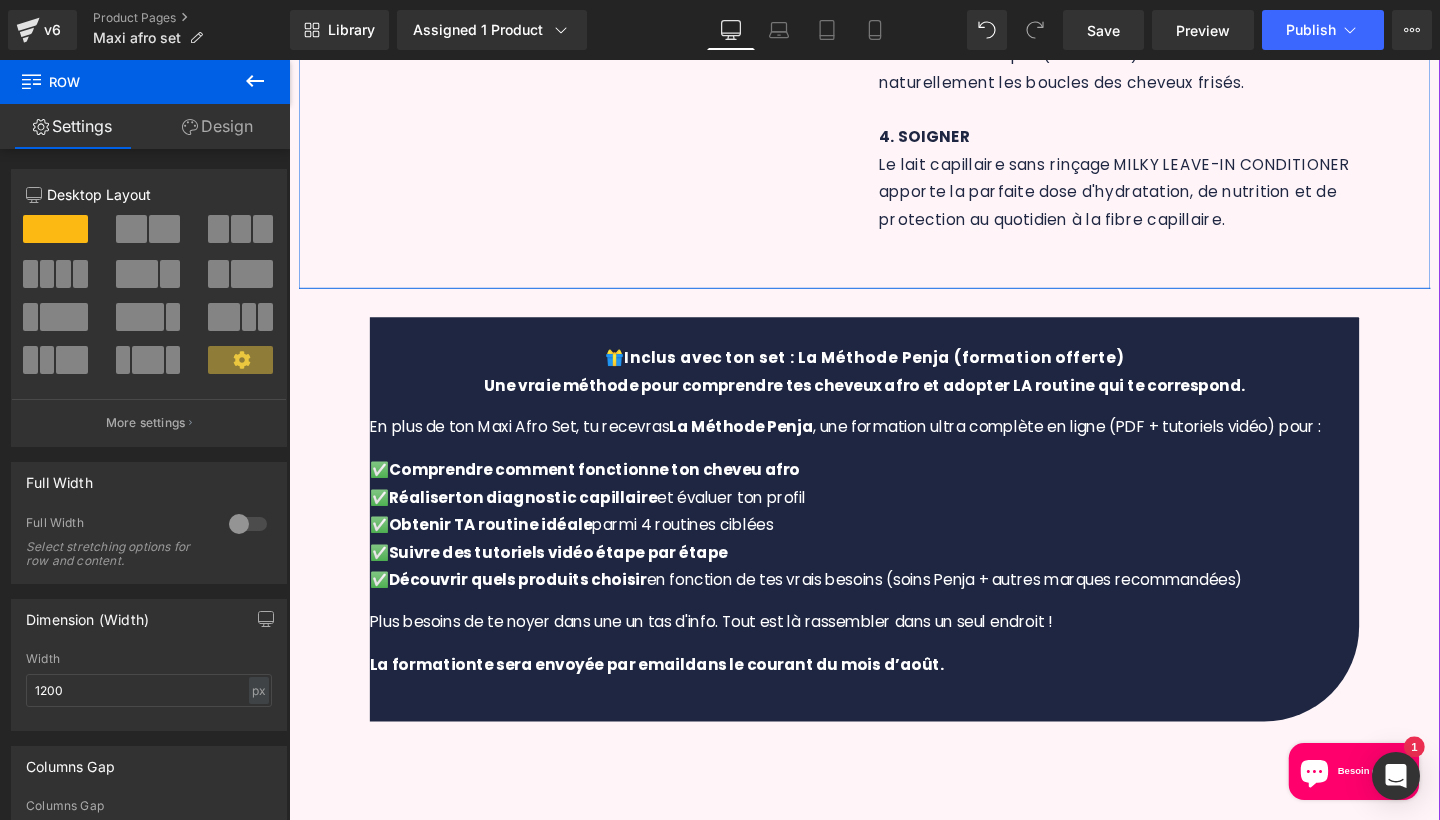 scroll, scrollTop: 1217, scrollLeft: 0, axis: vertical 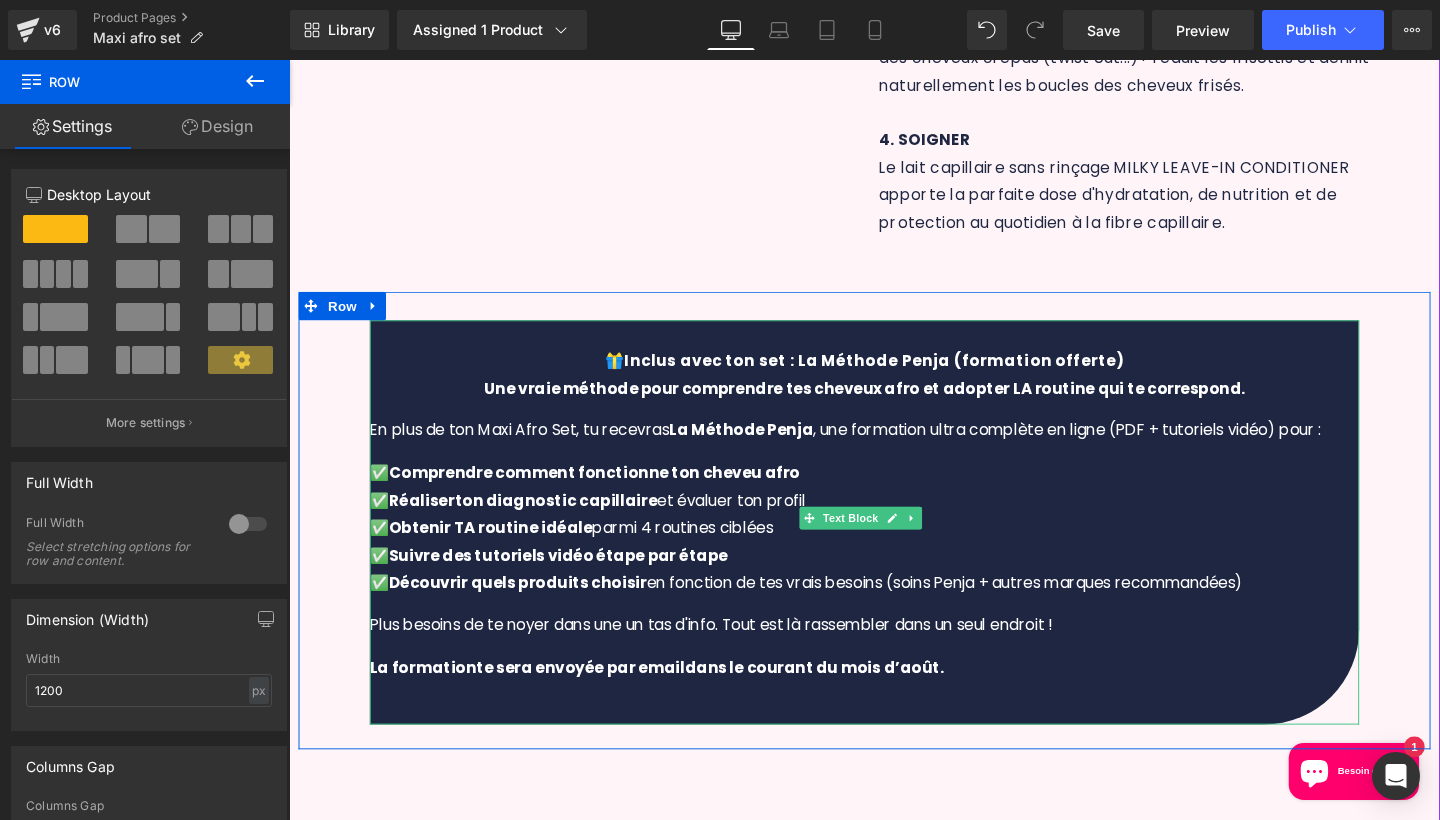 click on "Une vraie méthode pour comprendre tes cheveux afro et adopter LA routine qui te correspond." at bounding box center [894, 405] 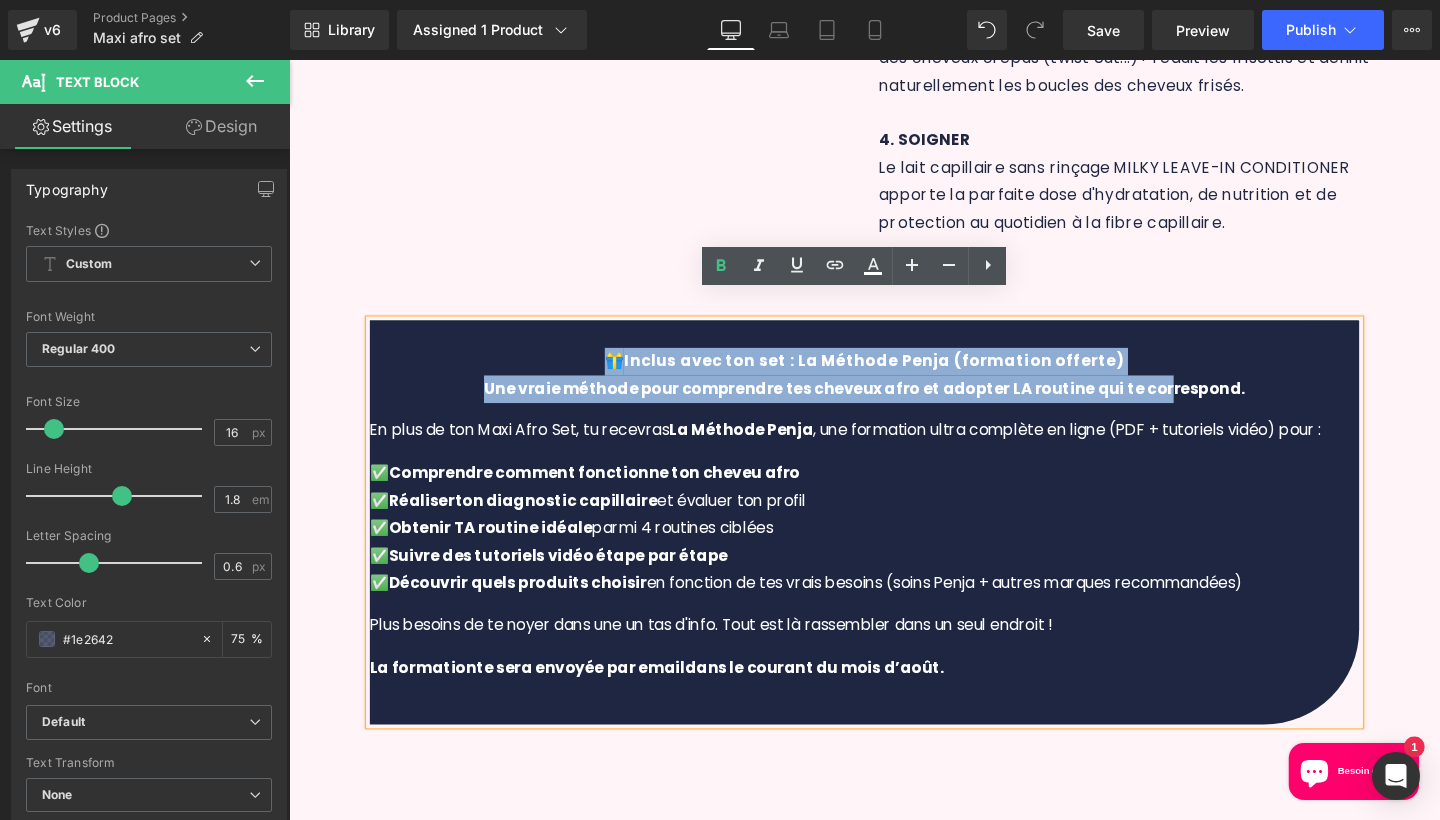 drag, startPoint x: 1200, startPoint y: 366, endPoint x: 620, endPoint y: 336, distance: 580.7753 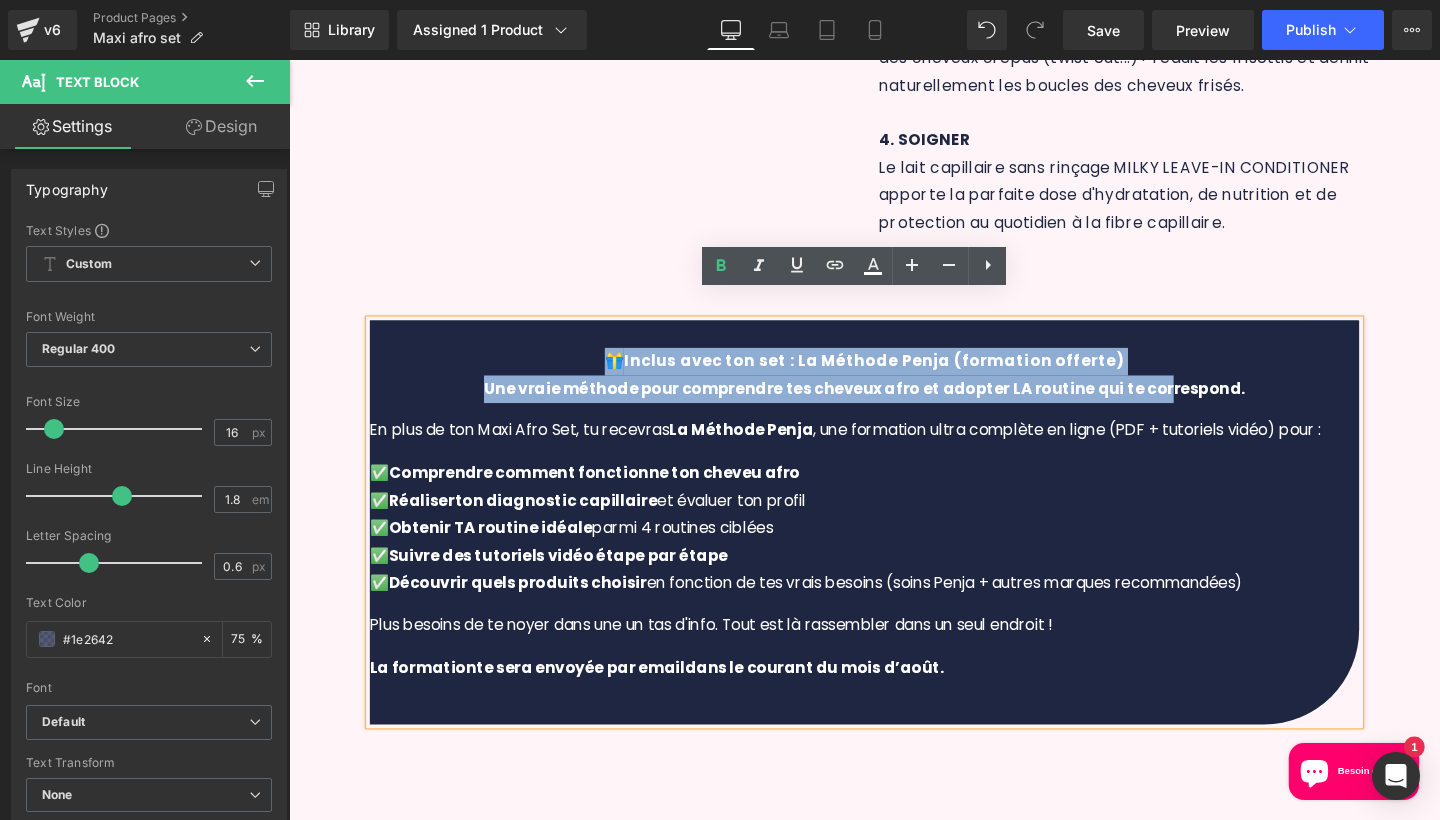 click on "🎁  Inclus avec ton set : La Méthode Penja (formation offerte) Une vraie méthode pour comprendre tes cheveux afro et adopter LA routine qui te correspond. En plus de ton Maxi Afro Set, tu recevras  La Méthode Penja , une formation ultra complète en ligne (PDF + tutoriels vidéo) pour : ✅  Comprendre comment fonctionne ton cheveu afro ✅  Réaliser  ton diagnostic capillaire  et évaluer ton profil ✅  Obtenir TA routine idéale  parmi 4 routines ciblées ✅  Suivre des tutoriels vidéo étape par étape  ✅  Découvrir quels produits choisir  en fonction de tes vrais besoins (soins Penja + autres marques recommandées) Plus besoins de te noyer dans une un tas d'info. Tout est là rassembler dans un seul endroit ! L a f ormatio n  te sera envoyée par email  dans le courant du mois d’août." at bounding box center (894, 547) 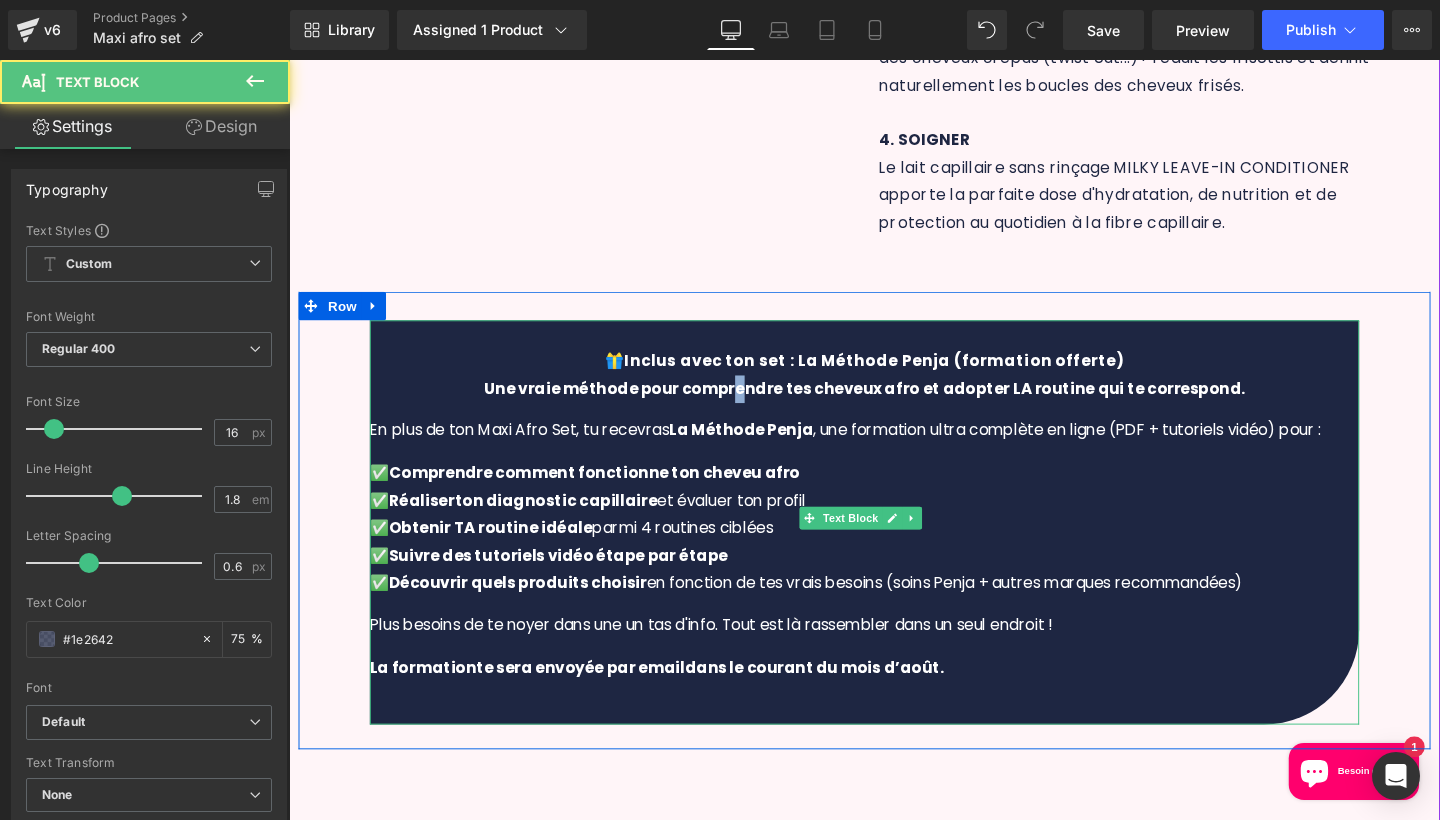 click on "Une vraie méthode pour comprendre tes cheveux afro et adopter LA routine qui te correspond. En plus de ton Maxi Afro Set, tu recevras  La Méthode Penja , une formation ultra complète en ligne (PDF + tutoriels vidéo) pour : ✅  Comprendre comment fonctionne ton cheveu afro ✅  Réaliser  ton diagnostic capillaire  et évaluer ton profil ✅  Obtenir TA routine idéale  parmi 4 routines ciblées ✅  Suivre des tutoriels vidéo étape par étape  ✅  Découvrir quels produits choisir  en fonction de tes vrais besoins (soins Penja + autres marques recommandées) Plus besoins de te noyer dans une un tas d'info. Tout est là rassembler dans un seul endroit ! L a f ormatio n  te sera envoyée par email  dans le courant du mois d’août." at bounding box center [894, 576] 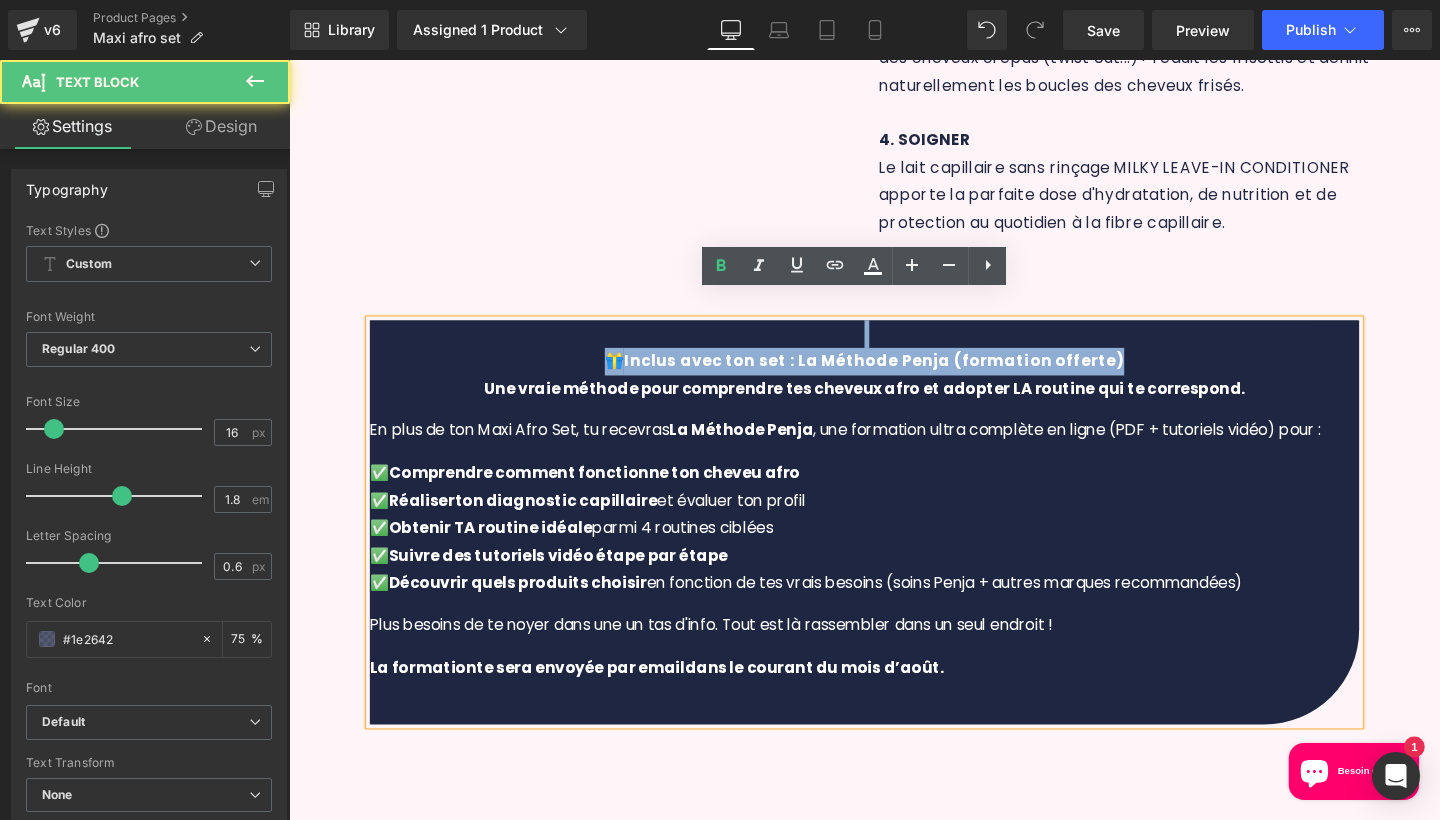 drag, startPoint x: 1242, startPoint y: 341, endPoint x: 528, endPoint y: 331, distance: 714.07 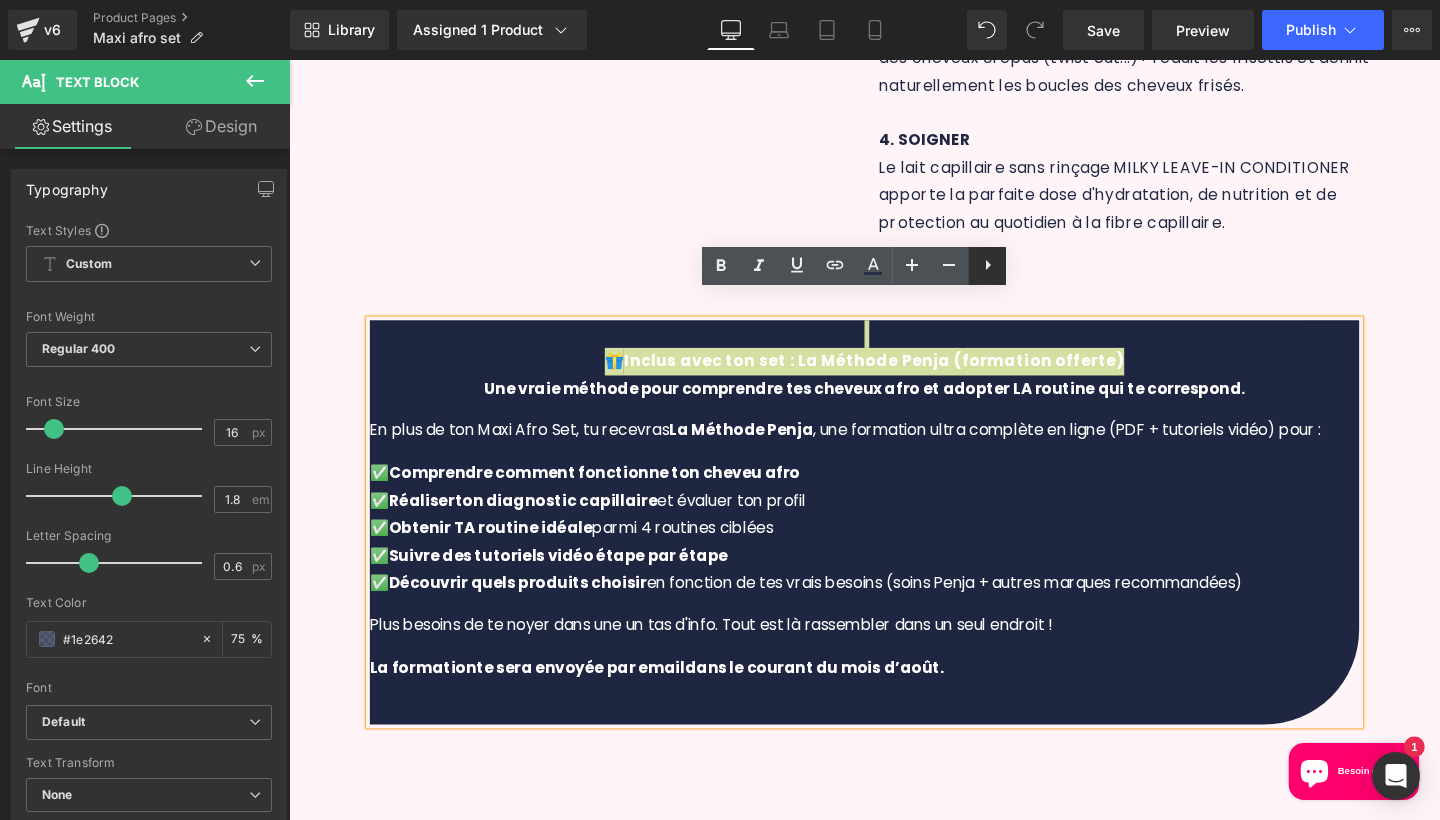 click 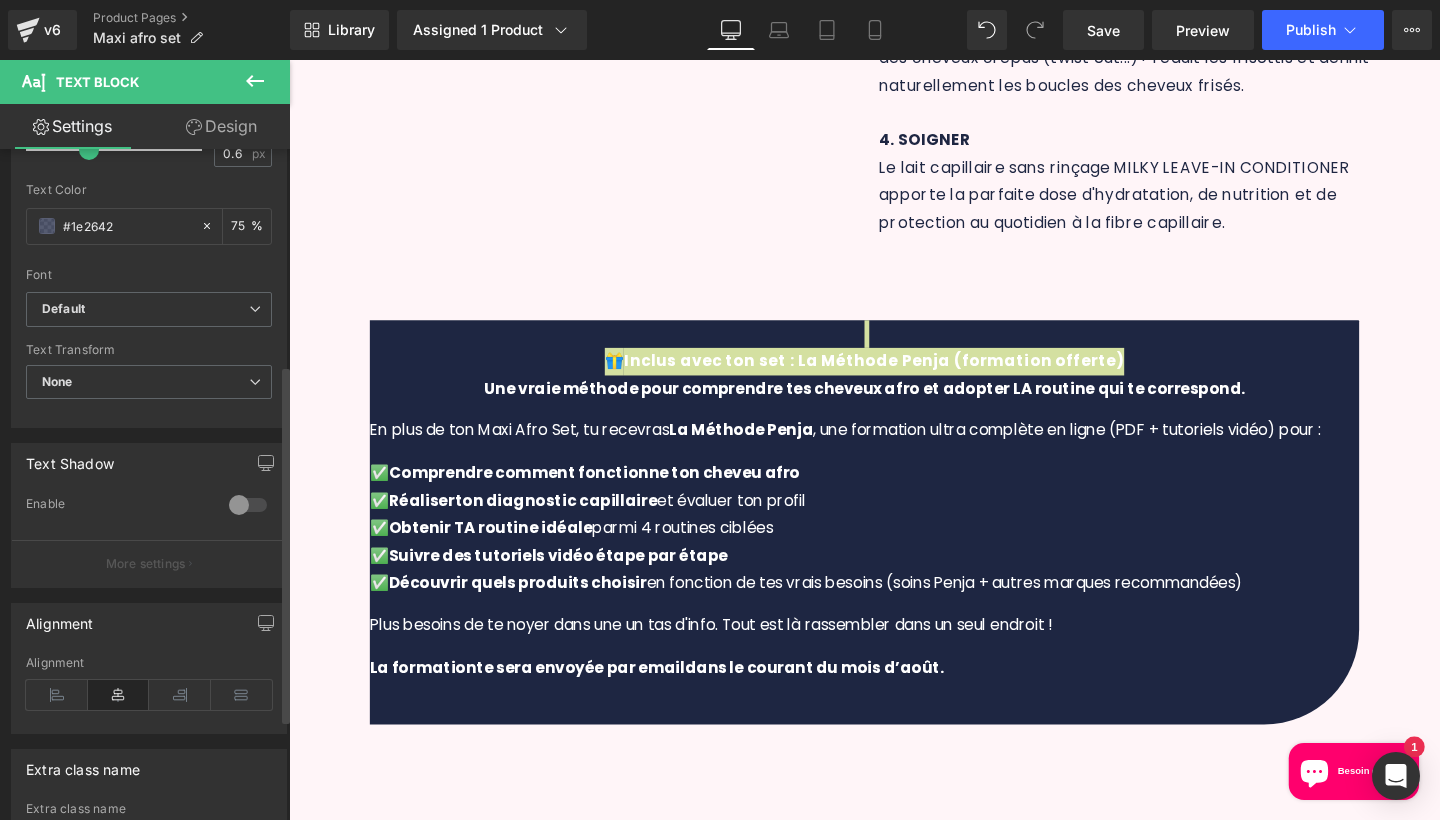 scroll, scrollTop: 414, scrollLeft: 0, axis: vertical 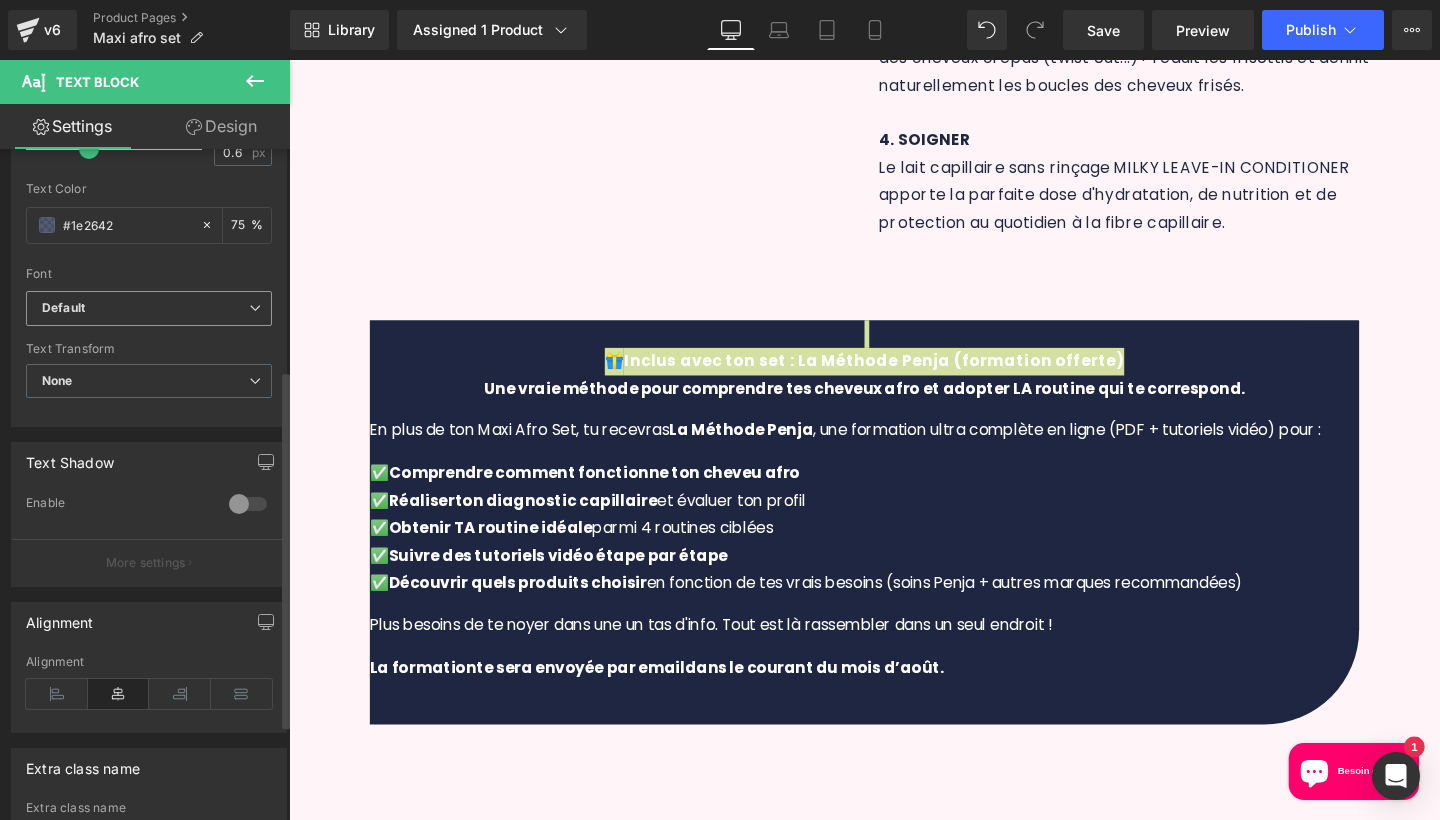 click on "Default" at bounding box center [149, 308] 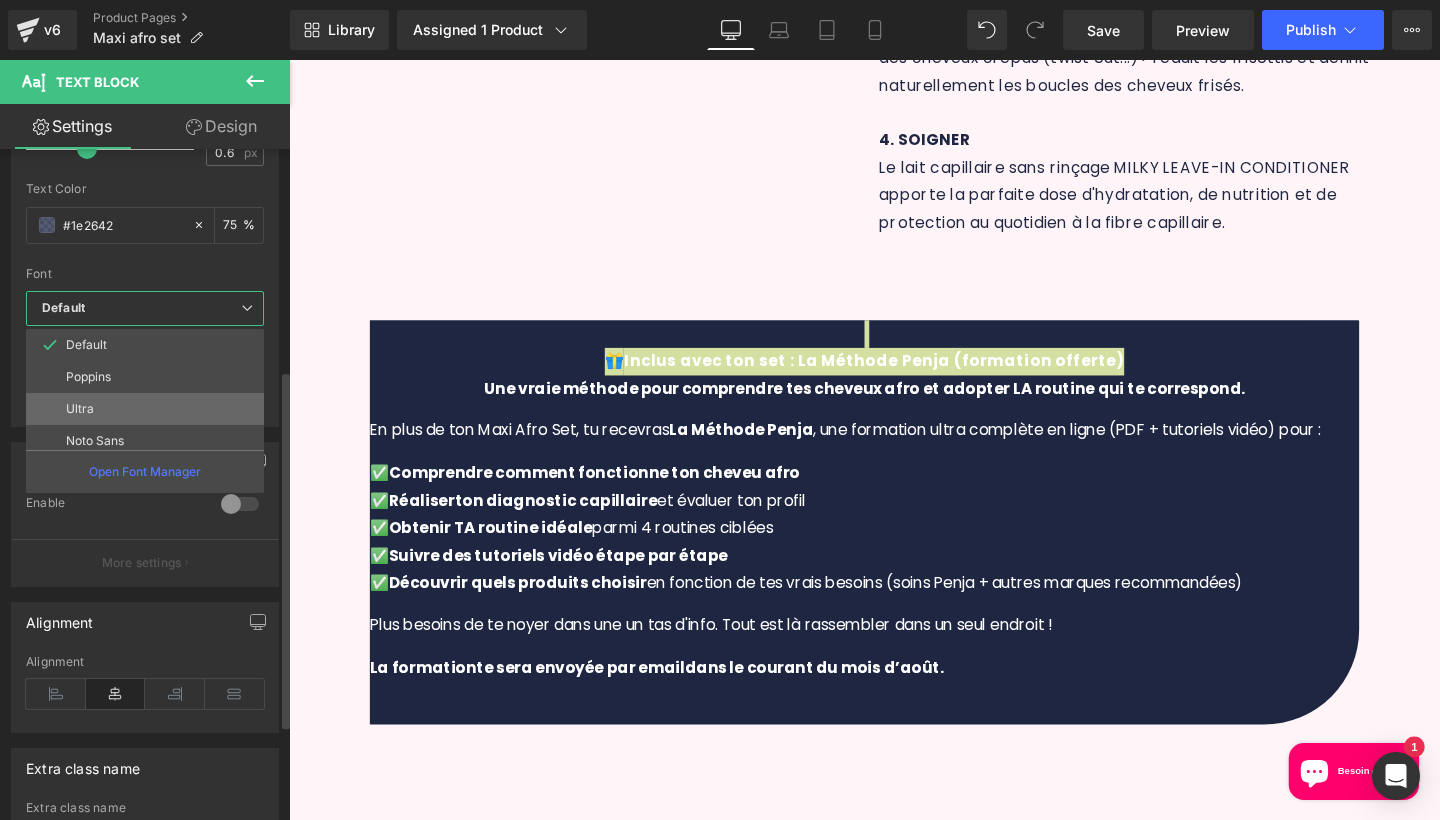 click on "Ultra" at bounding box center [149, 409] 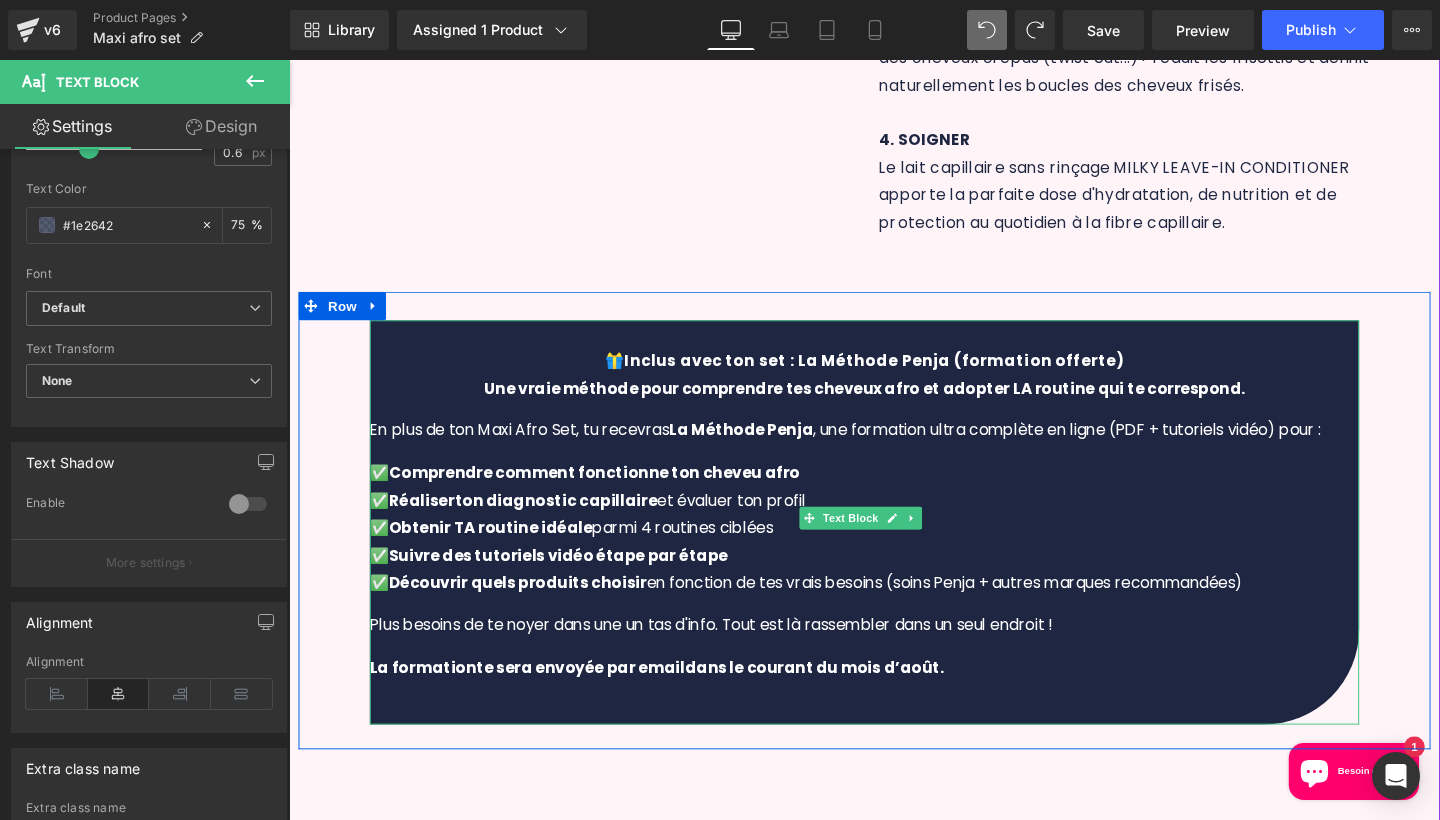 click on "Découvrir quels produits choisir" at bounding box center [529, 609] 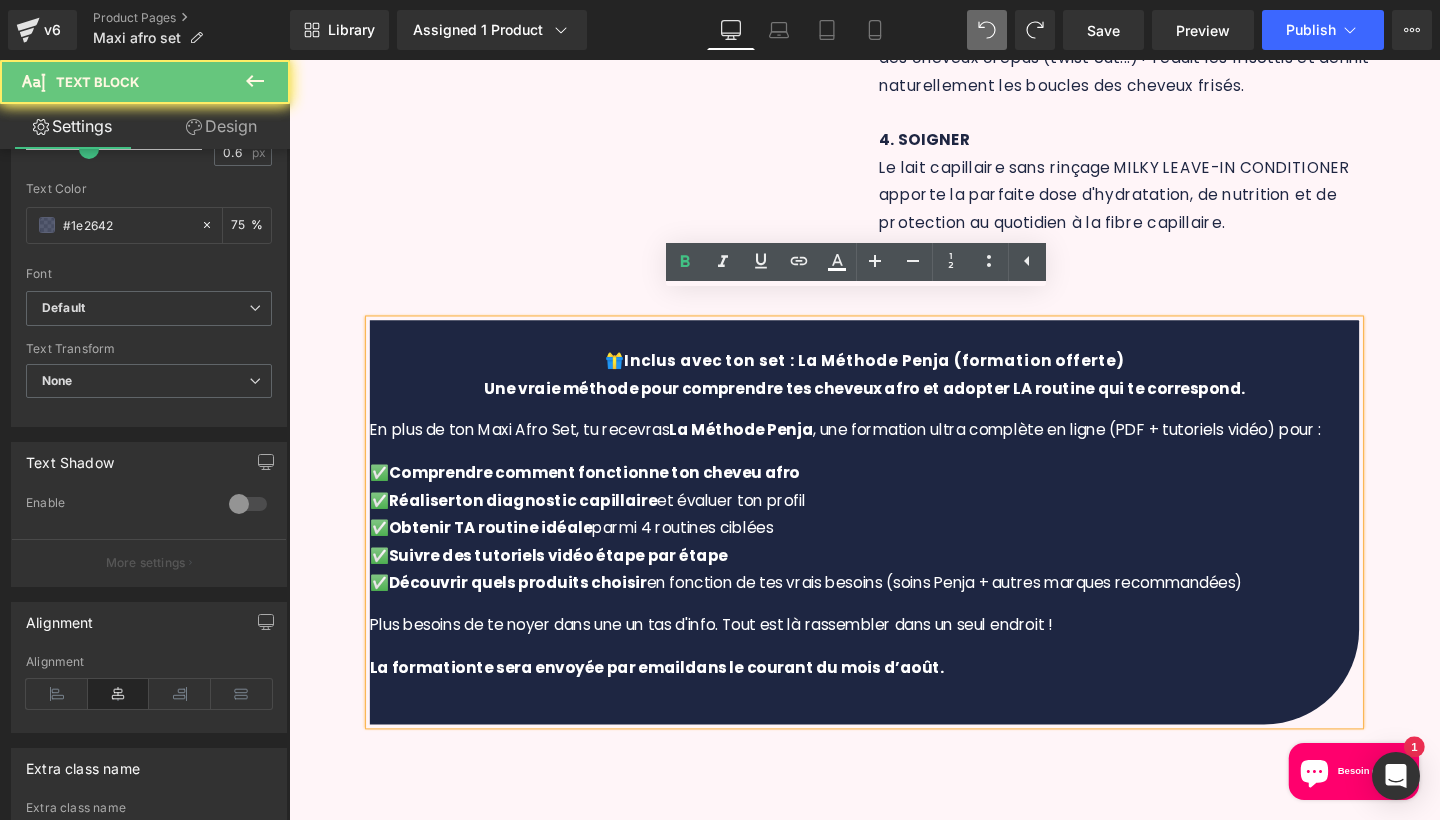 click on "Une vraie méthode pour comprendre tes cheveux afro et adopter LA routine qui te correspond." at bounding box center (894, 405) 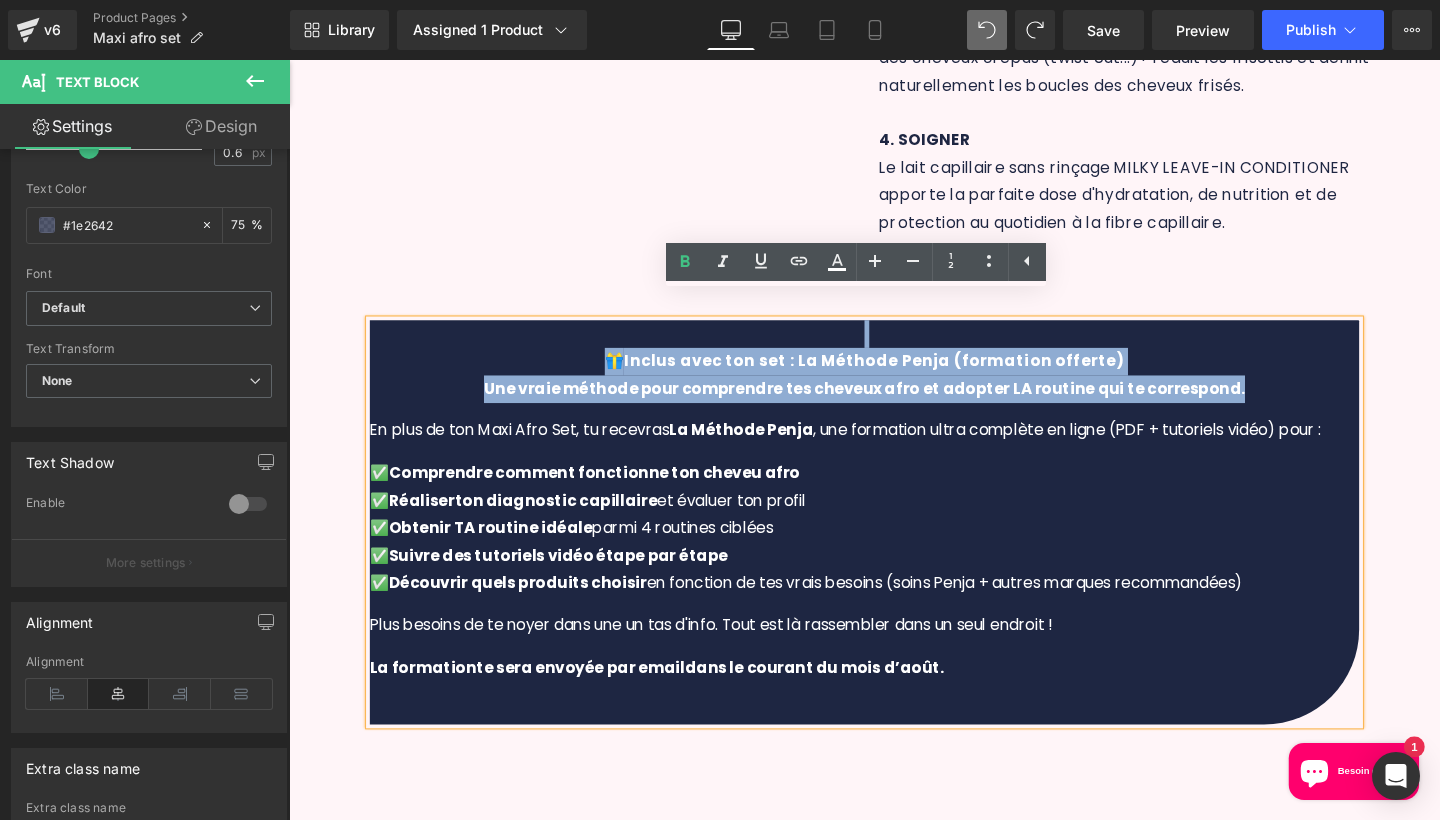 drag, startPoint x: 1306, startPoint y: 385, endPoint x: 512, endPoint y: 311, distance: 797.4409 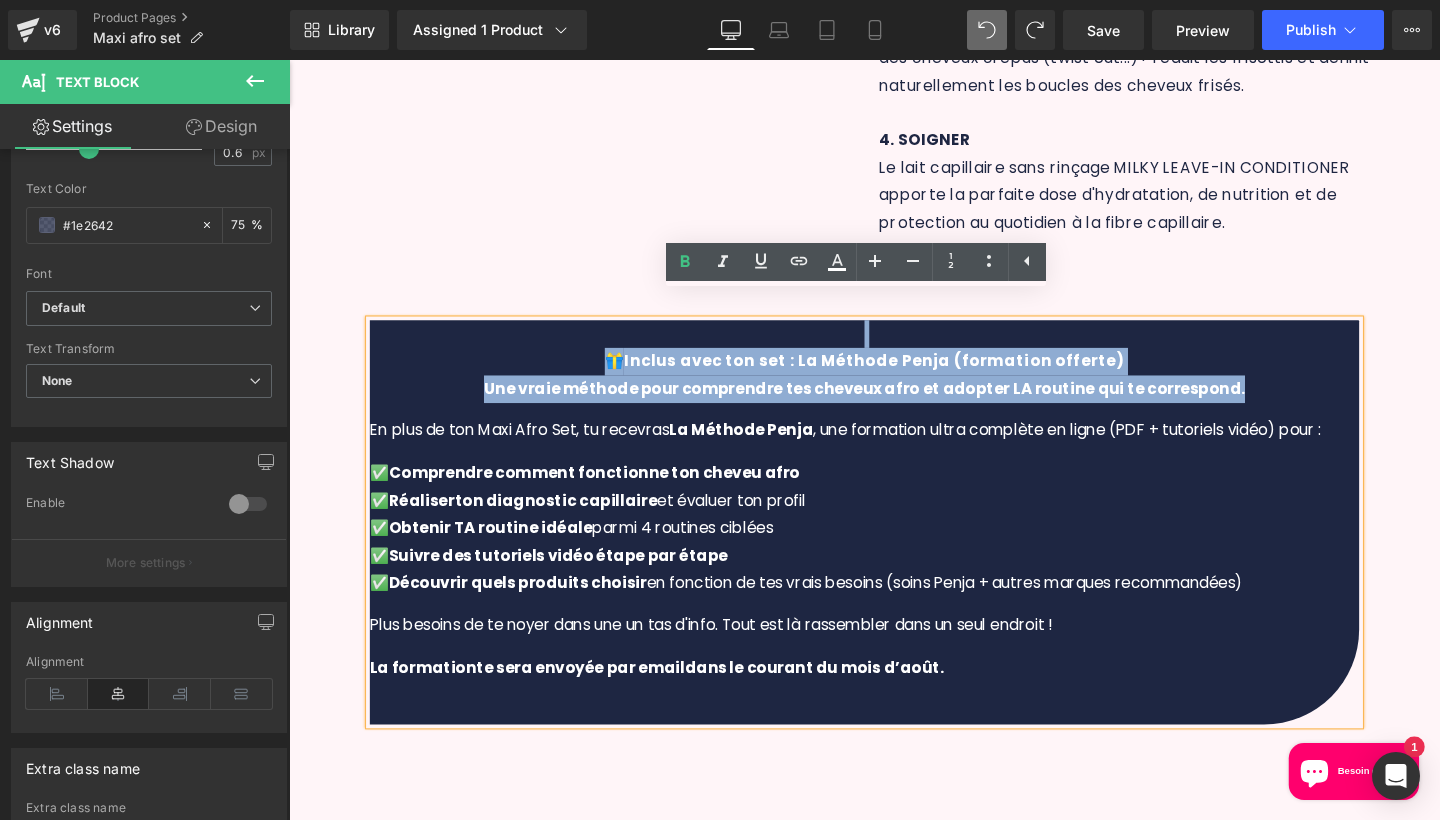 click on "🎁  Inclus avec ton set : La Méthode Penja (formation offerte) Une vraie méthode pour comprendre tes cheveux afro et adopter LA routine qui te correspond. En plus de ton Maxi Afro Set, tu recevras  La Méthode Penja , une formation ultra complète en ligne (PDF + tutoriels vidéo) pour : ✅  Comprendre comment fonctionne ton cheveu afro ✅  Réaliser  ton diagnostic capillaire  et évaluer ton profil ✅  Obtenir TA routine idéale  parmi 4 routines ciblées ✅  Suivre des tutoriels vidéo étape par étape  ✅  Découvrir quels produits choisir  en fonction de tes vrais besoins (soins Penja + autres marques recommandées) Plus besoins de te noyer dans une un tas d'info. Tout est là rassembler dans un seul endroit ! L a f ormatio n  te sera envoyée par email  dans le courant du mois d’août." at bounding box center [894, 547] 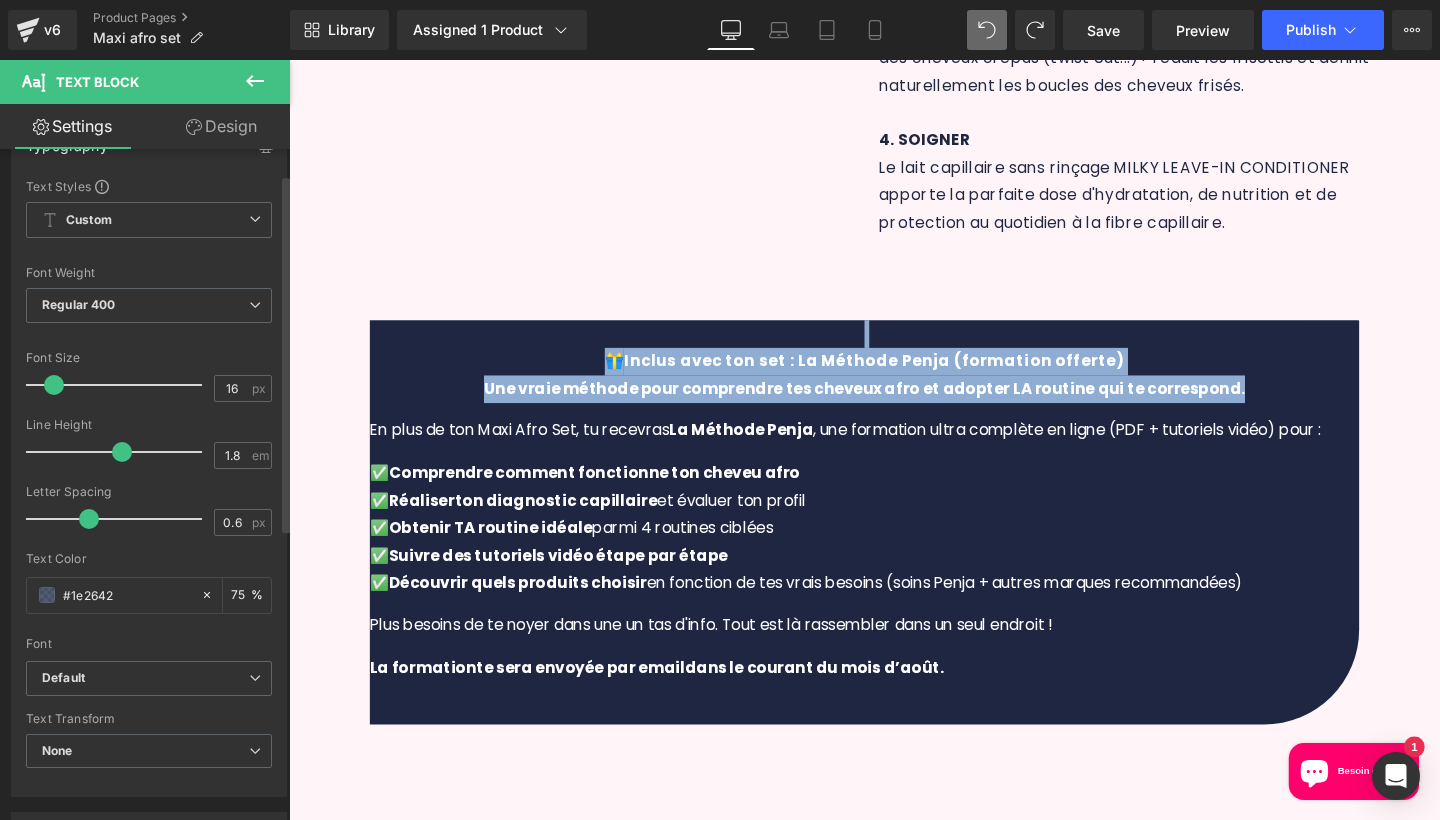 scroll, scrollTop: 42, scrollLeft: 0, axis: vertical 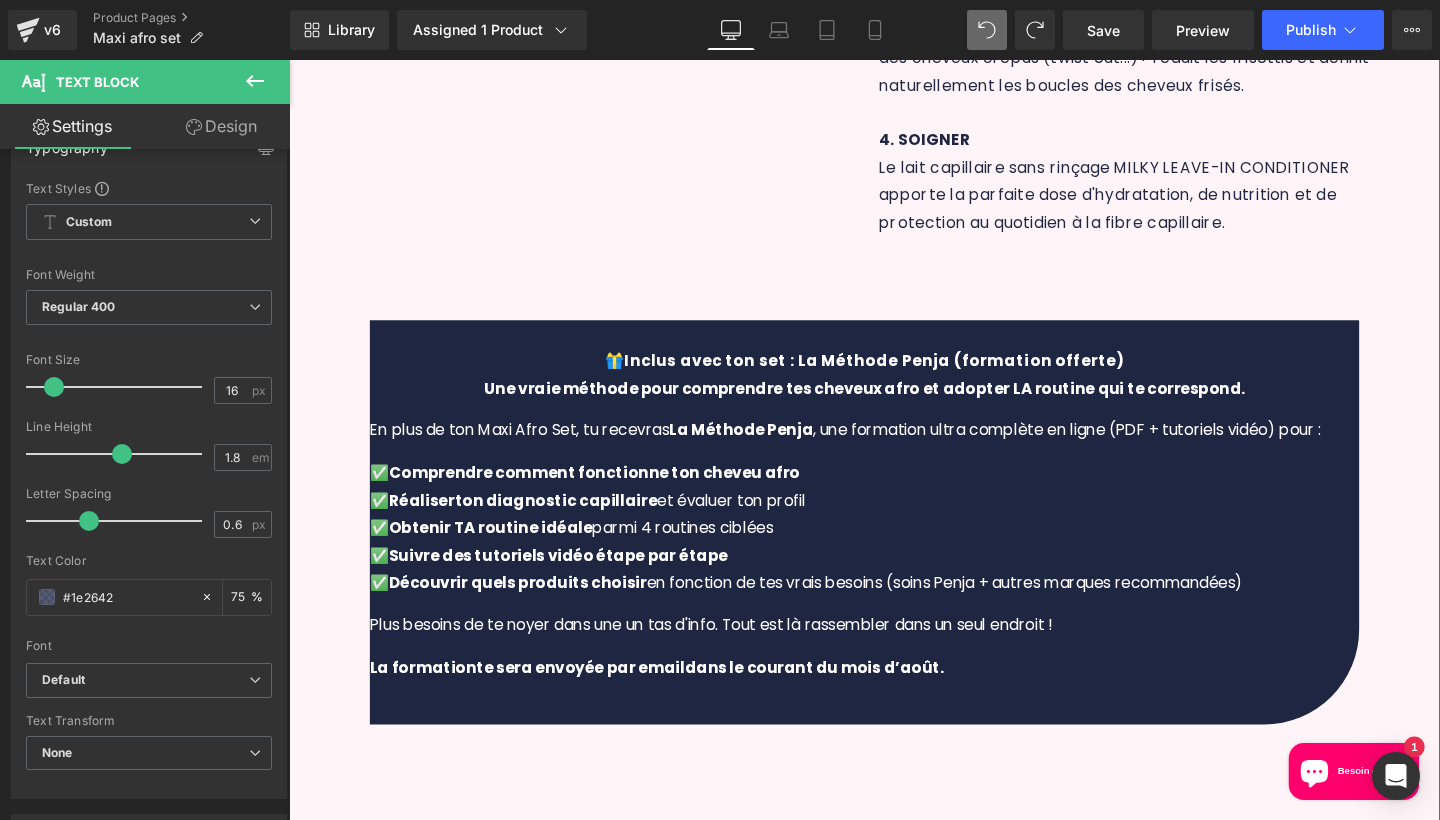 click on "Sale Off
(P) Image
‹ ›" at bounding box center [894, -311] 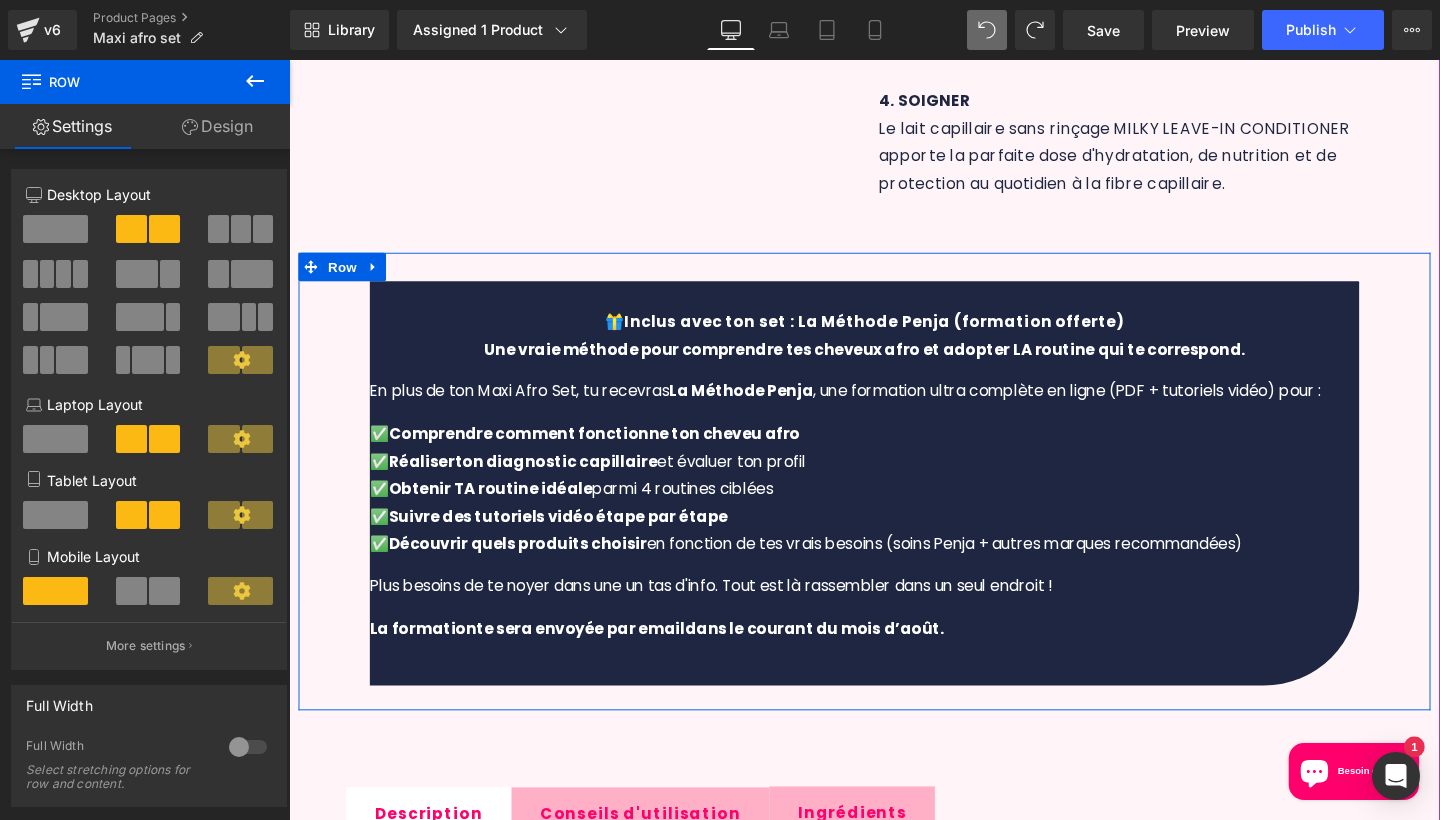 scroll, scrollTop: 1265, scrollLeft: 0, axis: vertical 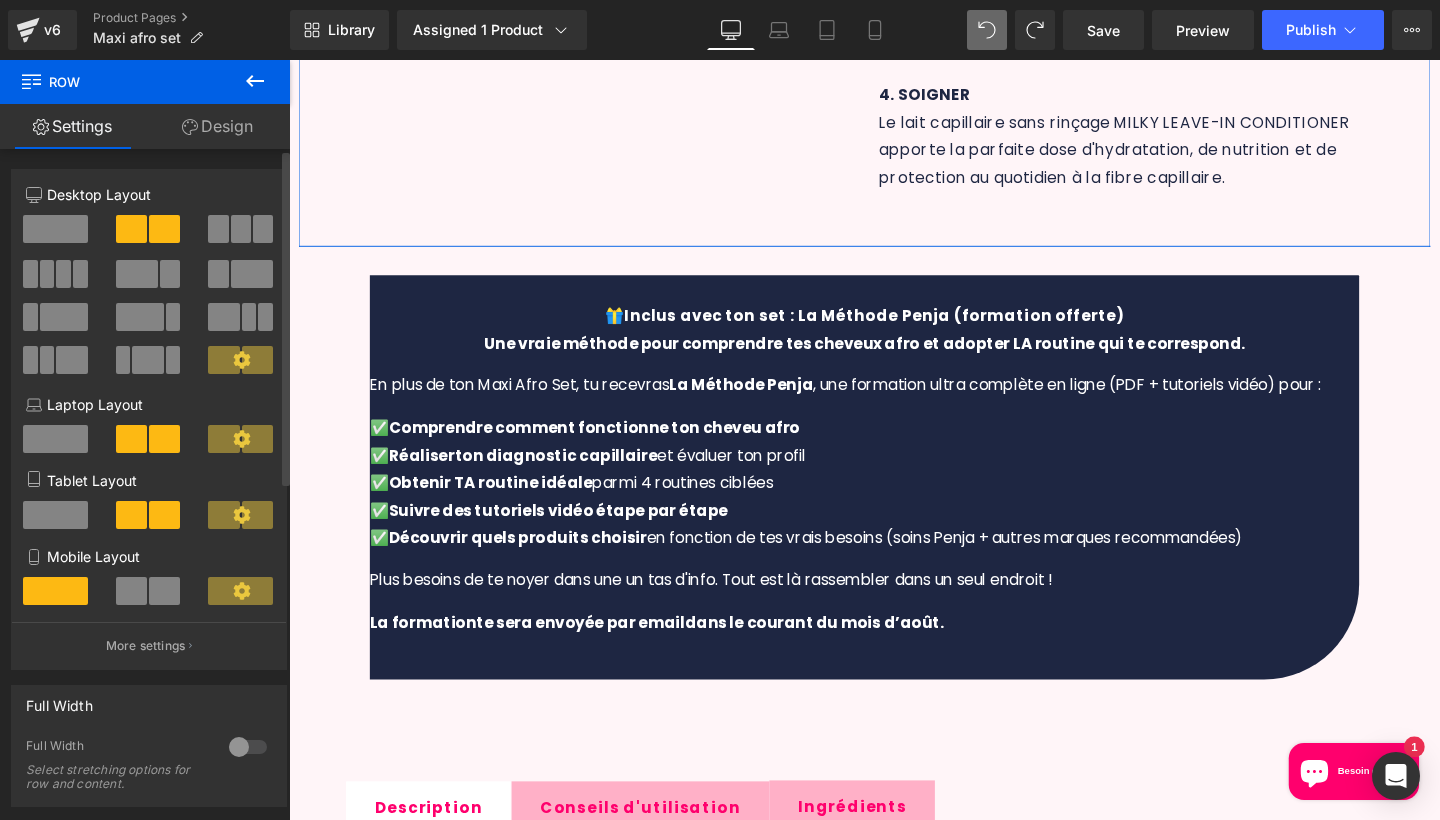 click at bounding box center (55, 229) 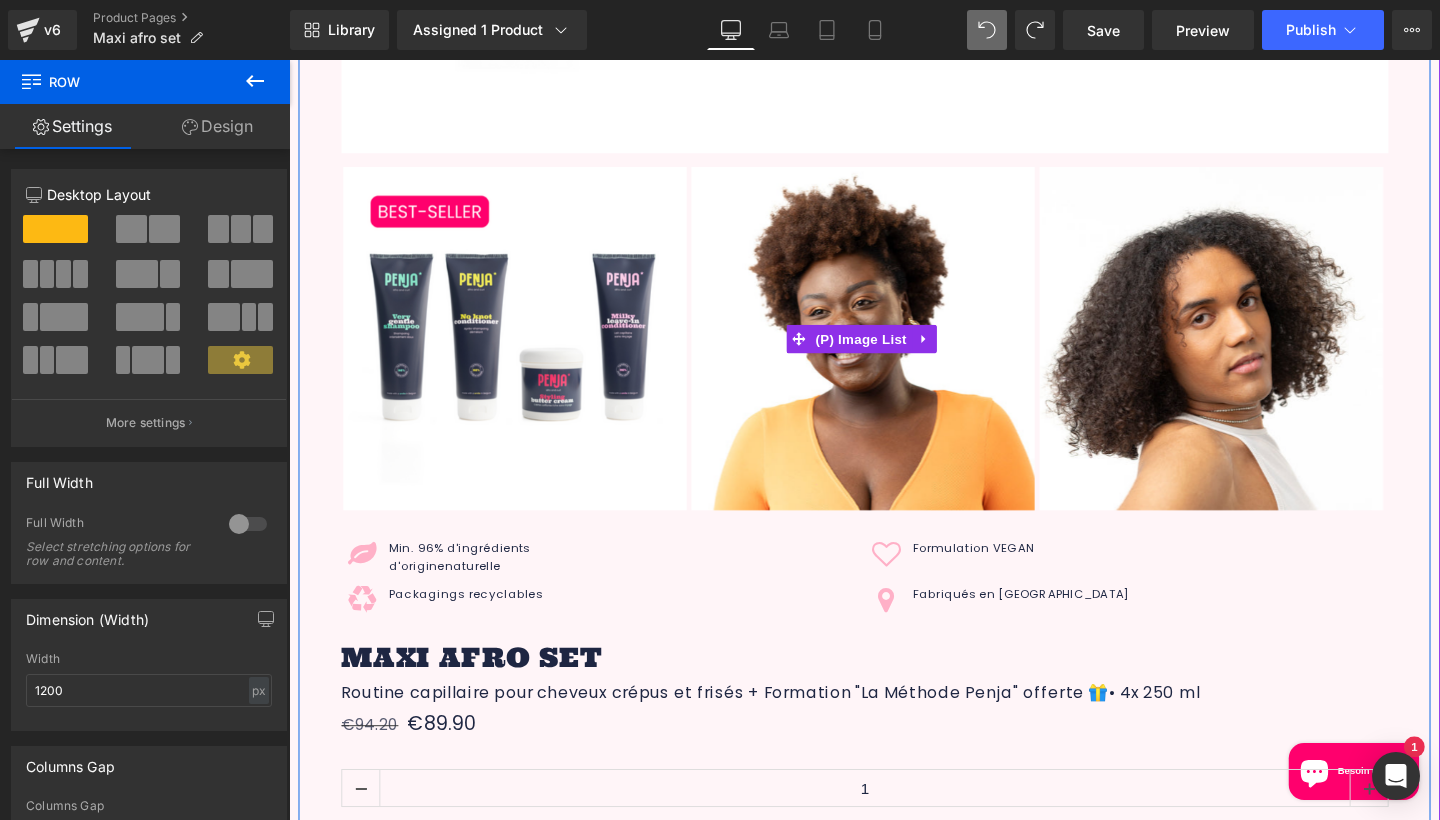 scroll, scrollTop: 1691, scrollLeft: 0, axis: vertical 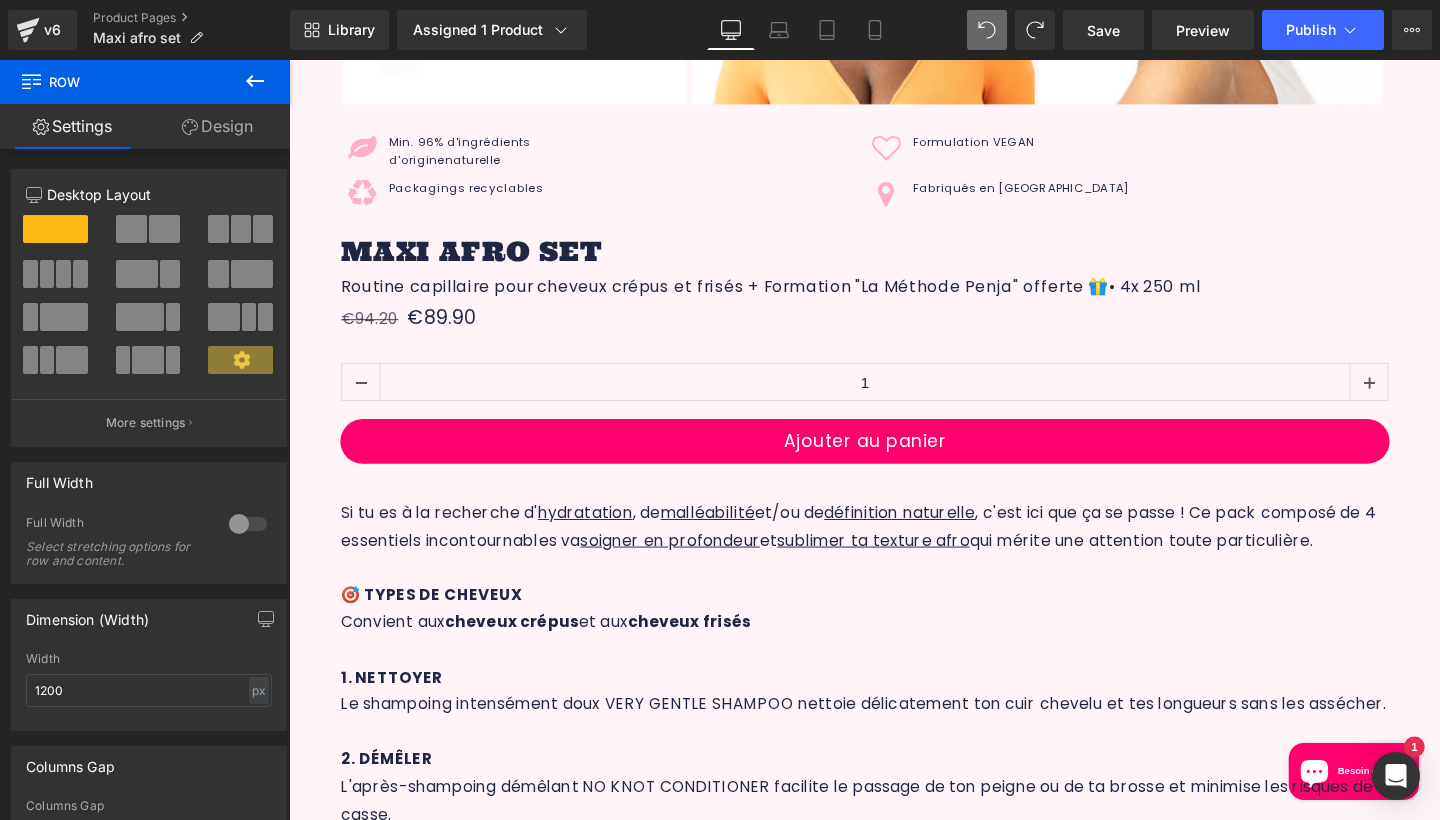 click at bounding box center [1011, 30] 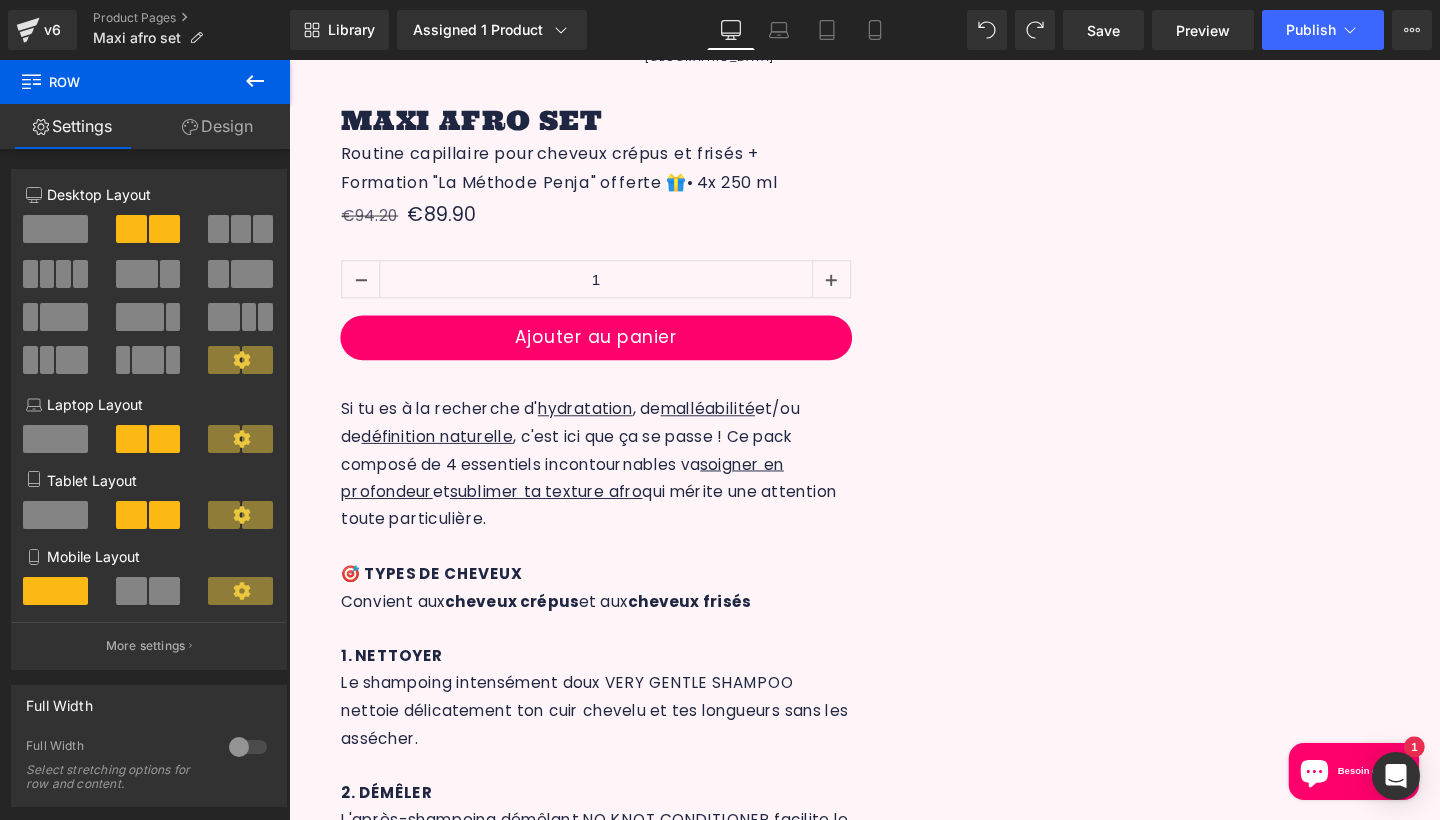 scroll, scrollTop: 1089, scrollLeft: 0, axis: vertical 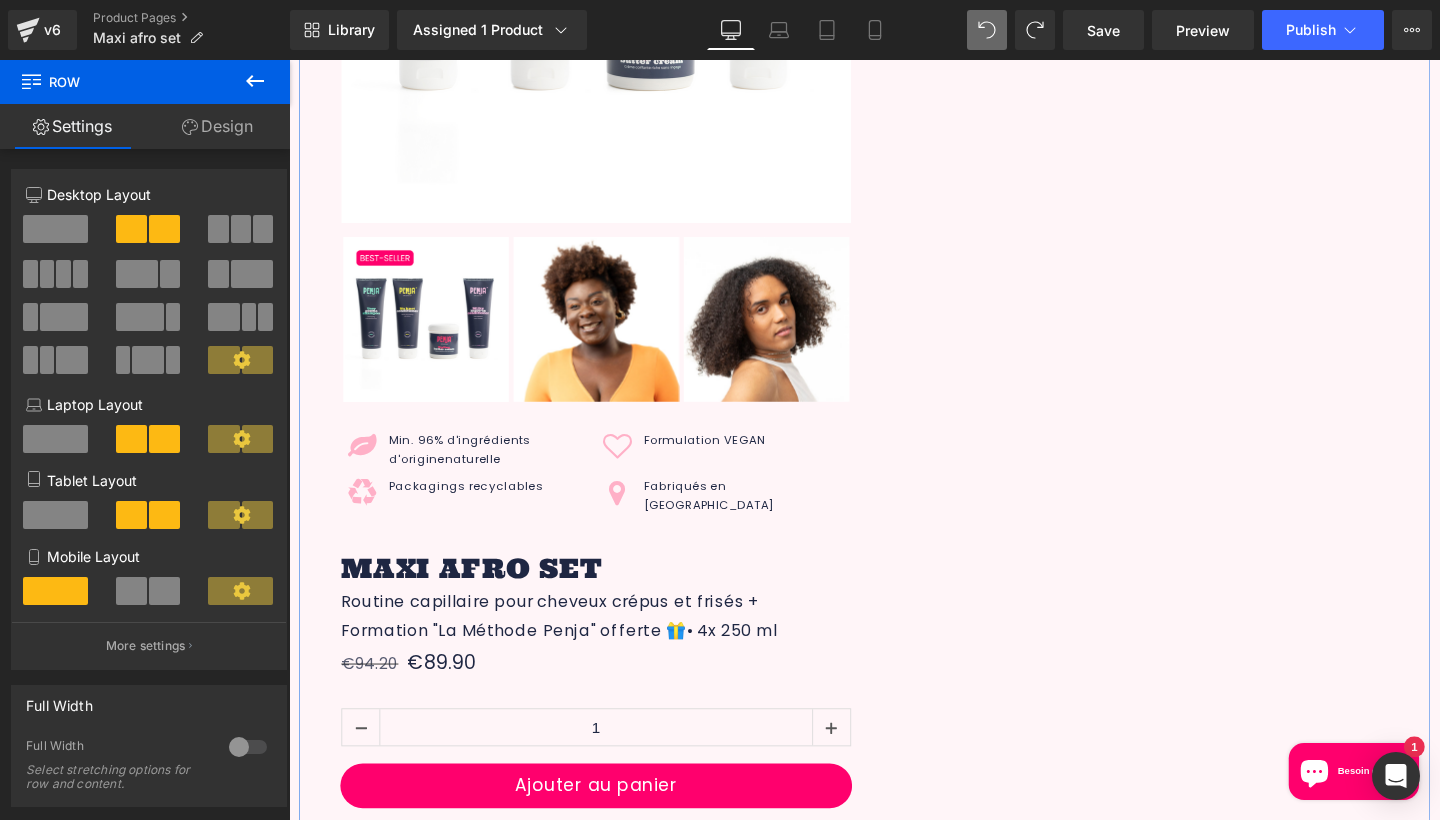 click on "Settings" at bounding box center (72, 126) 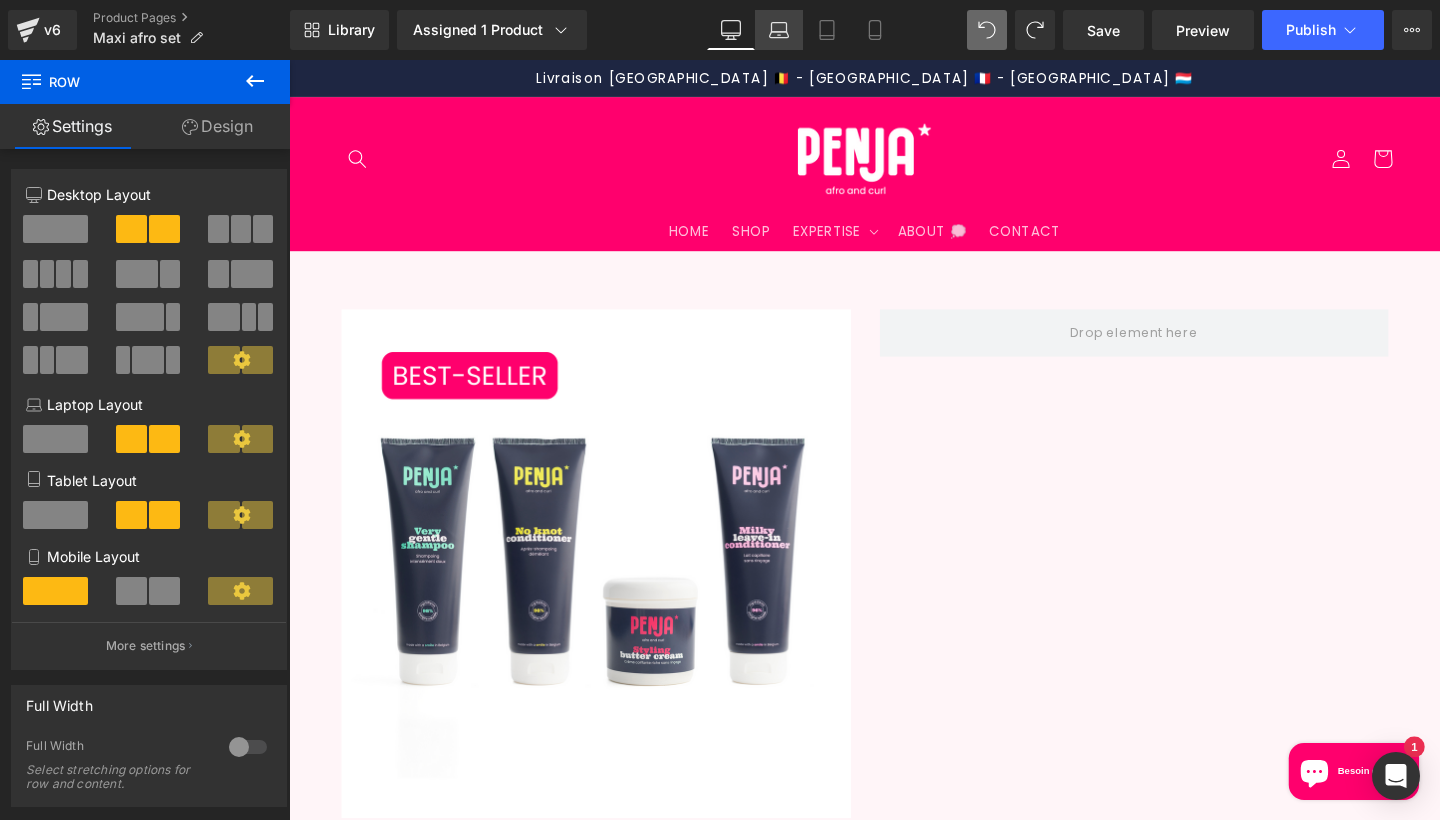 scroll, scrollTop: 0, scrollLeft: 0, axis: both 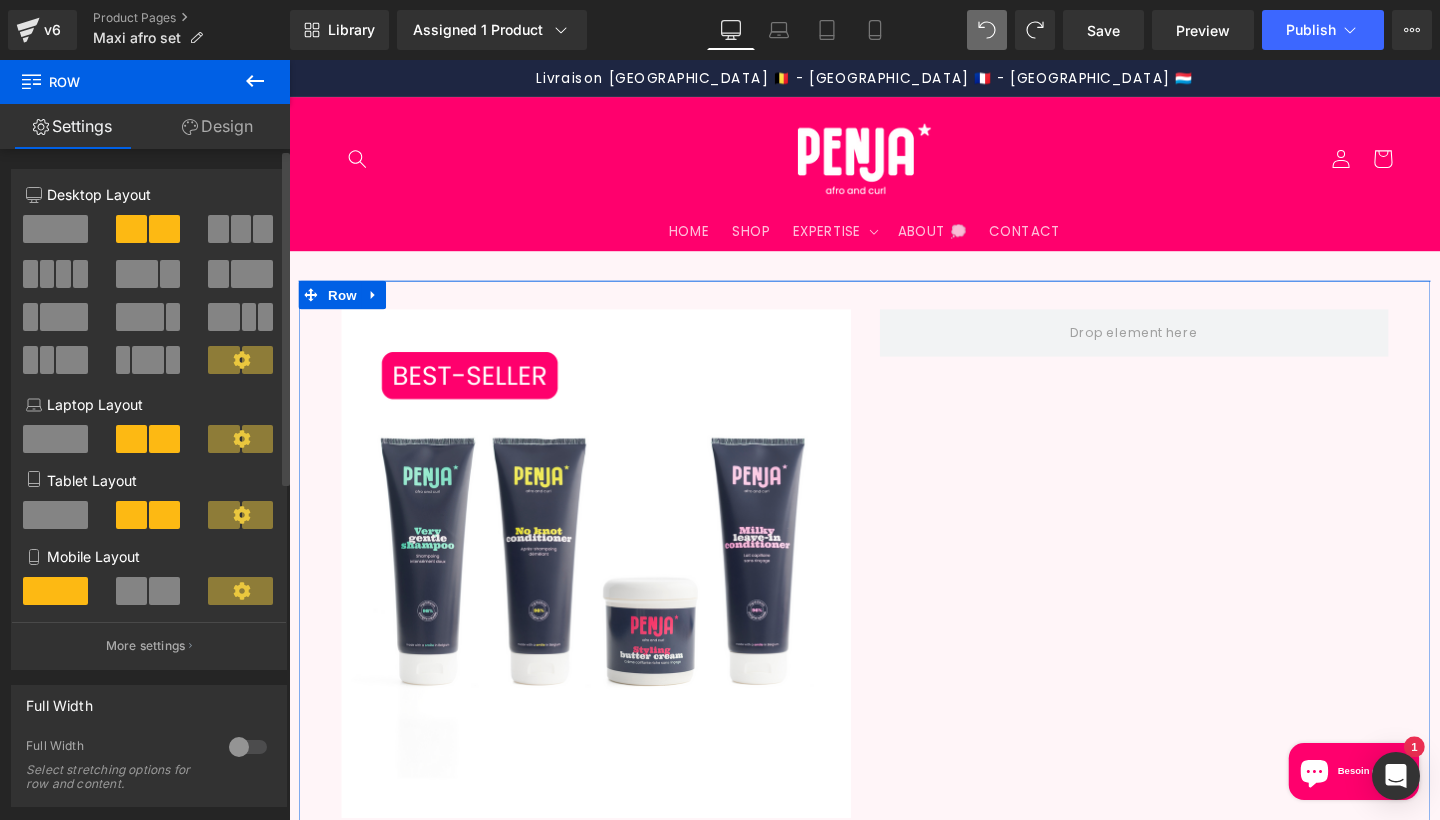 click at bounding box center [55, 229] 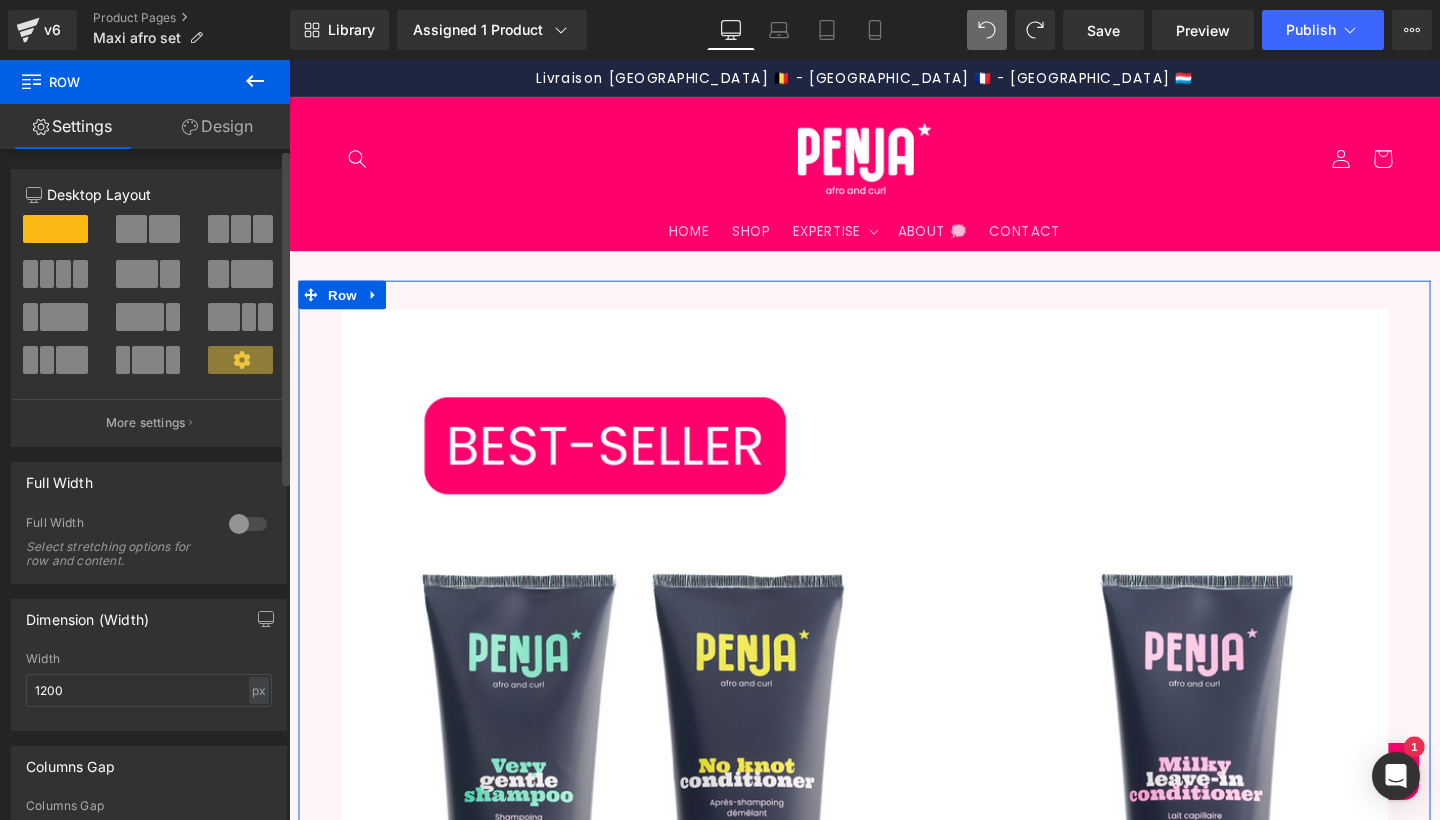 click at bounding box center [149, 229] 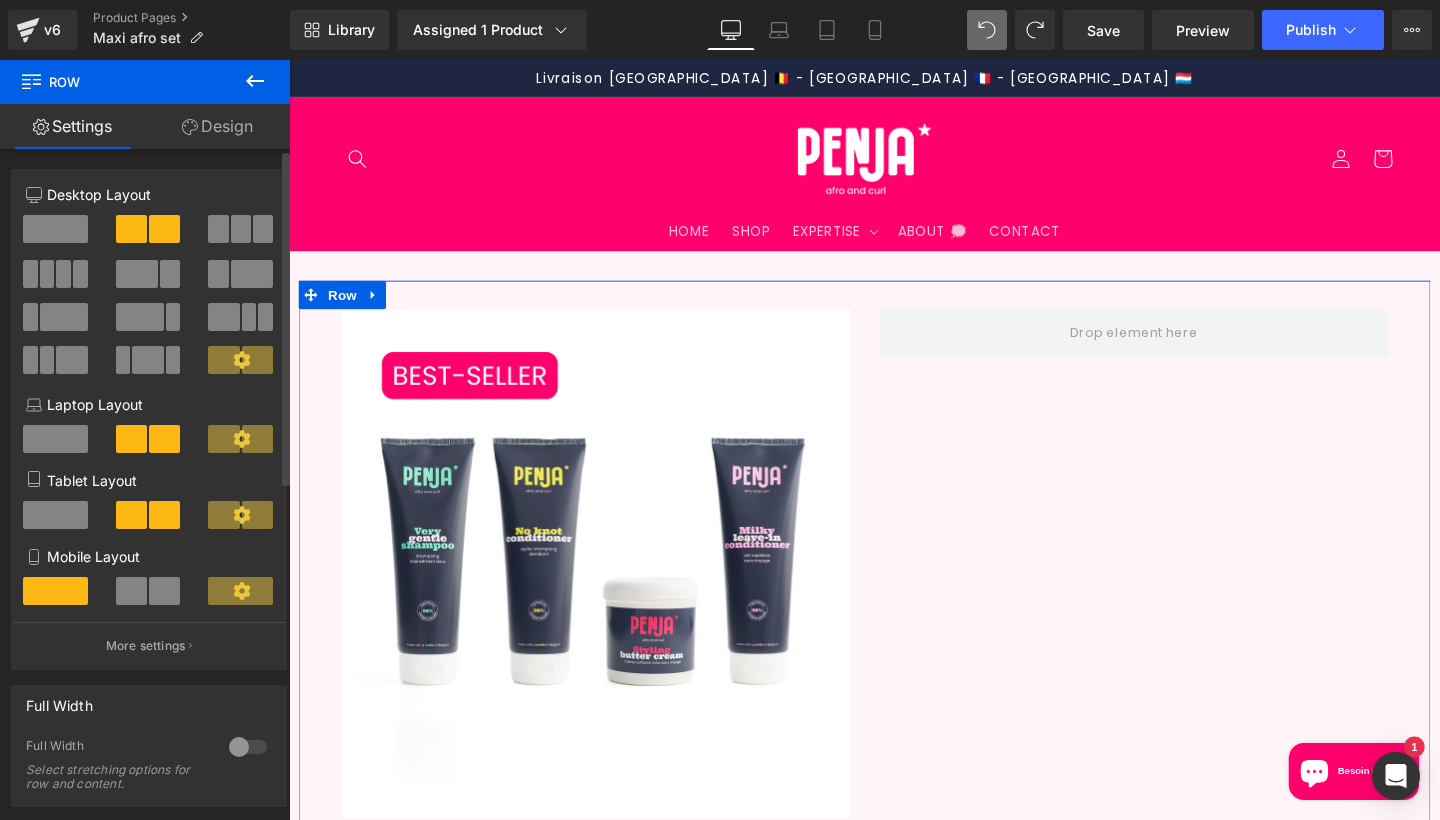 click at bounding box center [263, 229] 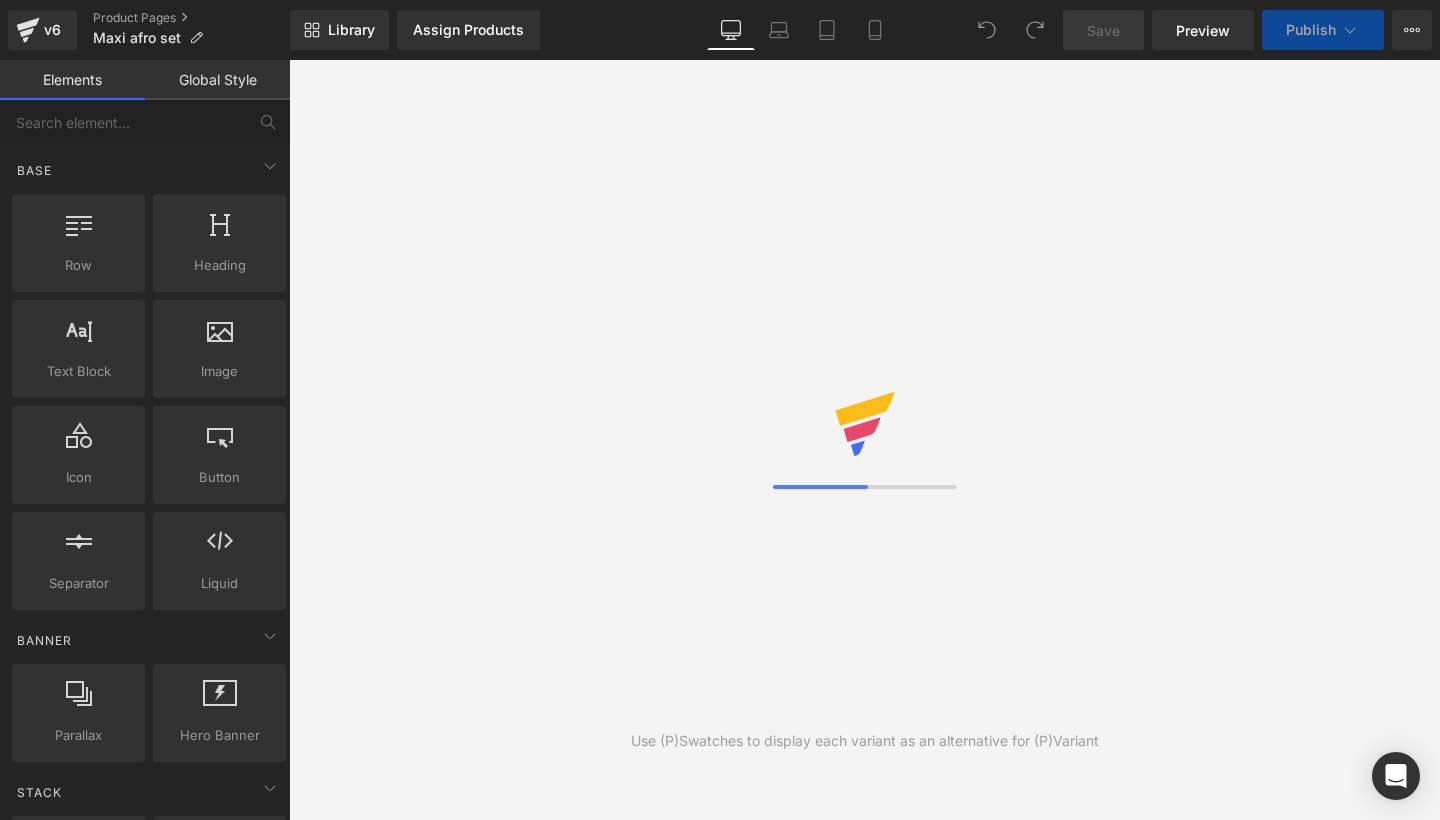 scroll, scrollTop: 0, scrollLeft: 0, axis: both 